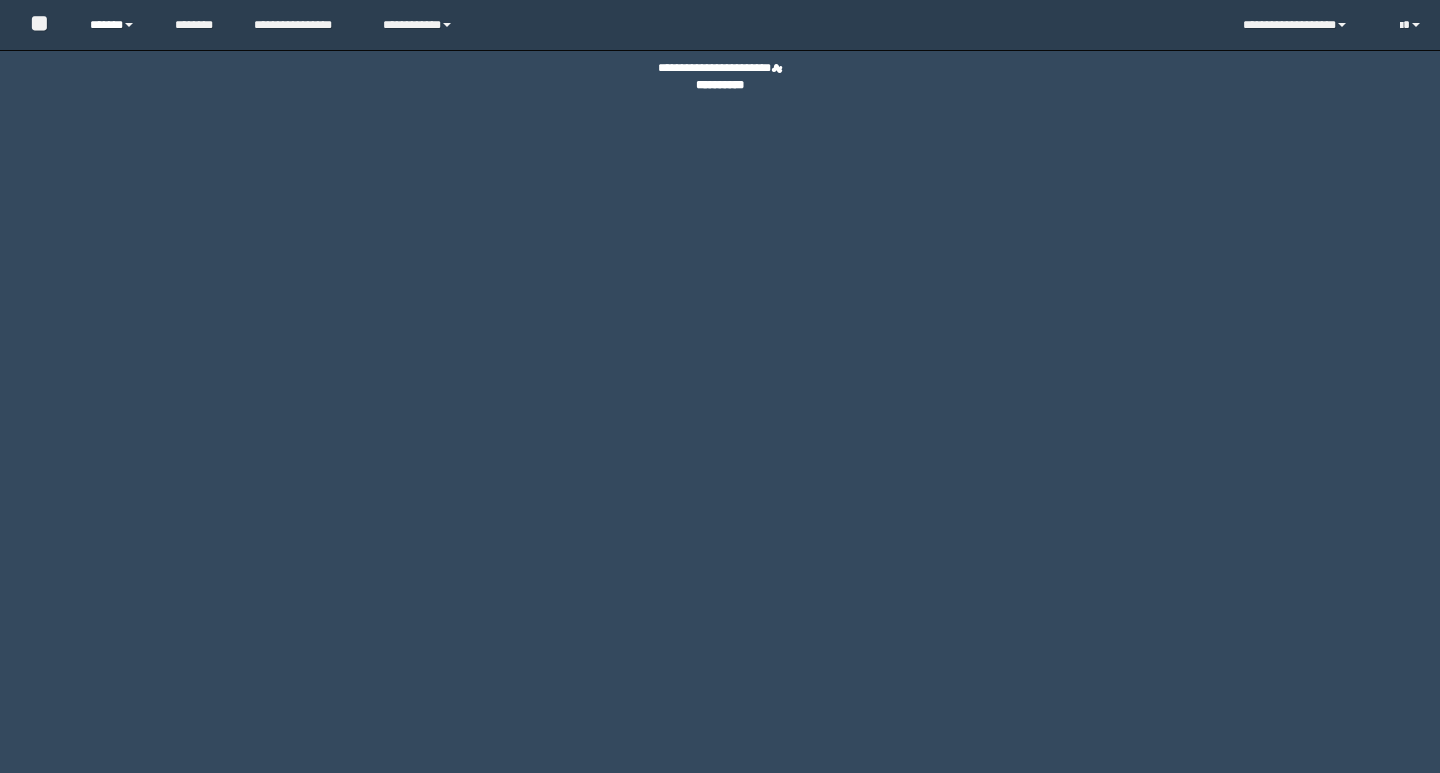 scroll, scrollTop: 0, scrollLeft: 0, axis: both 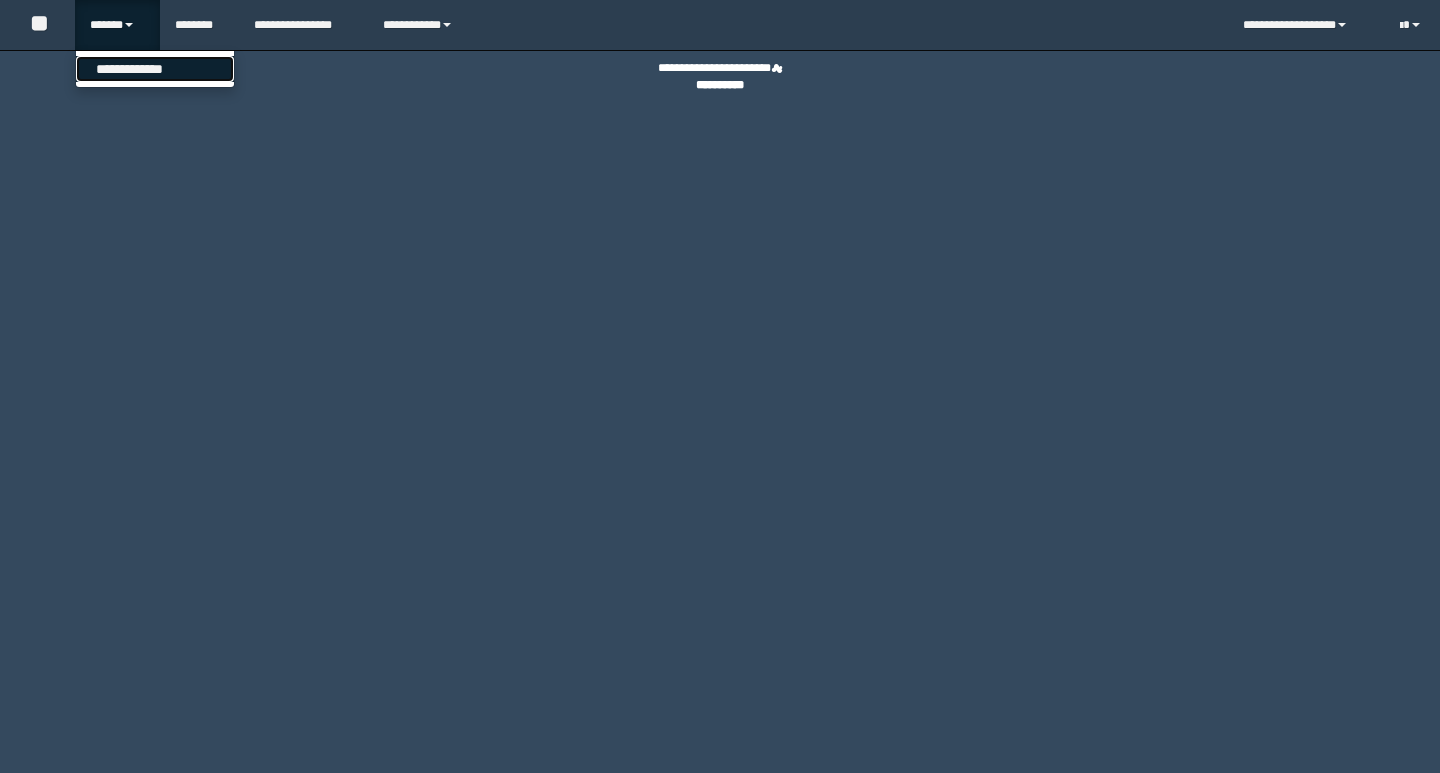 click on "**********" at bounding box center [155, 69] 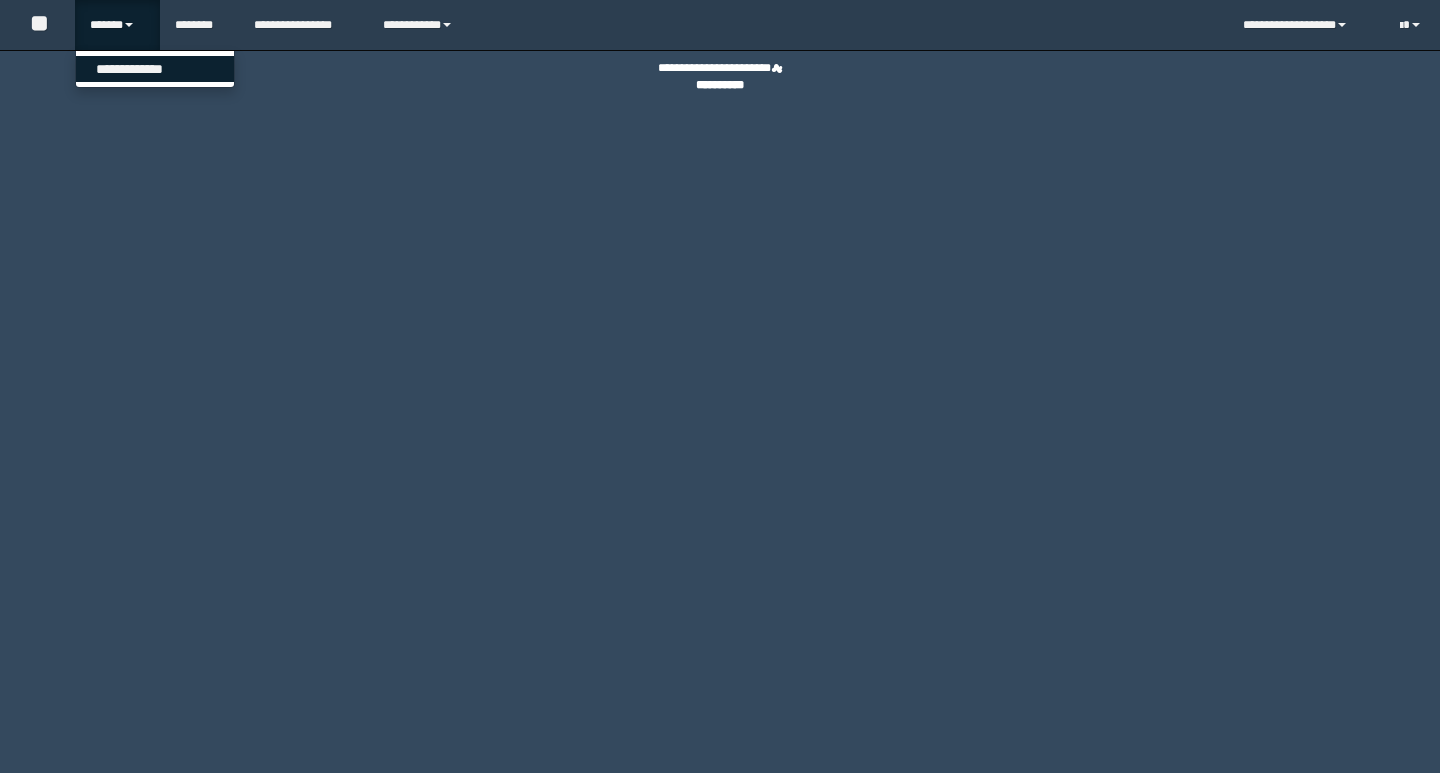 scroll, scrollTop: 0, scrollLeft: 0, axis: both 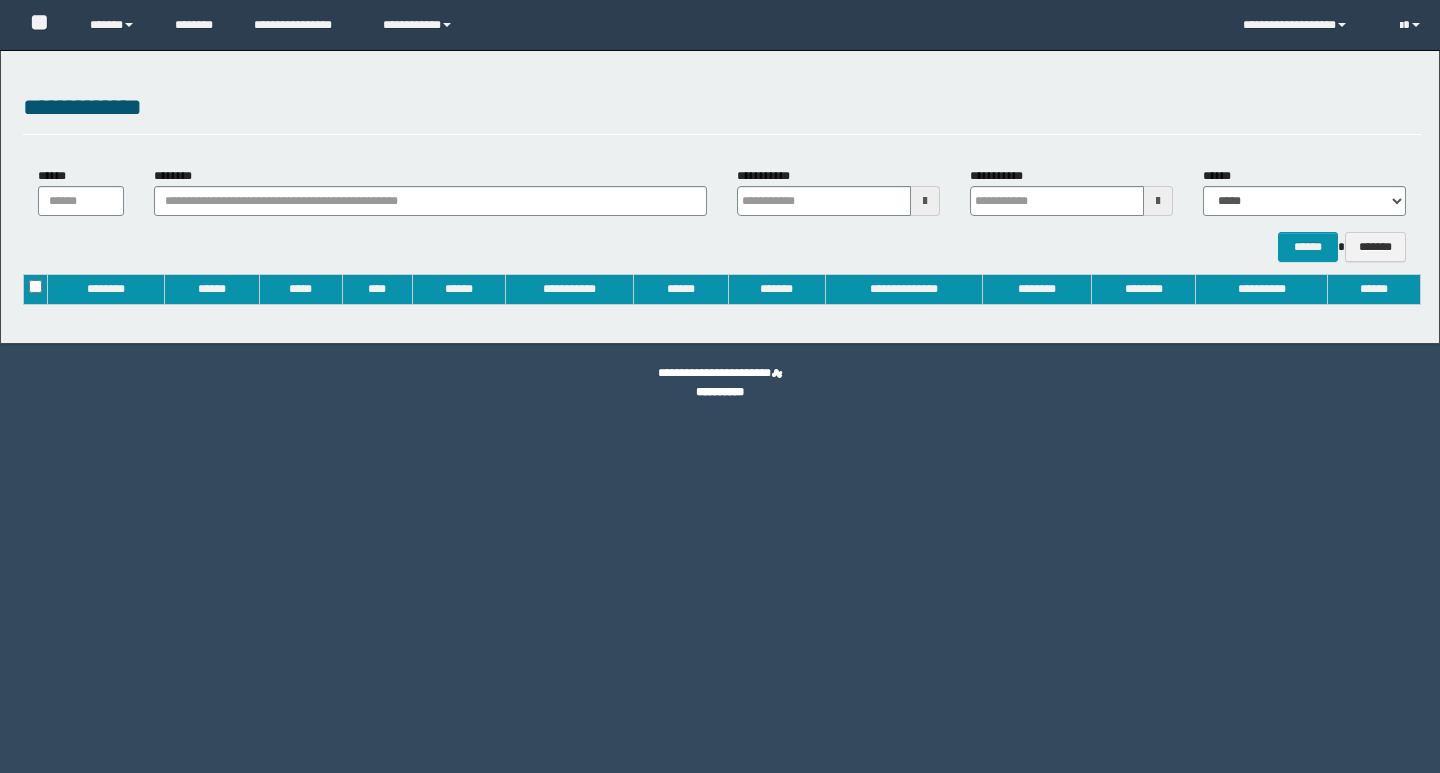 type on "**********" 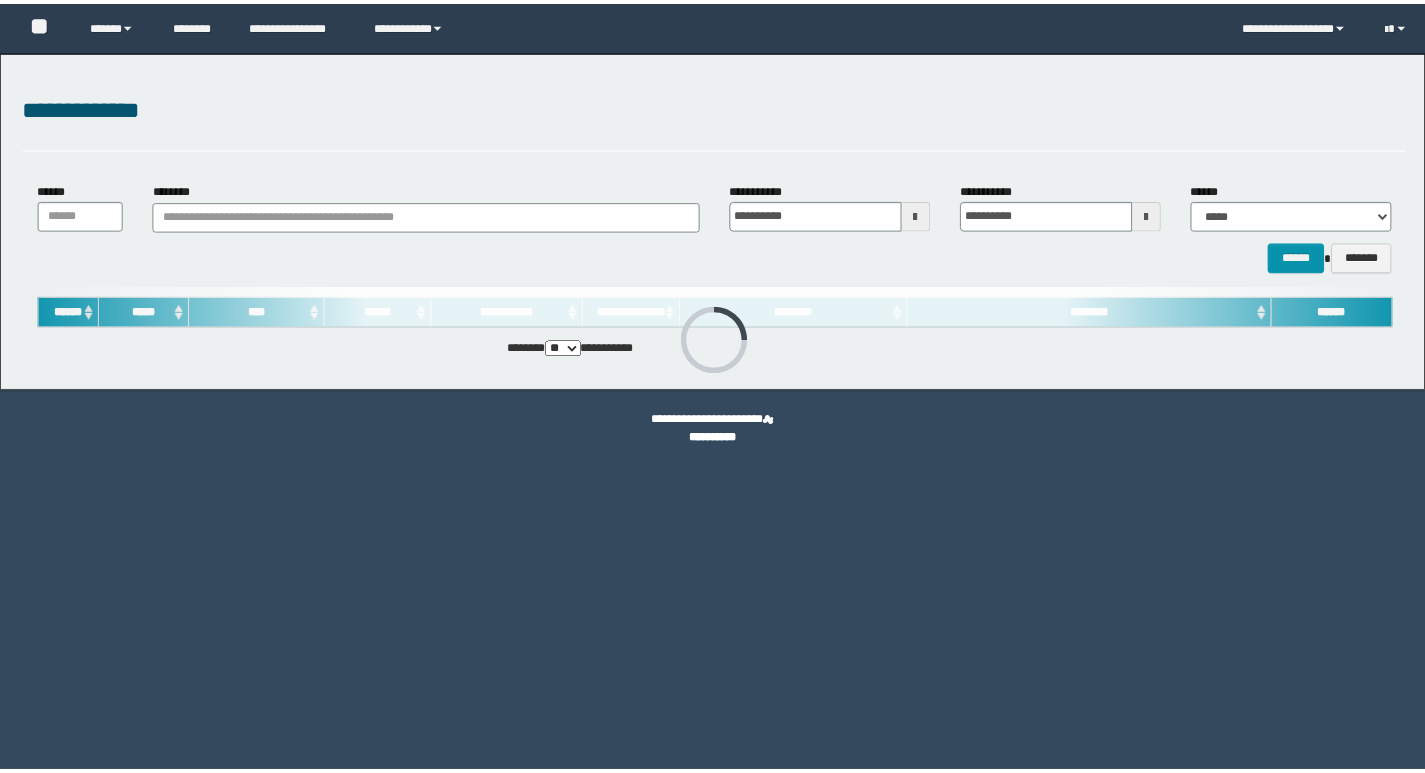 scroll, scrollTop: 0, scrollLeft: 0, axis: both 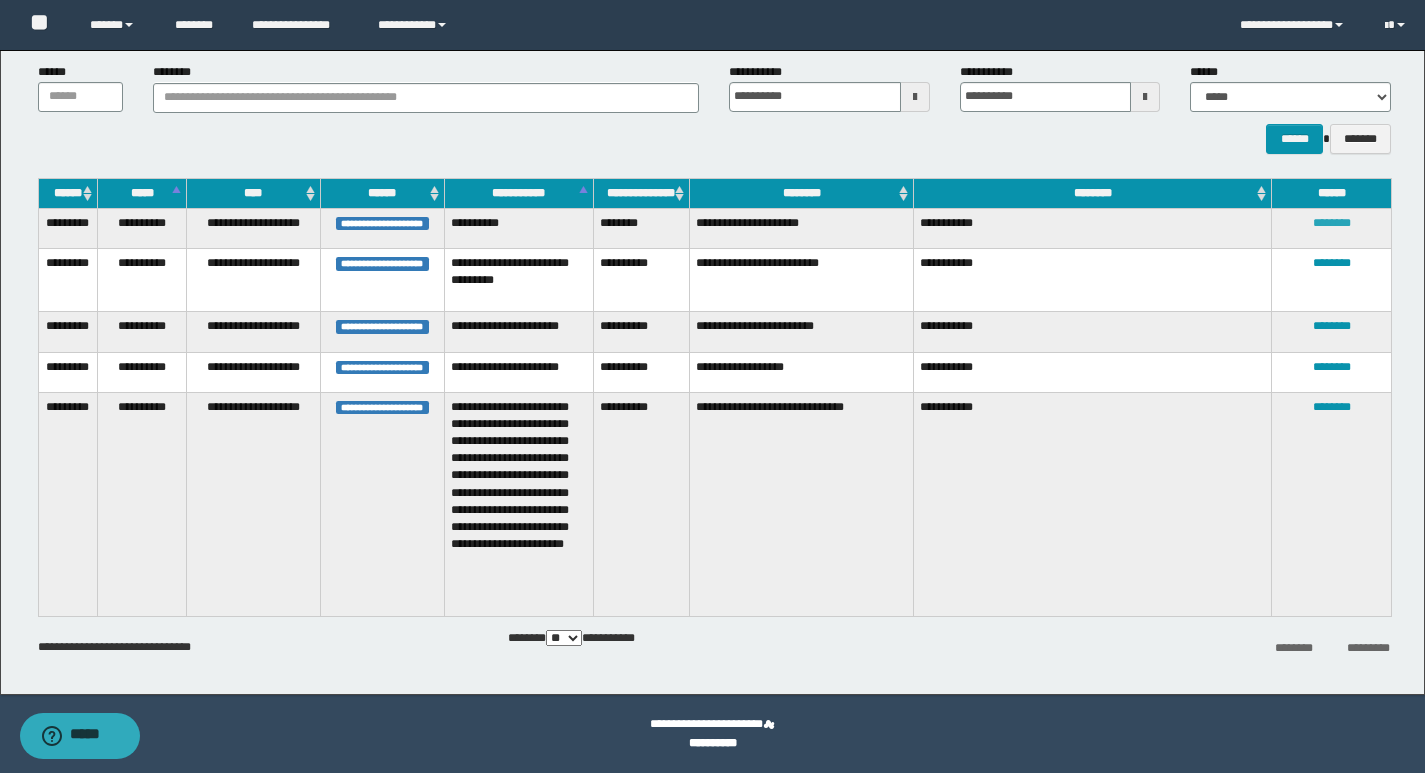click on "********" at bounding box center [1332, 223] 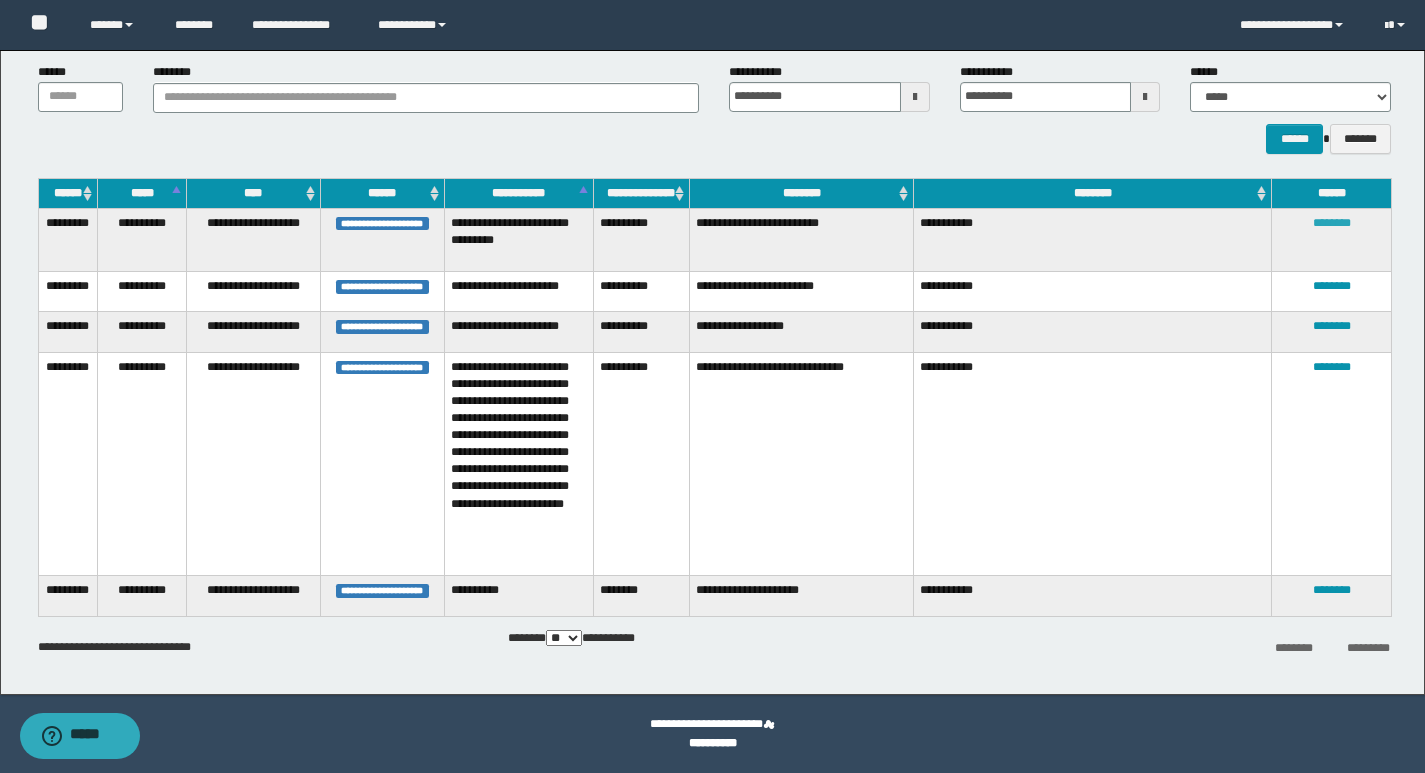 click on "********" at bounding box center (1332, 223) 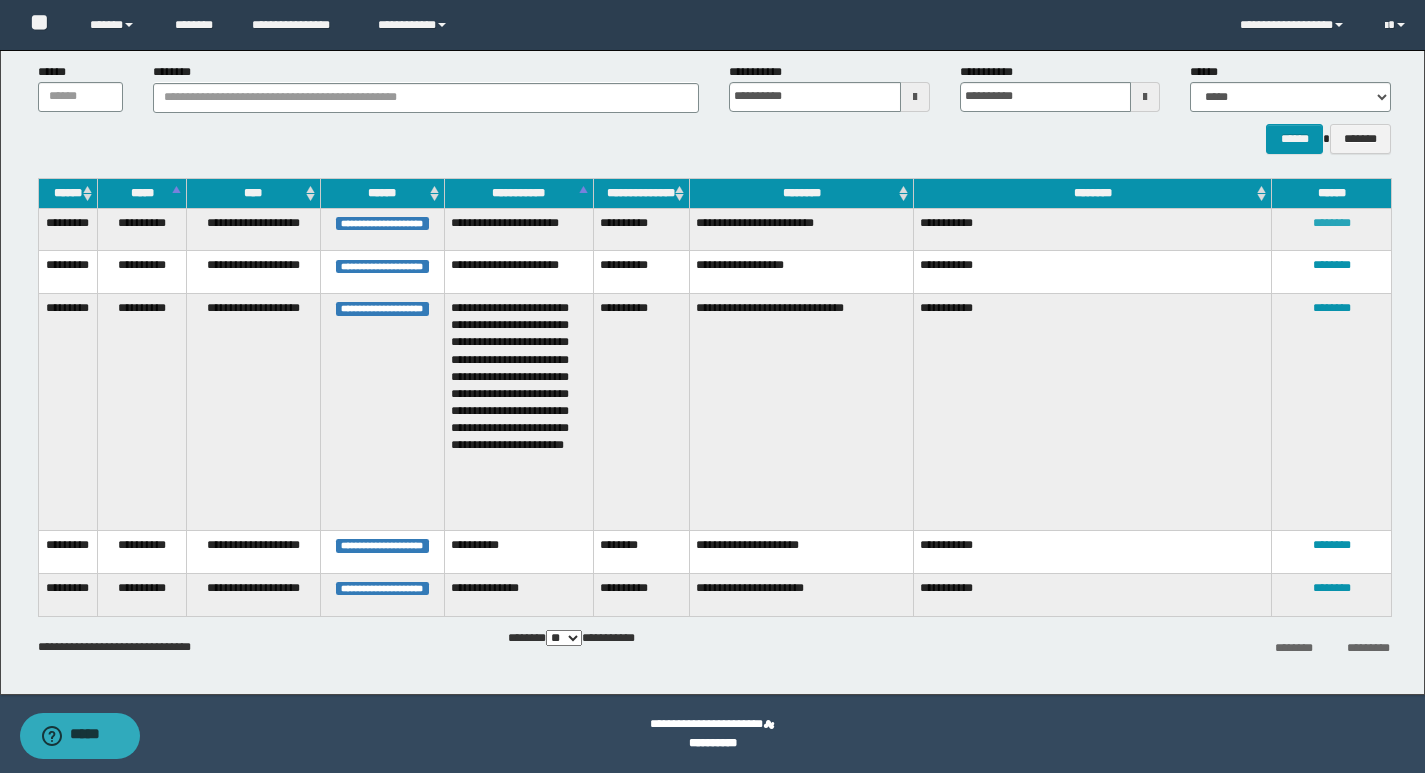 click on "********" at bounding box center (1332, 223) 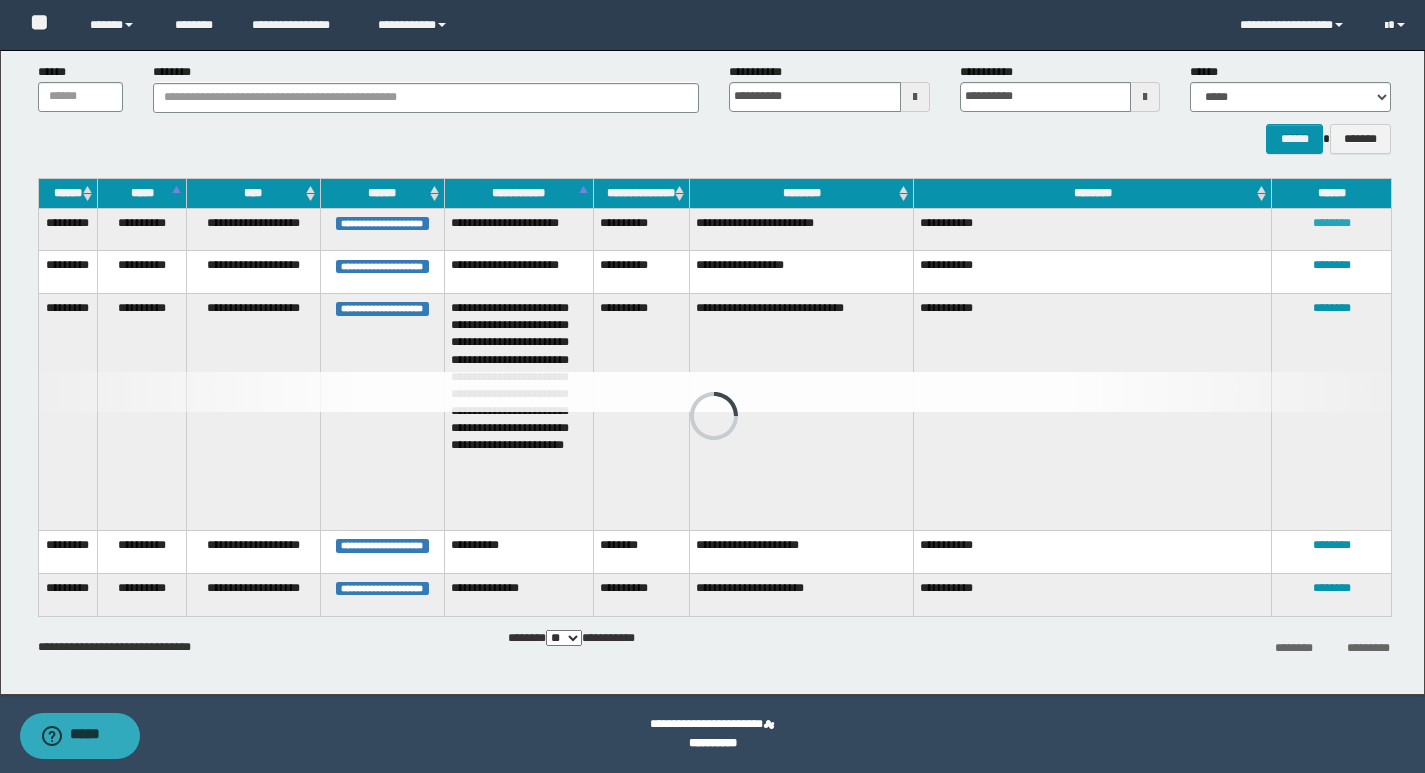 scroll, scrollTop: 71, scrollLeft: 0, axis: vertical 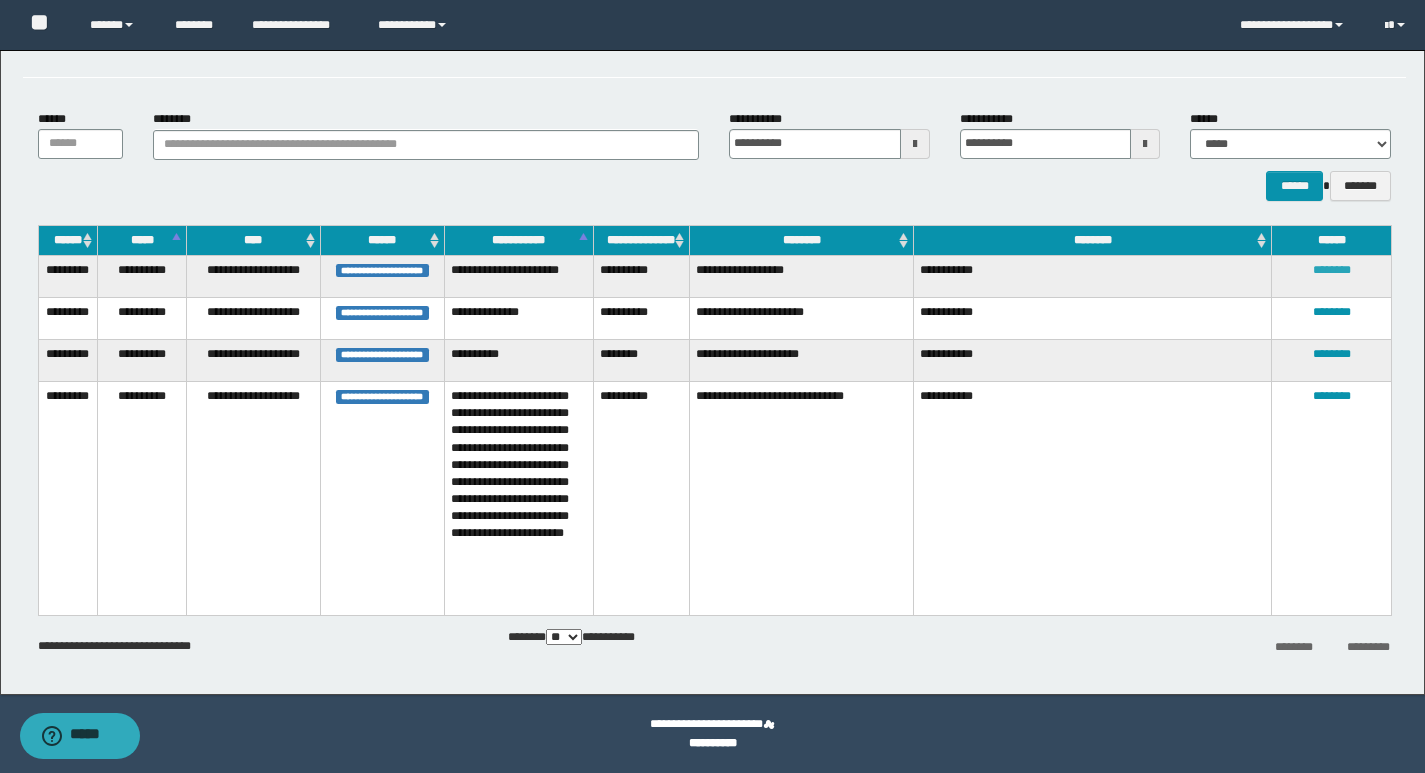 click on "********" at bounding box center [1332, 270] 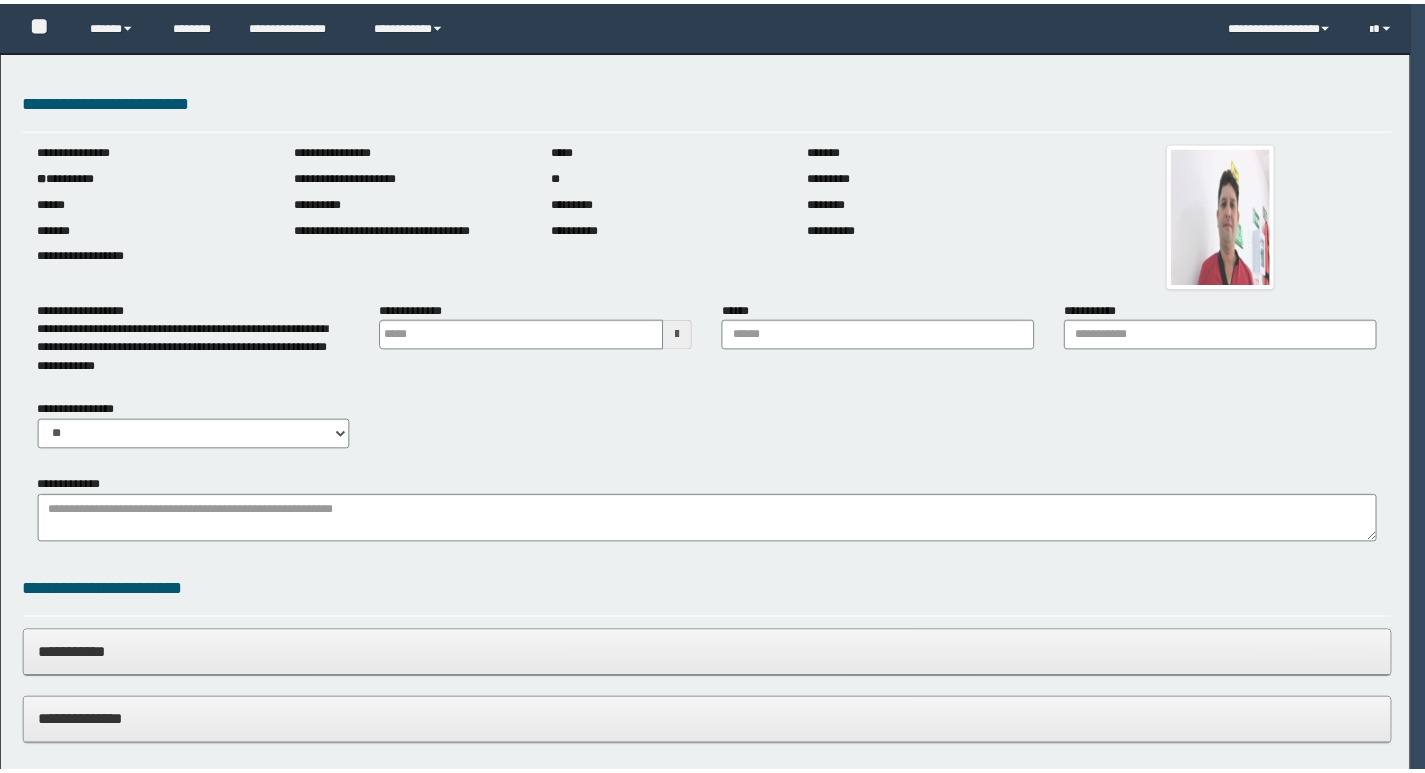 scroll, scrollTop: 0, scrollLeft: 0, axis: both 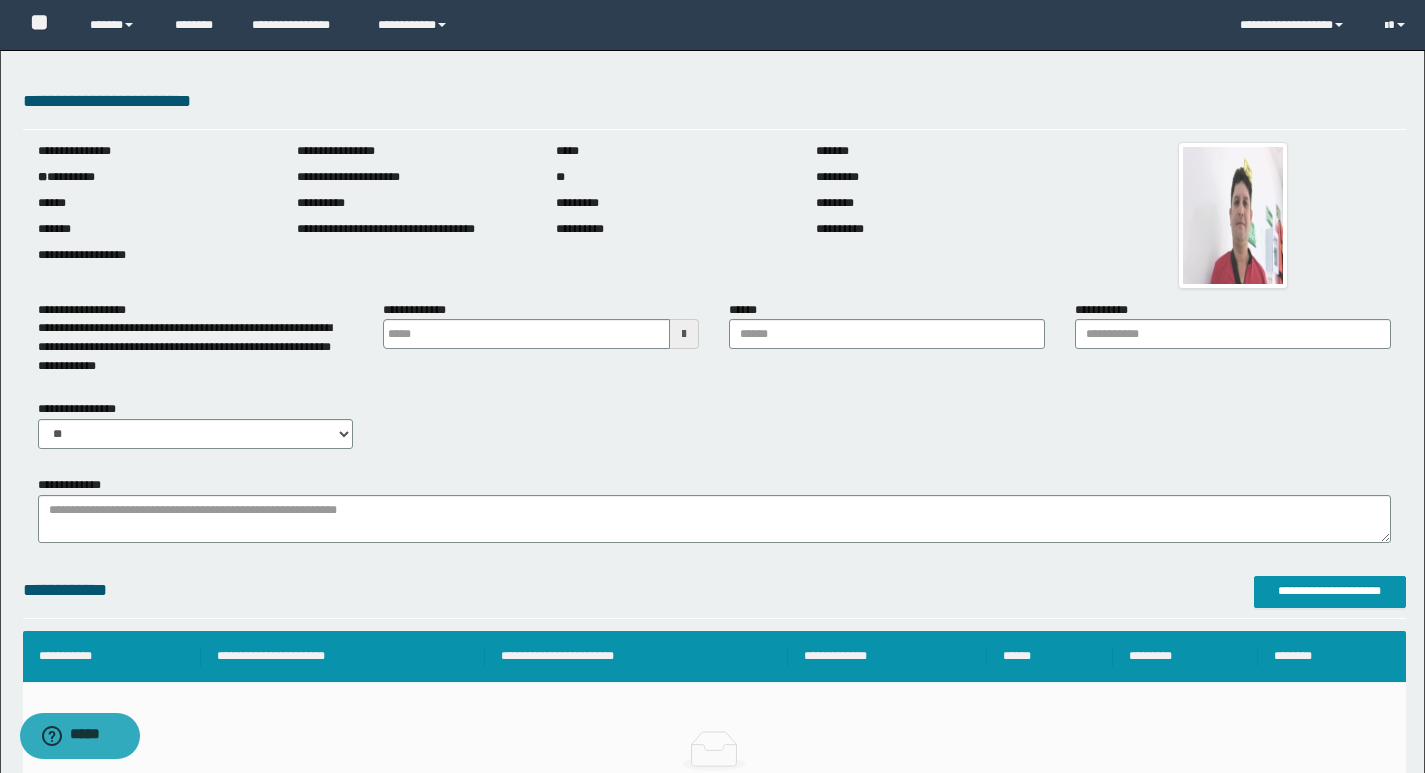 click at bounding box center [684, 334] 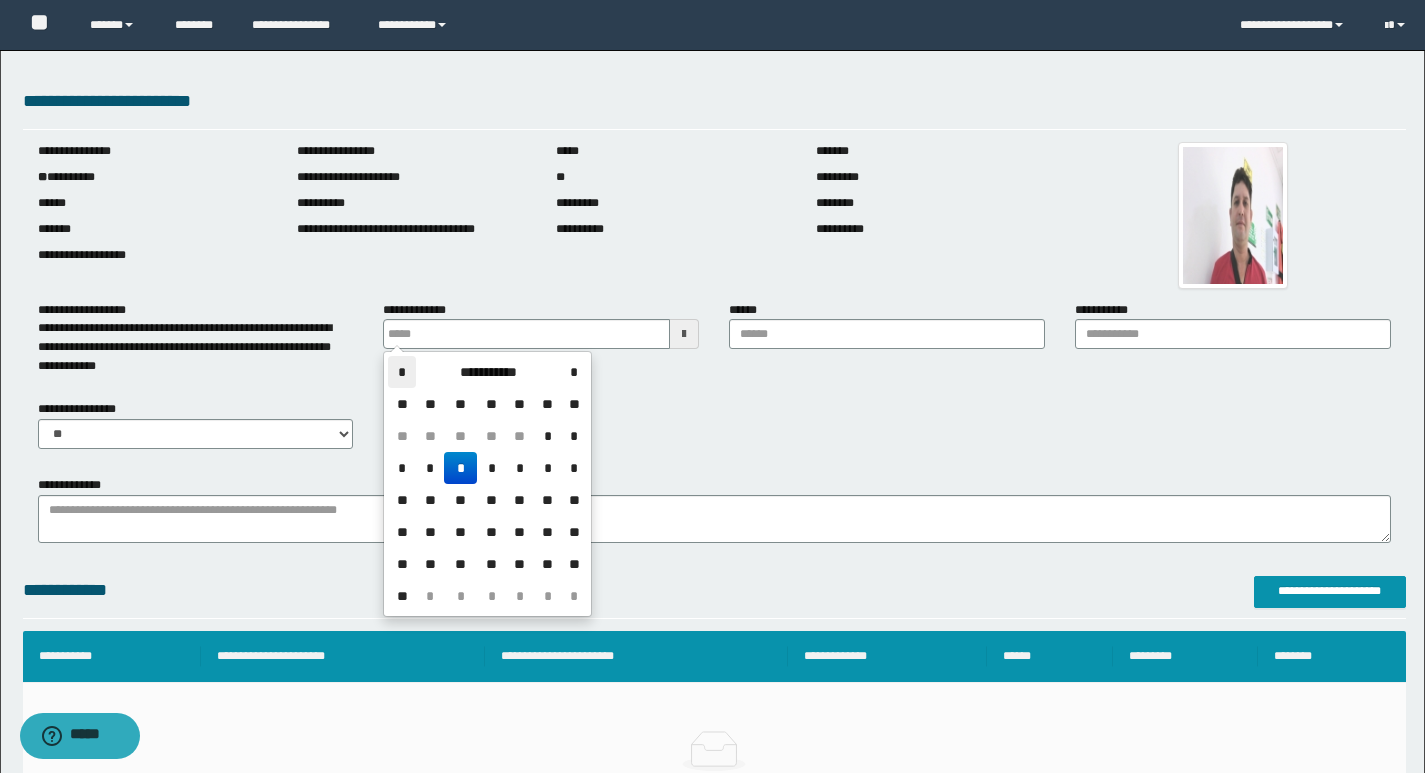 click on "*" at bounding box center (402, 372) 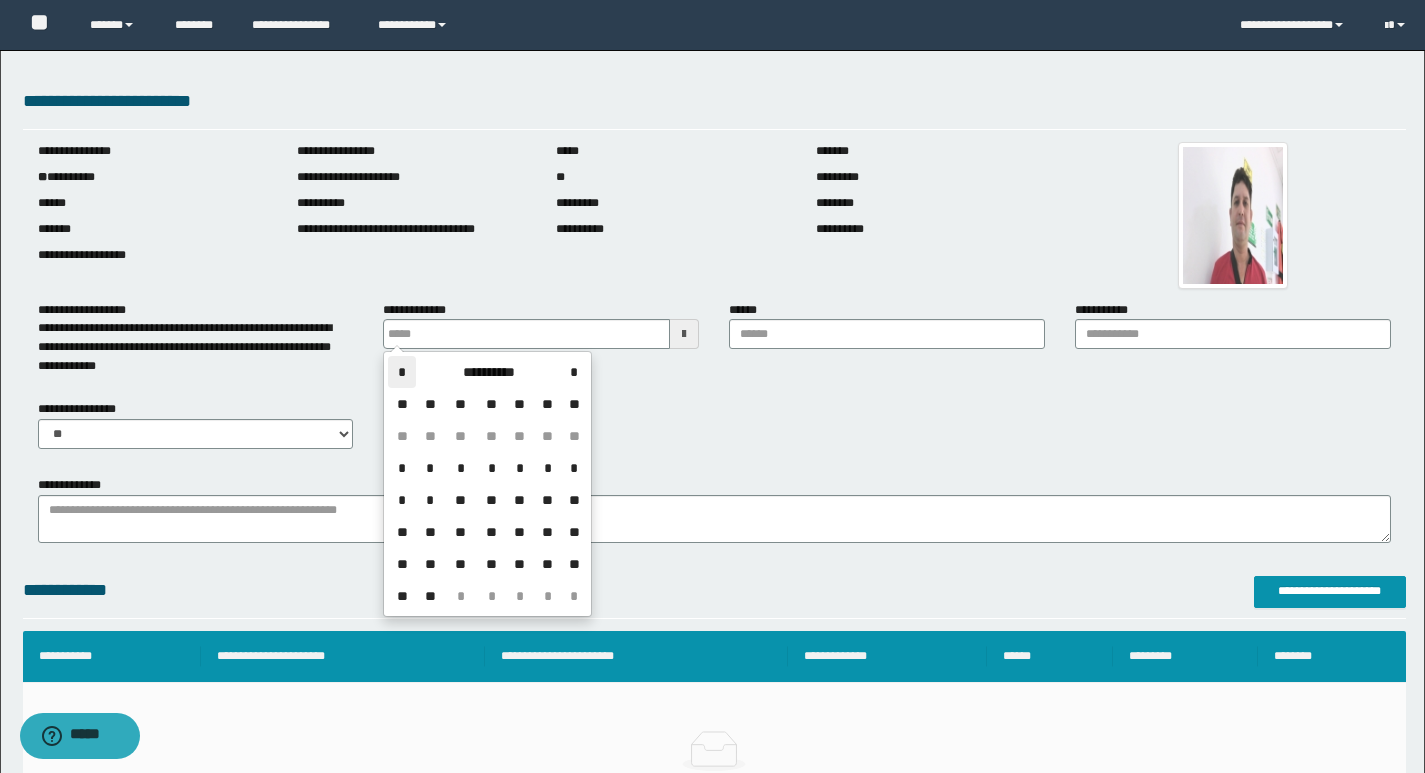 click on "*" at bounding box center [402, 372] 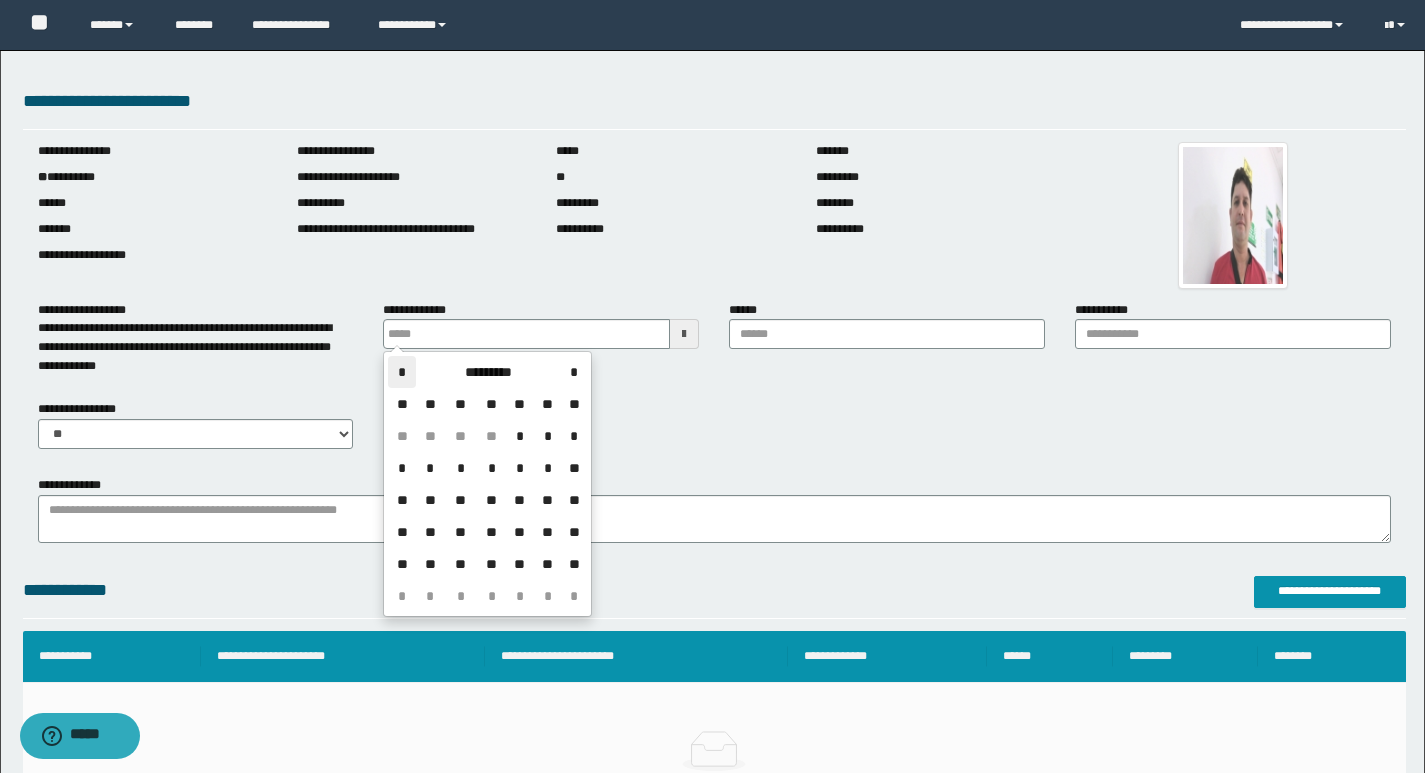click on "*" at bounding box center [402, 372] 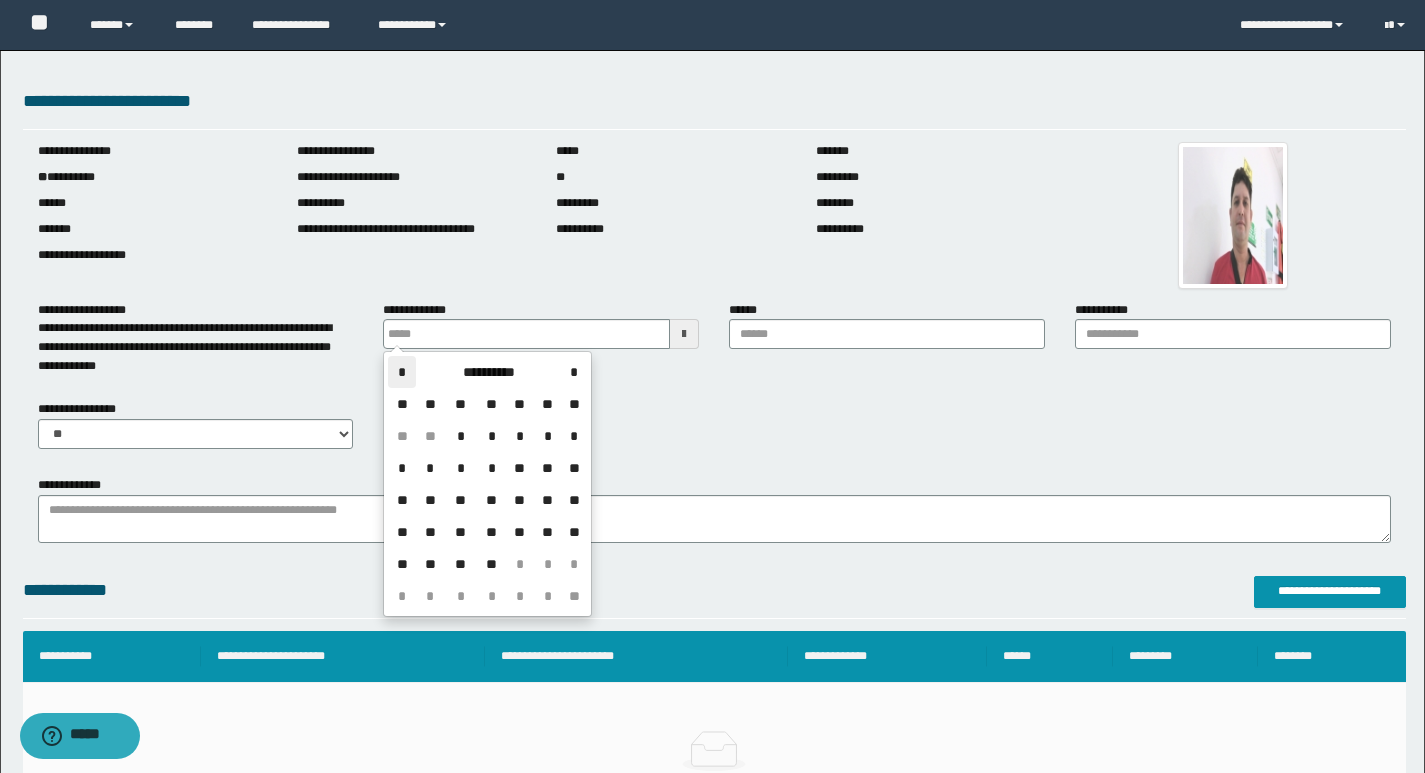 click on "*" at bounding box center [402, 372] 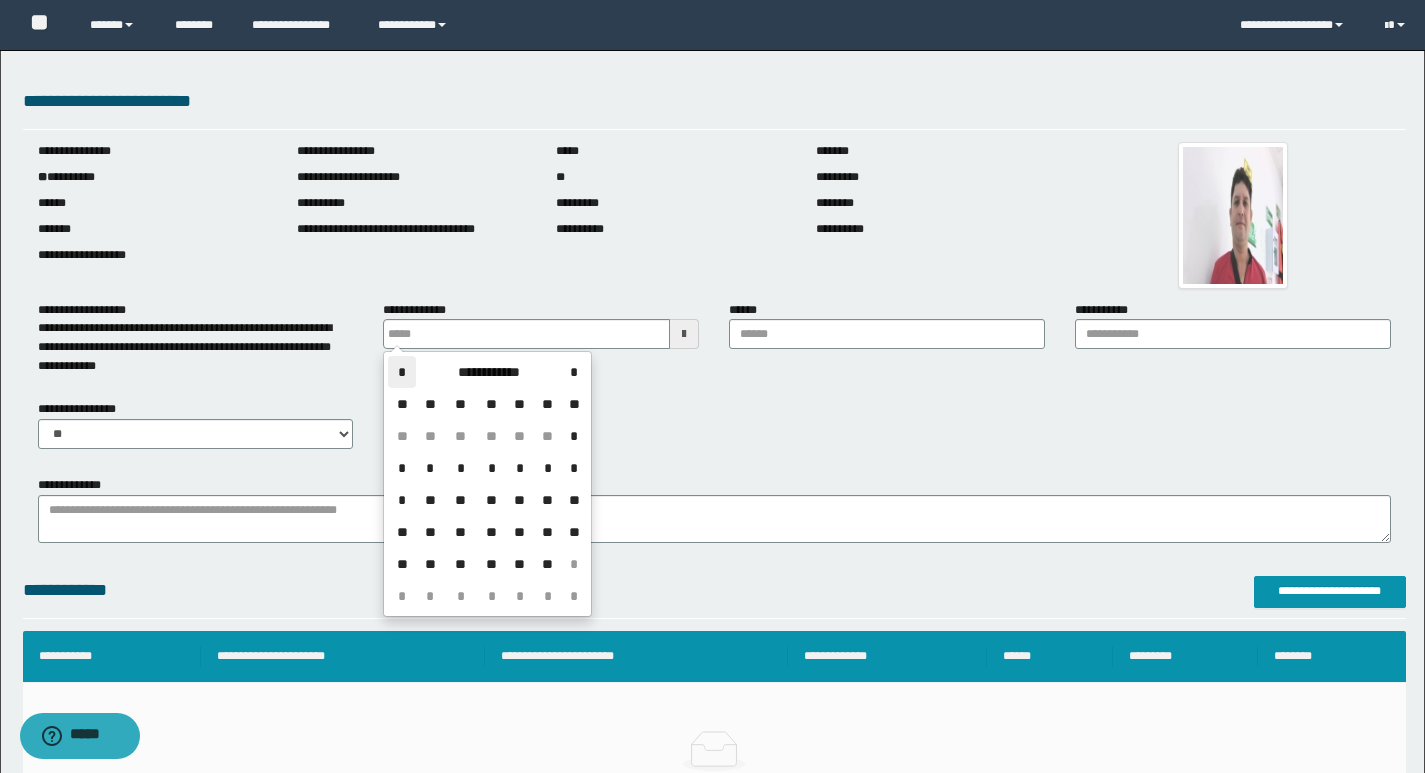 click on "*" at bounding box center [402, 372] 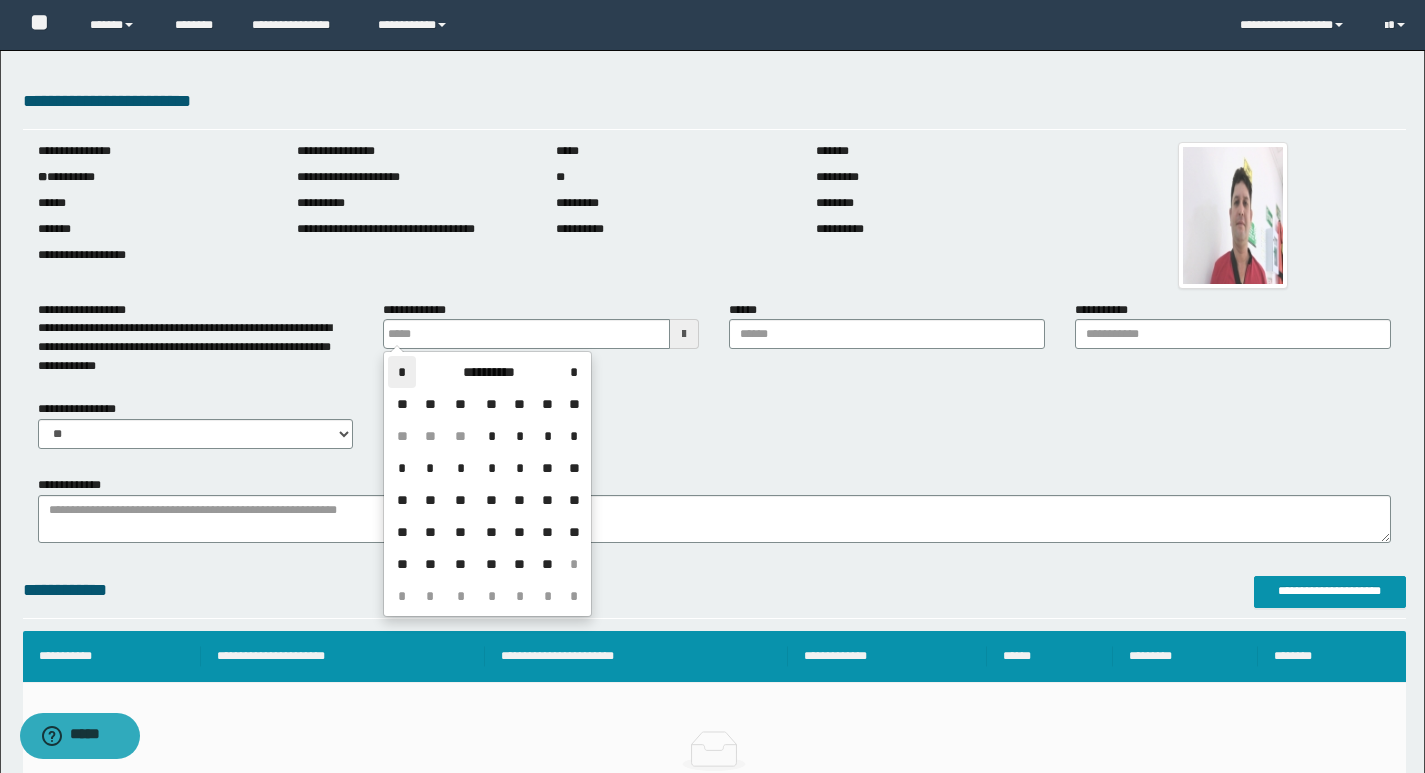 click on "*" at bounding box center [402, 372] 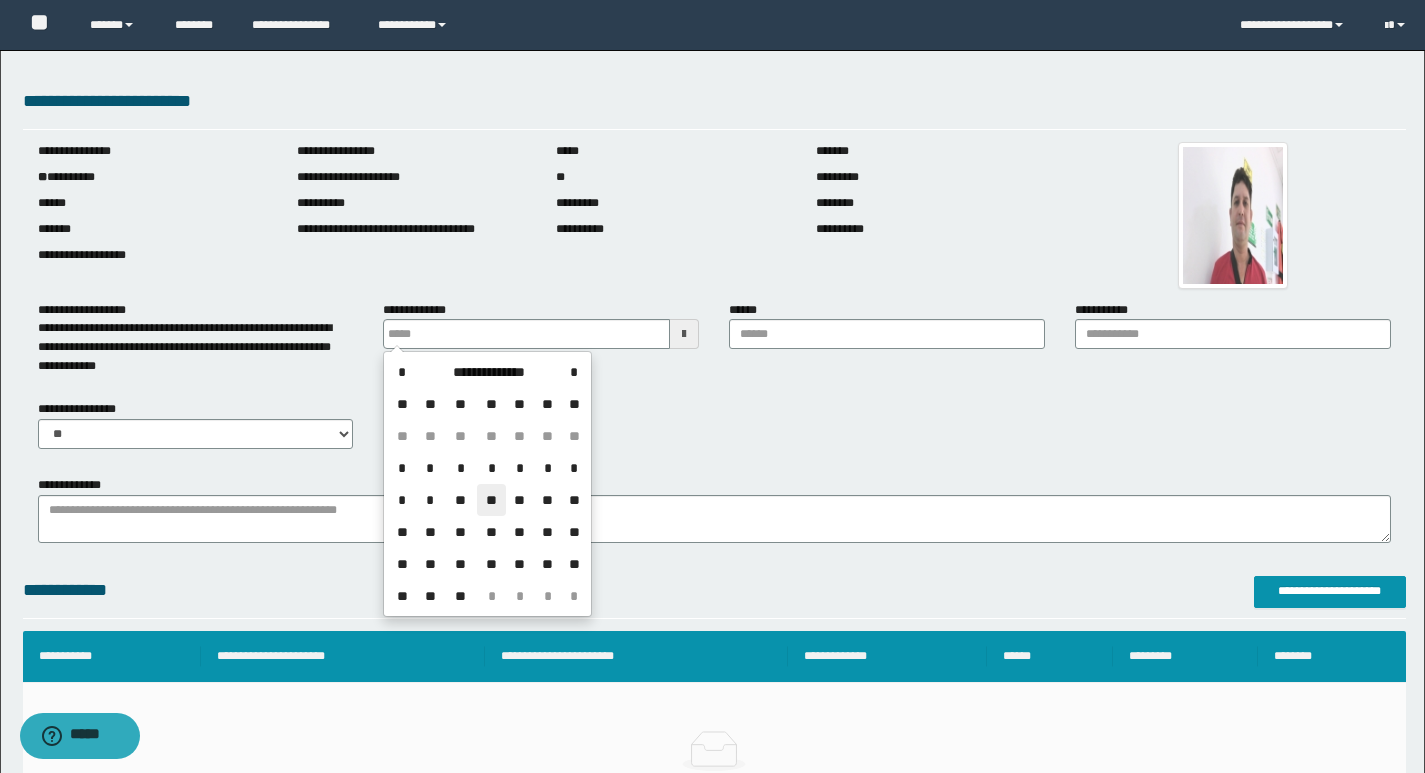click on "**" at bounding box center [491, 500] 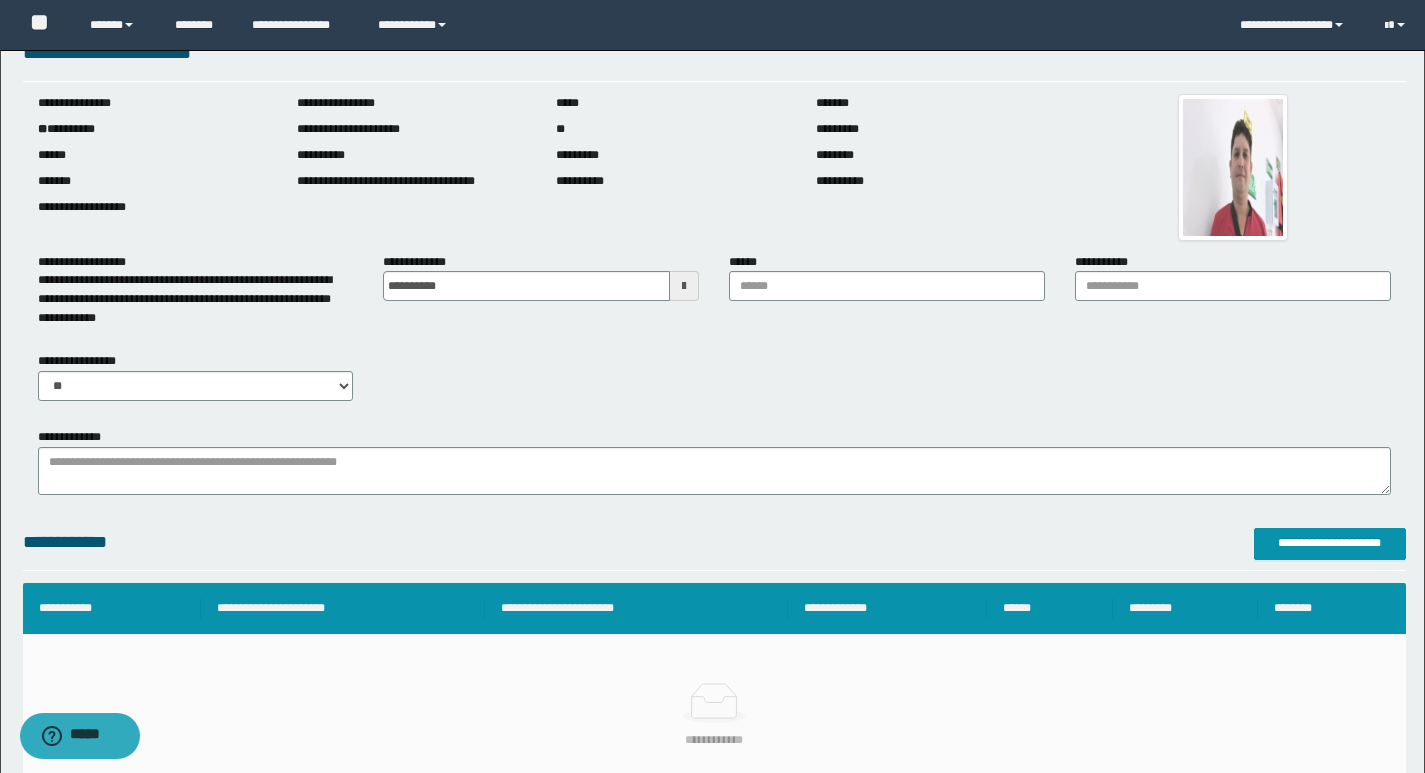 scroll, scrollTop: 0, scrollLeft: 0, axis: both 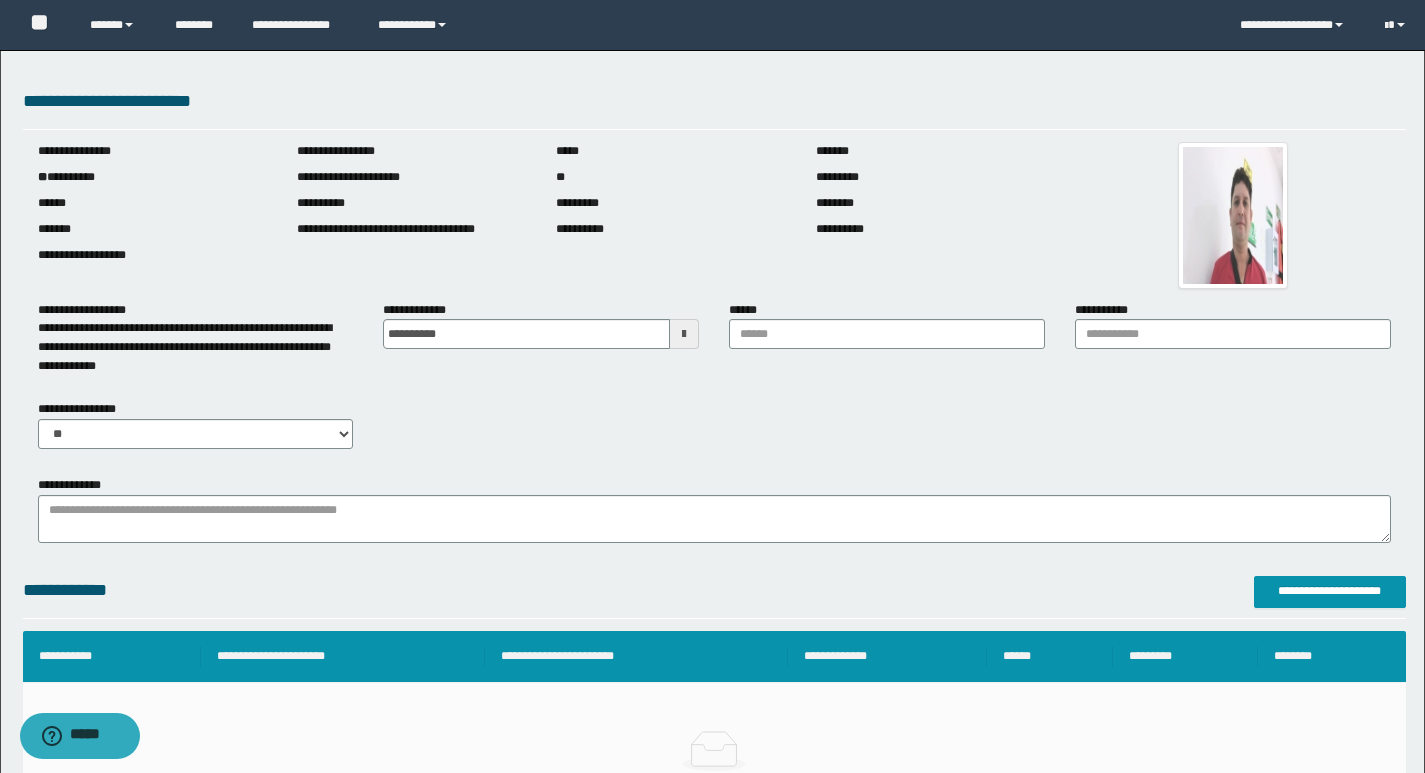 click at bounding box center [684, 334] 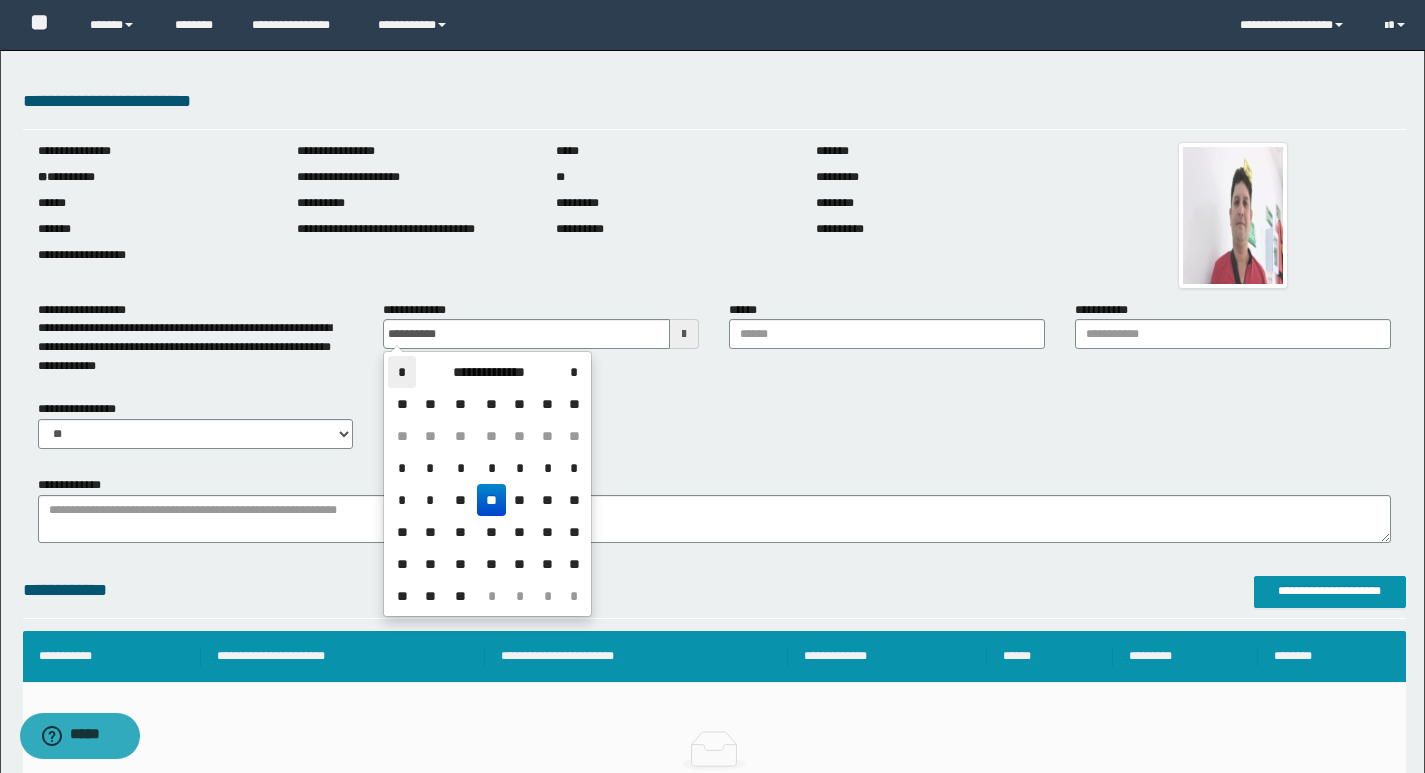 click on "*" at bounding box center [402, 372] 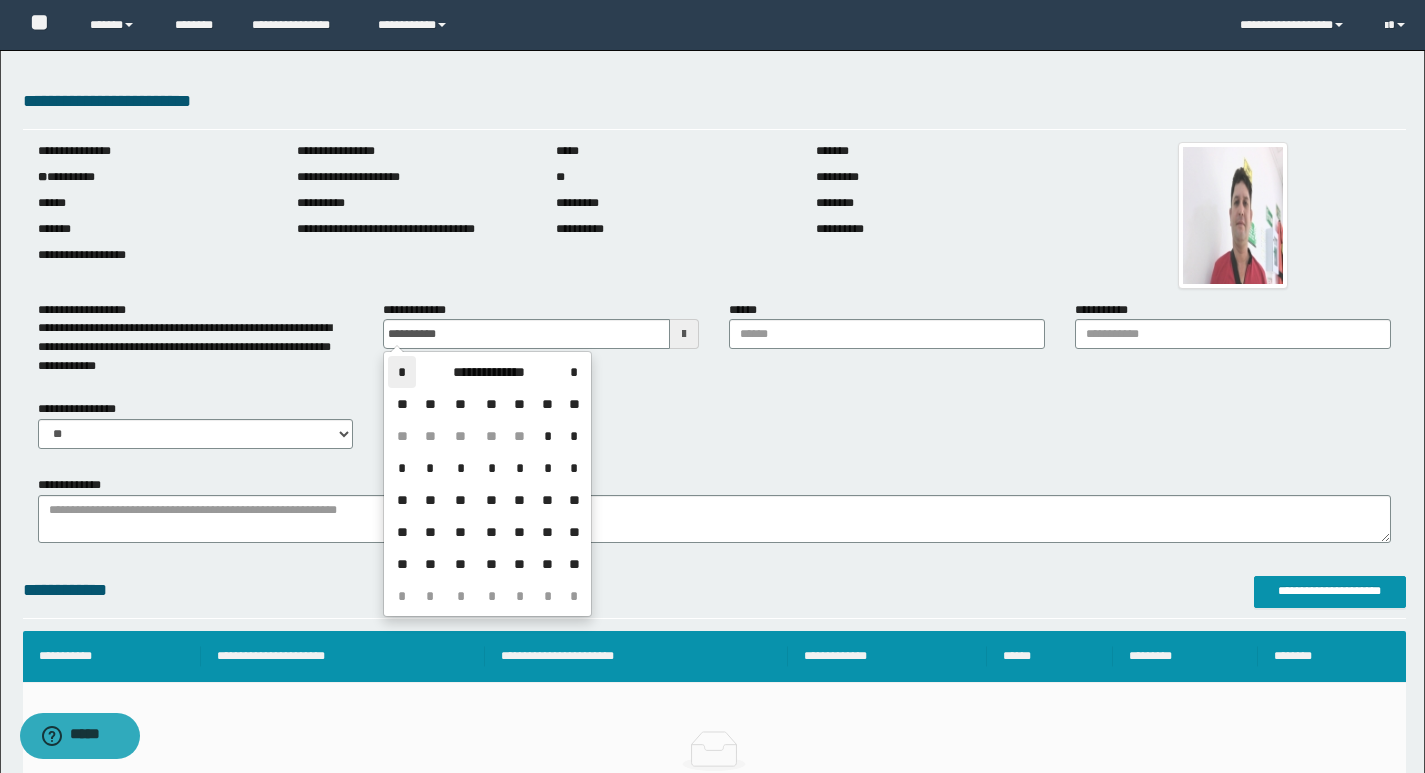 click on "*" at bounding box center (402, 372) 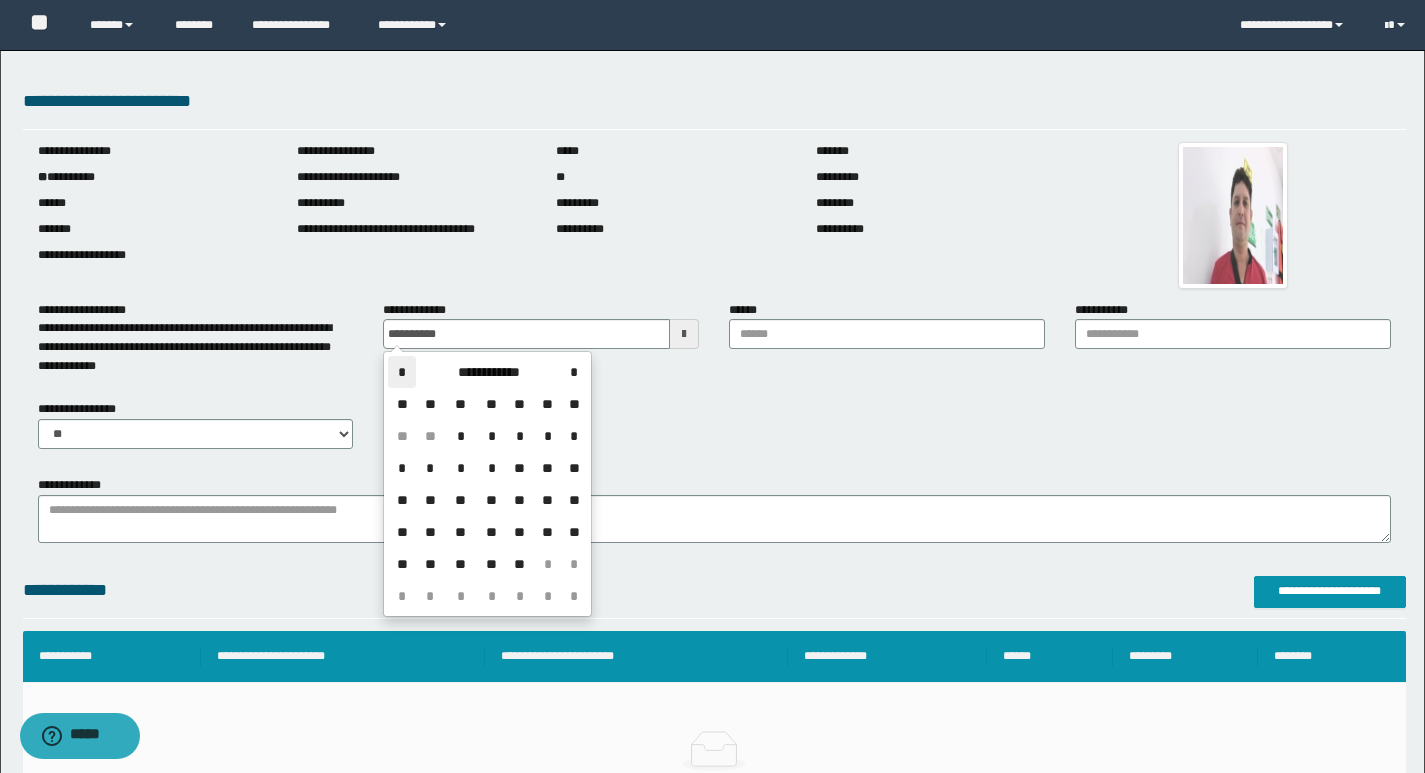 click on "*" at bounding box center (402, 372) 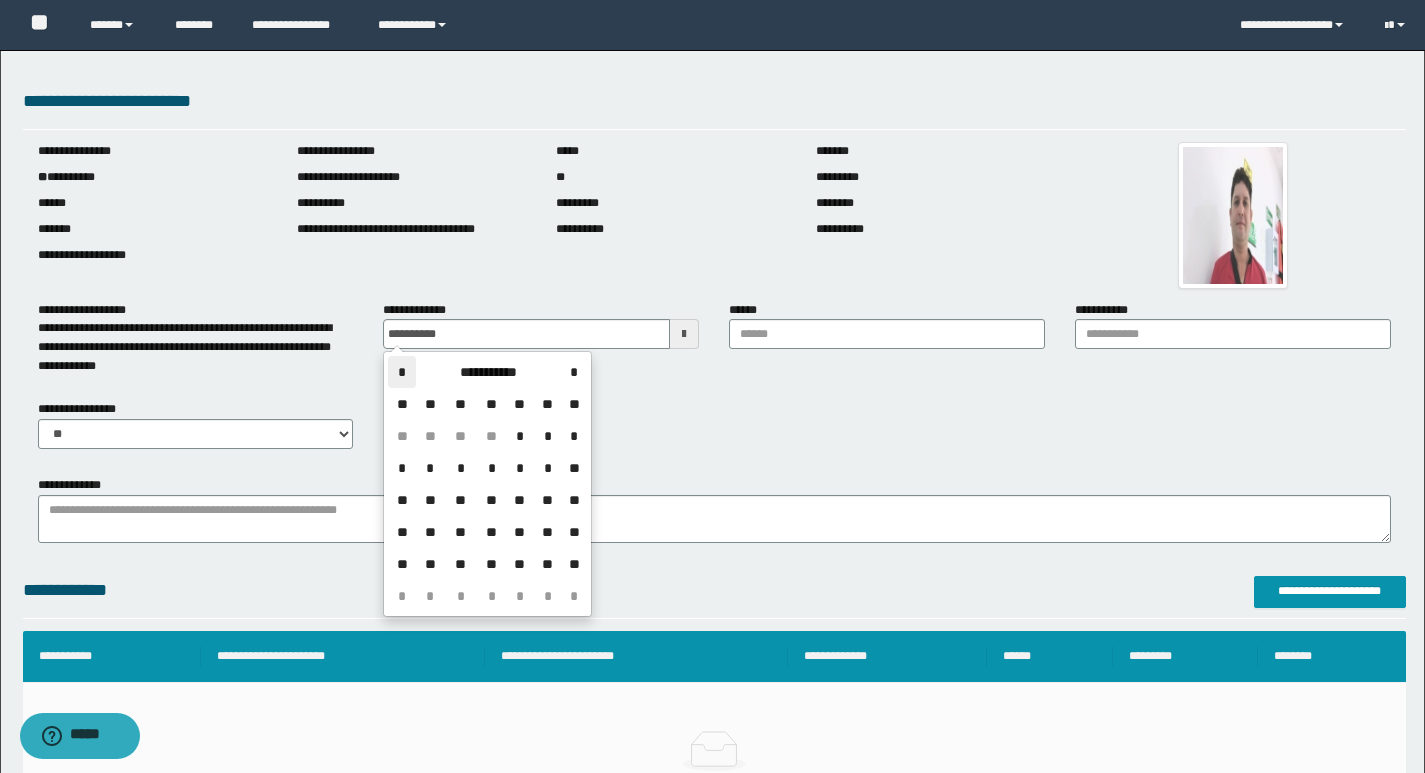 click on "*" at bounding box center [402, 372] 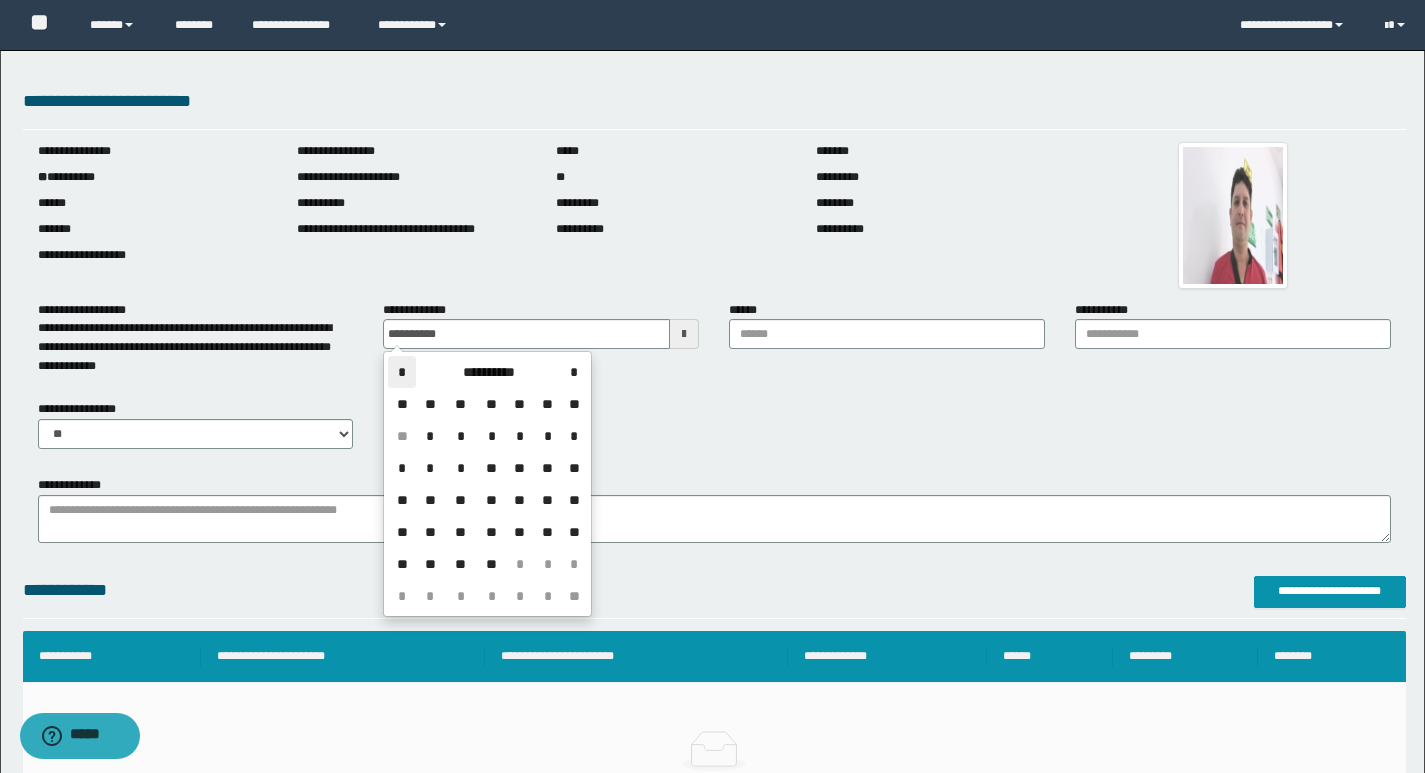click on "*" at bounding box center [402, 372] 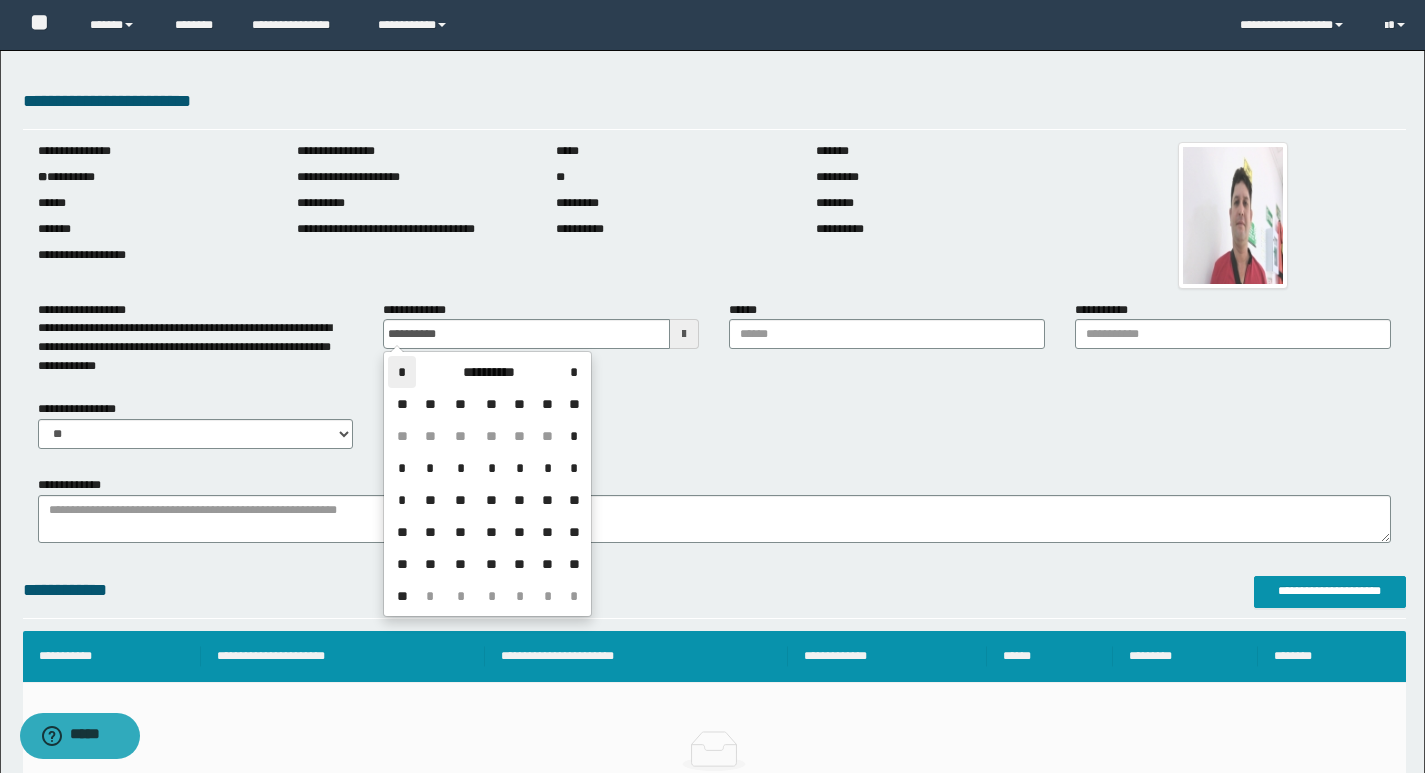 click on "*" at bounding box center (402, 372) 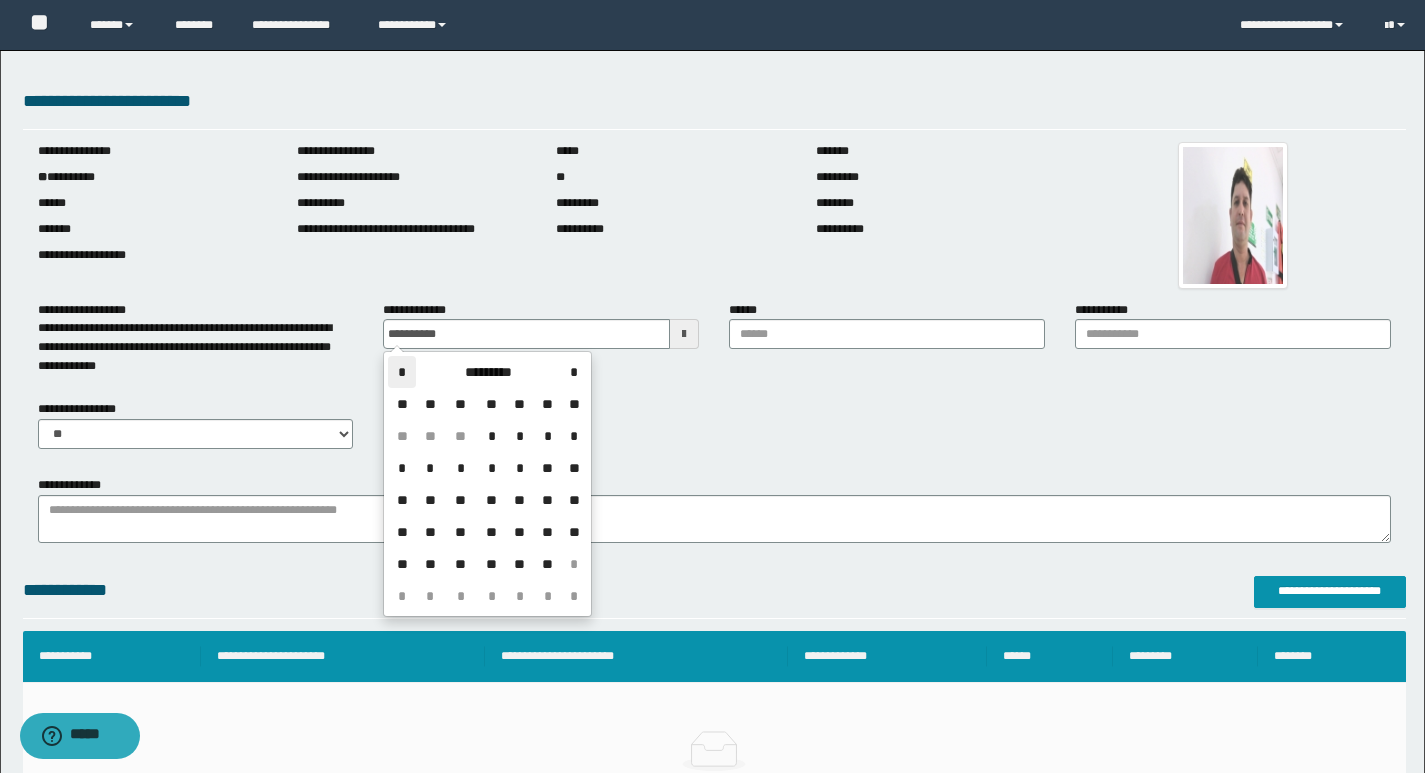 click on "*" at bounding box center [402, 372] 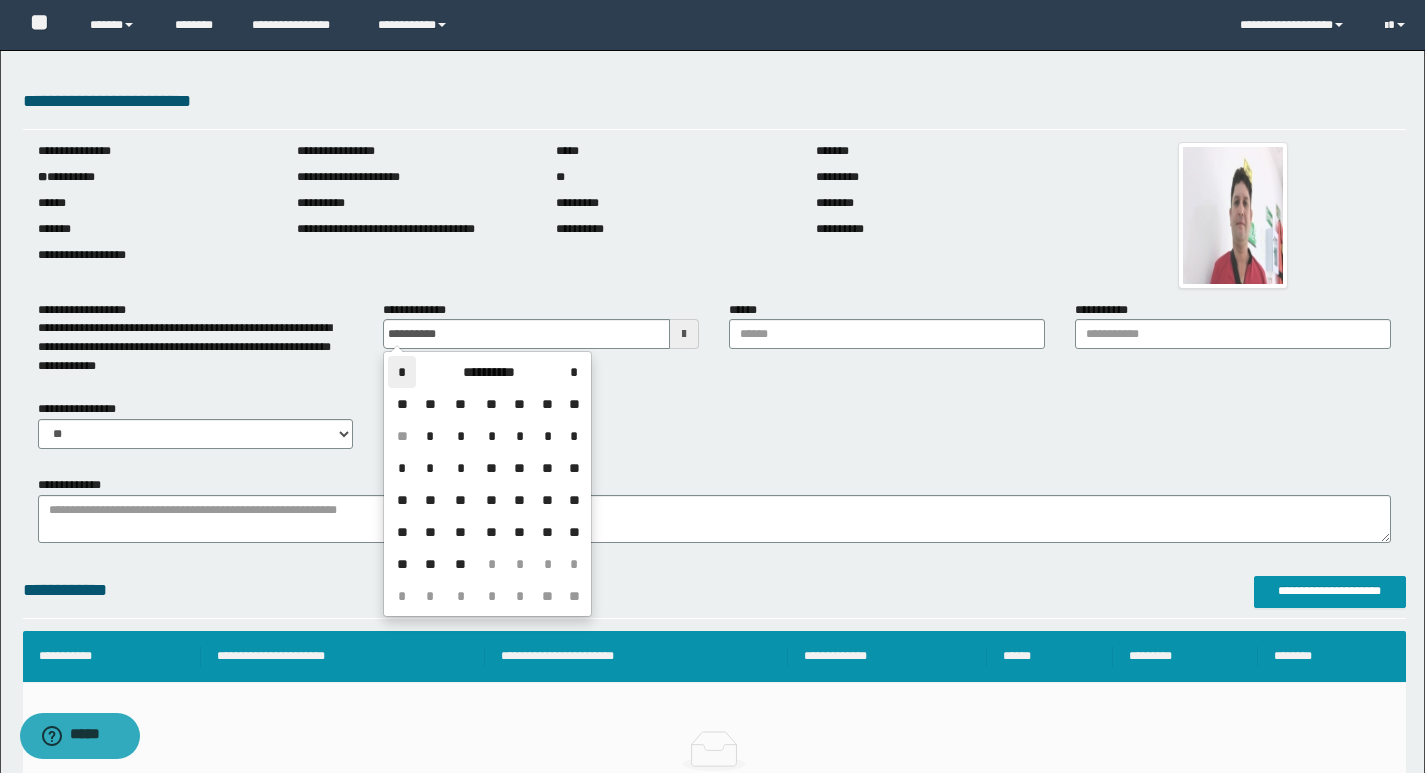 click on "*" at bounding box center [402, 372] 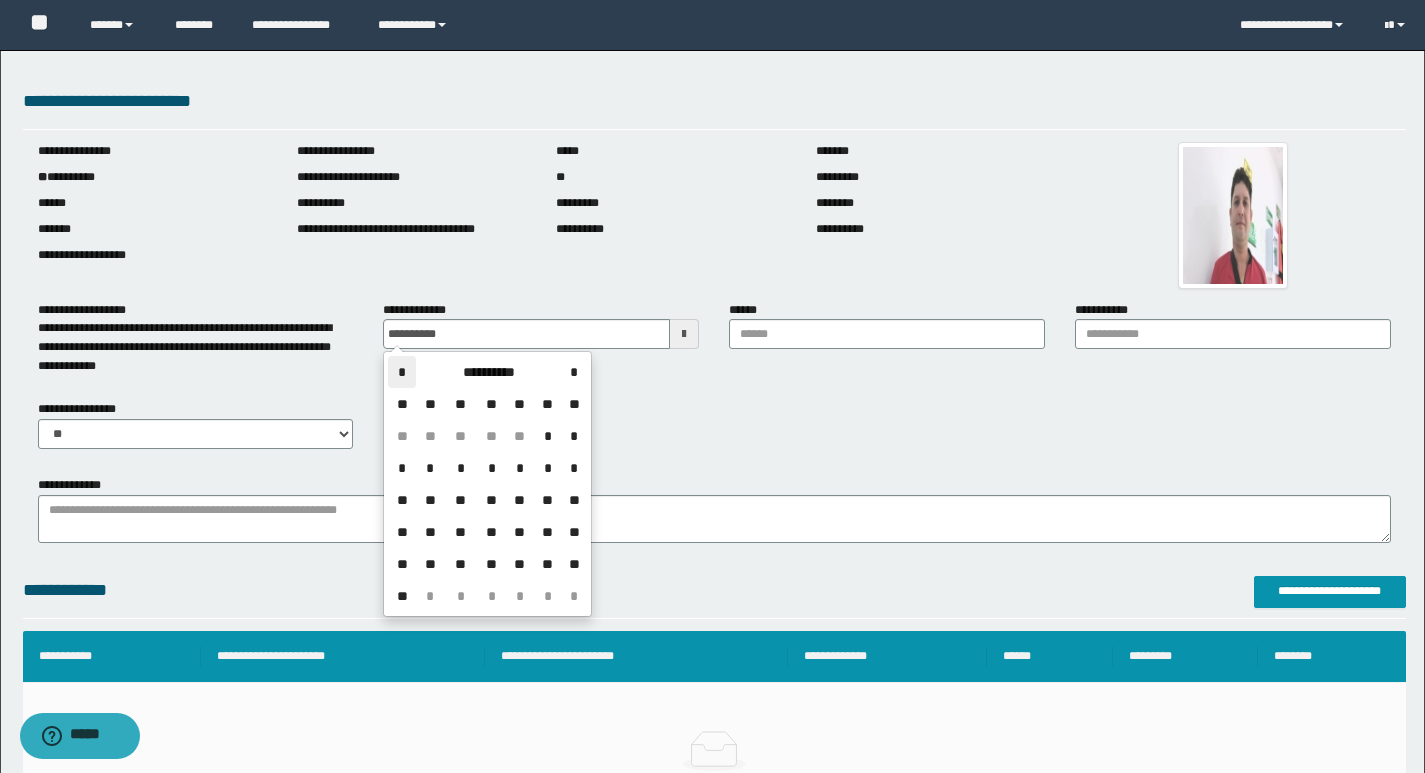 click on "*" at bounding box center [402, 372] 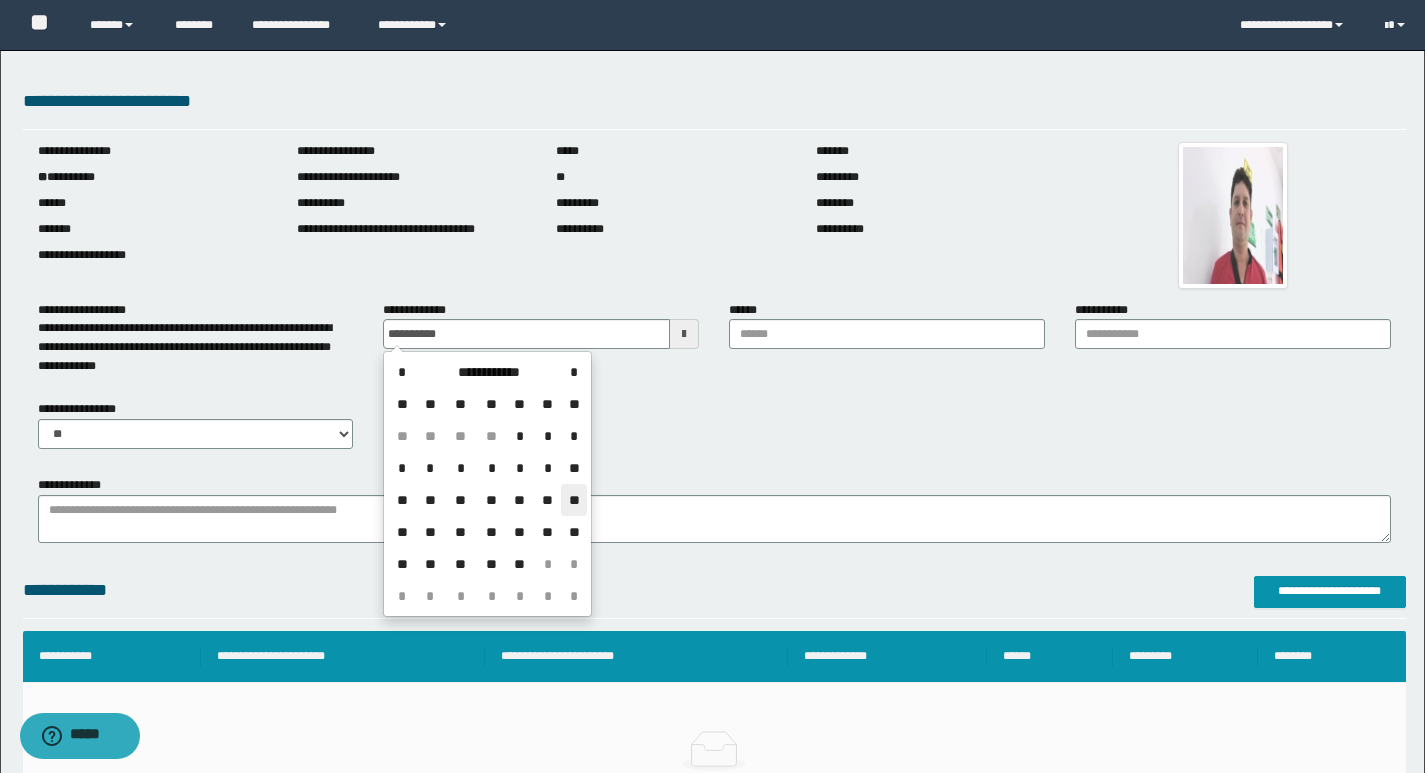 click on "**" at bounding box center (573, 500) 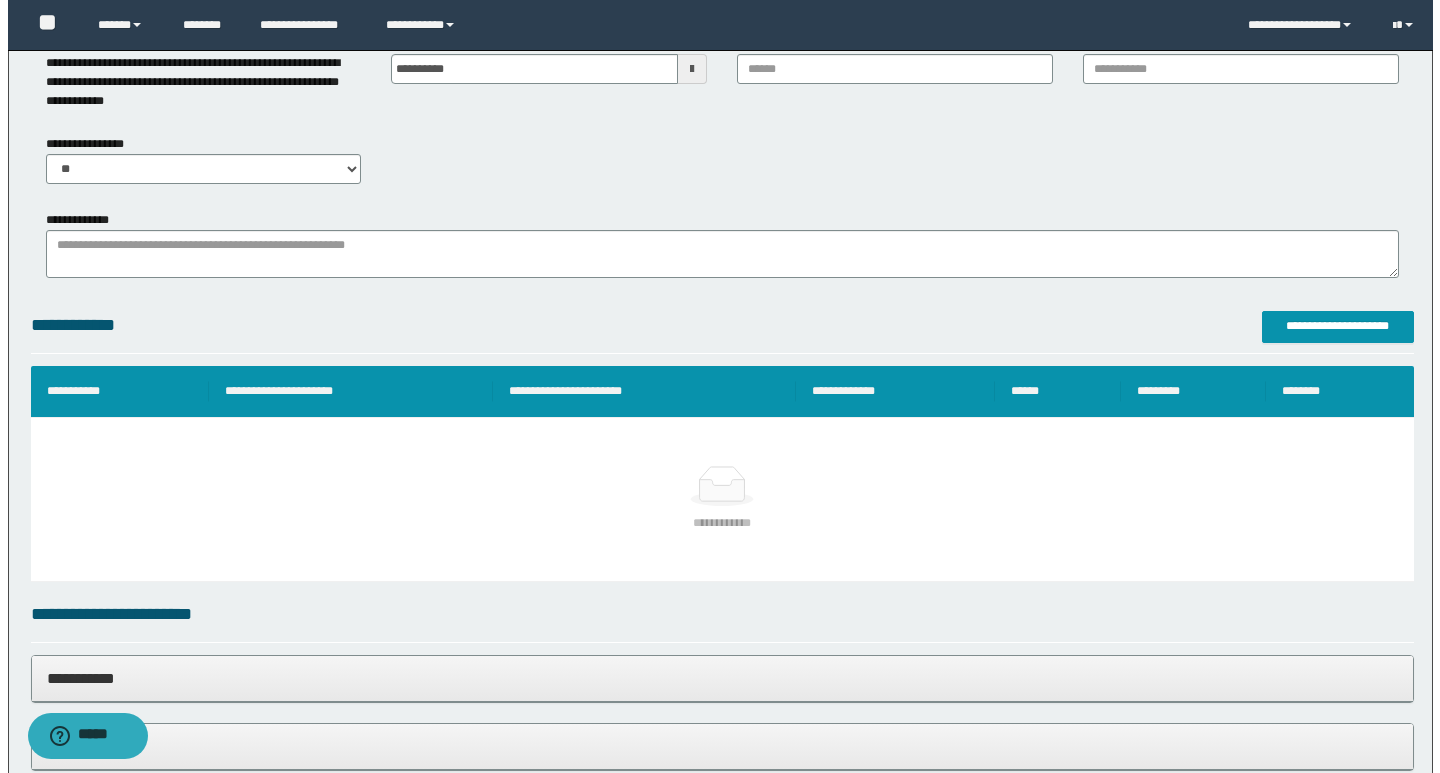 scroll, scrollTop: 300, scrollLeft: 0, axis: vertical 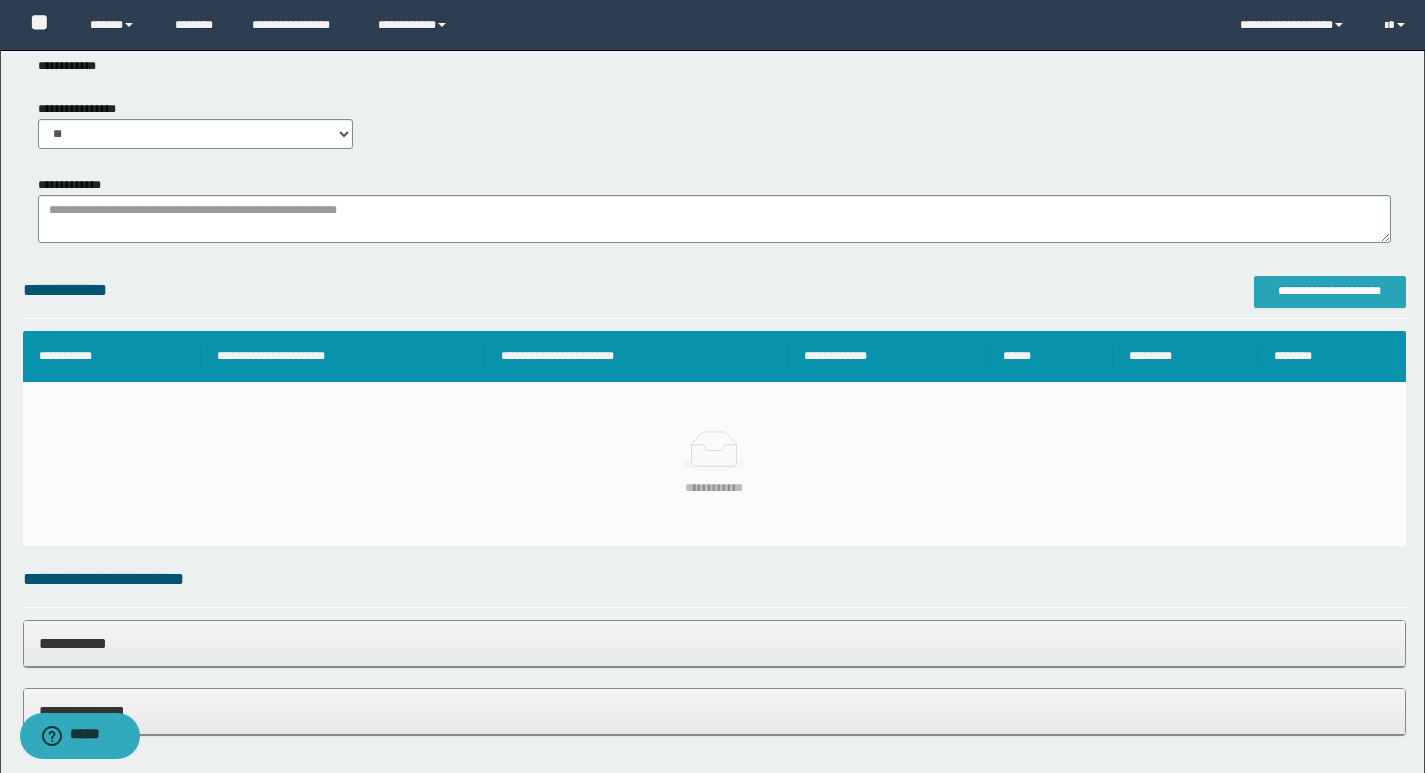 click on "**********" at bounding box center (1330, 292) 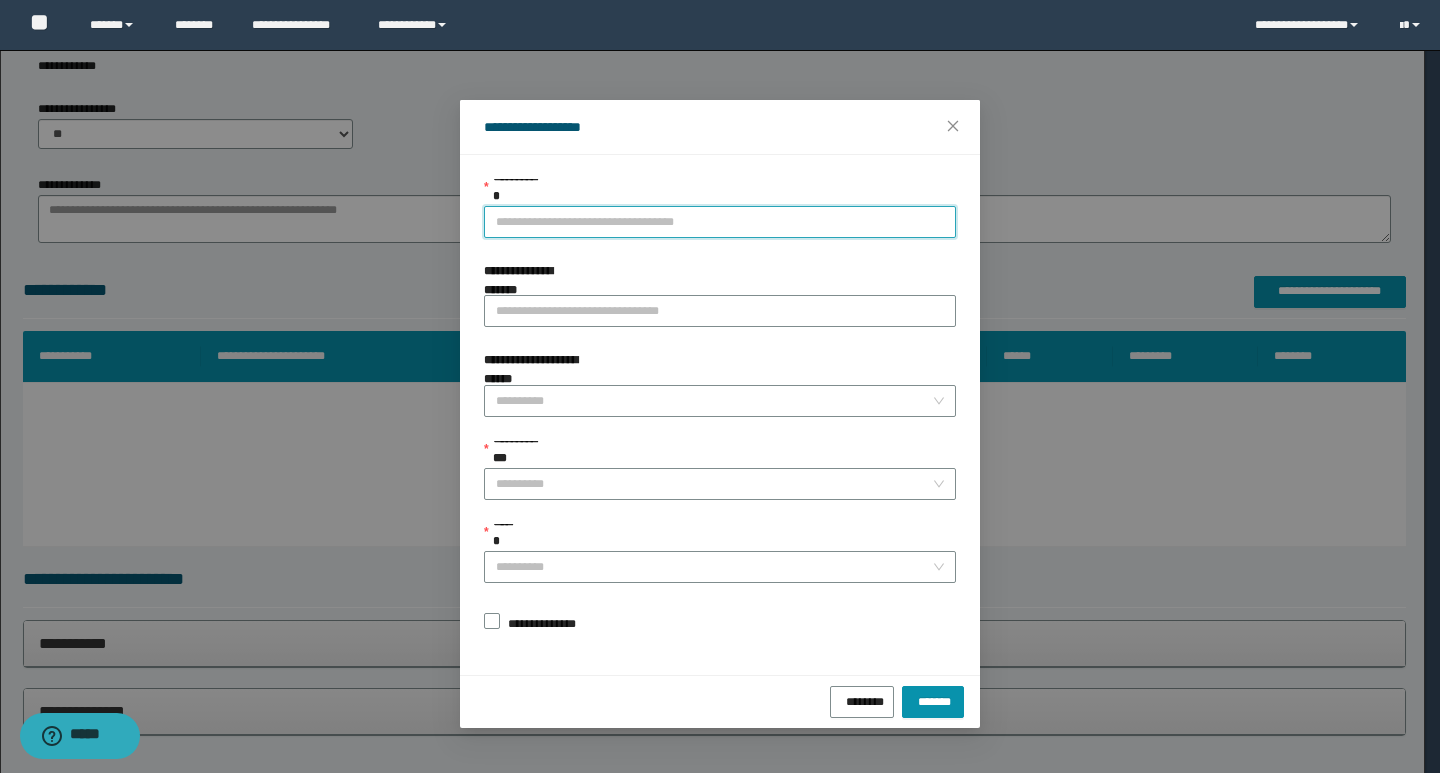 click on "**********" at bounding box center (720, 222) 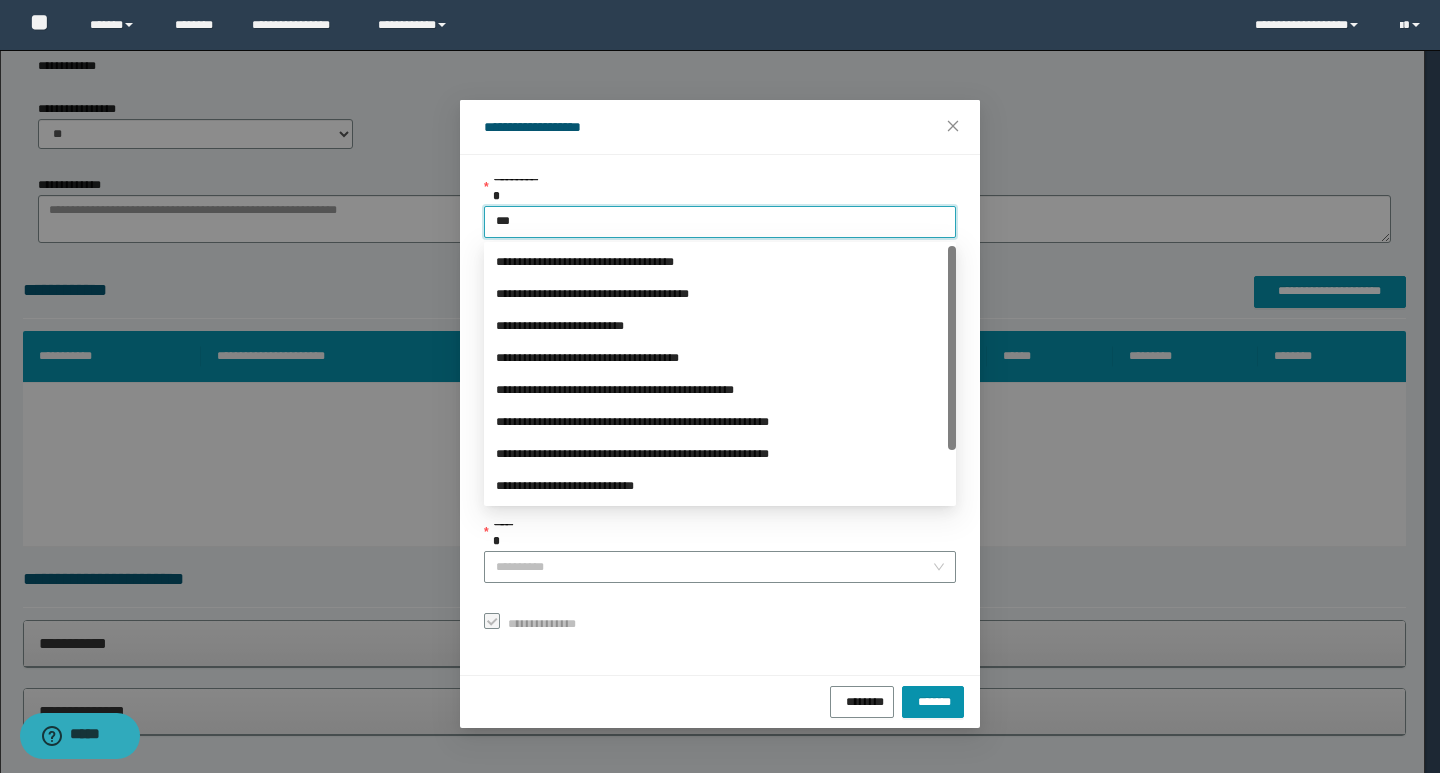 type on "****" 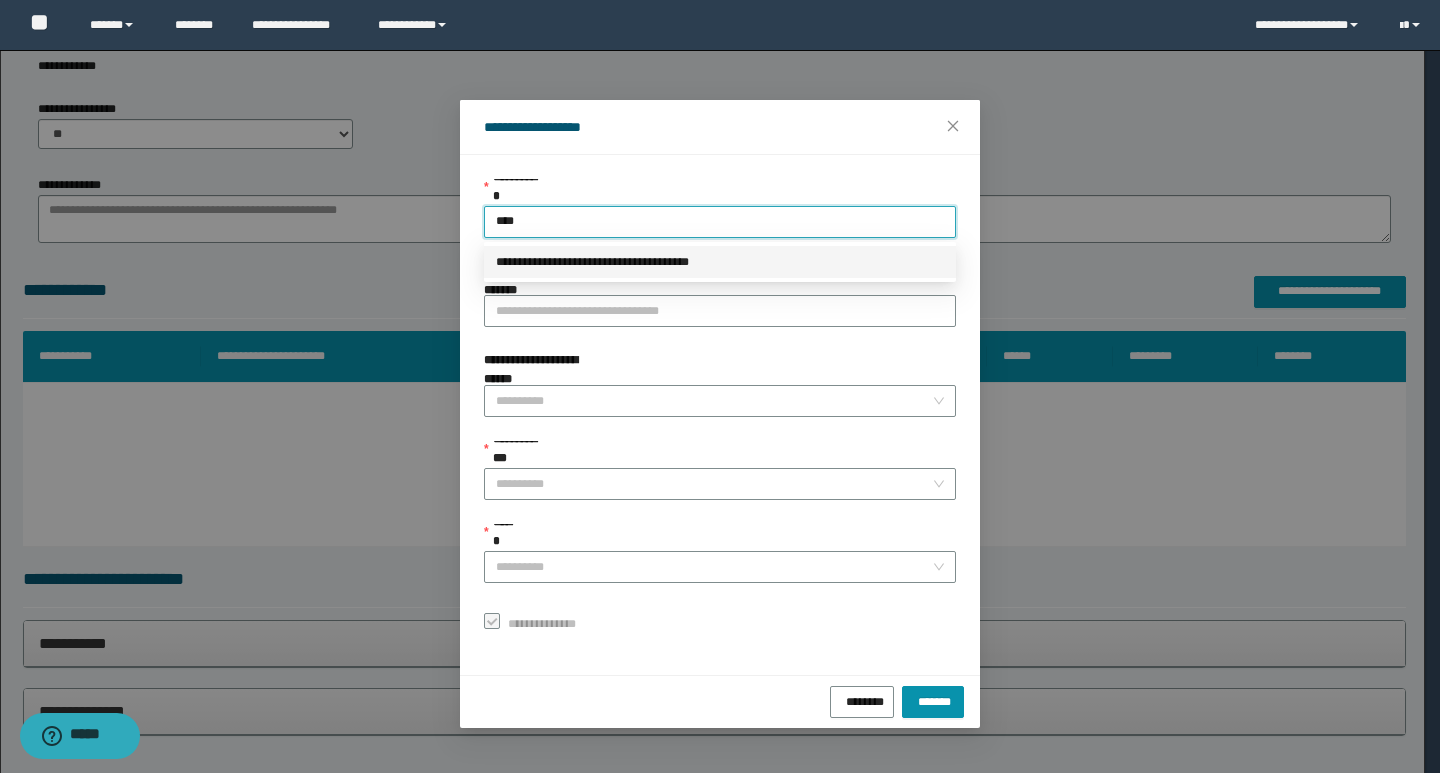 click on "**********" at bounding box center [720, 262] 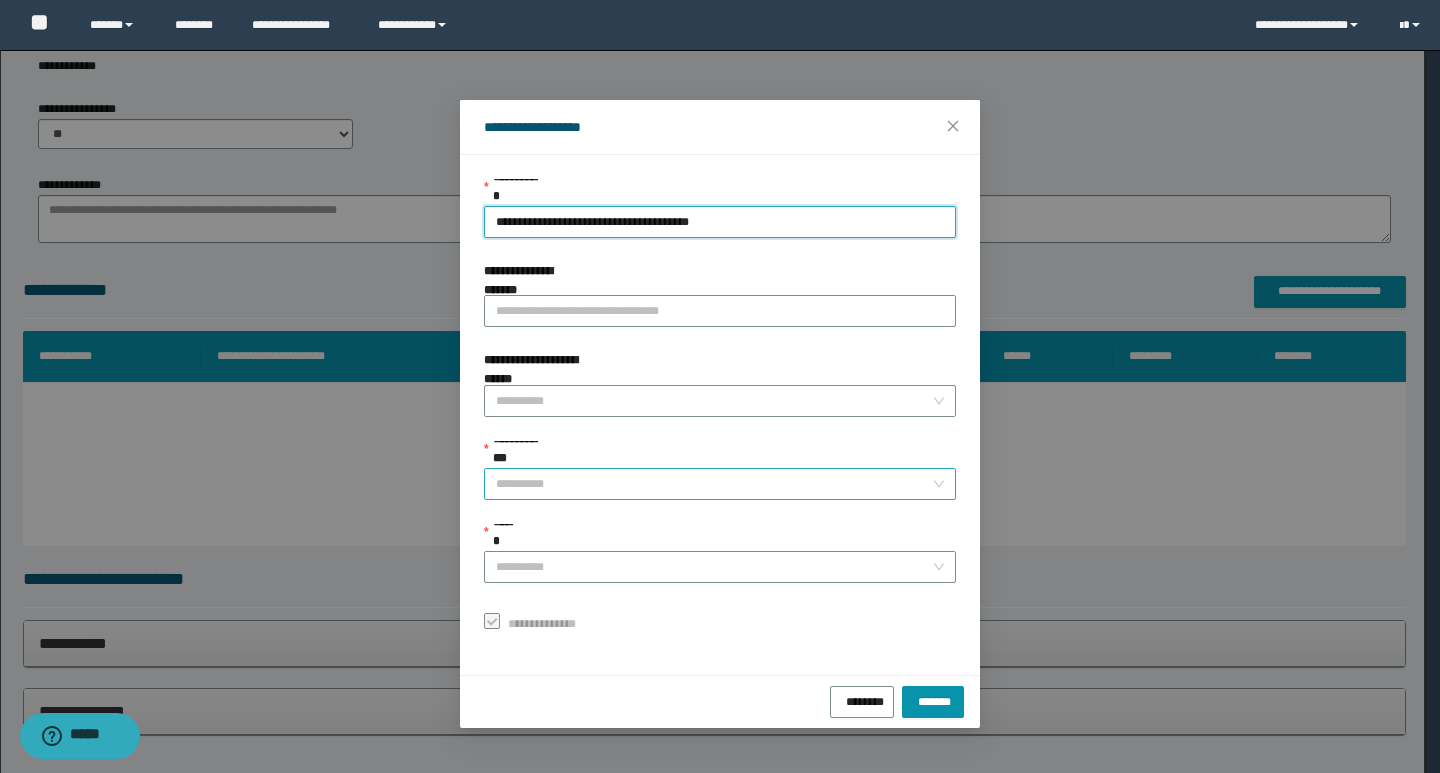 click on "**********" at bounding box center (714, 484) 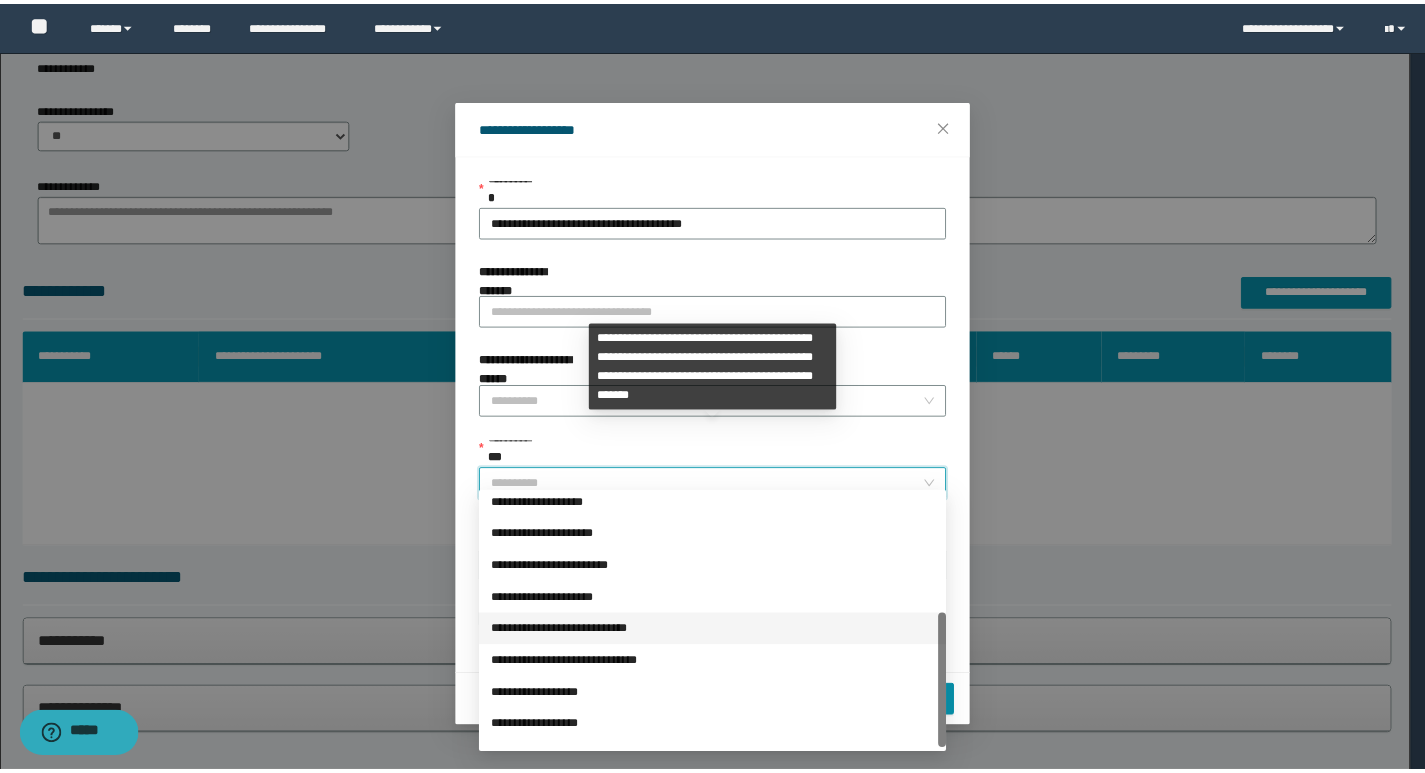 scroll, scrollTop: 224, scrollLeft: 0, axis: vertical 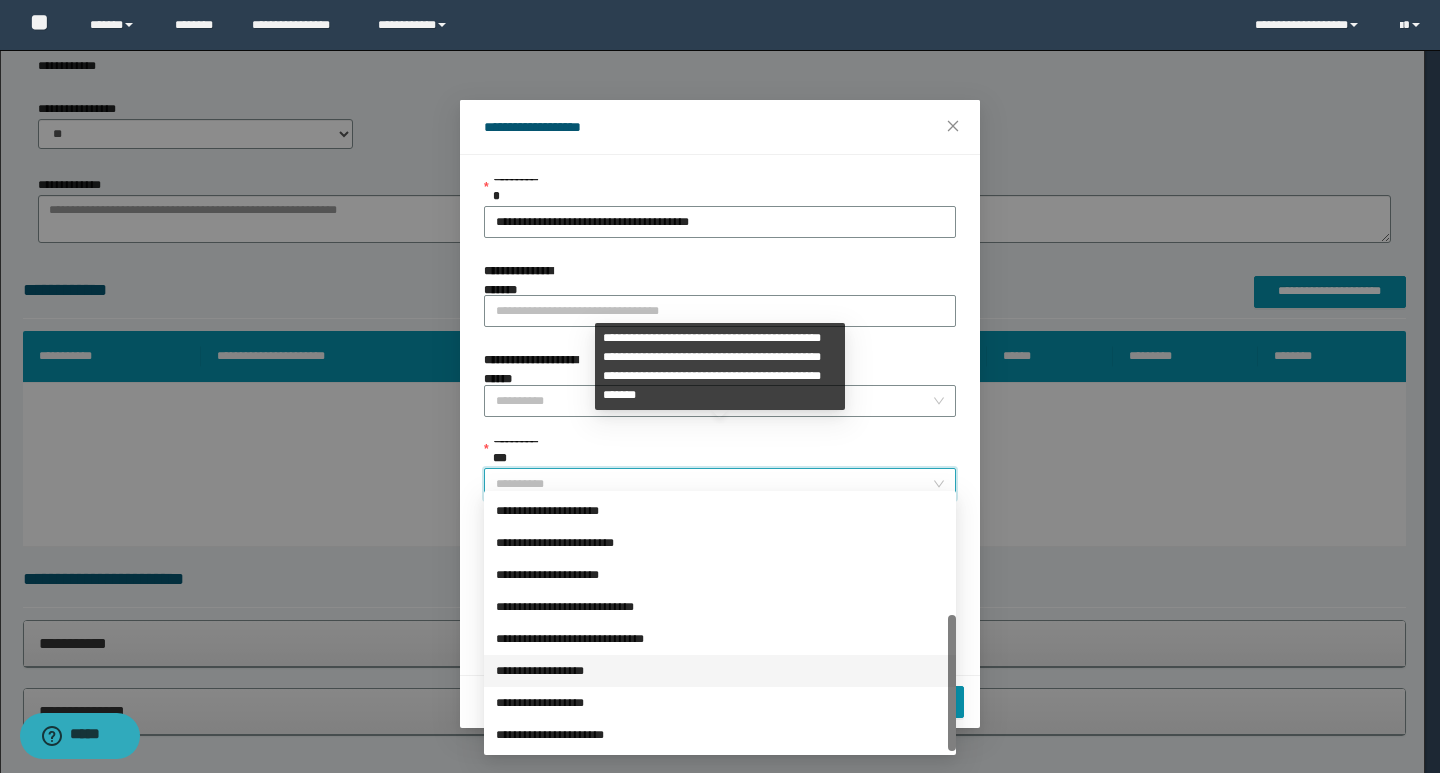 click on "**********" at bounding box center (720, 671) 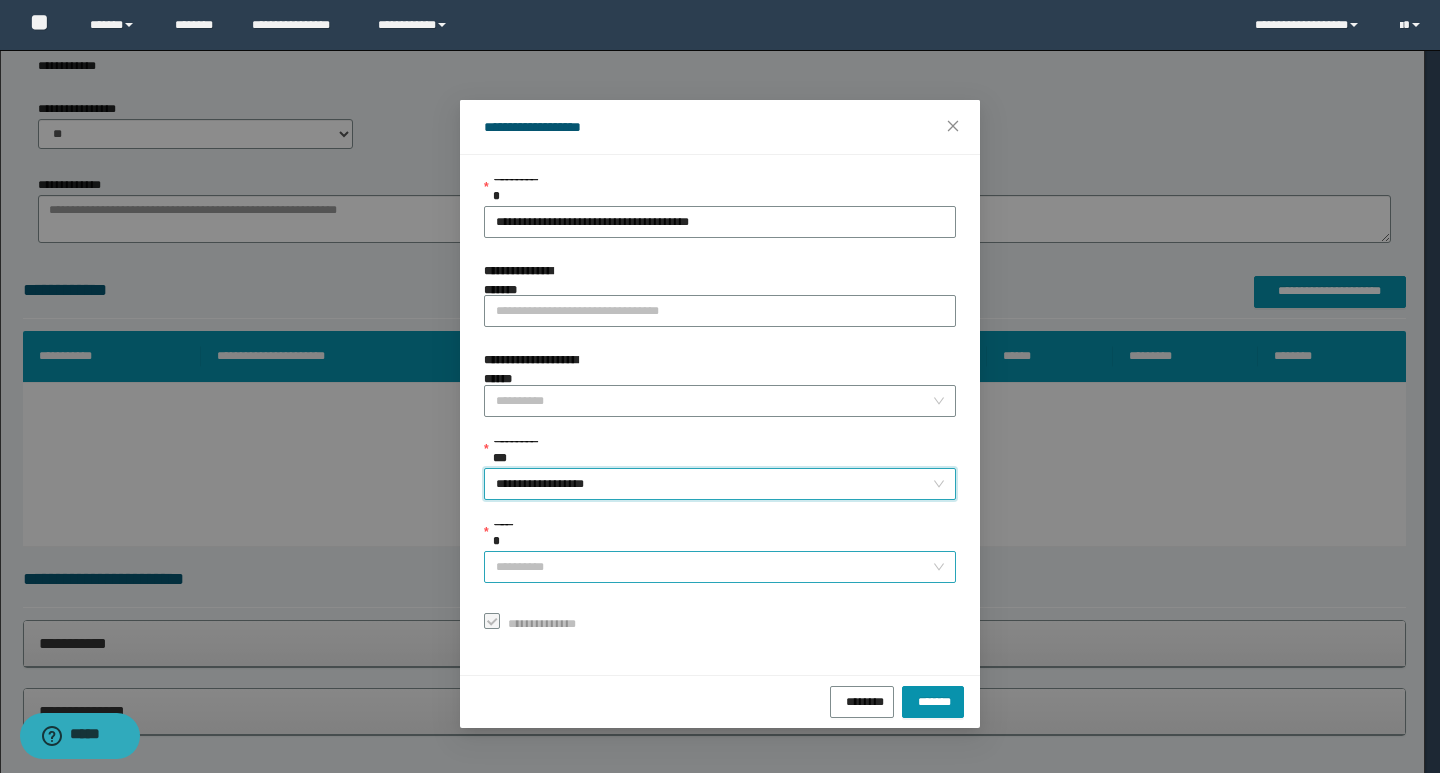click on "******" at bounding box center [714, 567] 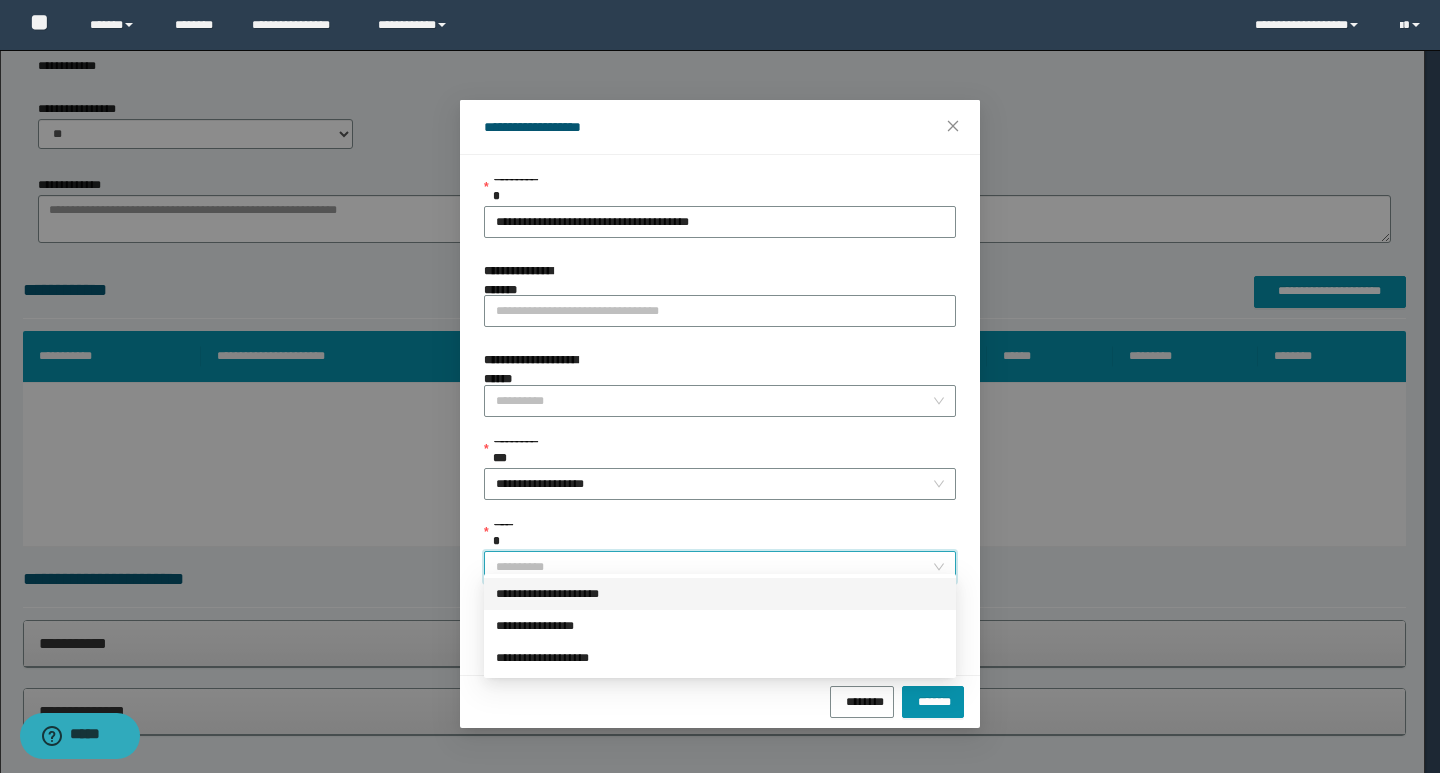 click on "**********" at bounding box center (720, 594) 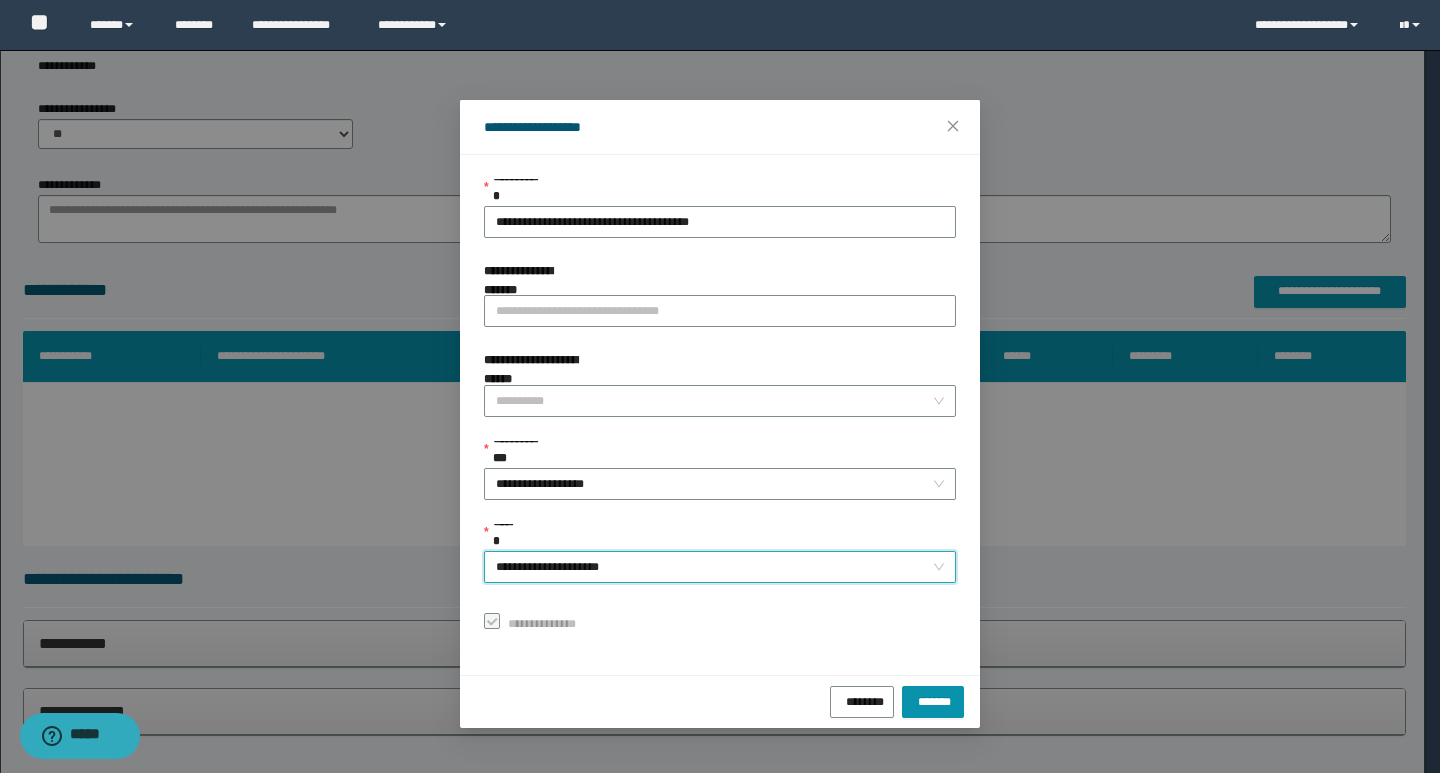 click on "******** *******" at bounding box center [720, 701] 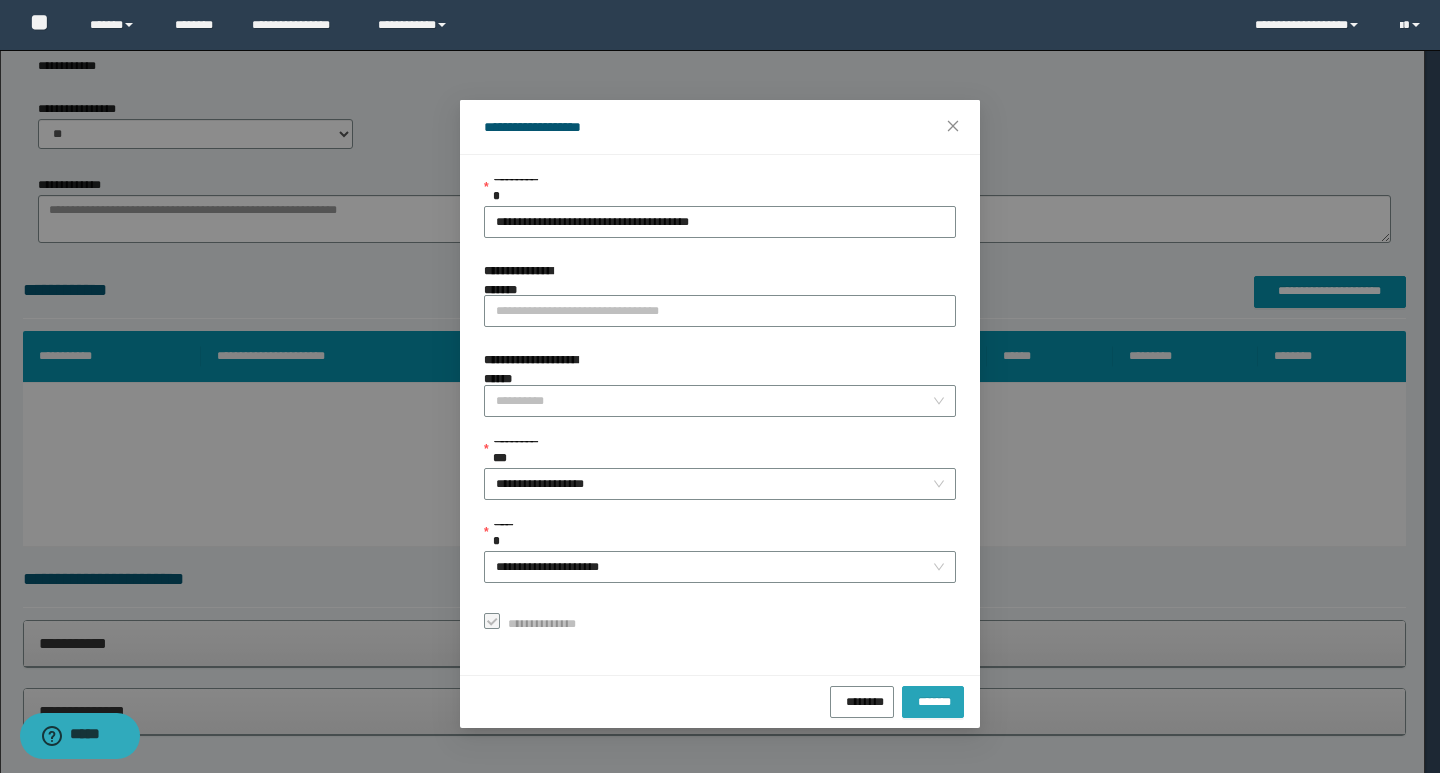 click on "*******" at bounding box center (933, 699) 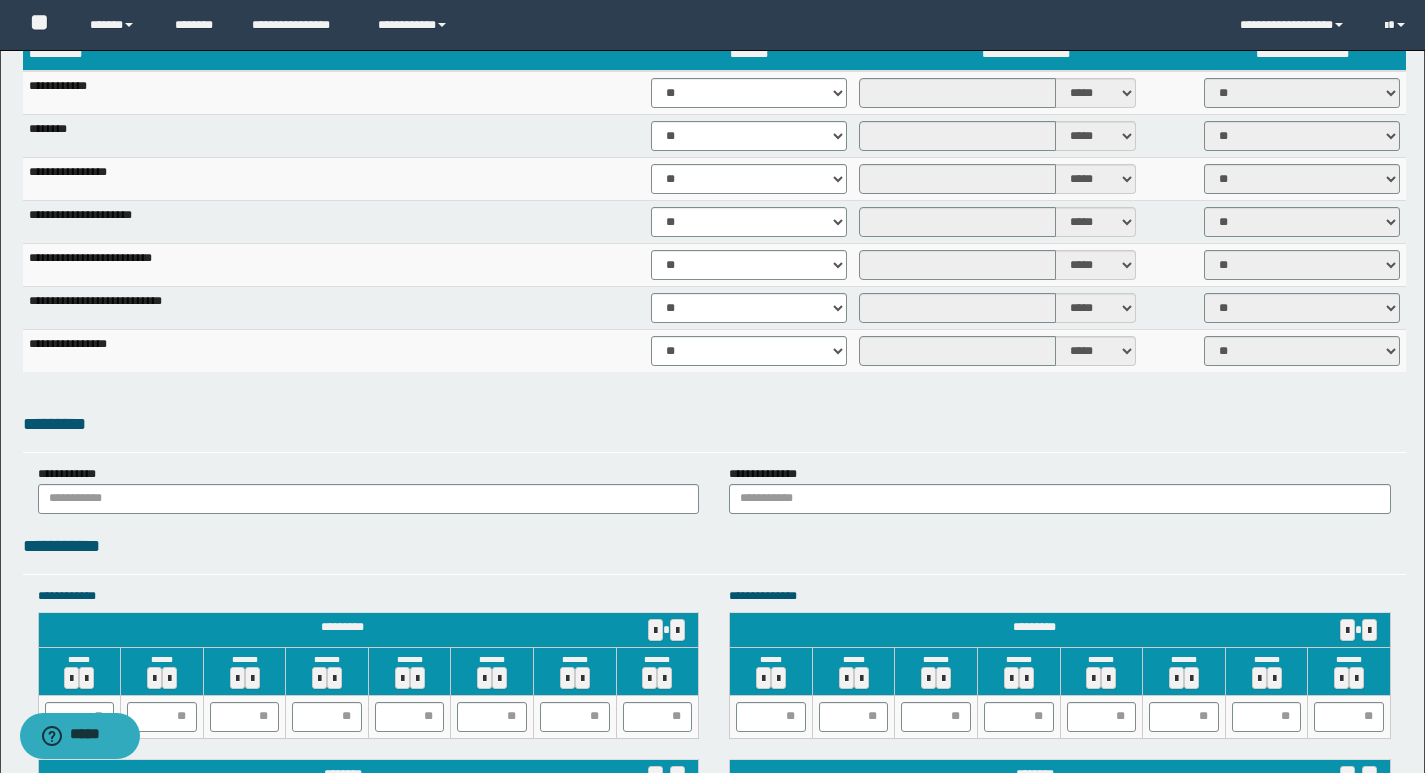 scroll, scrollTop: 1500, scrollLeft: 0, axis: vertical 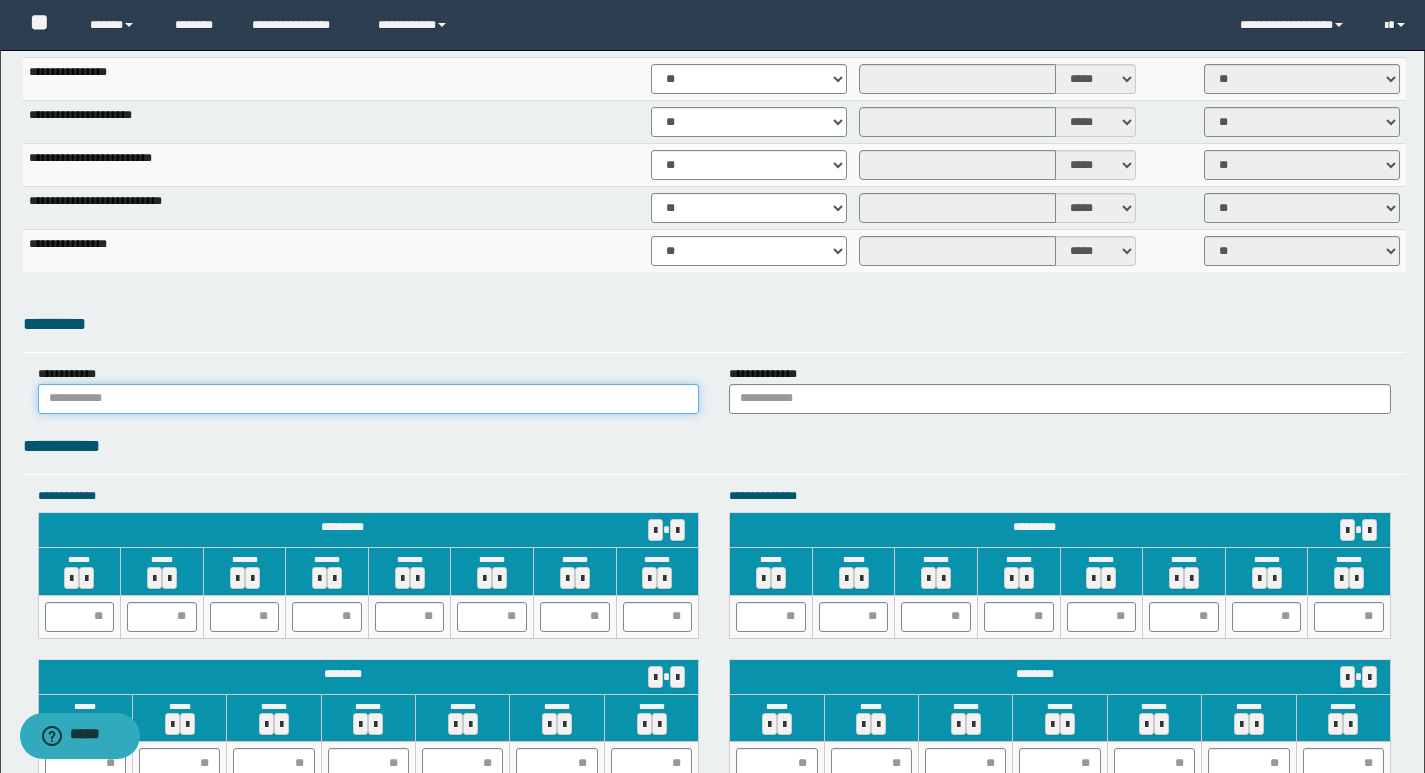 drag, startPoint x: 141, startPoint y: 388, endPoint x: 139, endPoint y: 413, distance: 25.079872 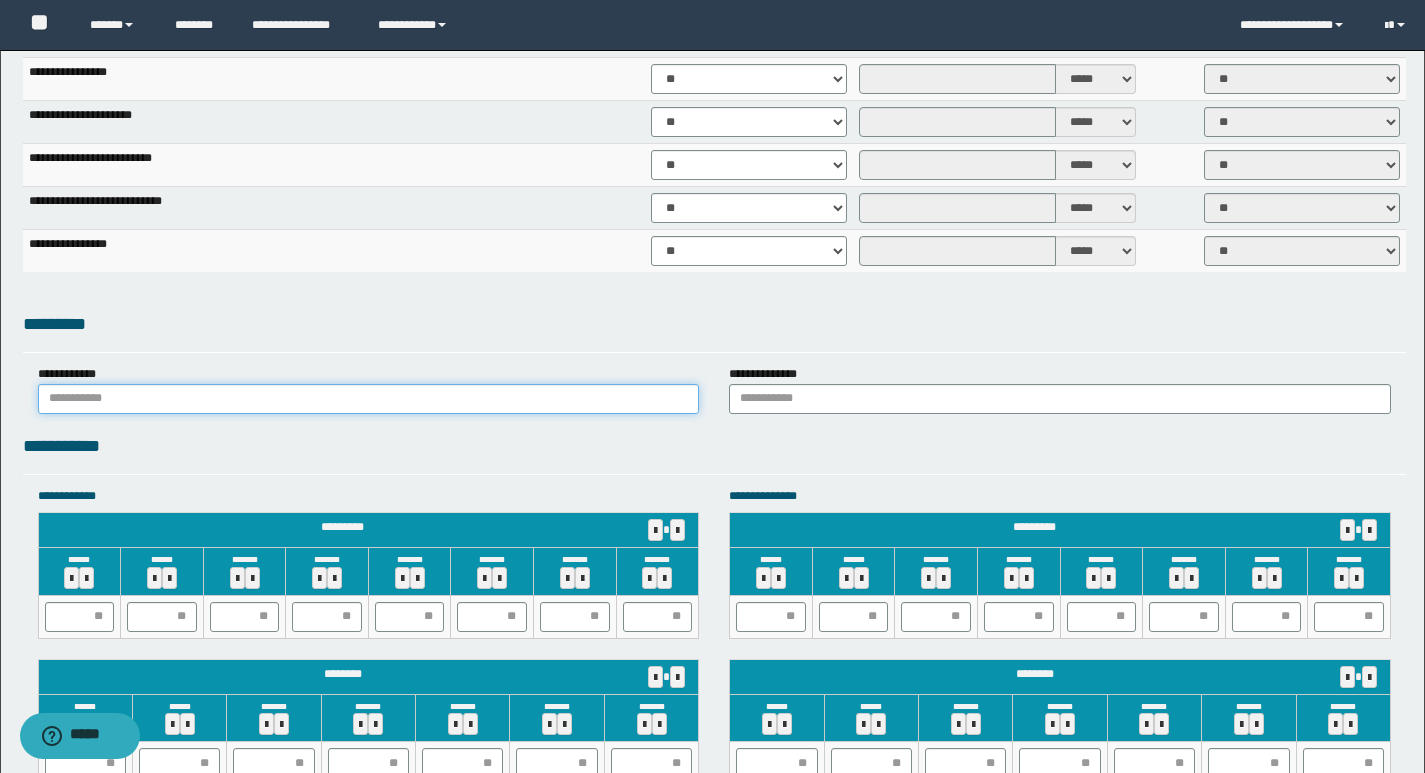 click at bounding box center [369, 399] 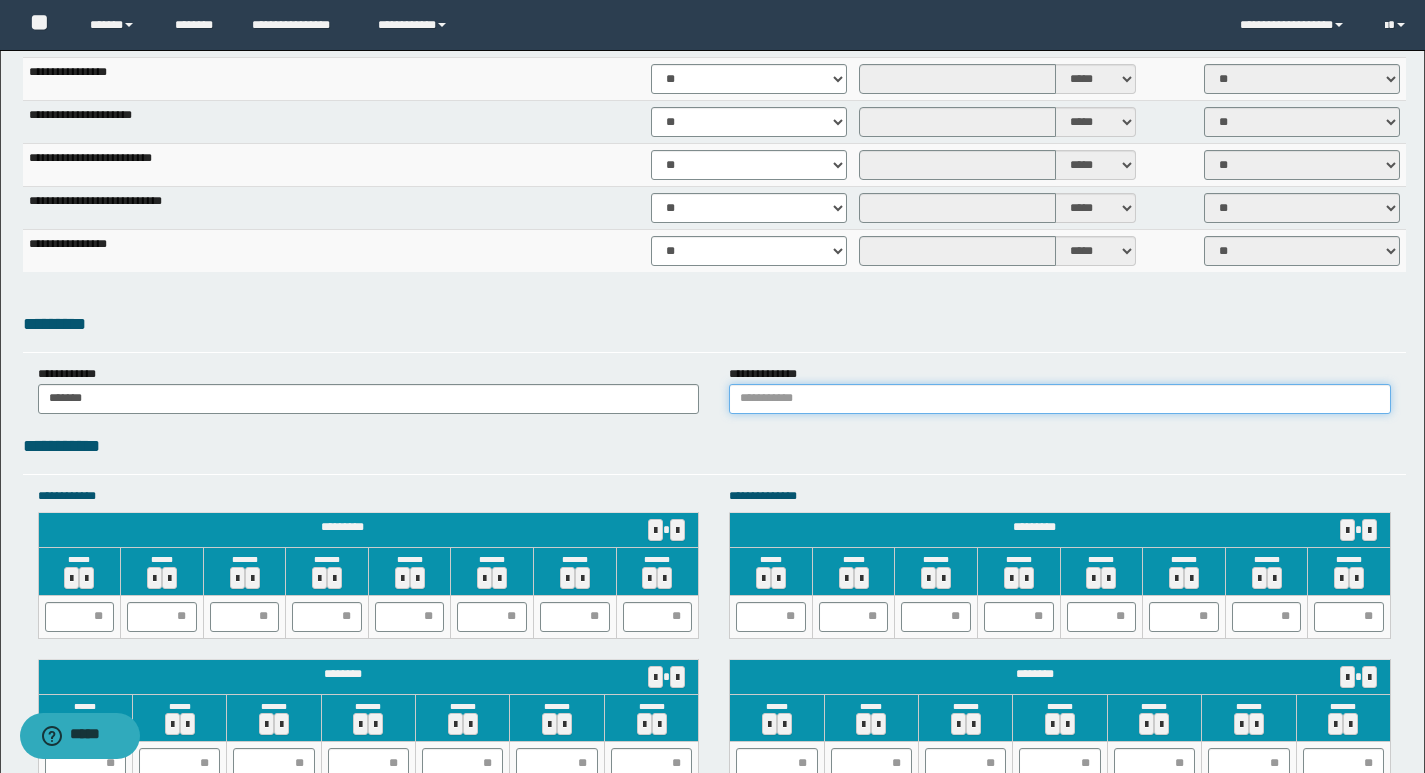 click at bounding box center (1060, 399) 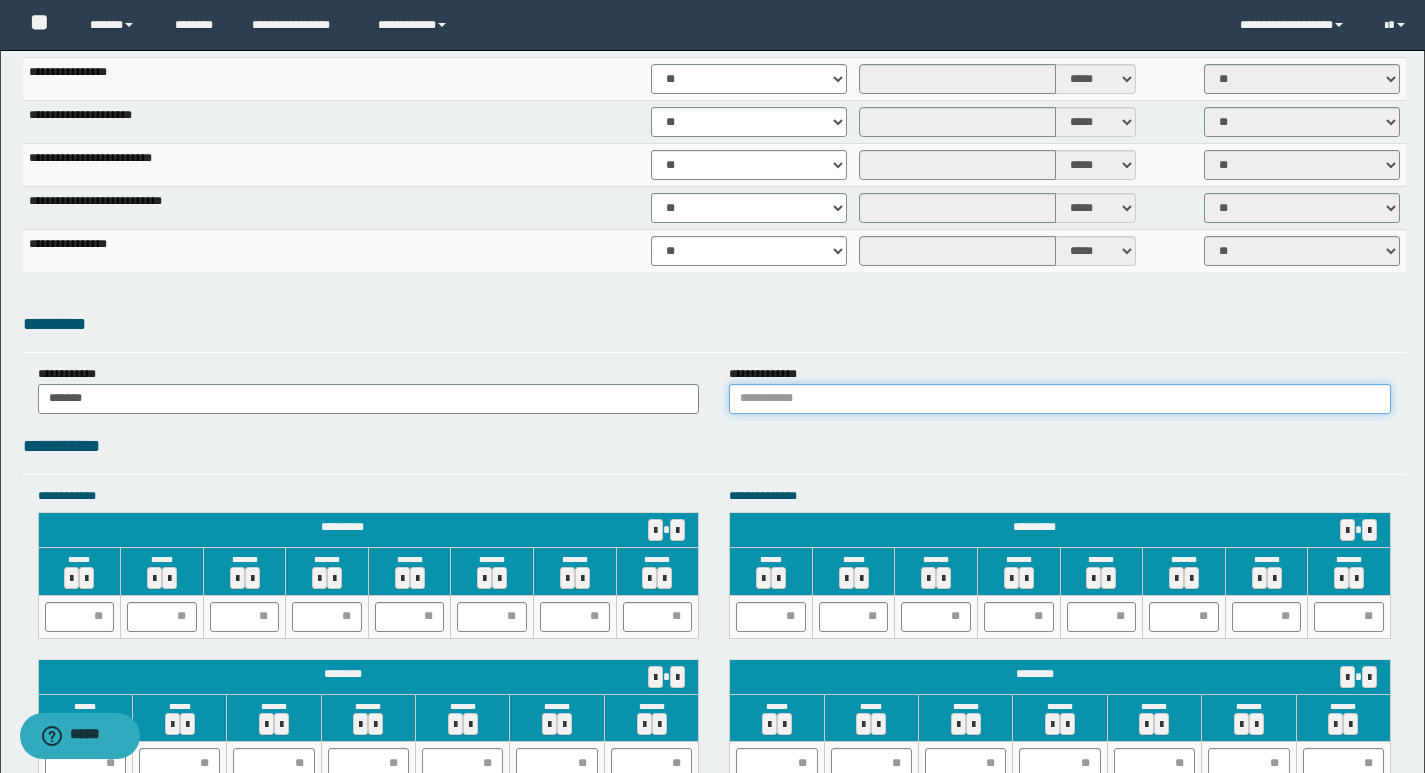 type on "******" 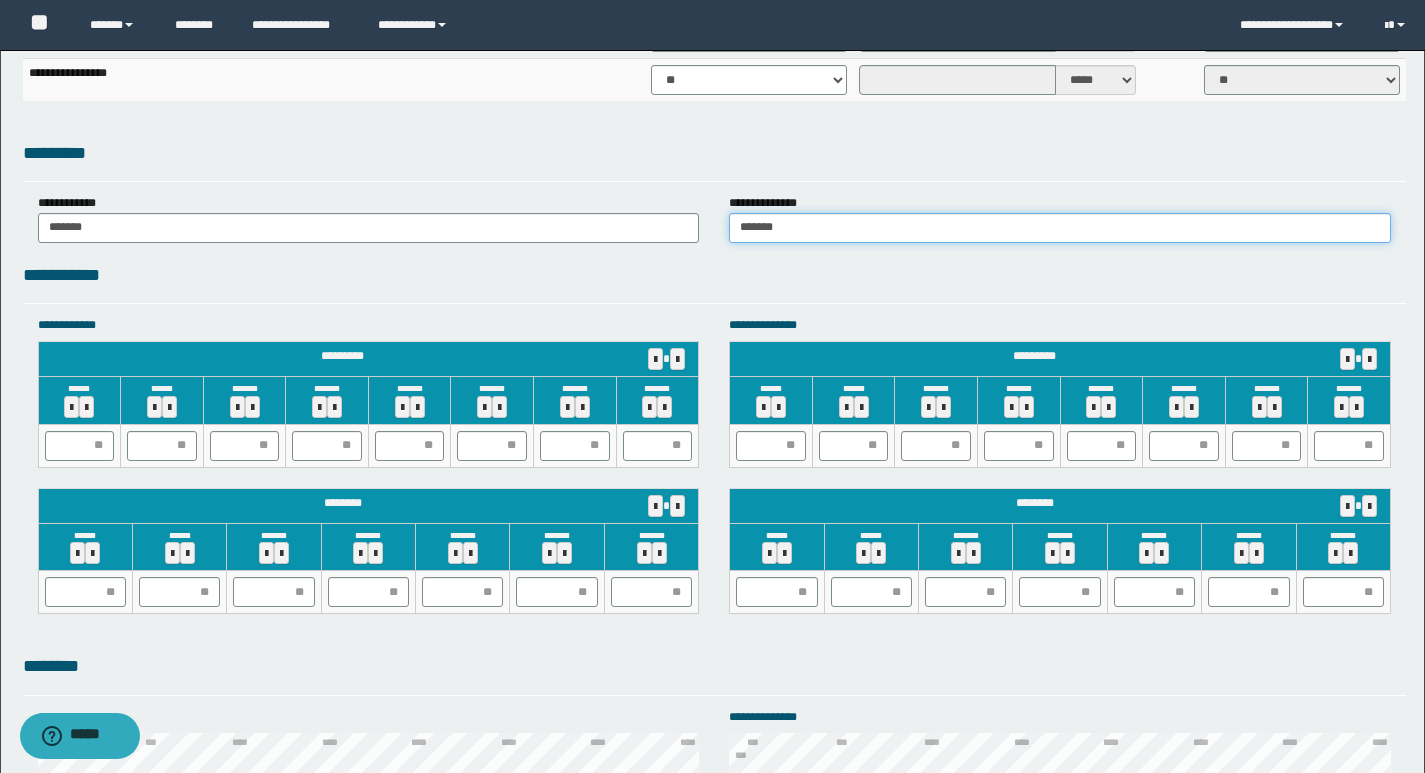 scroll, scrollTop: 2000, scrollLeft: 0, axis: vertical 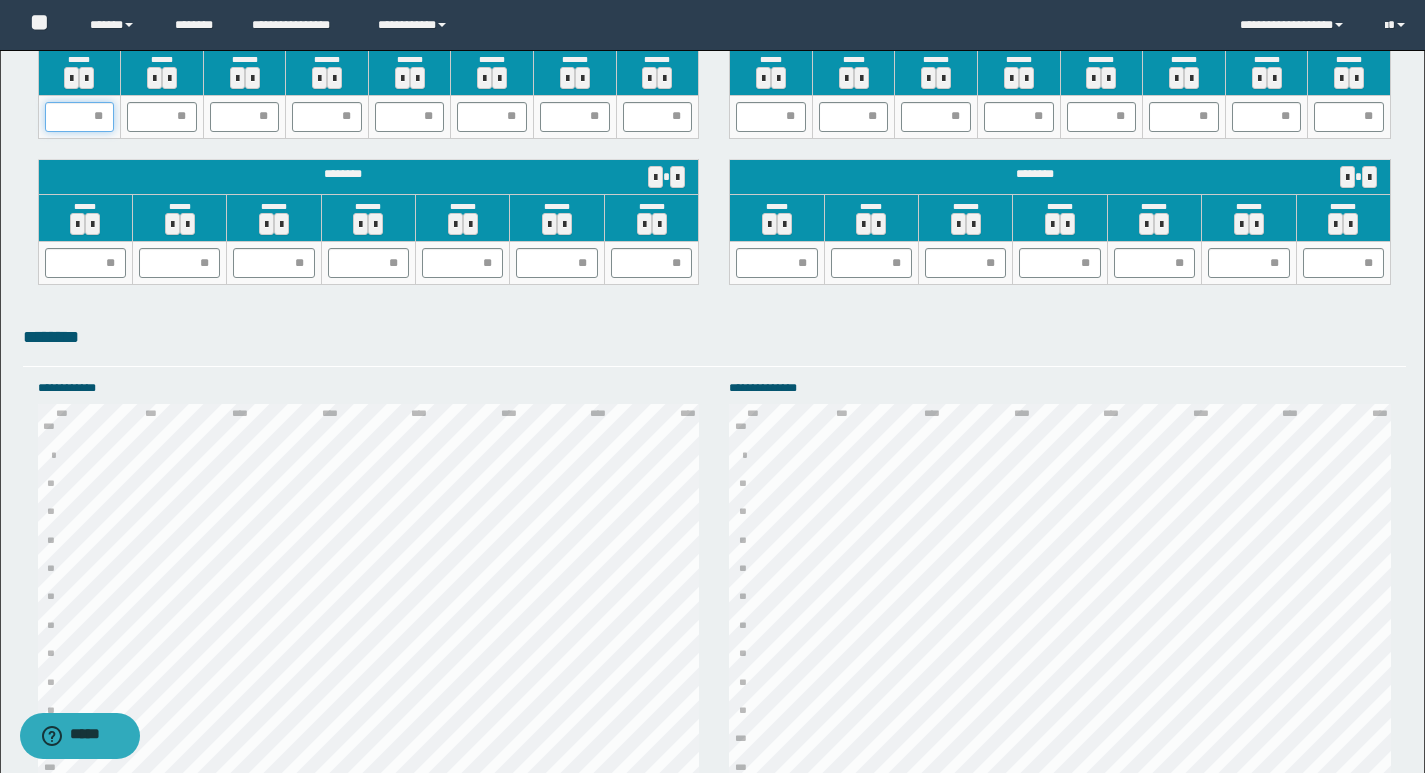 click at bounding box center [80, 117] 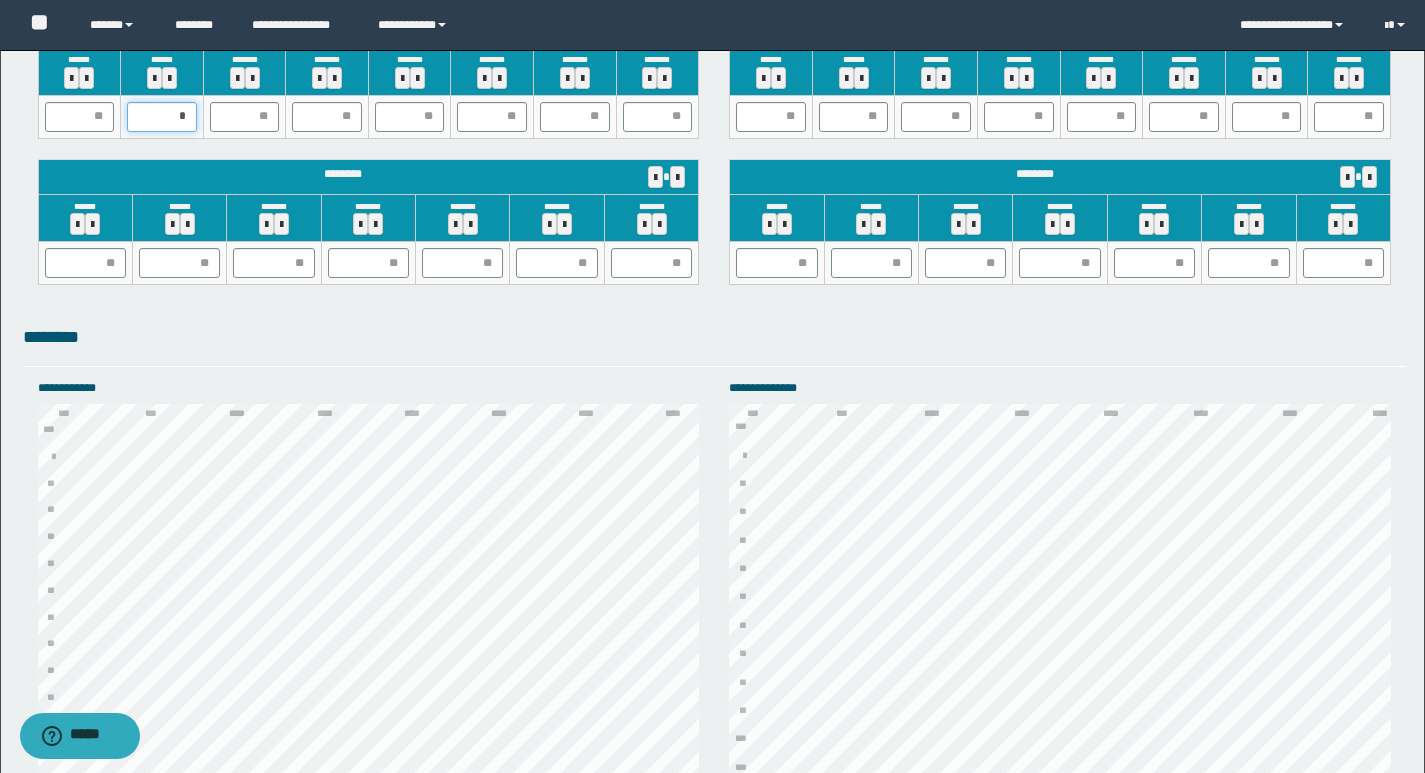 type on "**" 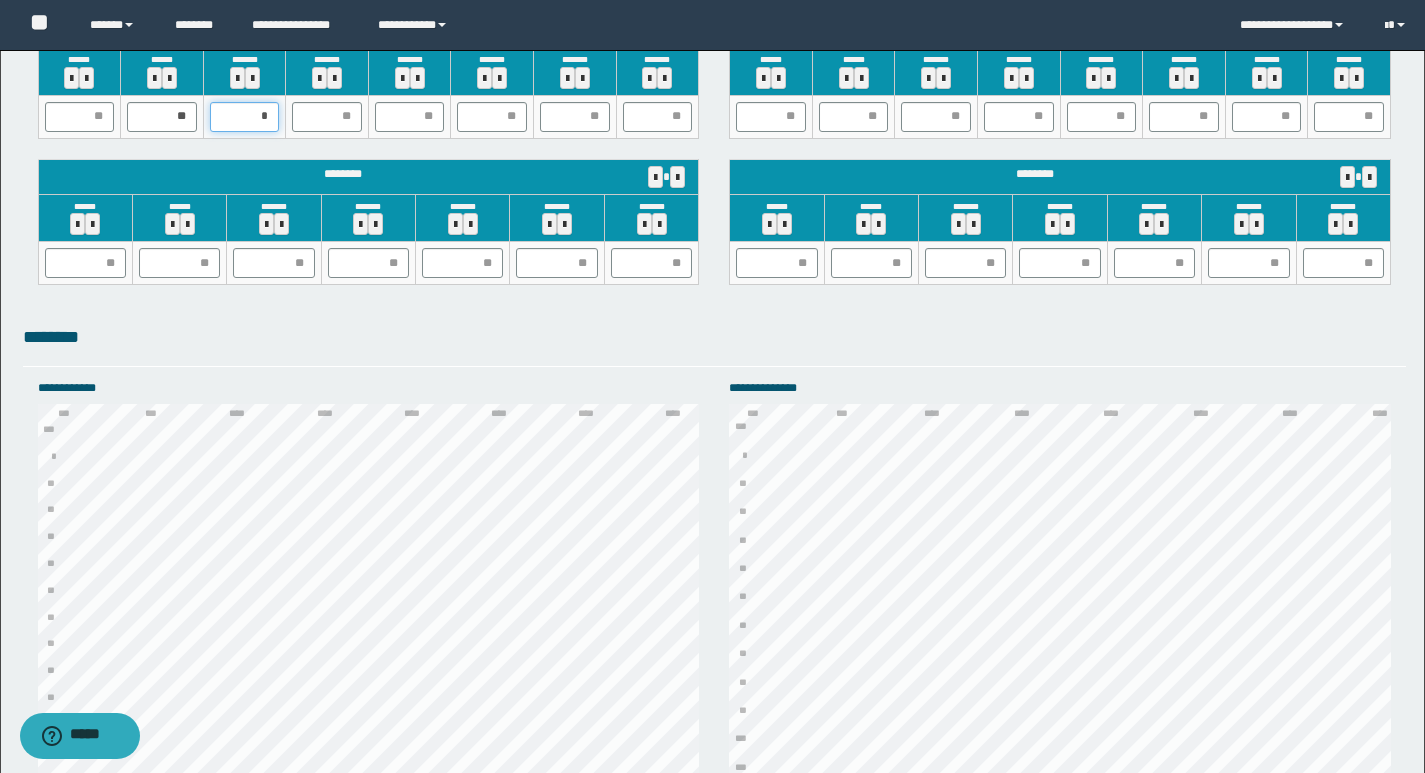 type on "**" 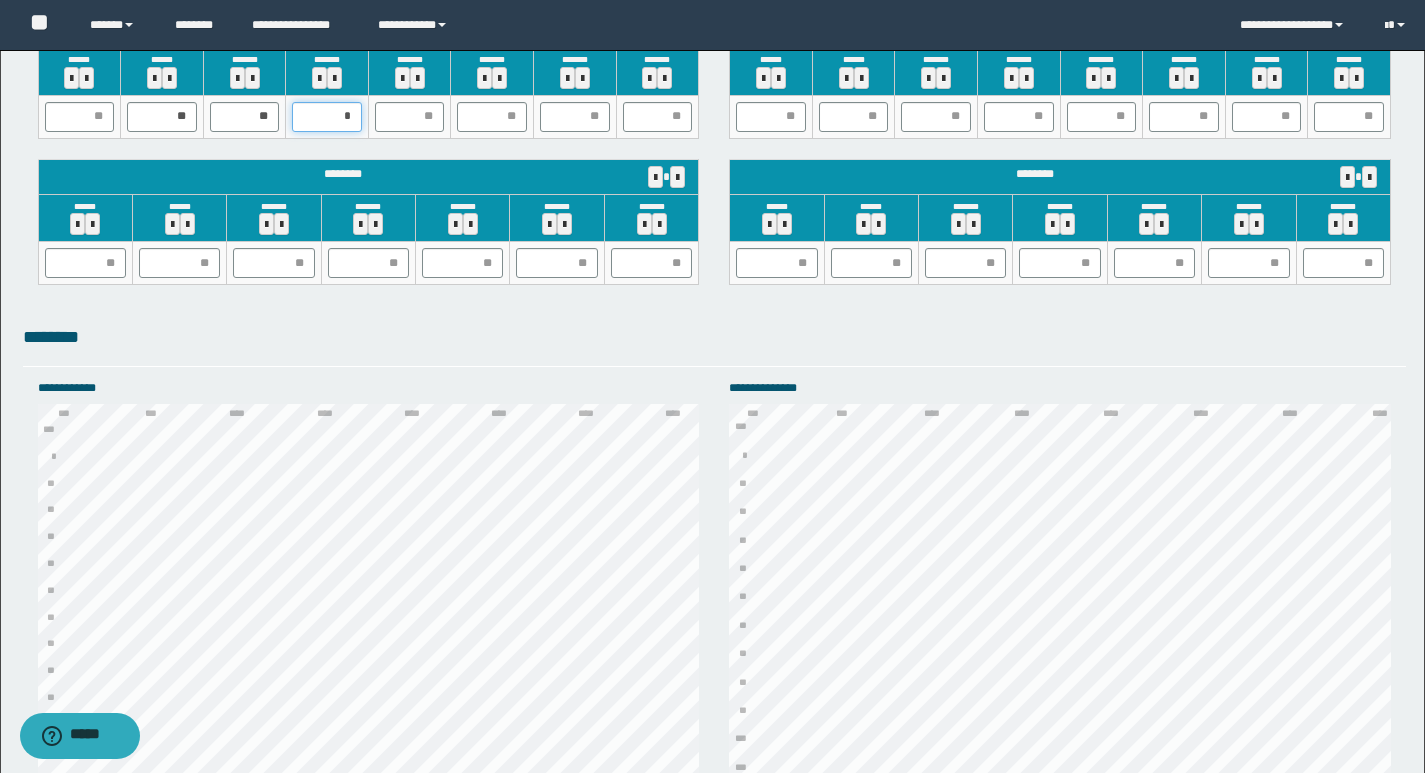 type on "**" 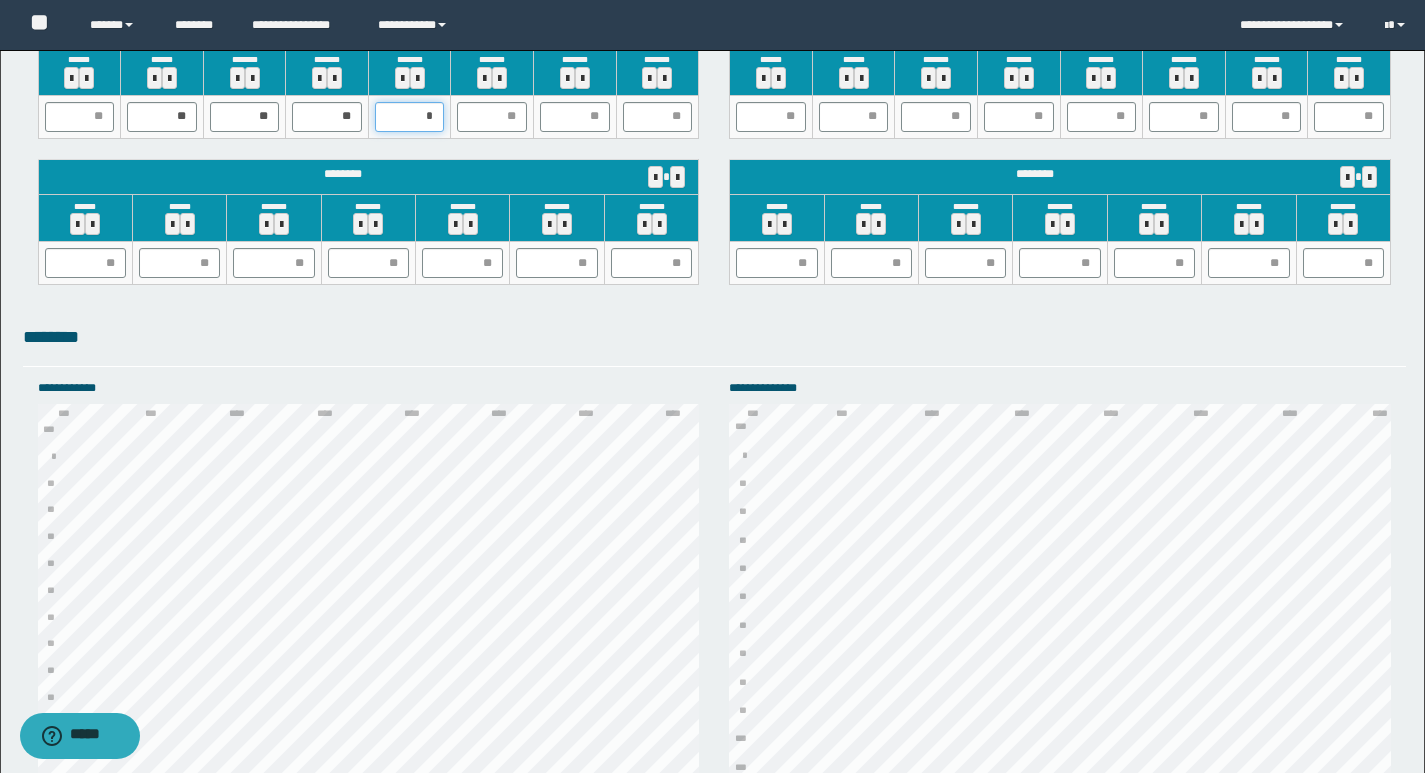 type on "**" 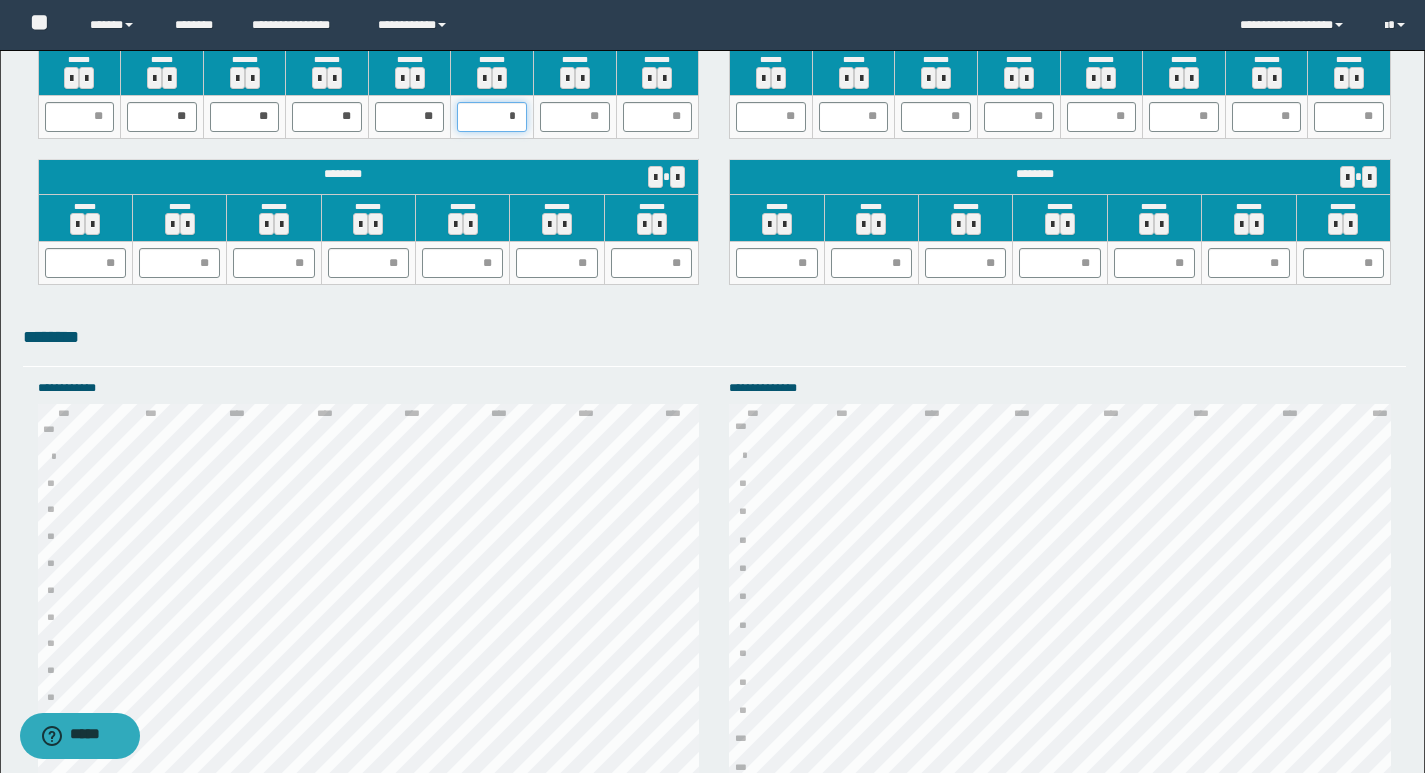 type on "**" 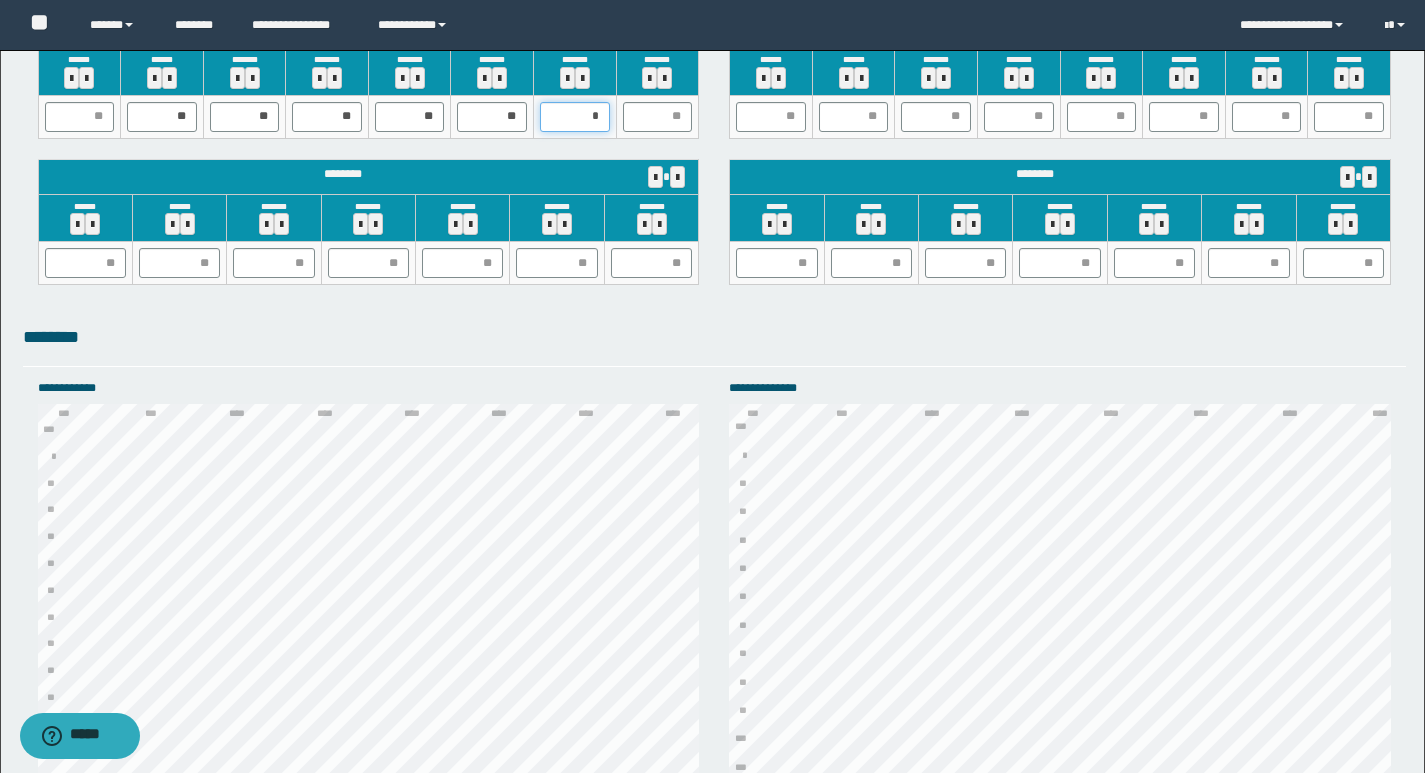 type on "**" 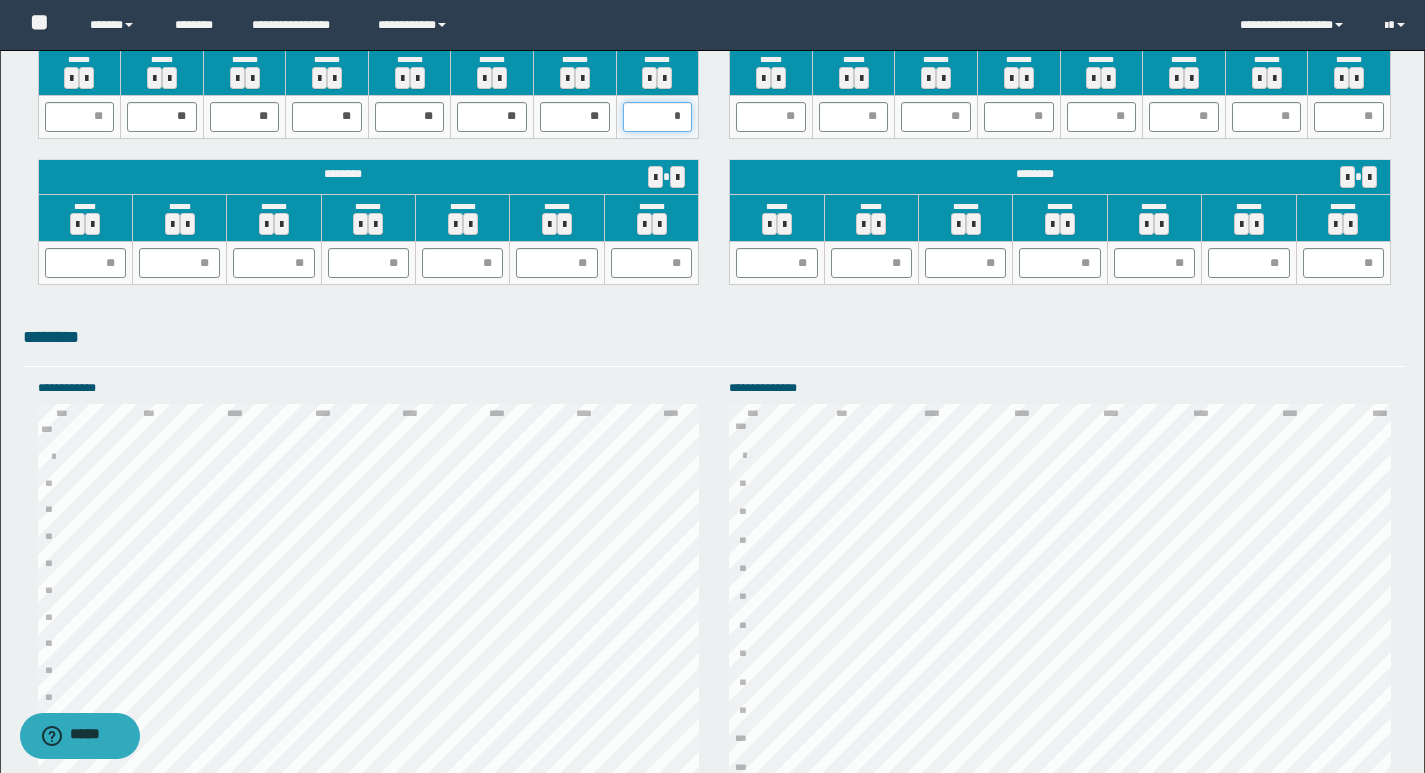 type on "**" 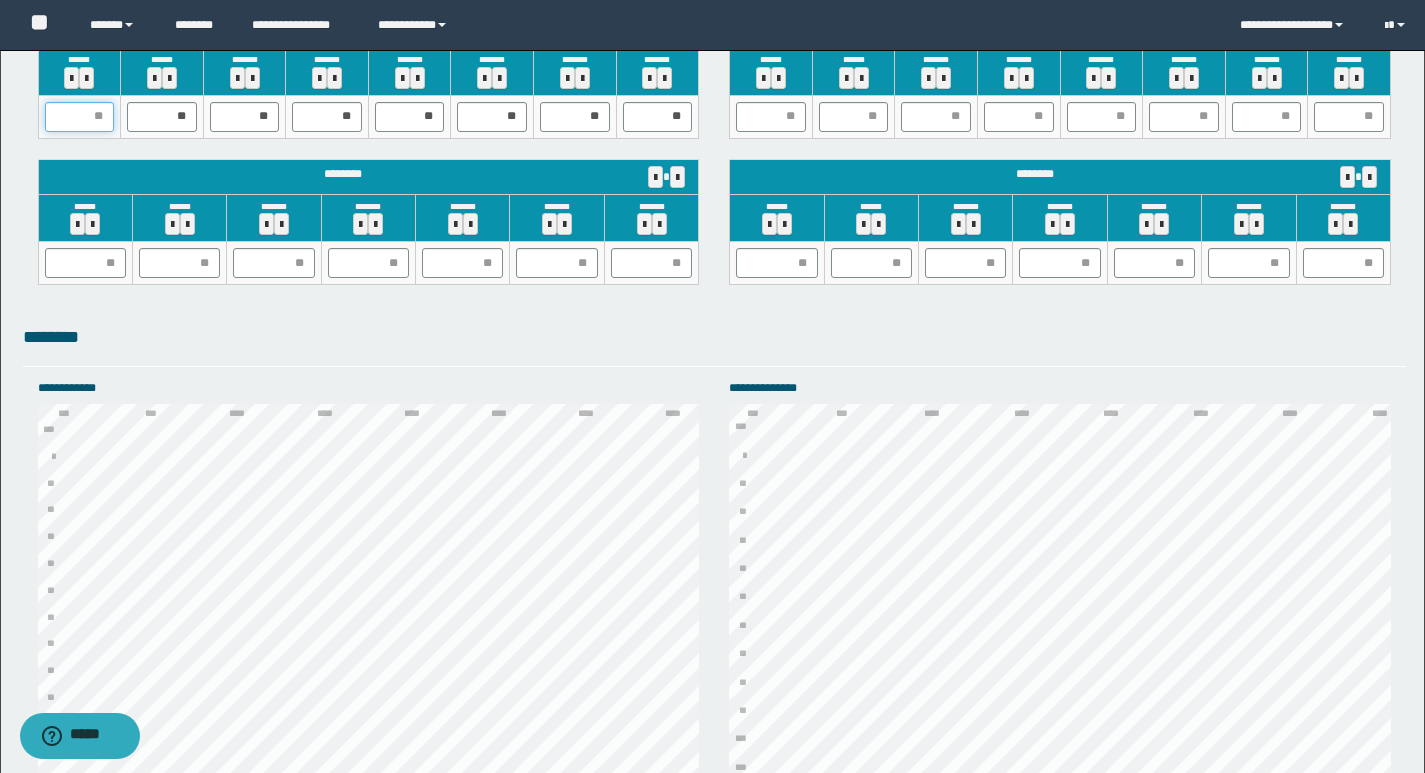 click at bounding box center [80, 117] 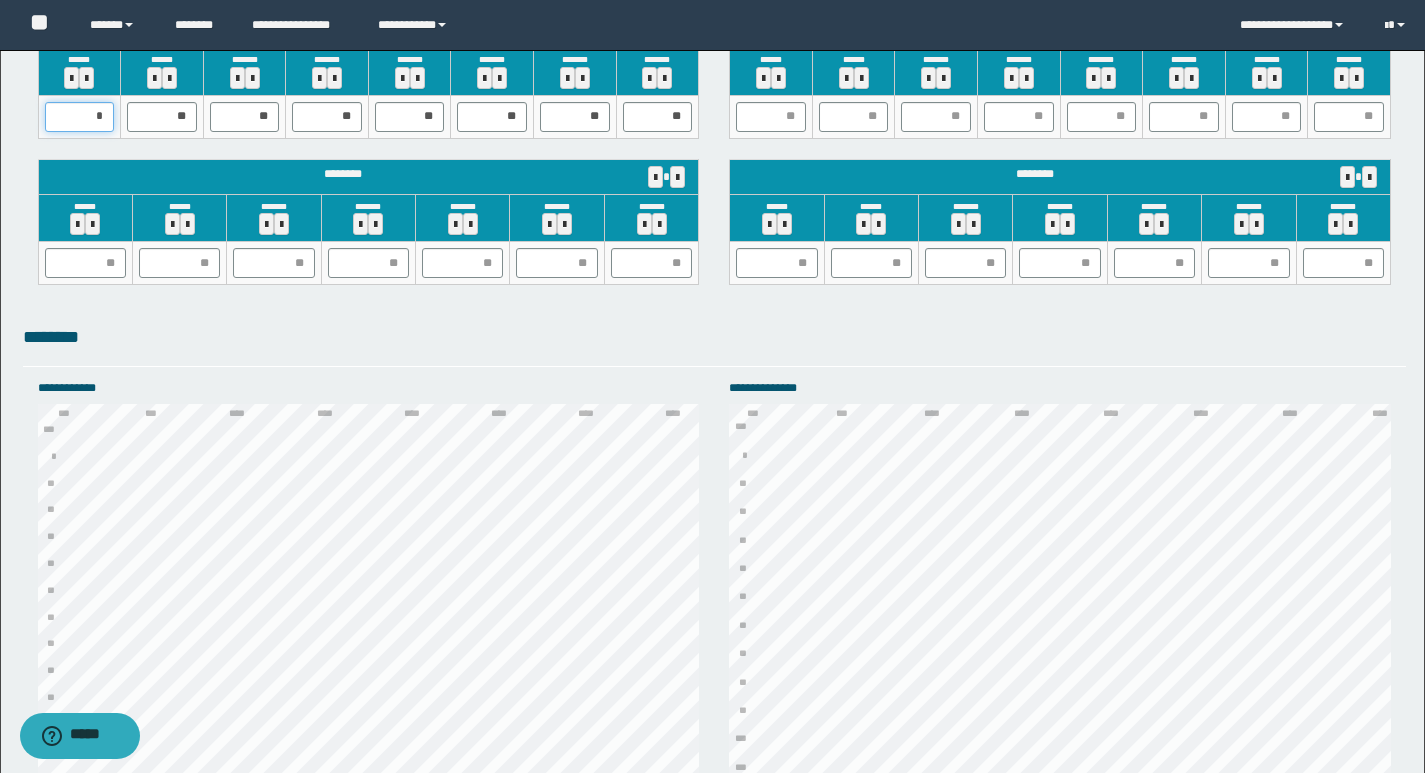 type on "**" 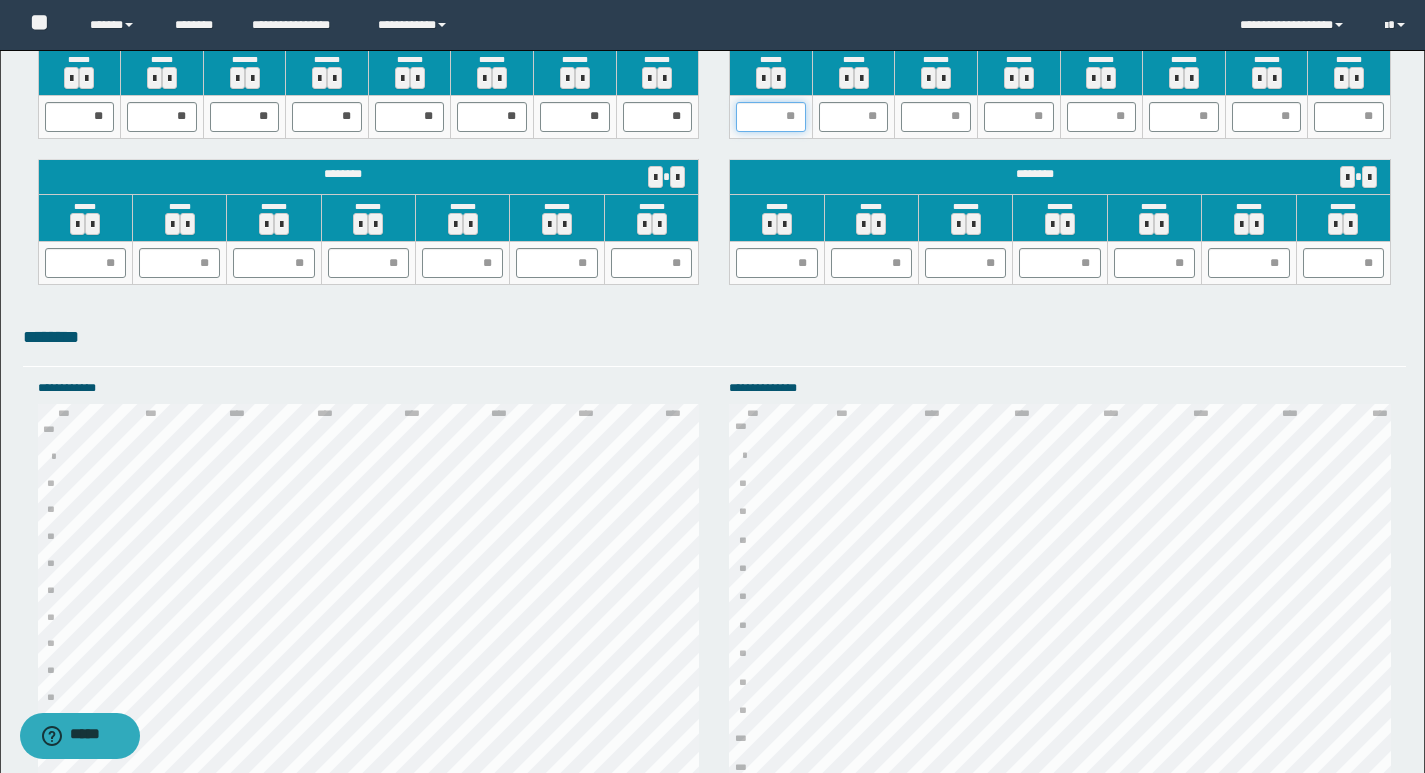 click at bounding box center (771, 117) 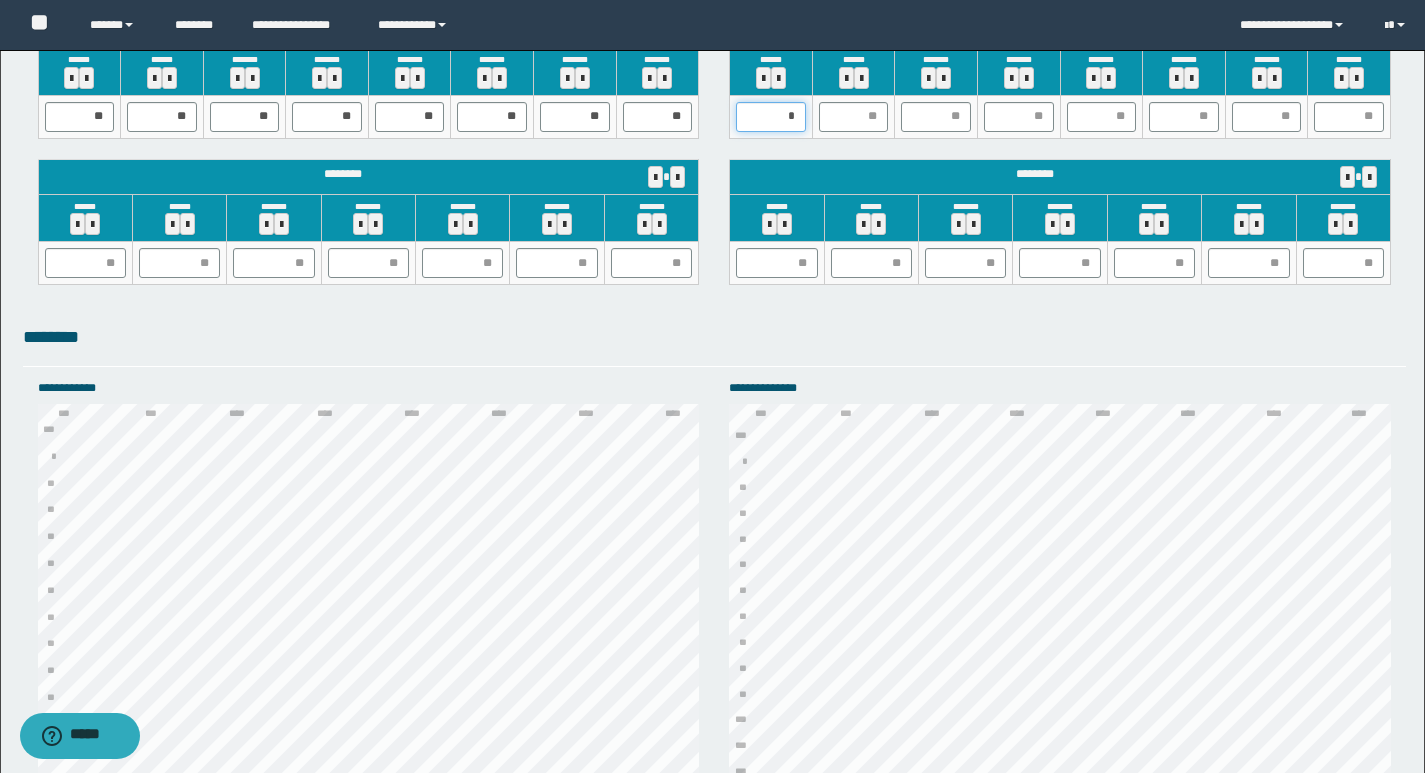 type on "**" 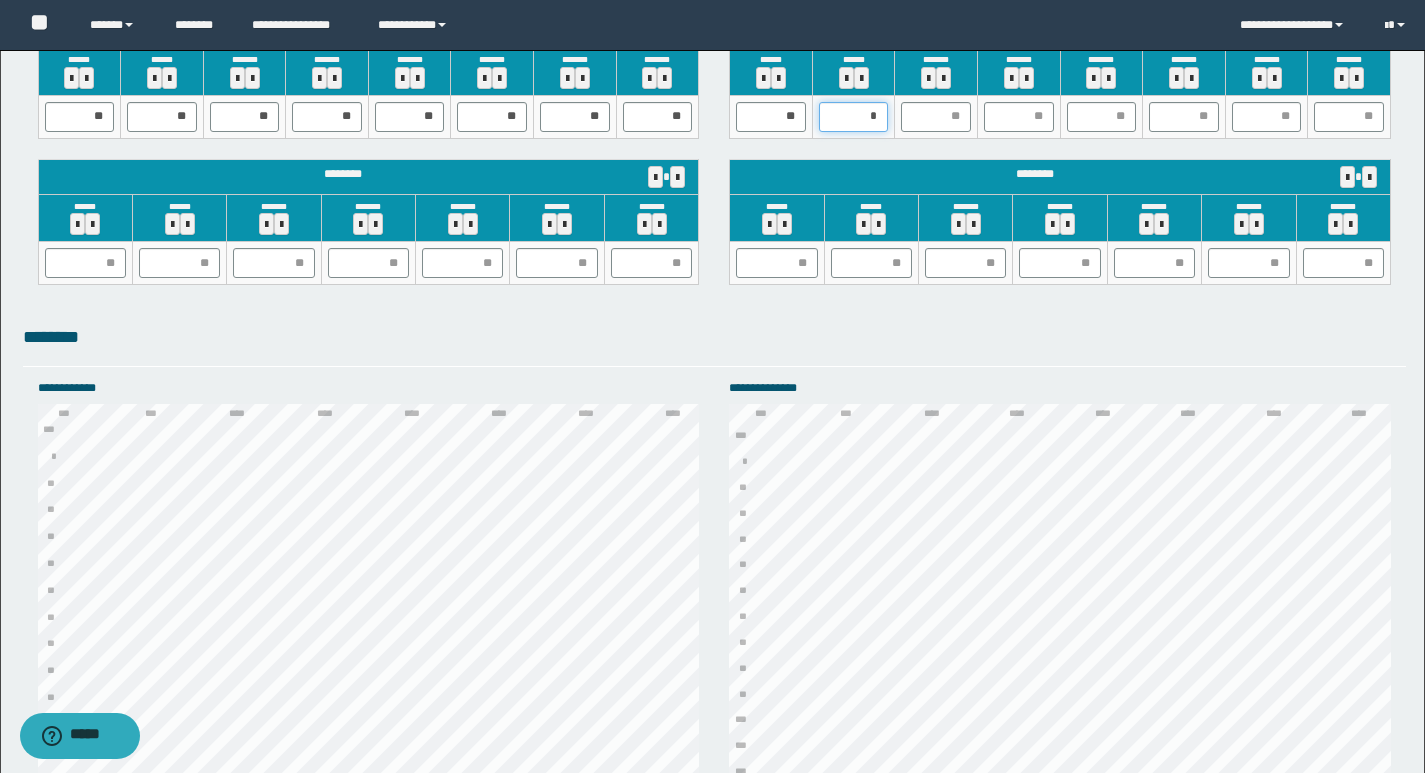 type on "**" 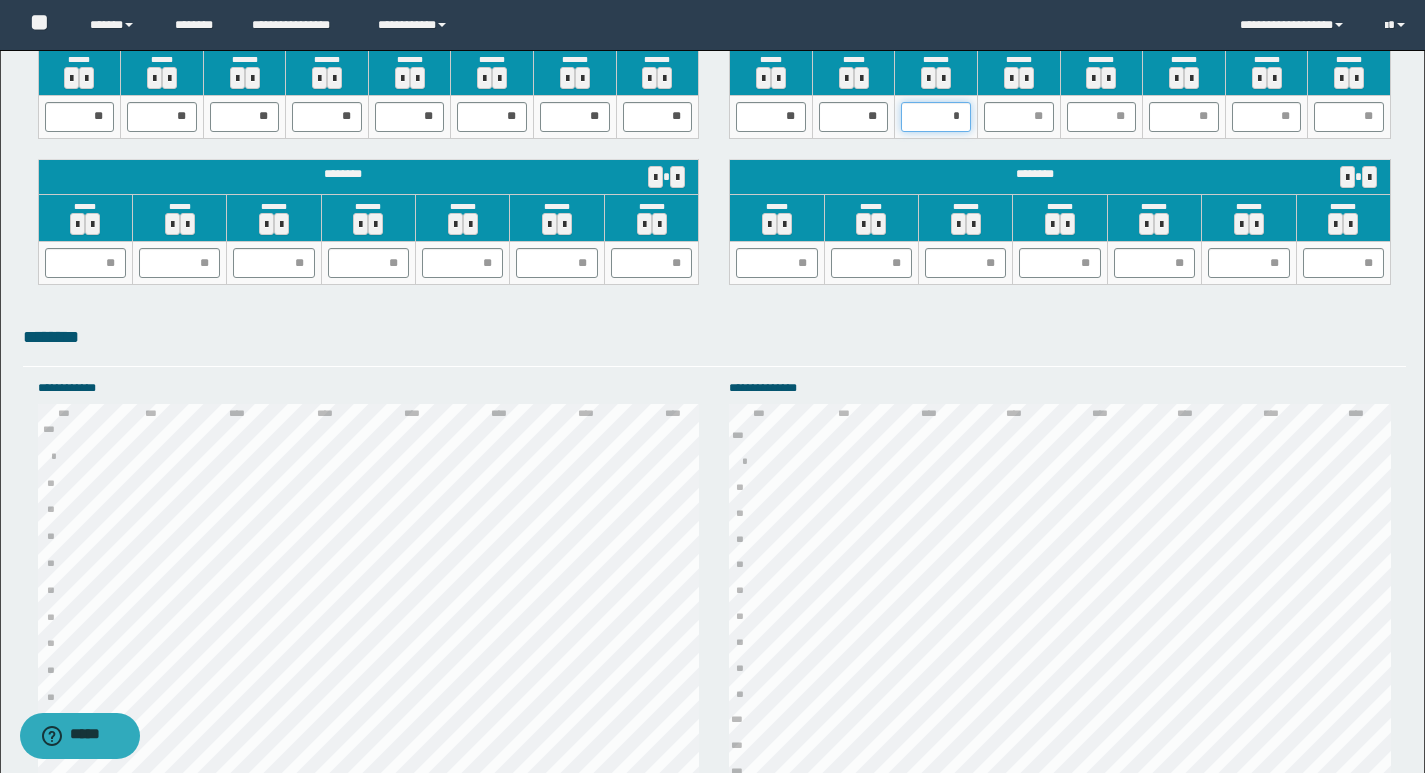 type on "**" 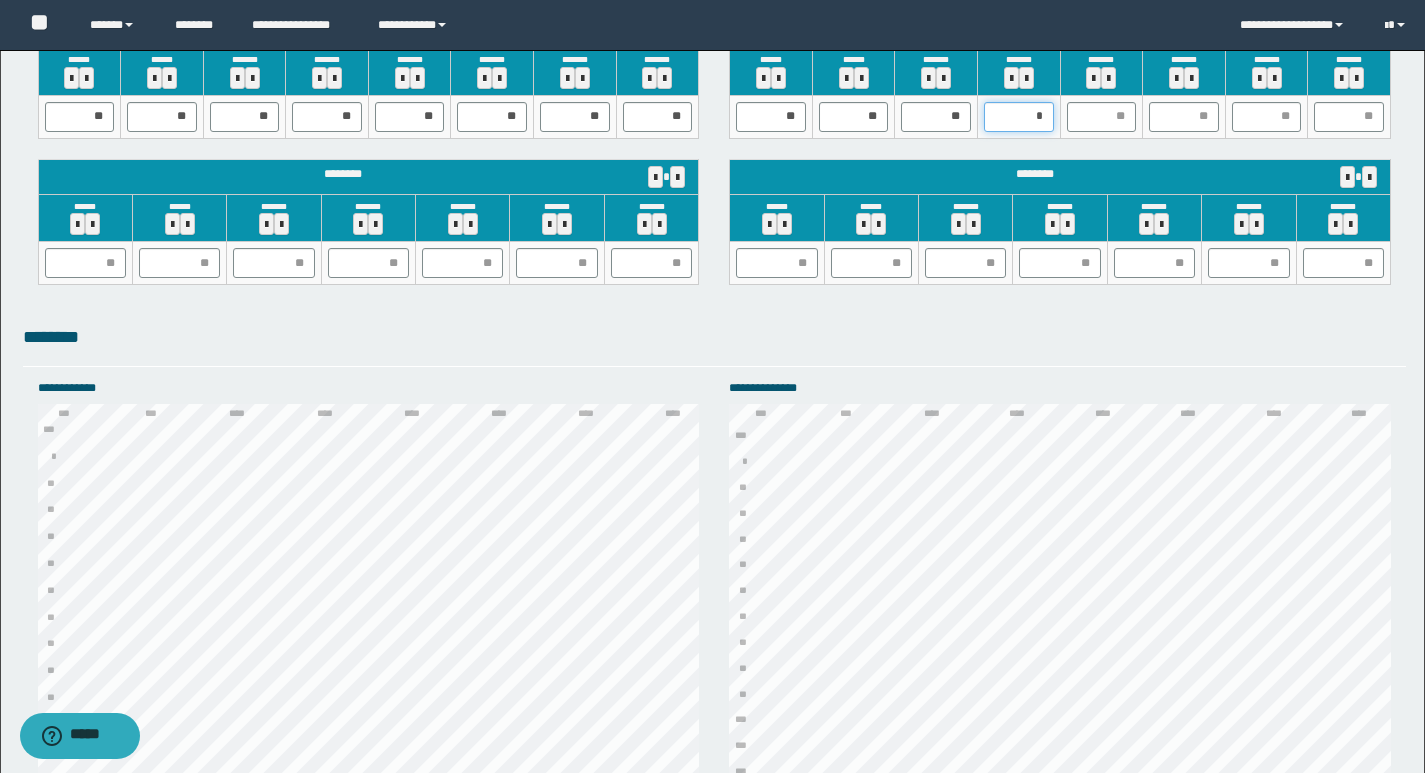 type on "**" 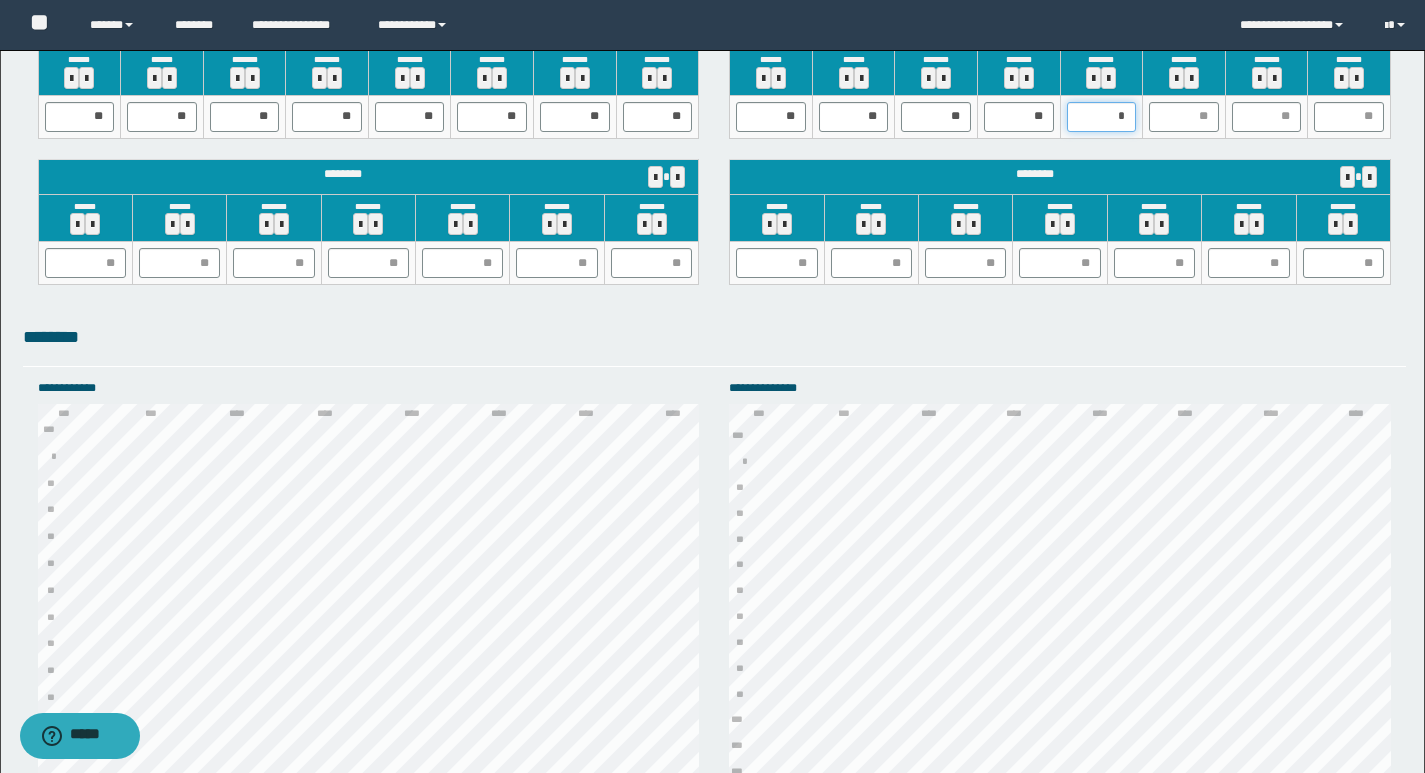 type on "**" 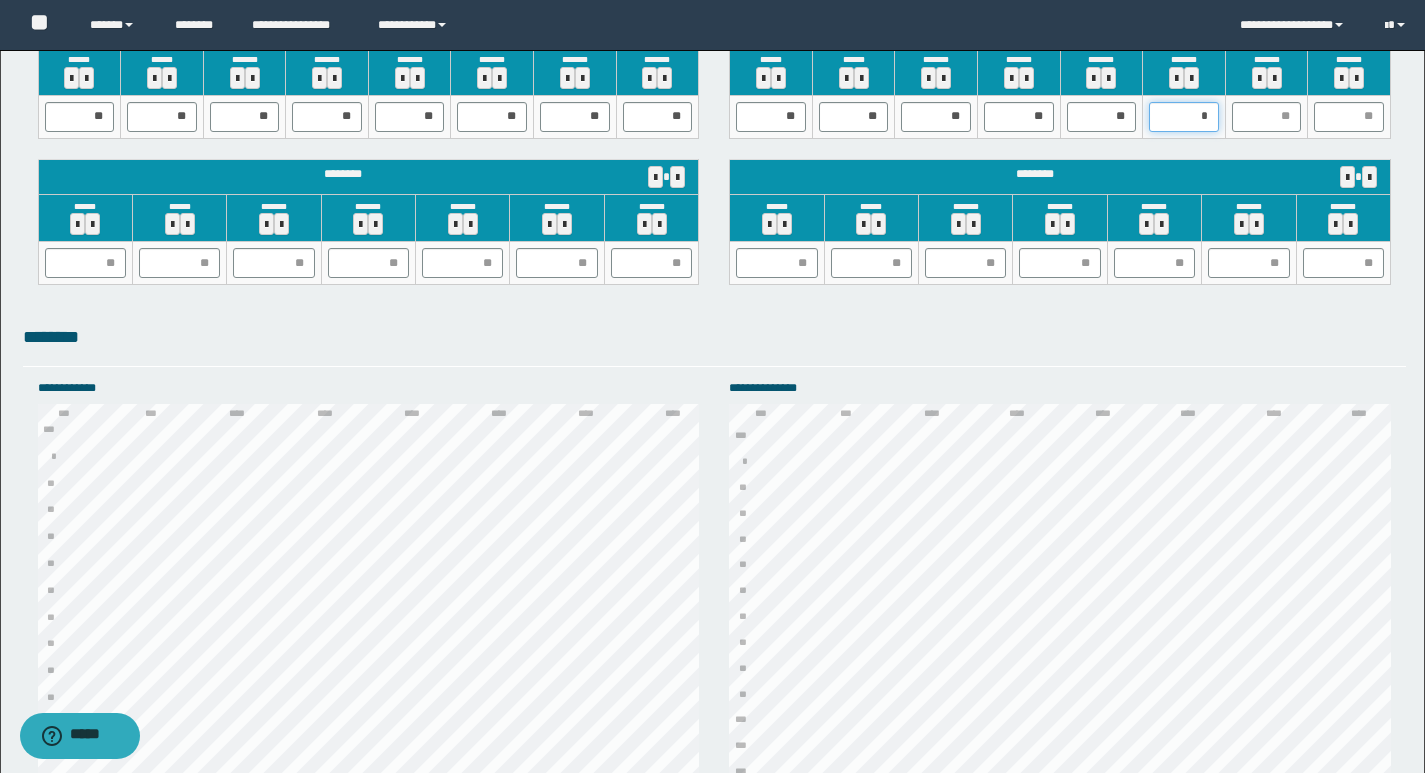 type on "**" 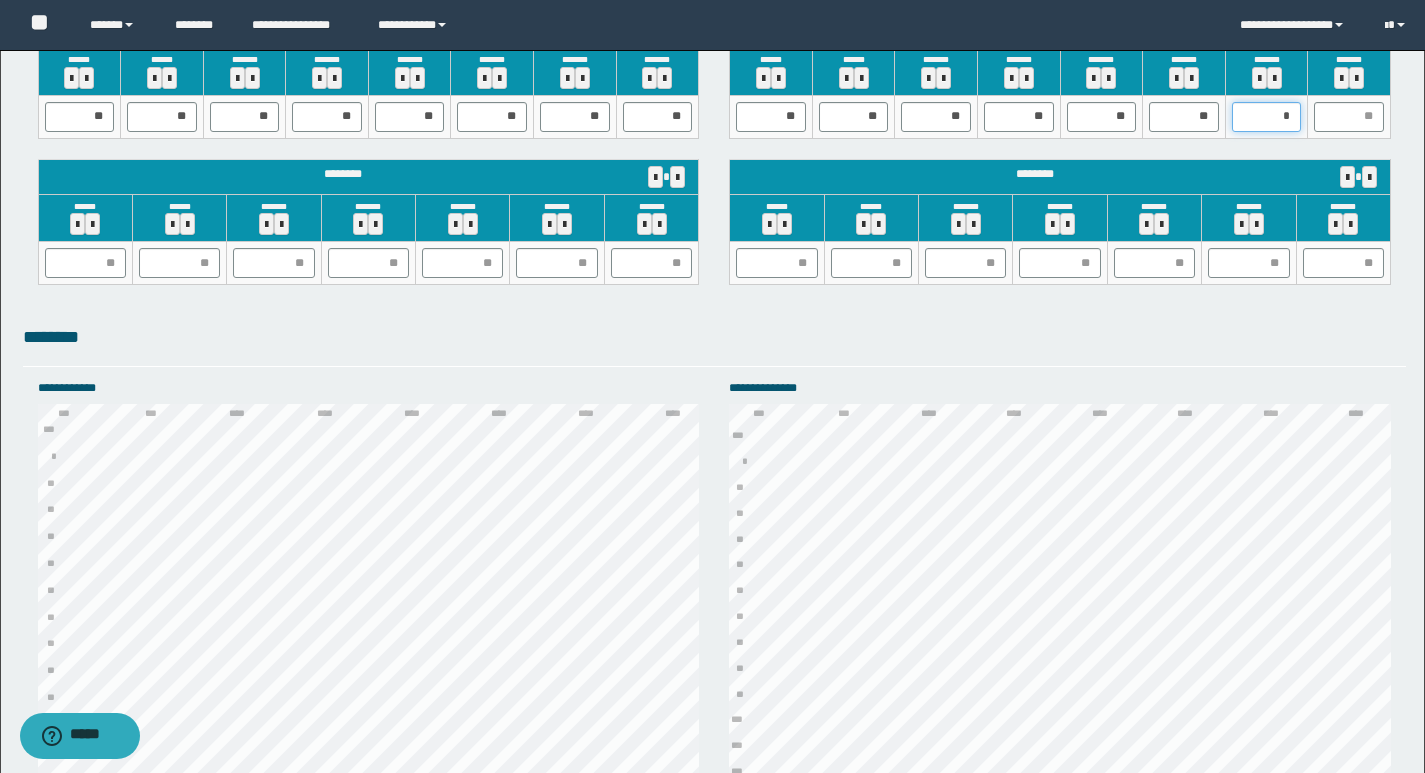 type on "**" 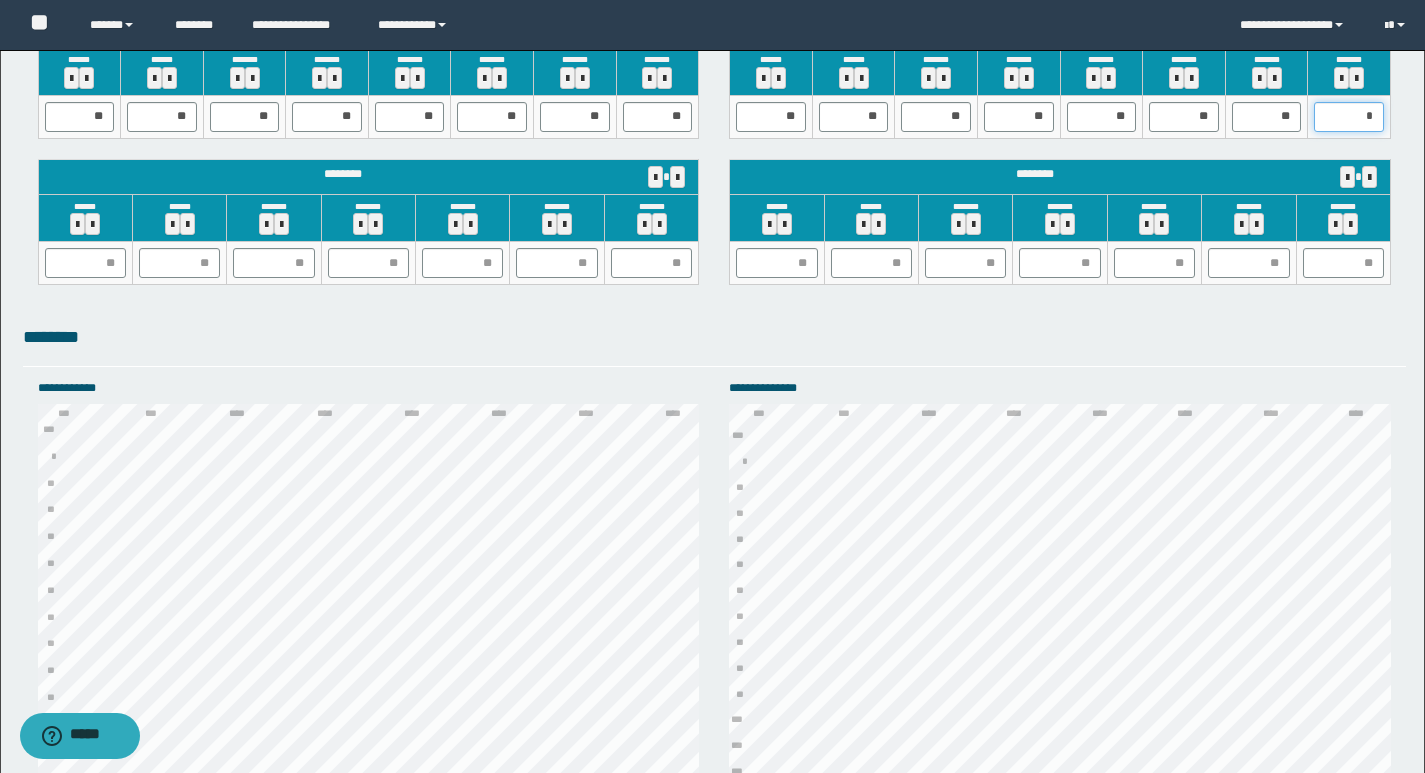 type on "**" 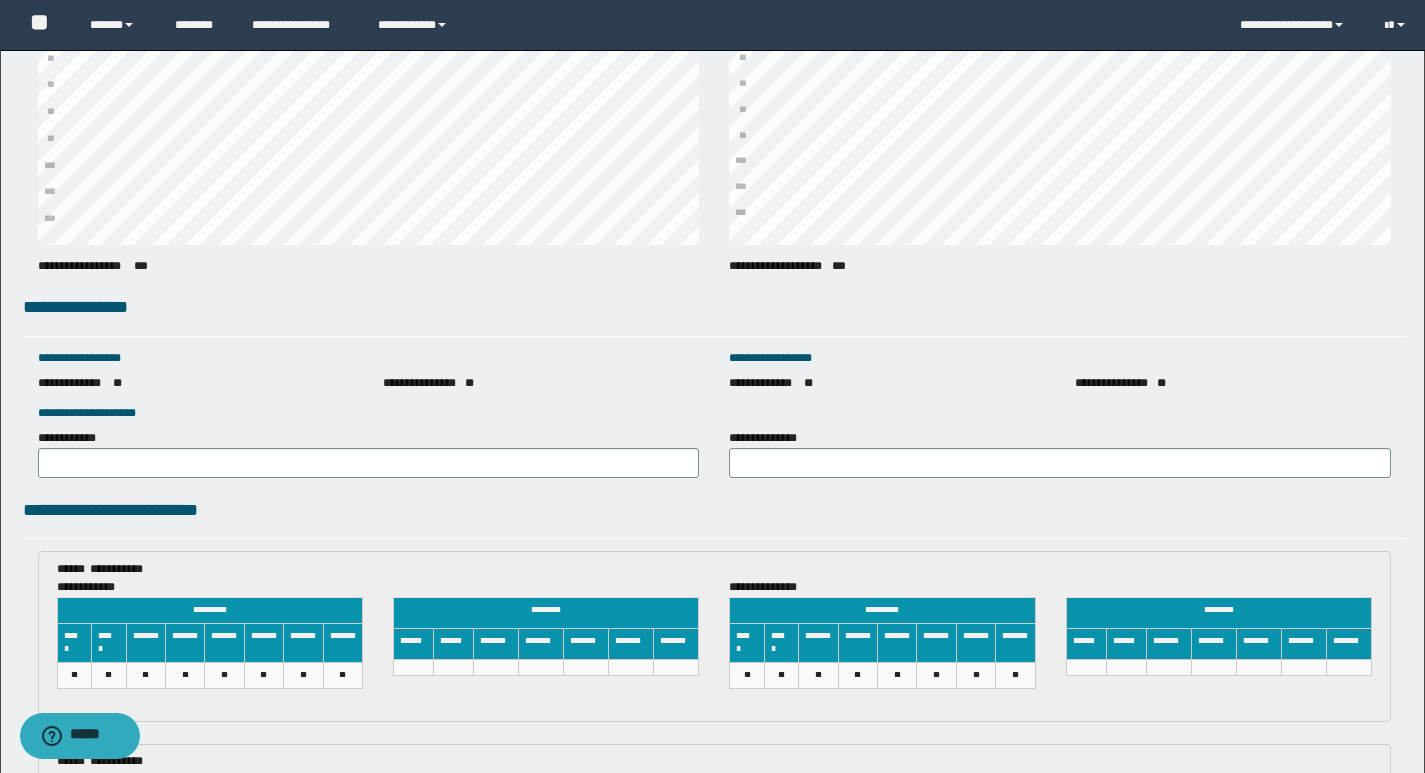 scroll, scrollTop: 2600, scrollLeft: 0, axis: vertical 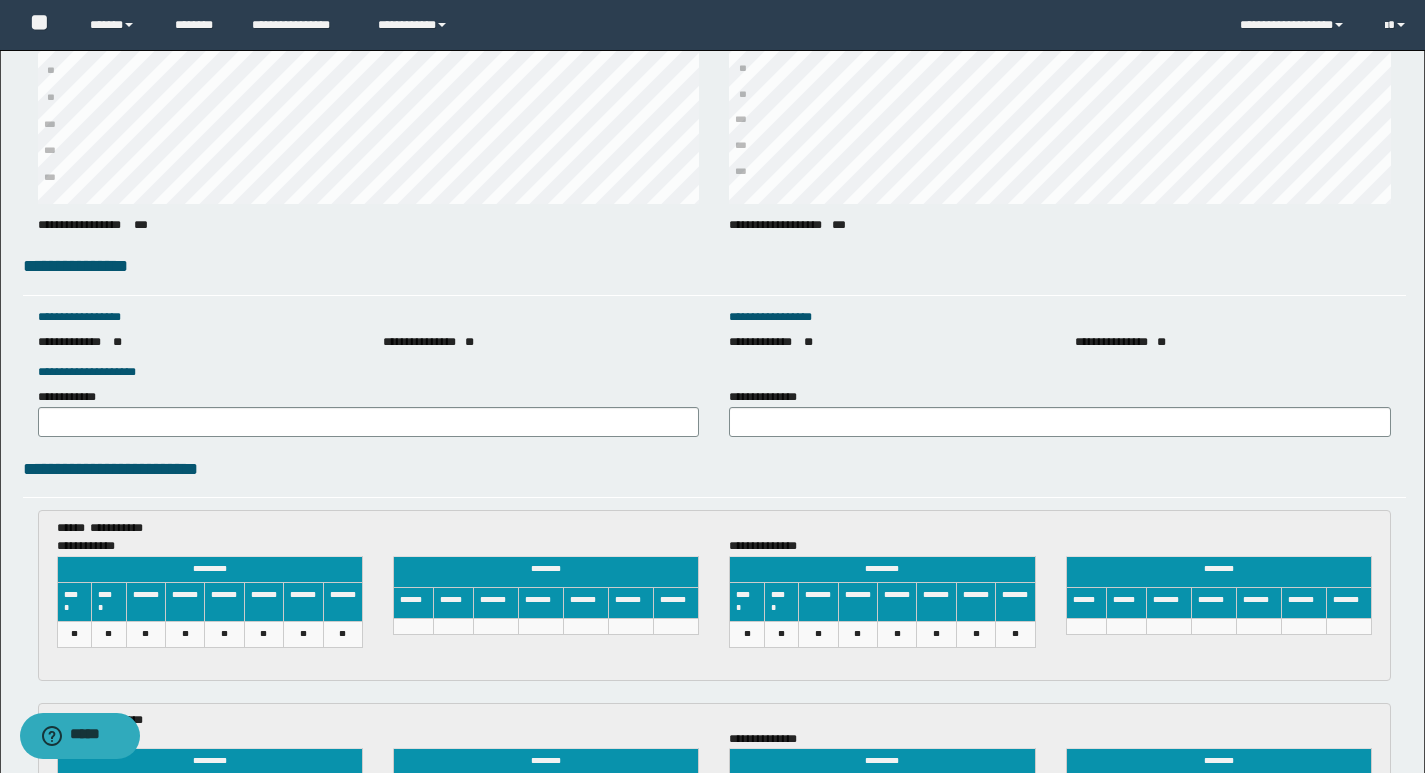 drag, startPoint x: 113, startPoint y: 406, endPoint x: 114, endPoint y: 418, distance: 12.0415945 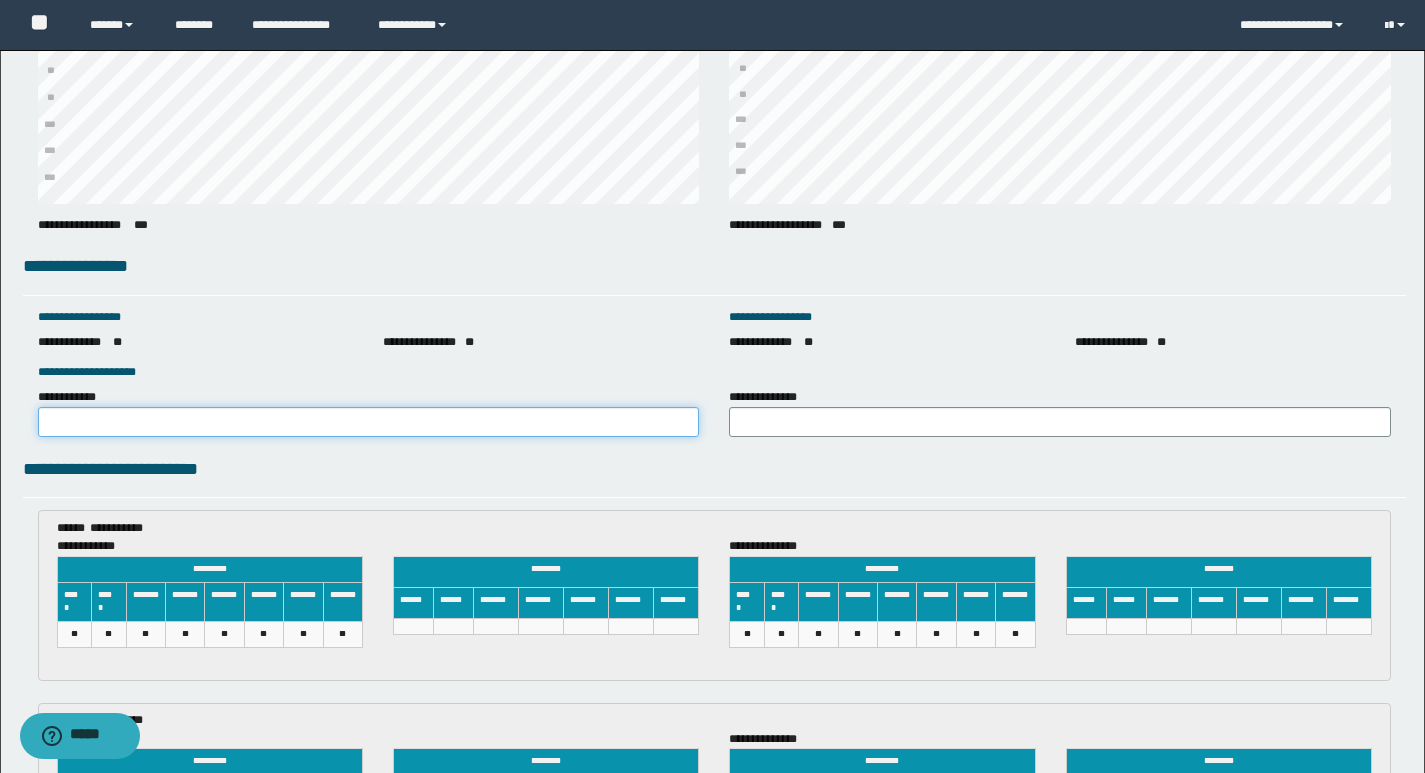 click on "**********" at bounding box center [369, 422] 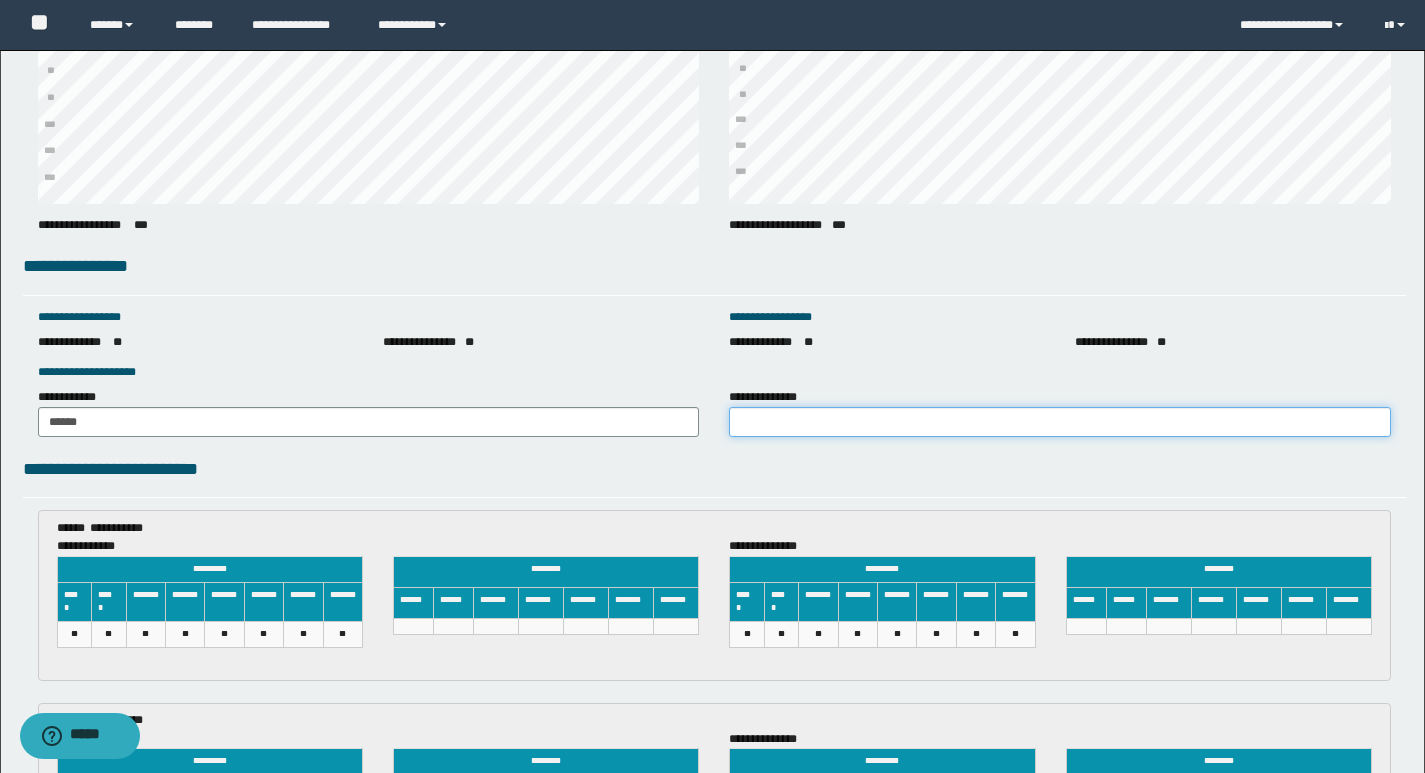 drag, startPoint x: 762, startPoint y: 415, endPoint x: 786, endPoint y: 415, distance: 24 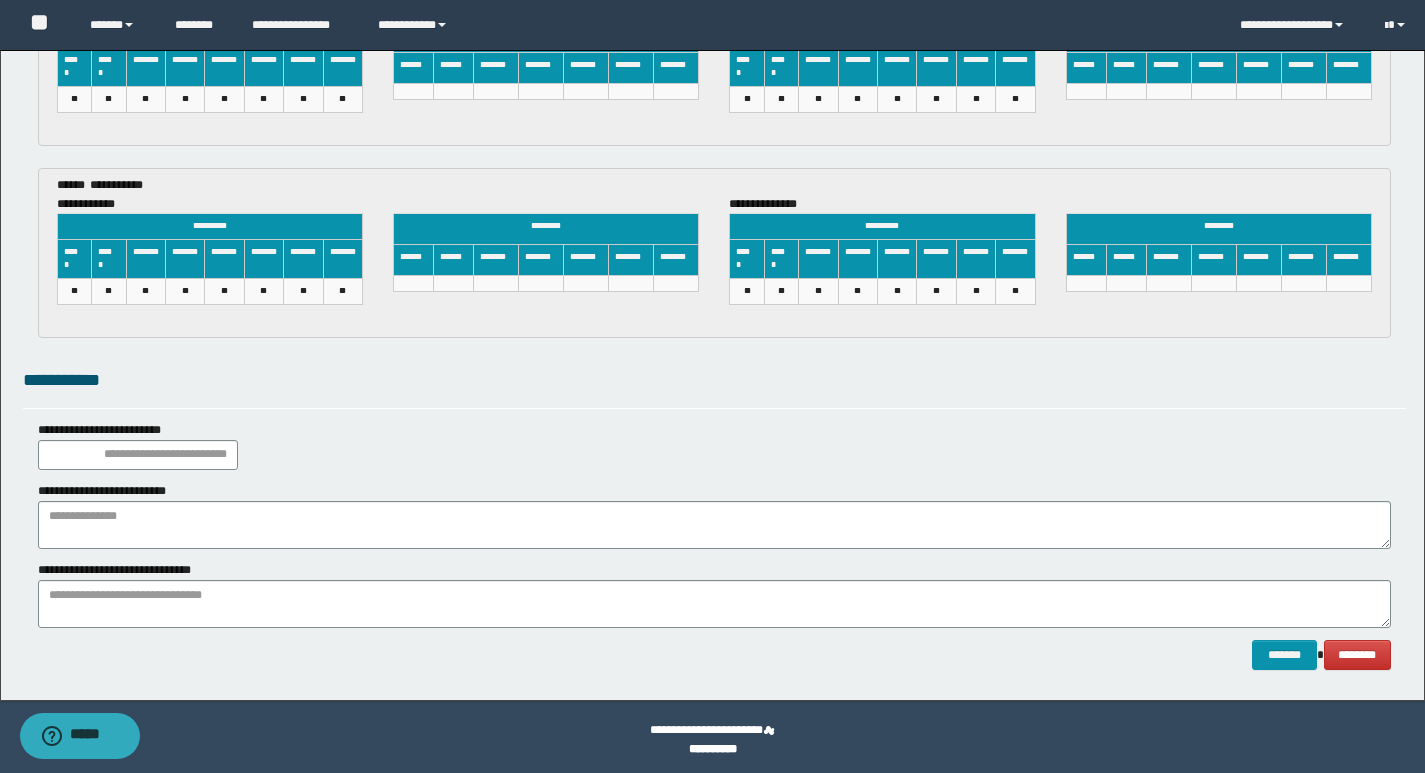 scroll, scrollTop: 3140, scrollLeft: 0, axis: vertical 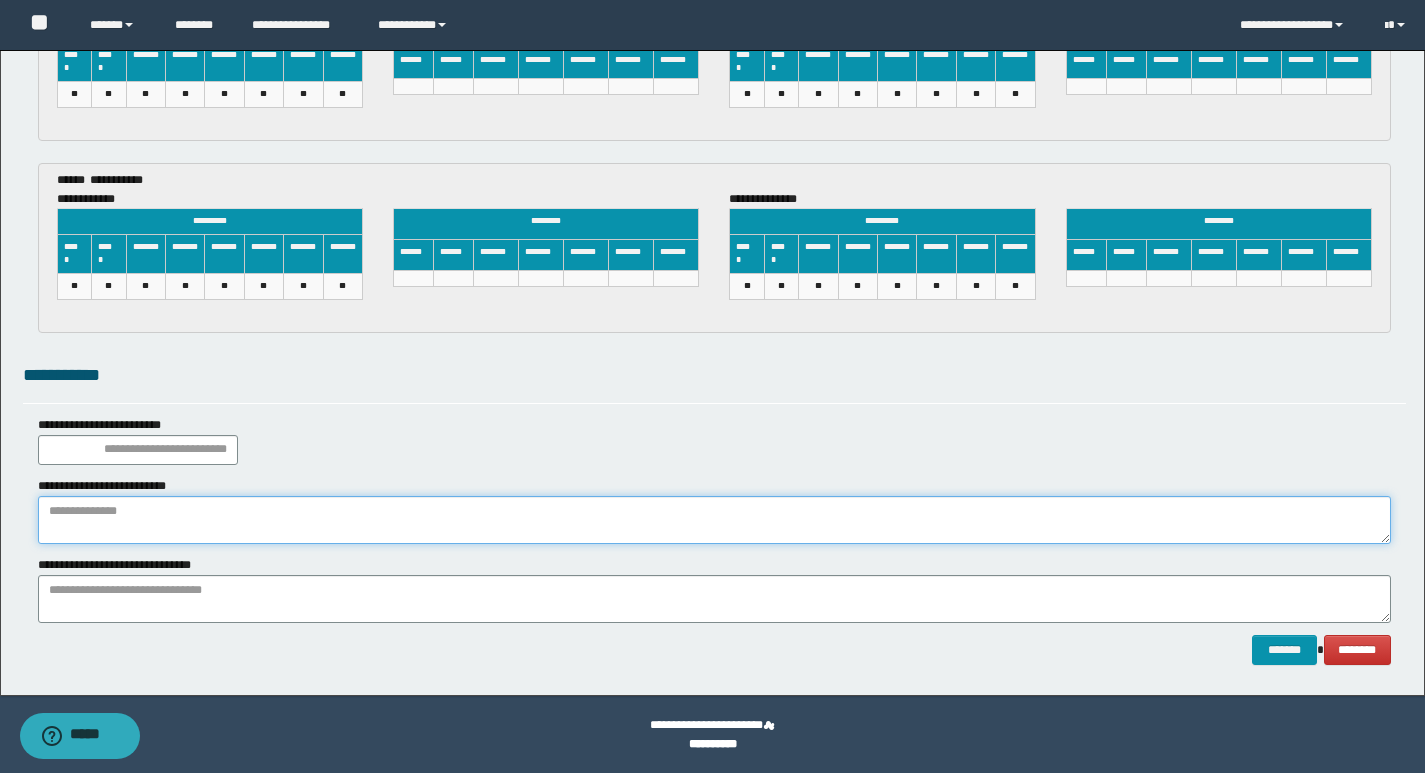 click at bounding box center [714, 520] 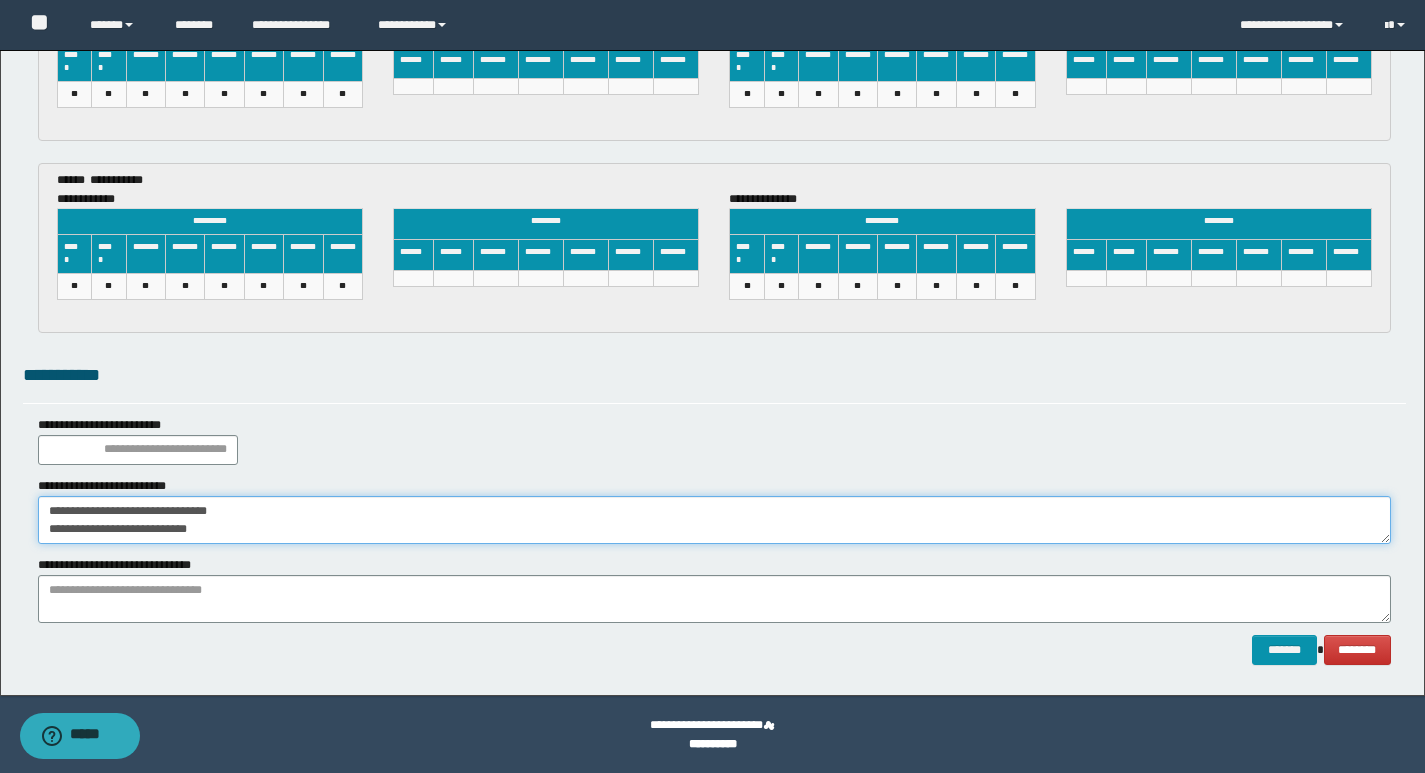 drag, startPoint x: 242, startPoint y: 533, endPoint x: 1, endPoint y: 501, distance: 243.1152 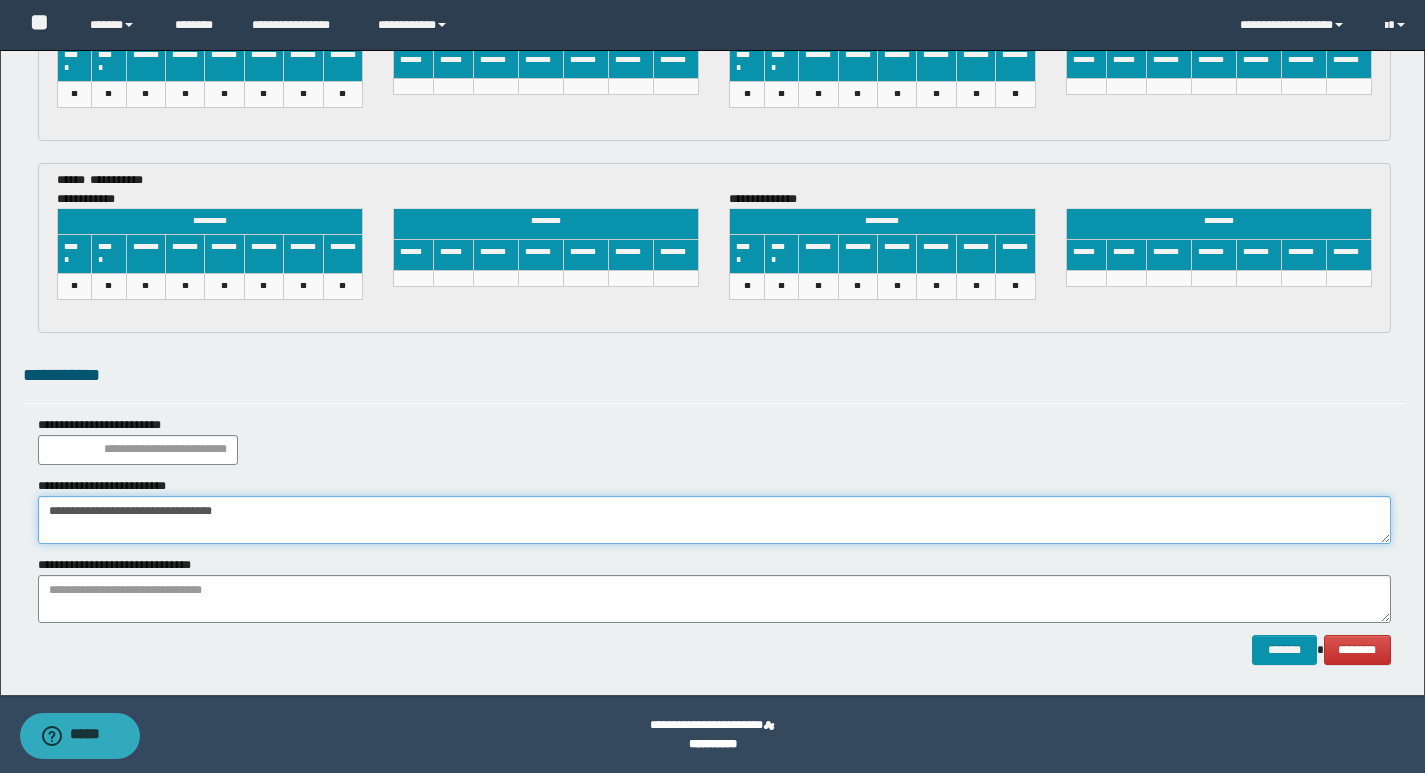 type on "**********" 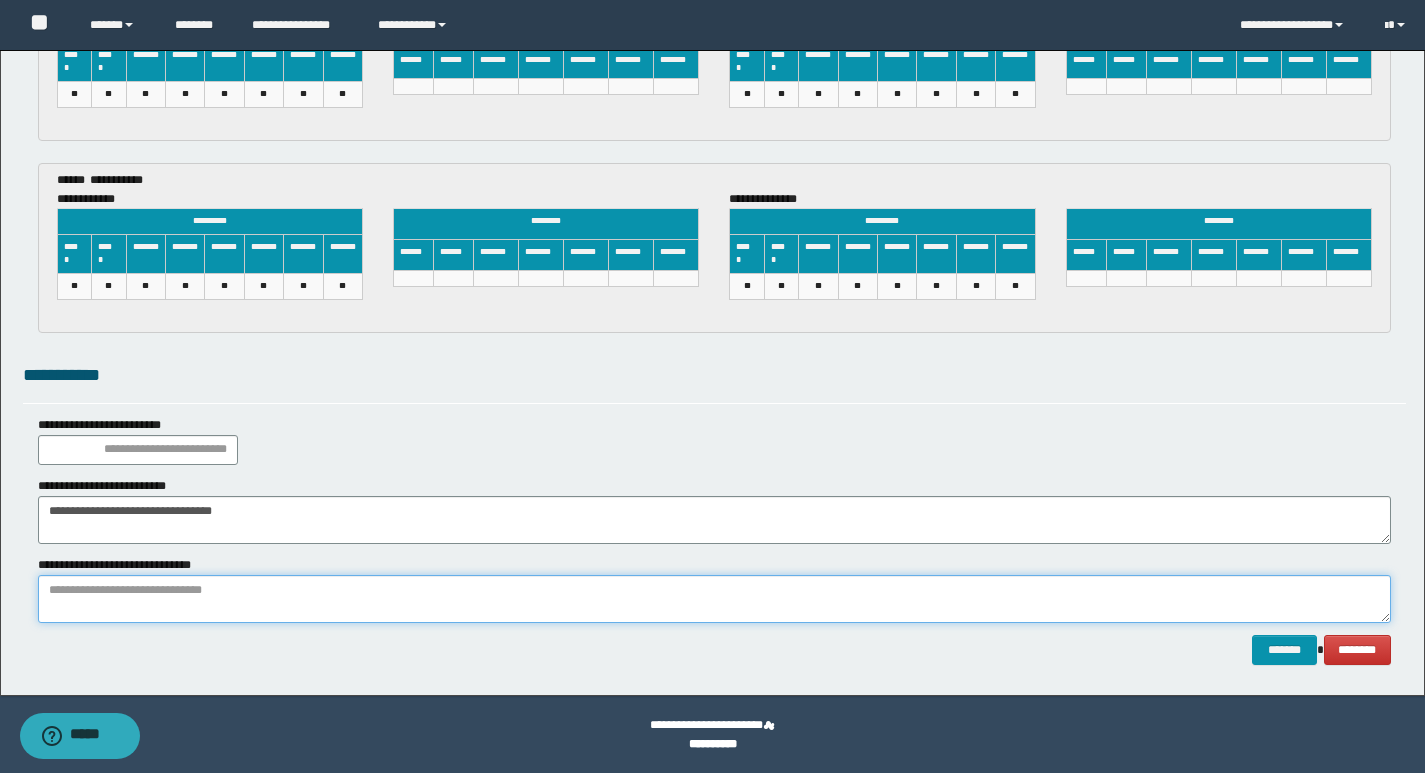 click at bounding box center [714, 599] 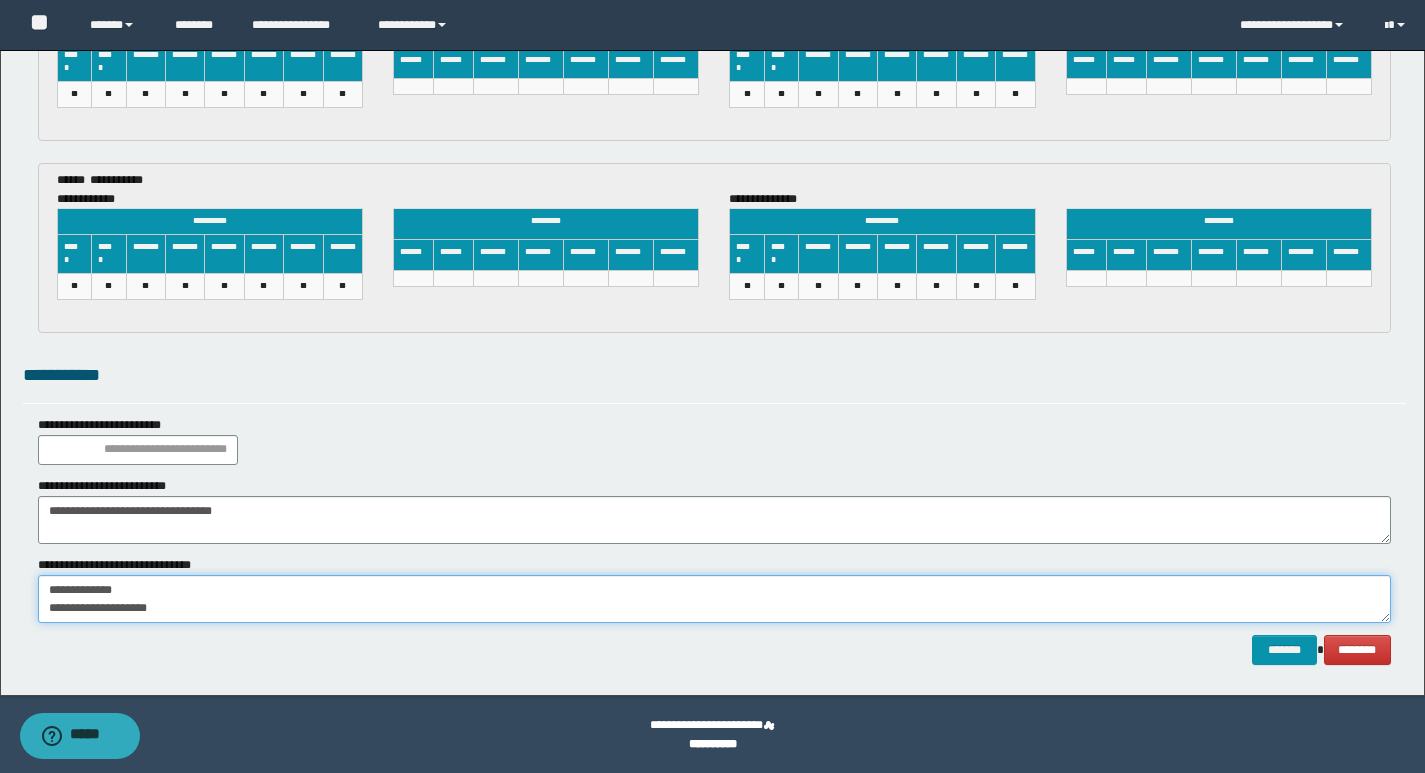 type on "**********" 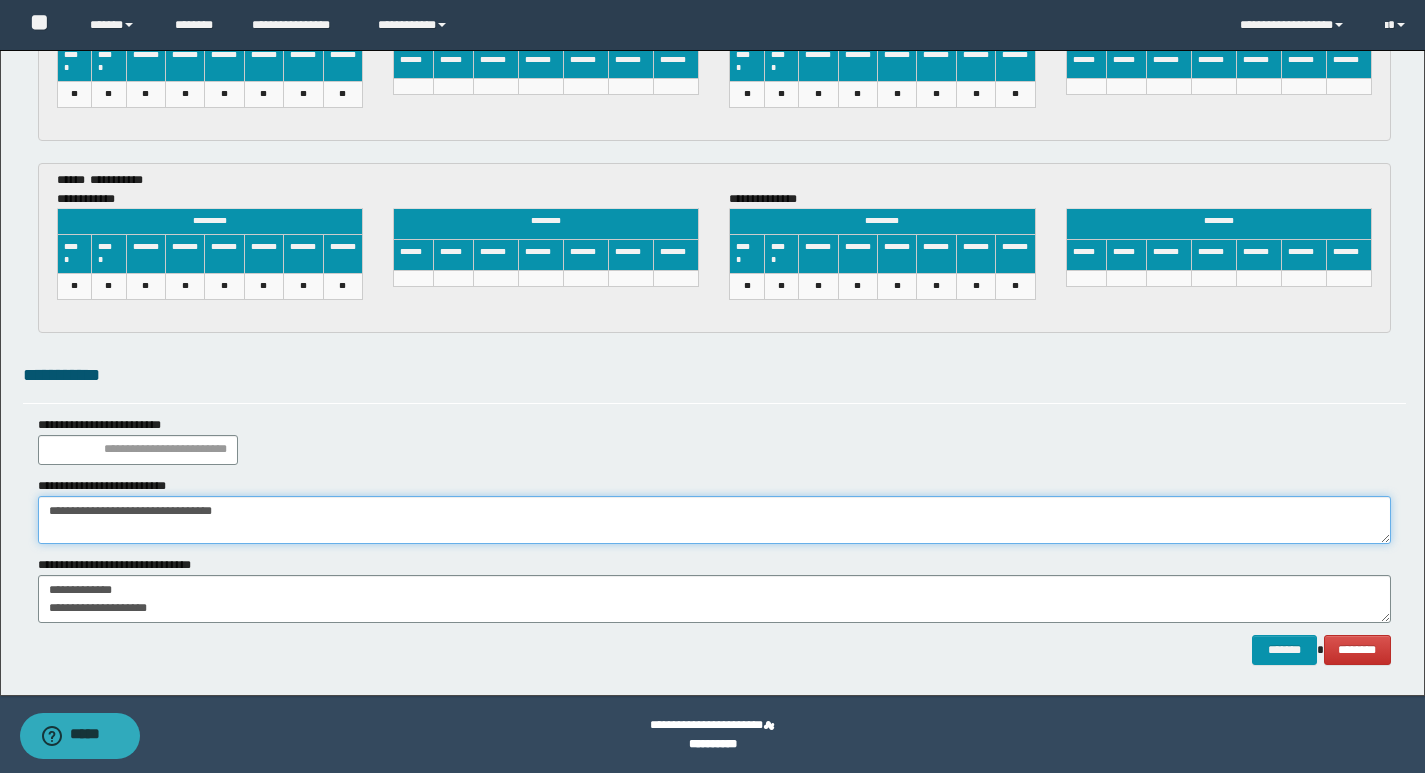 click on "**********" at bounding box center (714, 520) 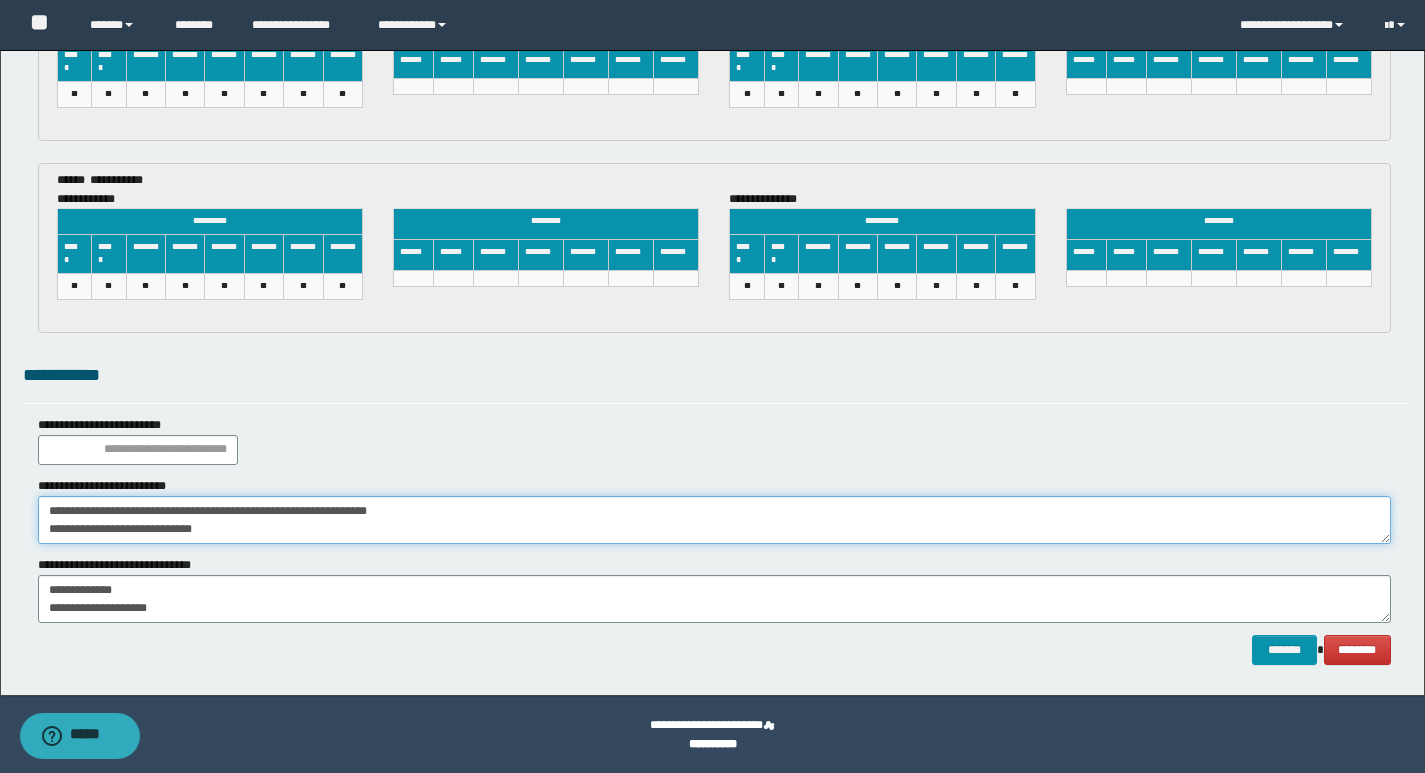 scroll, scrollTop: 18, scrollLeft: 0, axis: vertical 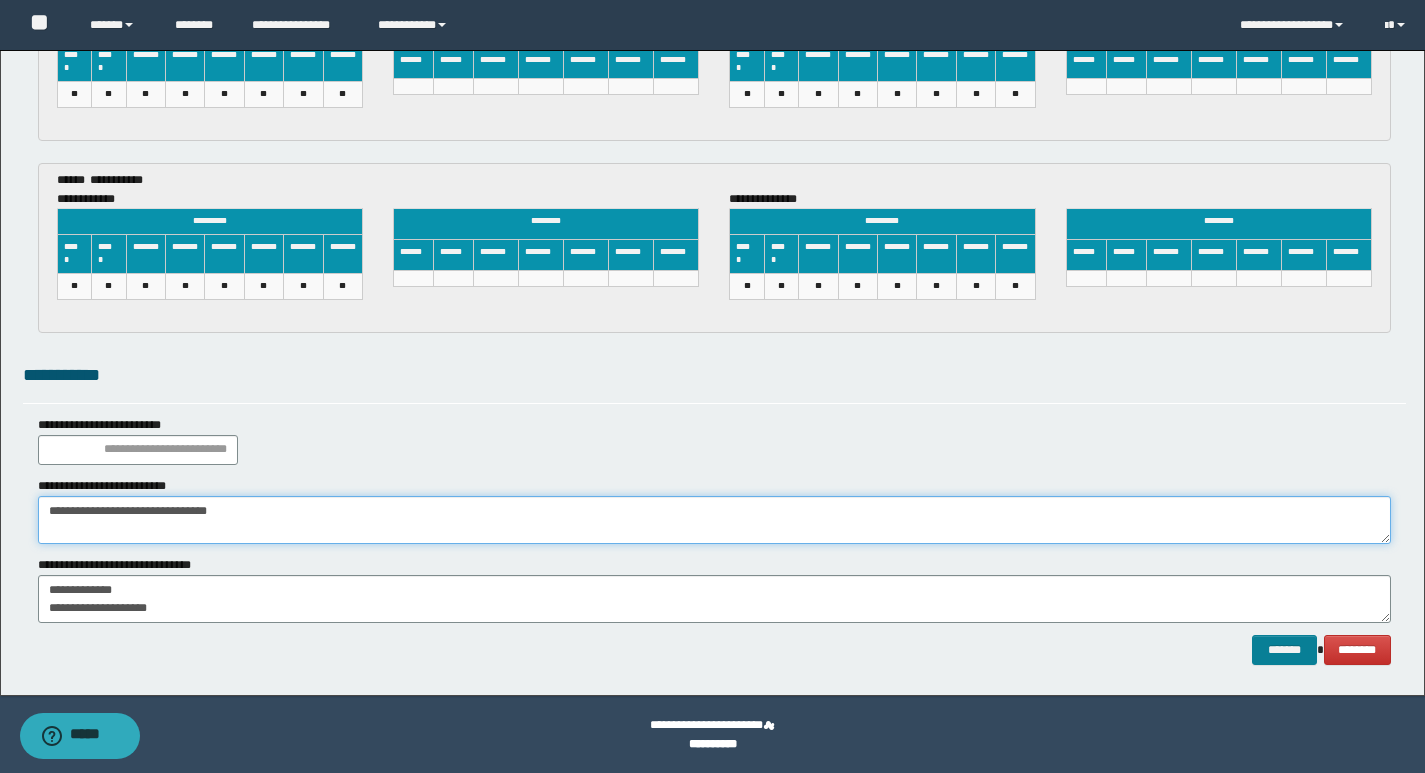 type on "**********" 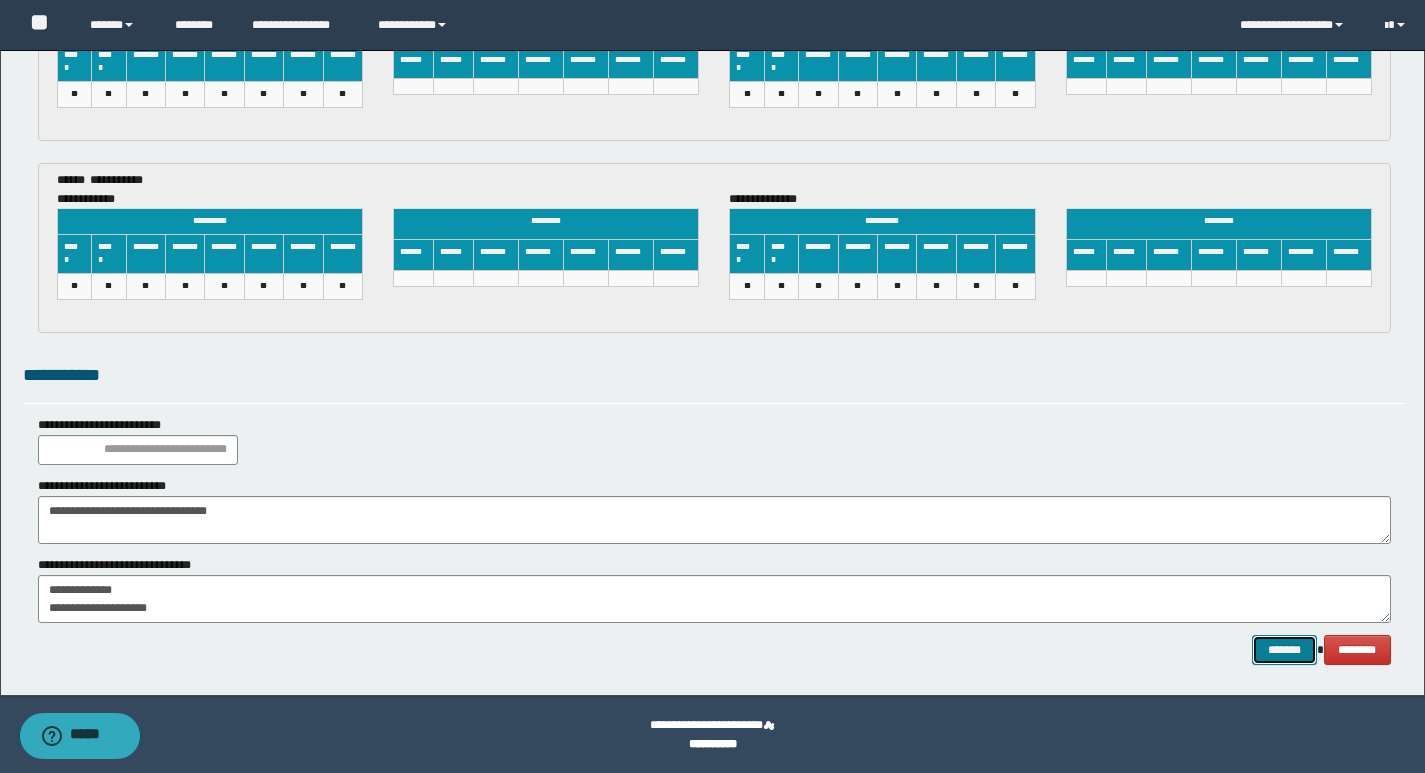 click on "*******" at bounding box center (1284, 650) 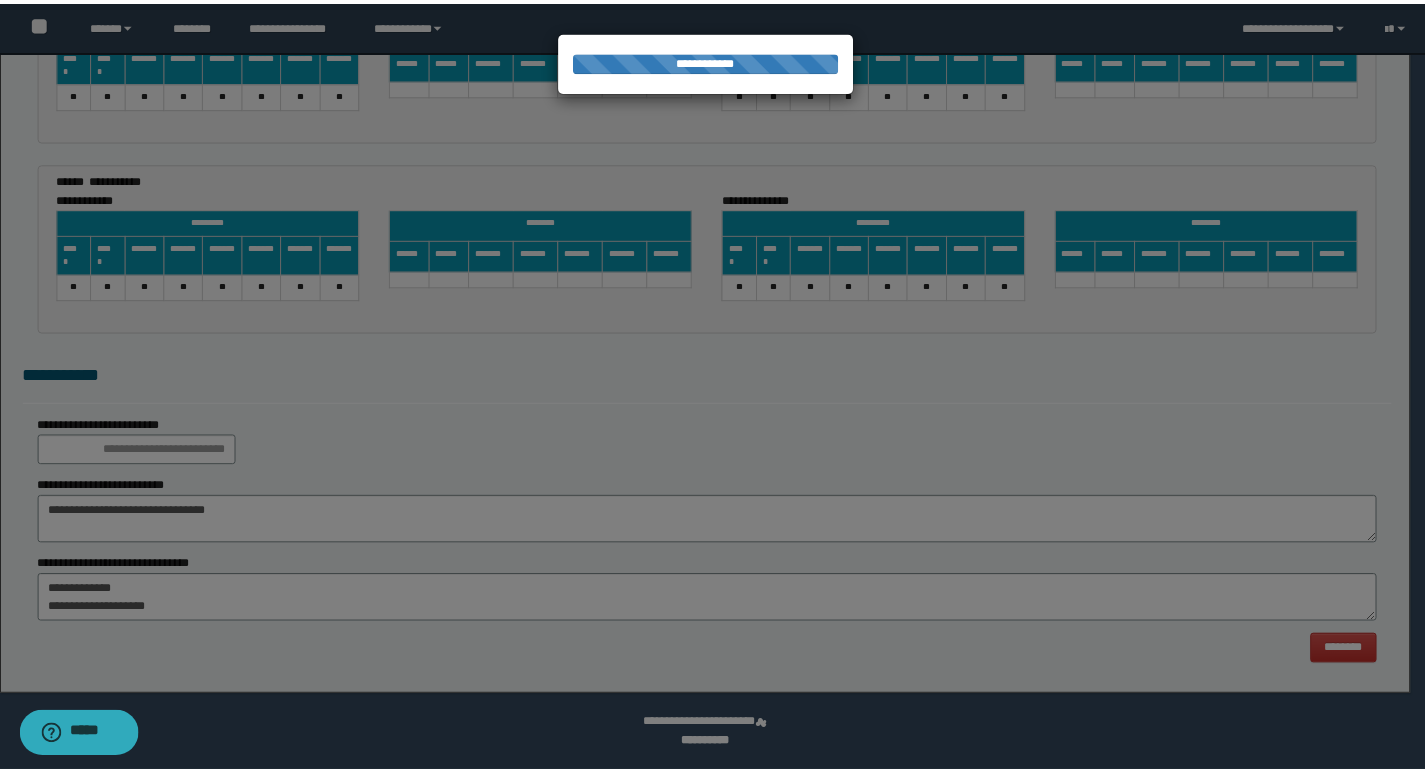 scroll, scrollTop: 0, scrollLeft: 0, axis: both 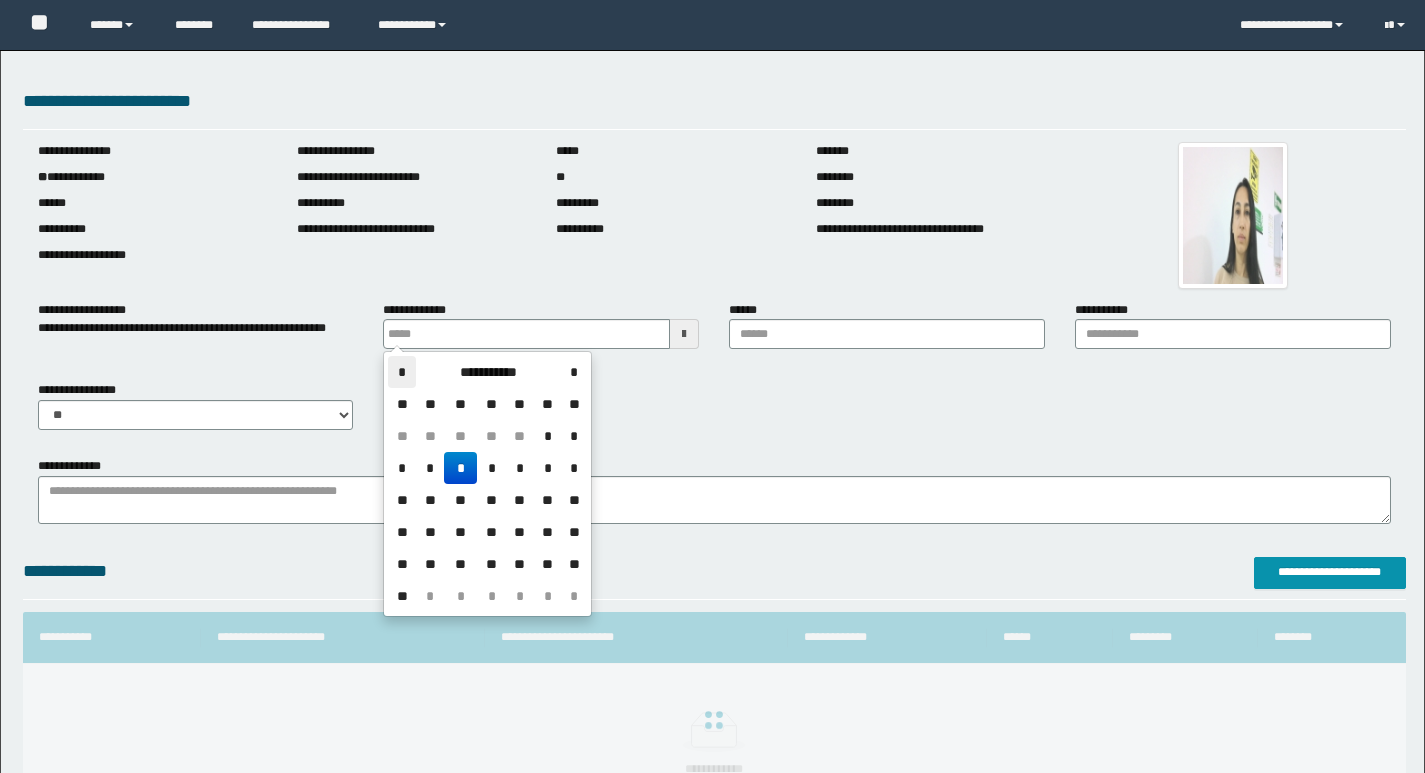click on "*" at bounding box center (402, 372) 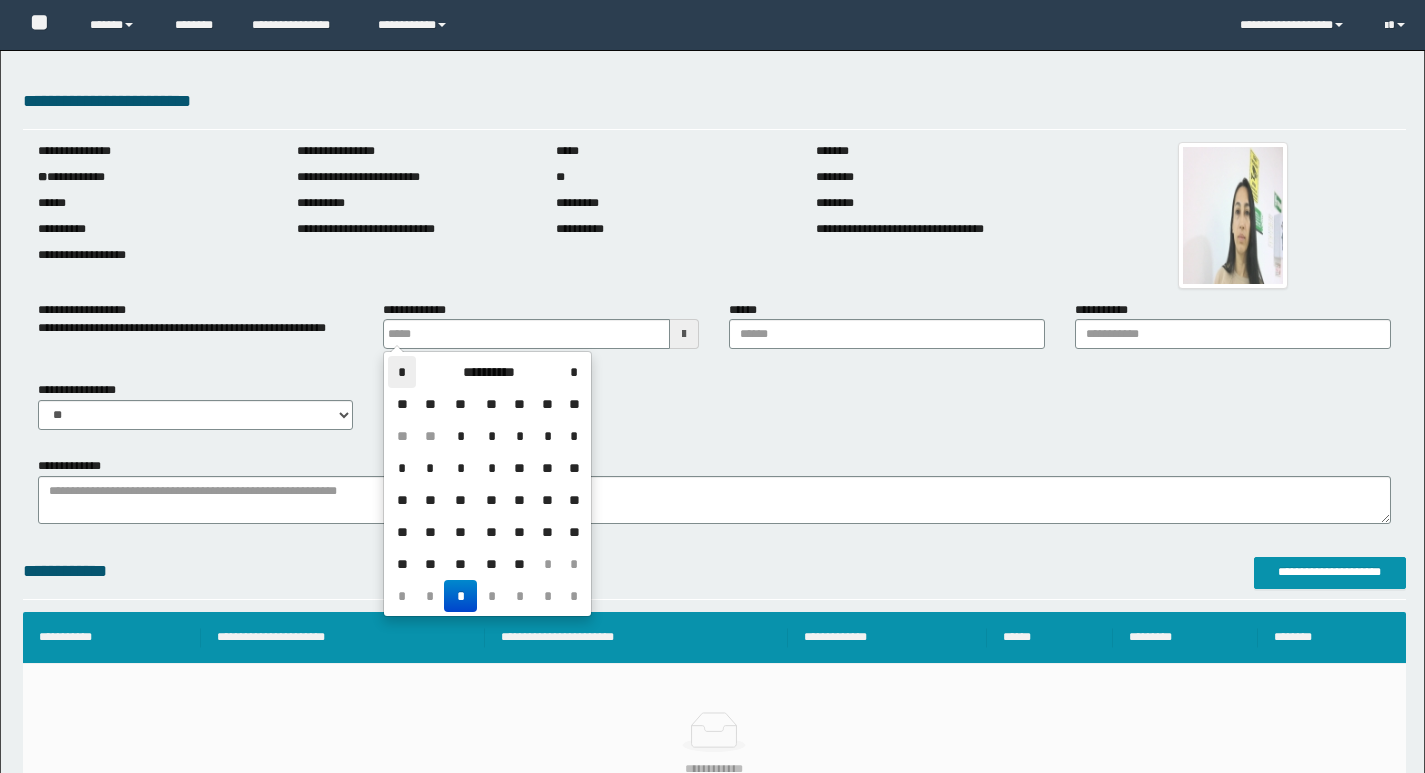 scroll, scrollTop: 0, scrollLeft: 0, axis: both 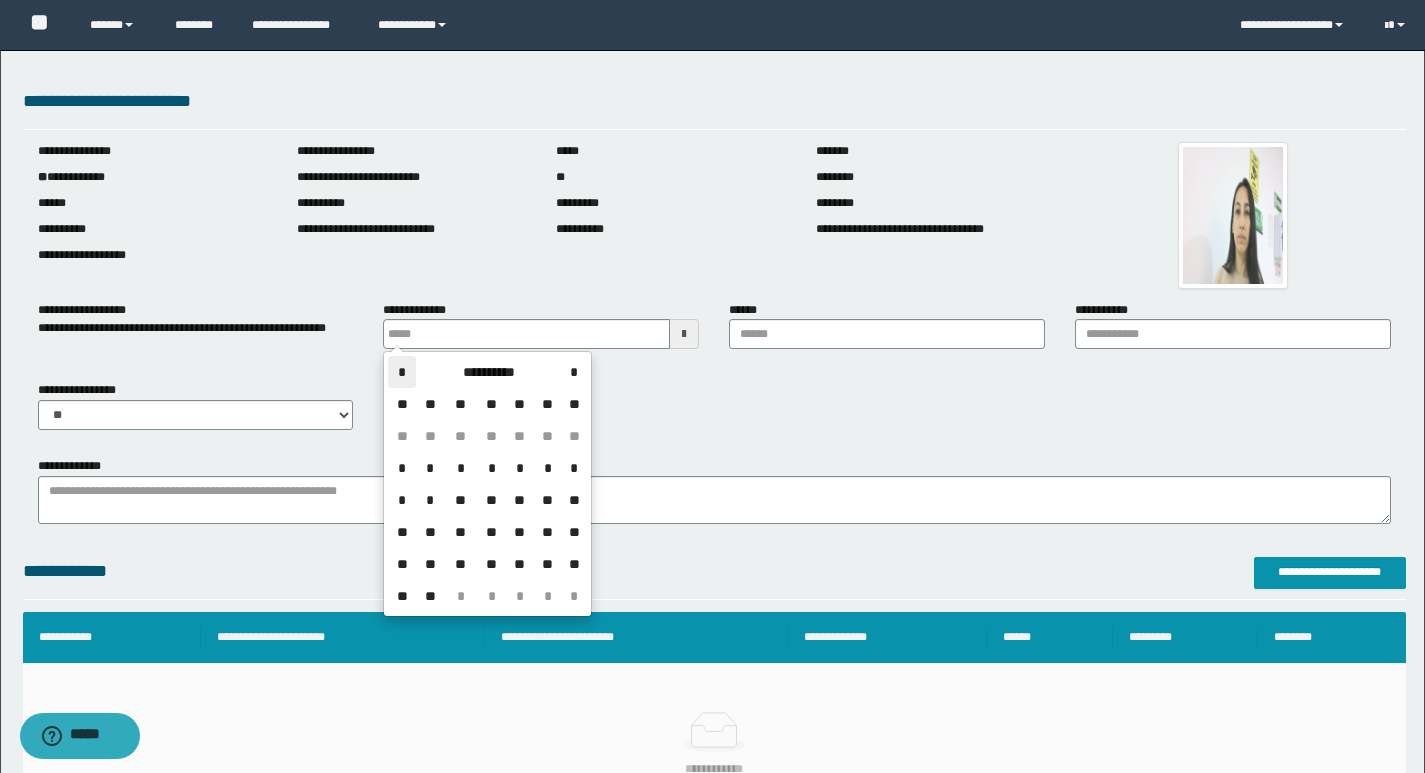 click on "*" at bounding box center [402, 372] 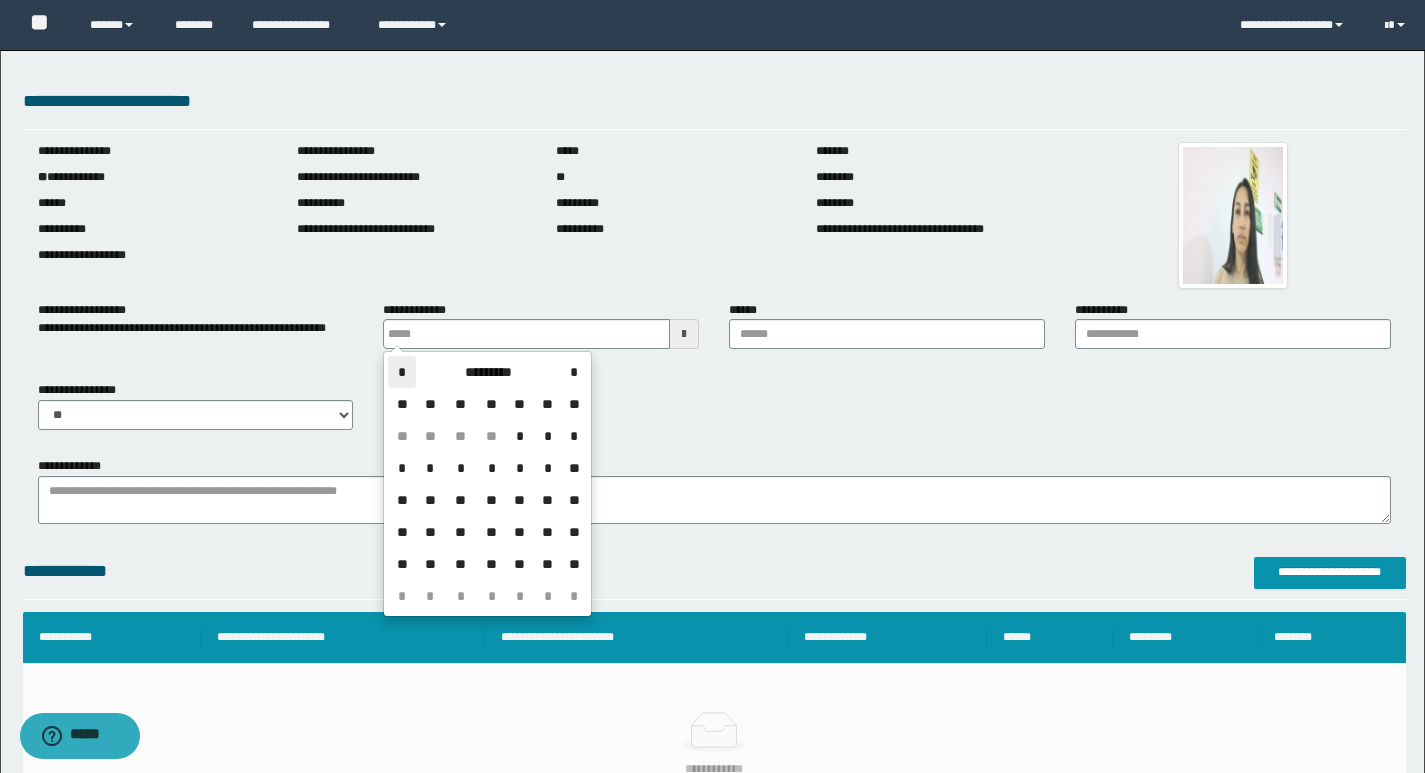 click on "*" at bounding box center [402, 372] 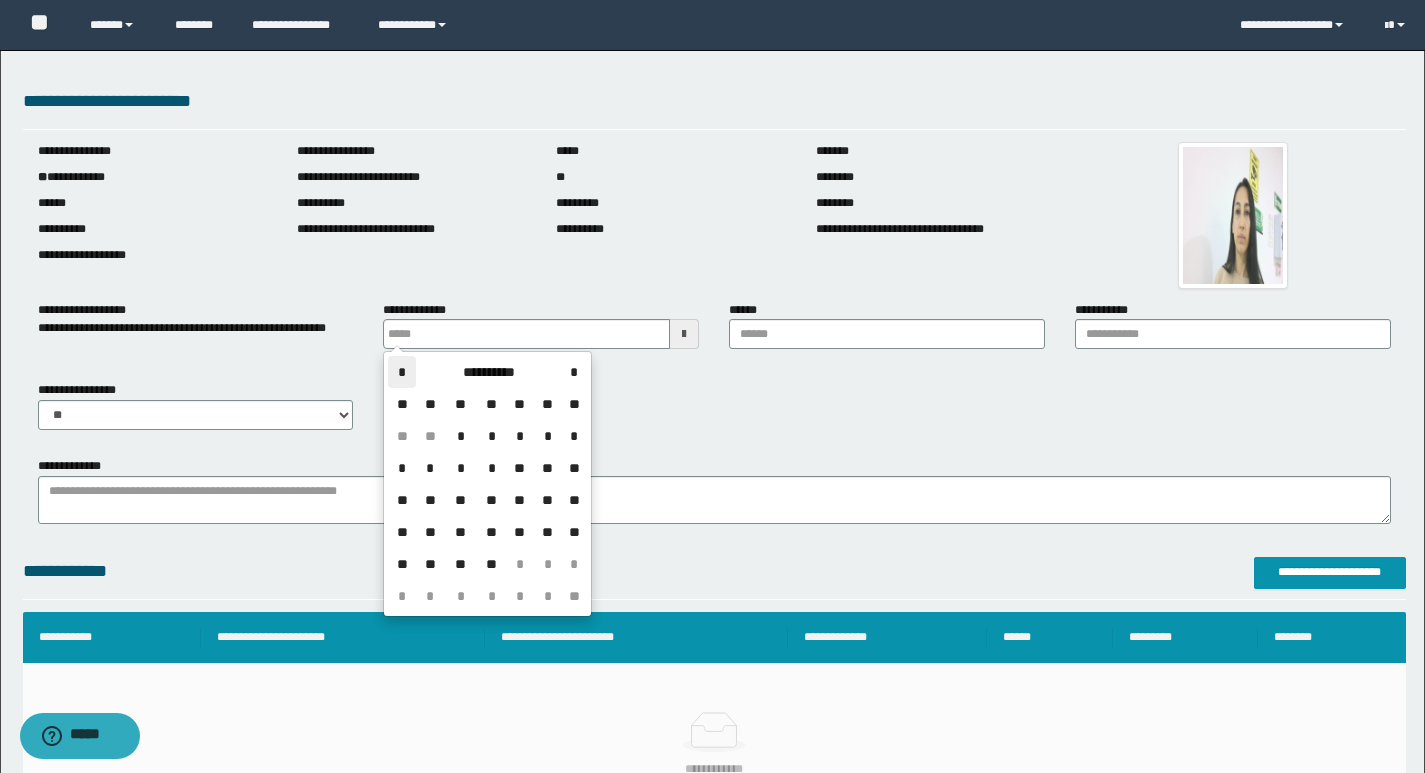 click on "*" at bounding box center [402, 372] 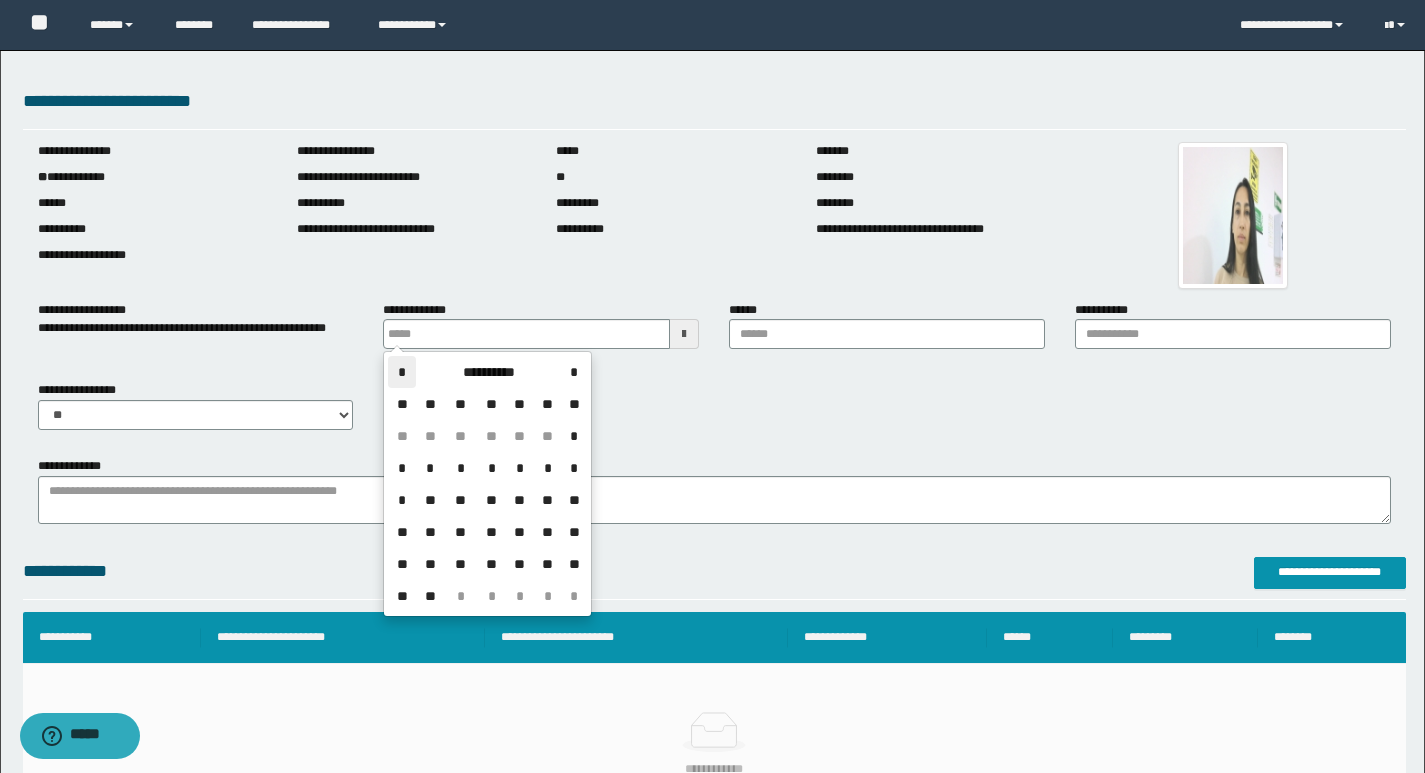 click on "*" at bounding box center (402, 372) 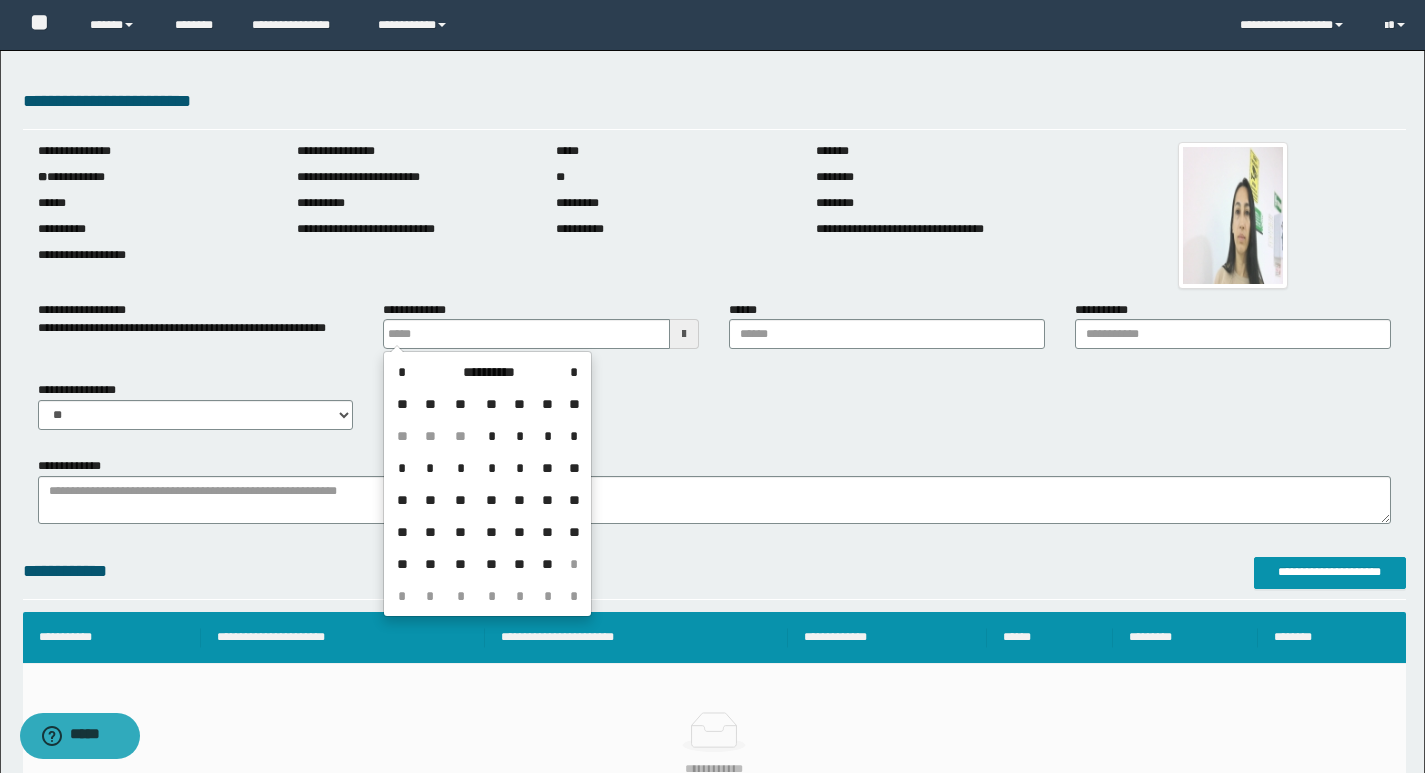 drag, startPoint x: 405, startPoint y: 359, endPoint x: 470, endPoint y: 419, distance: 88.45903 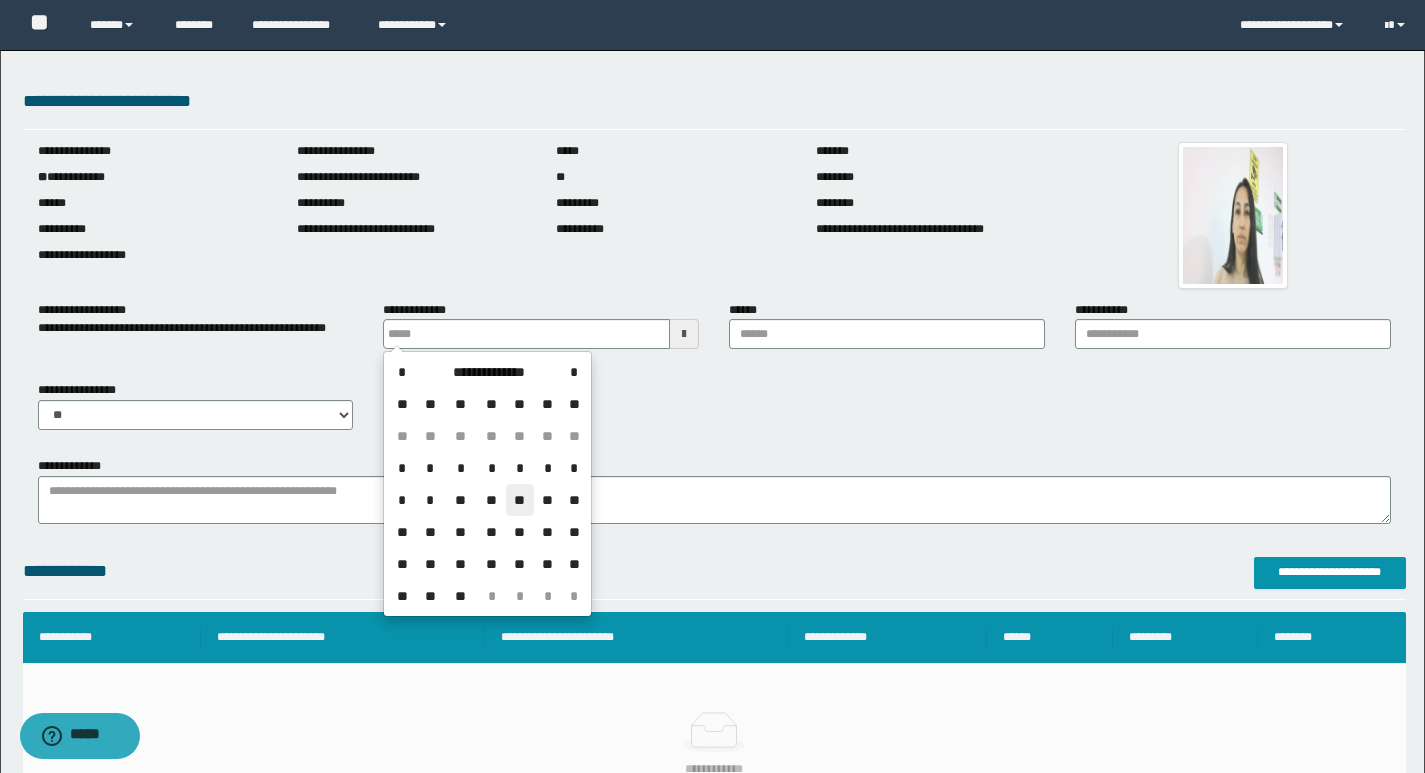 click on "**" at bounding box center [520, 500] 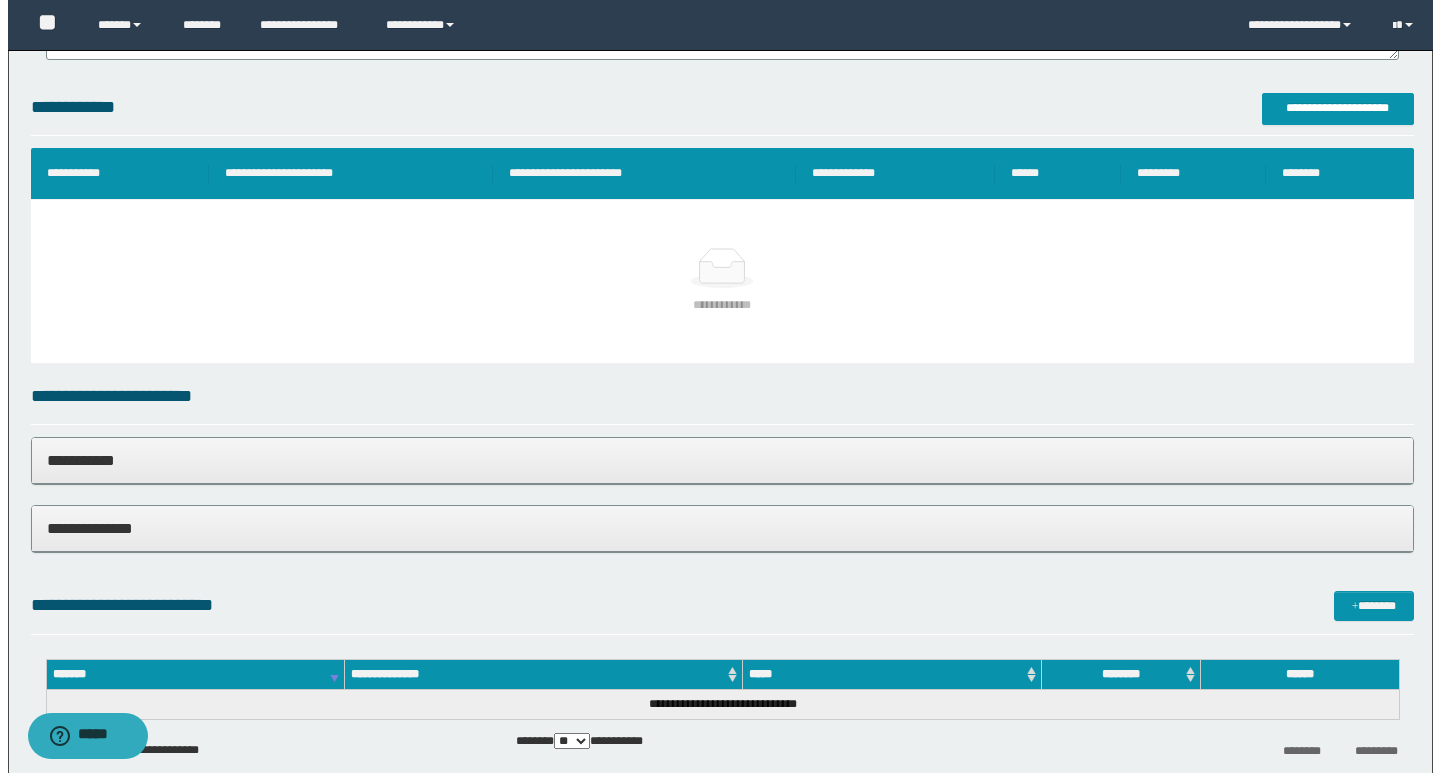 scroll, scrollTop: 339, scrollLeft: 0, axis: vertical 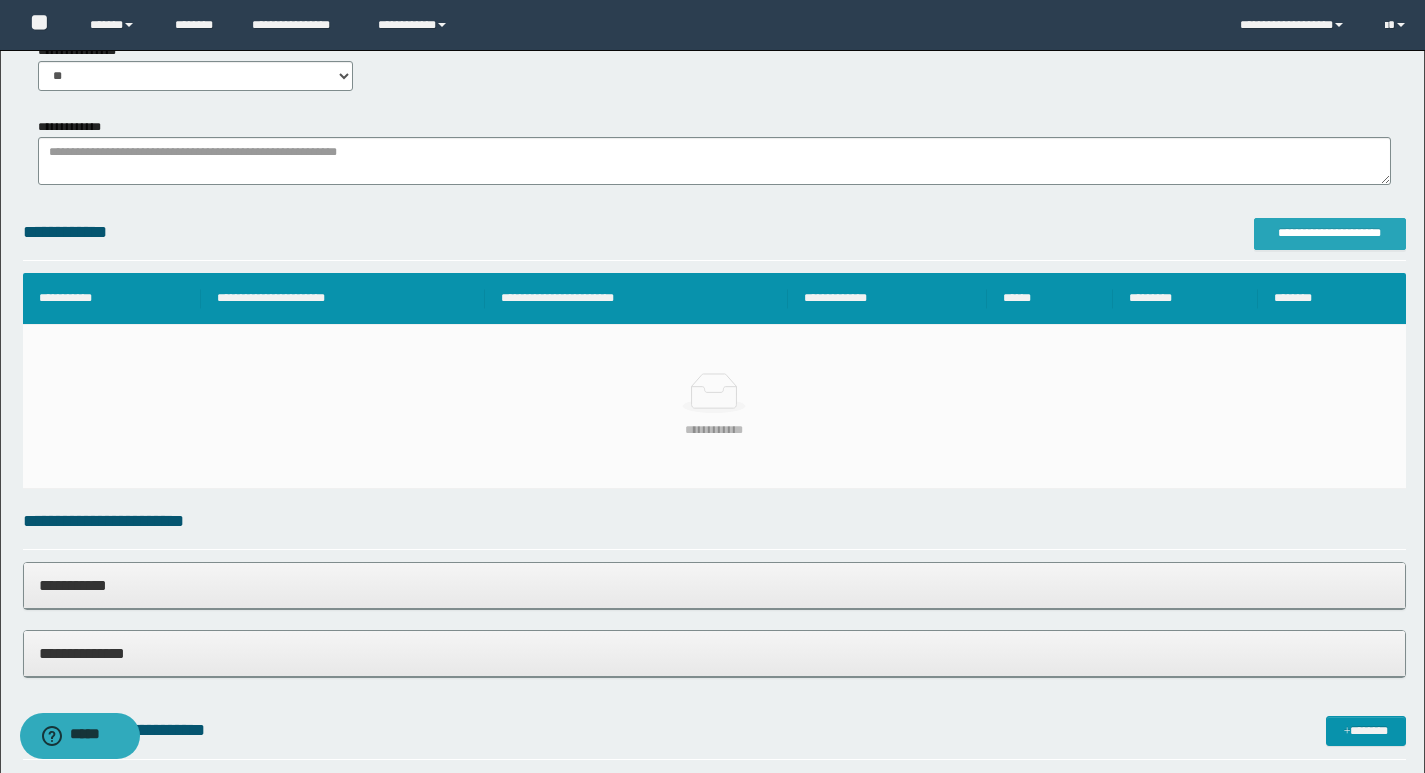 click on "**********" at bounding box center (1330, 233) 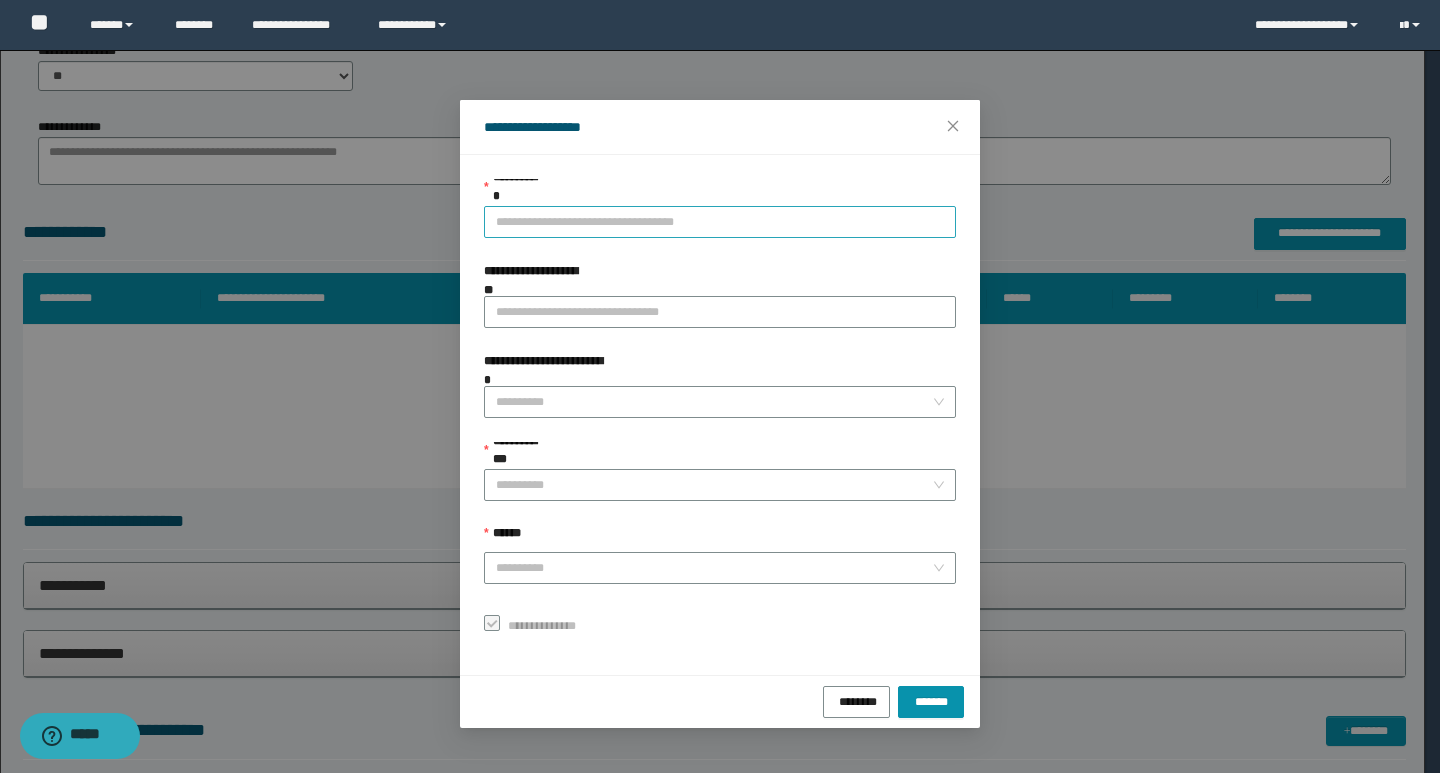 click on "**********" at bounding box center (720, 222) 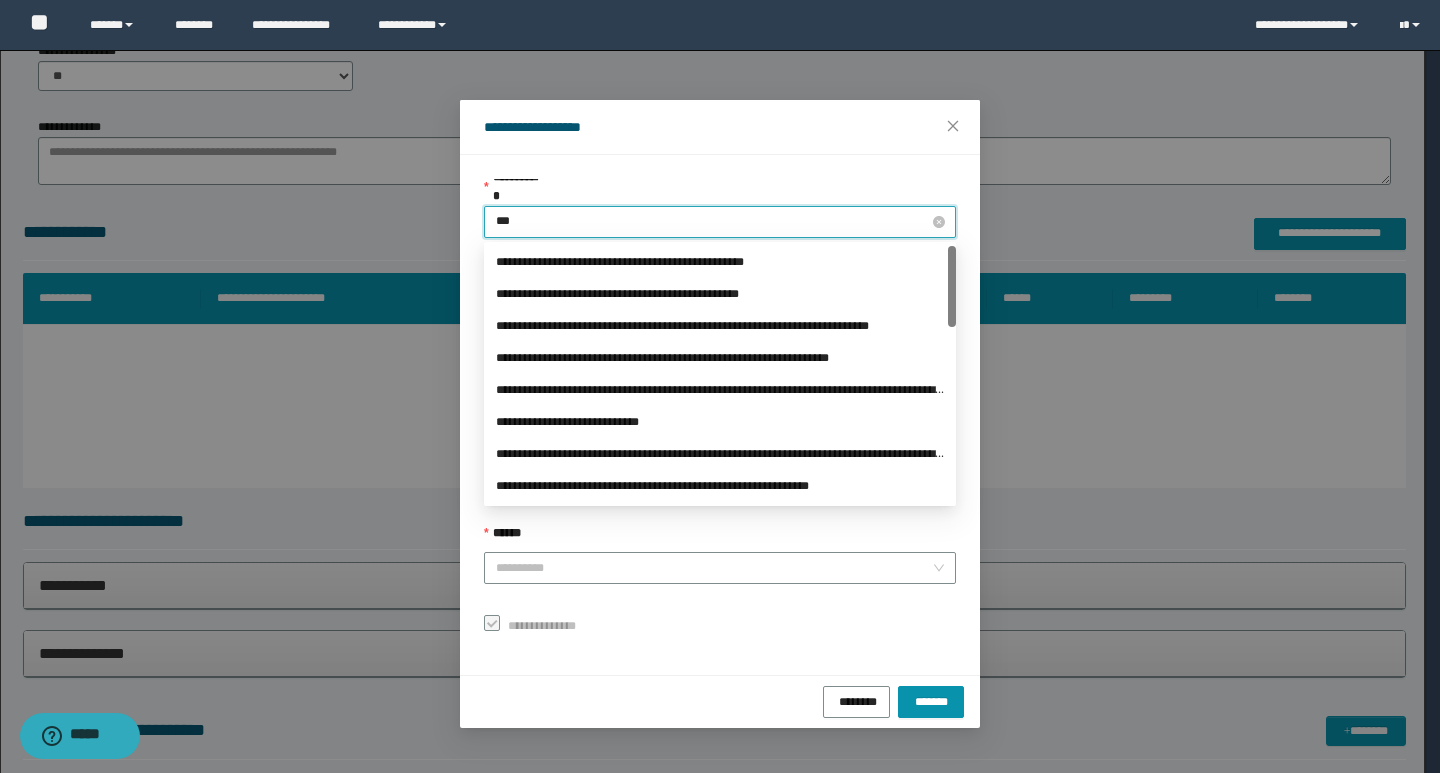 type on "****" 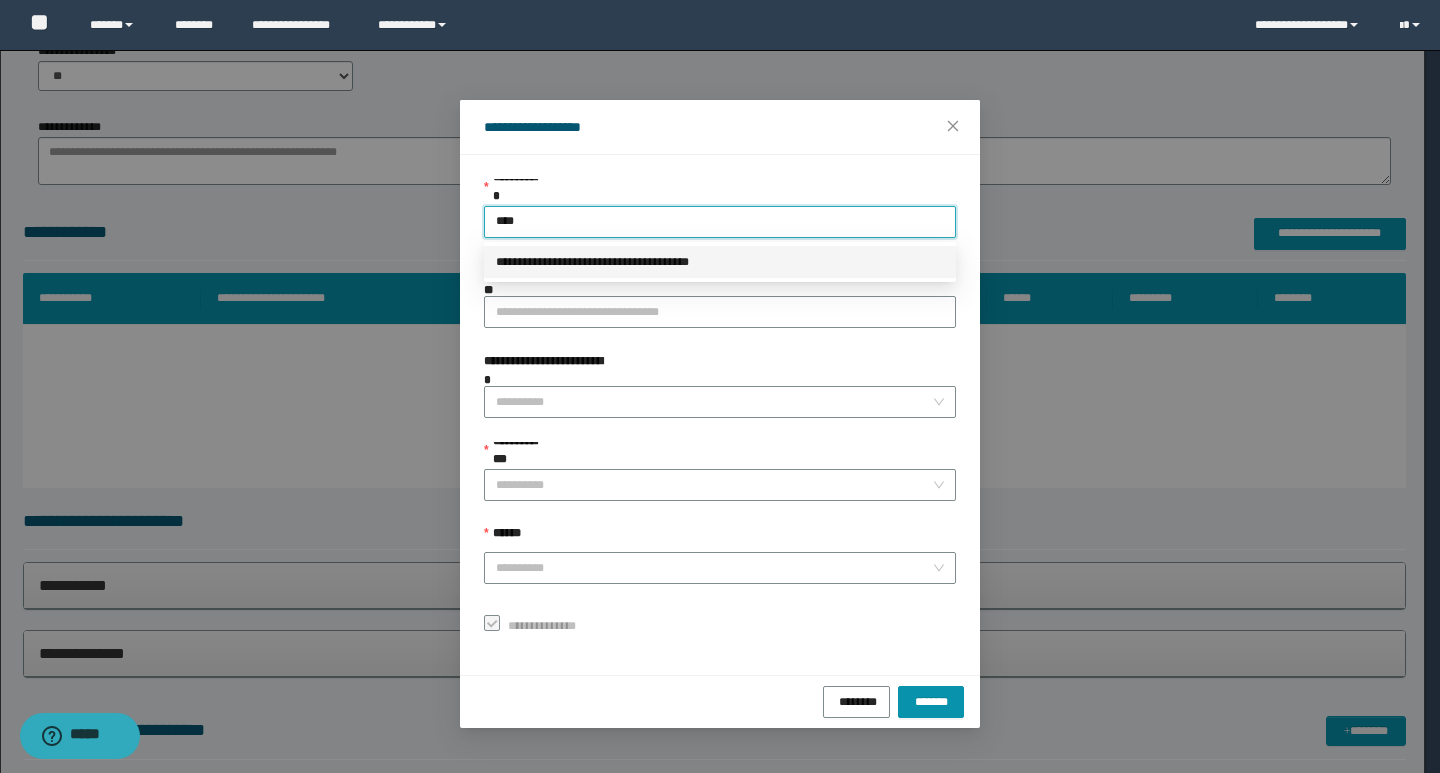 click on "**********" at bounding box center (720, 262) 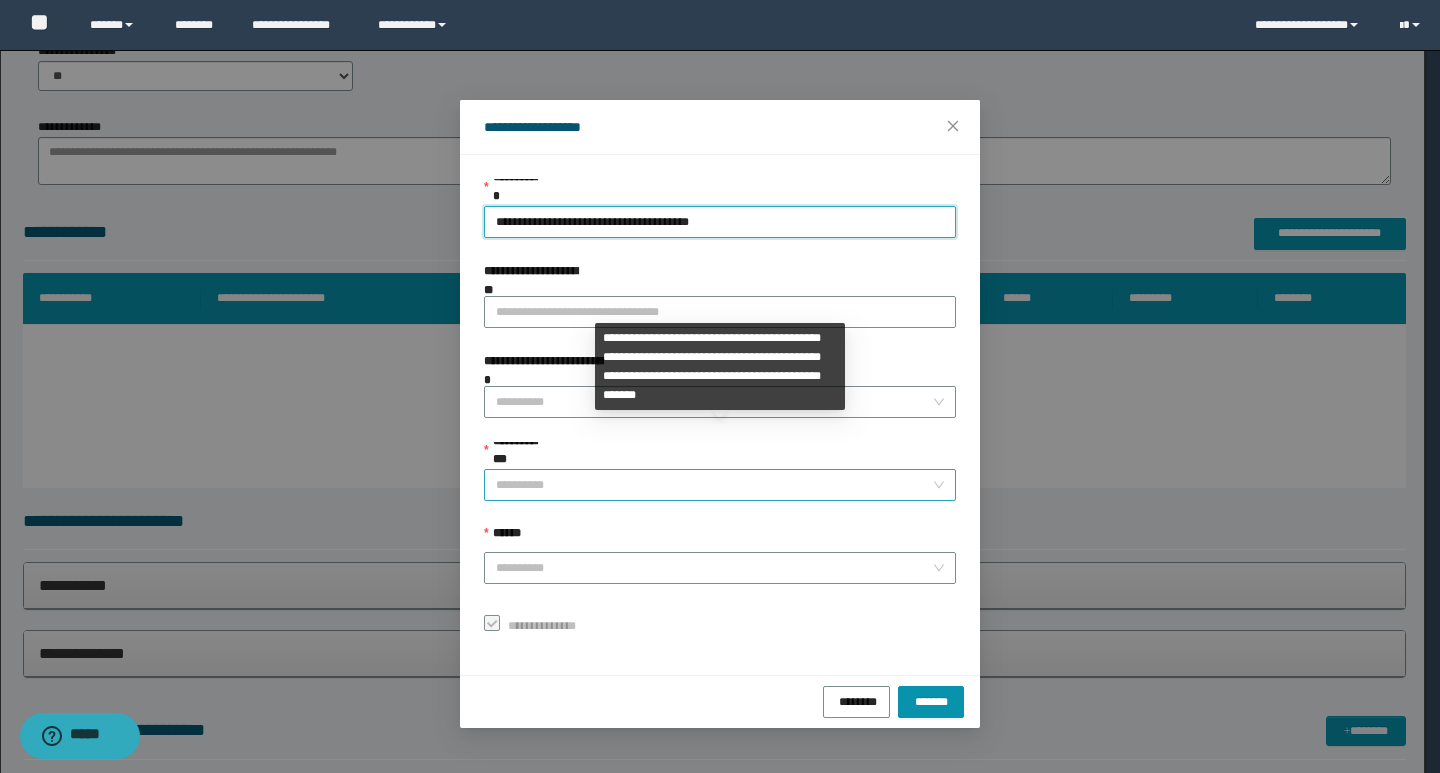 click on "**********" at bounding box center [714, 485] 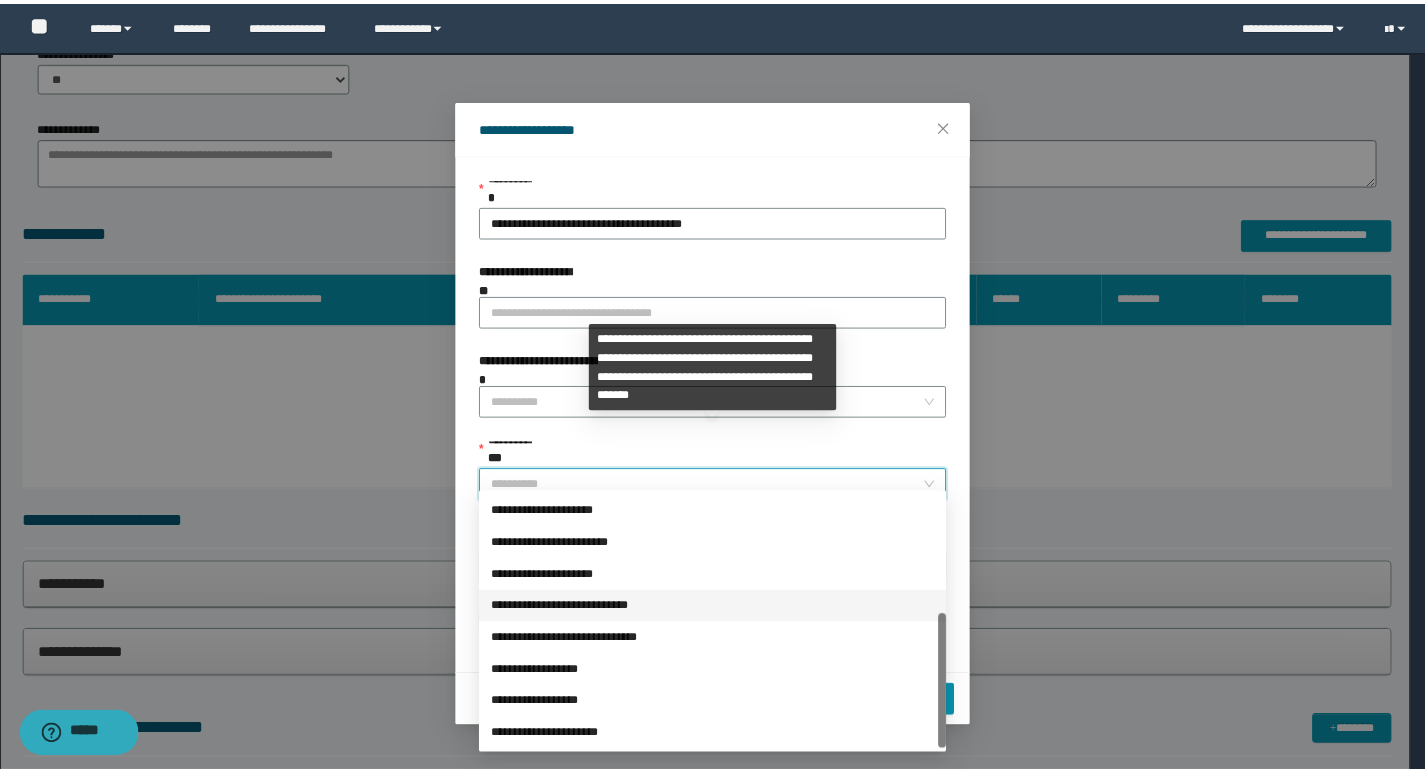 scroll, scrollTop: 224, scrollLeft: 0, axis: vertical 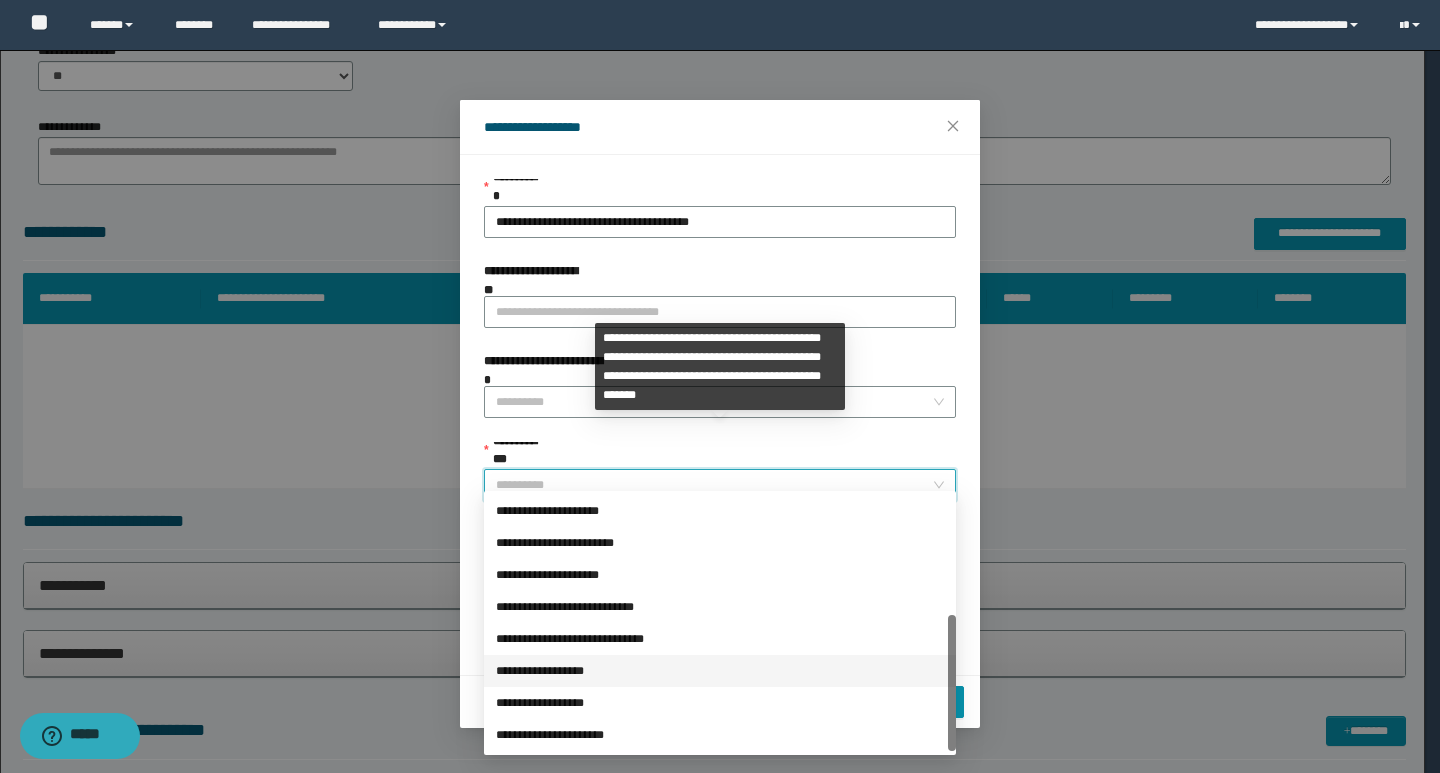 click on "**********" at bounding box center (720, 671) 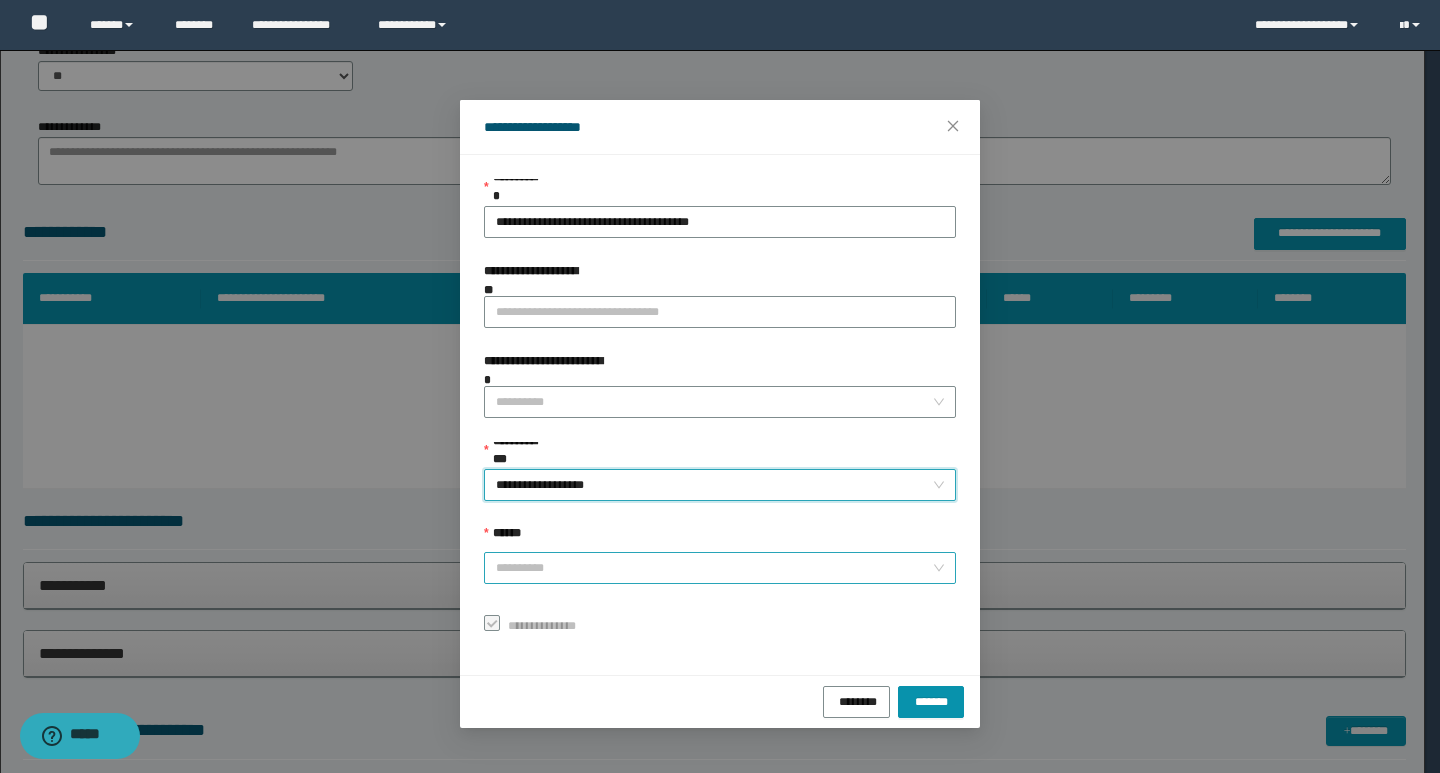 click on "******" at bounding box center [714, 568] 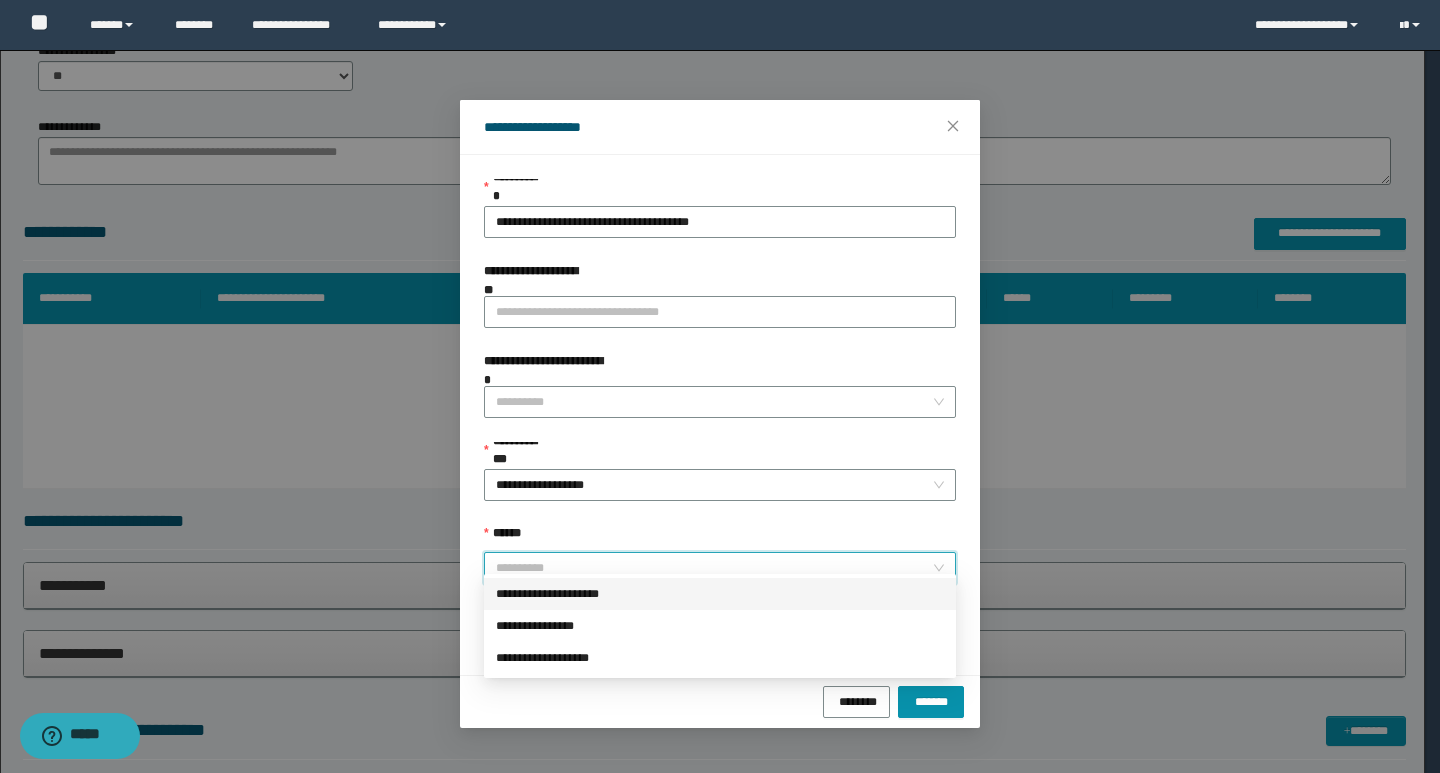 click on "**********" at bounding box center [720, 594] 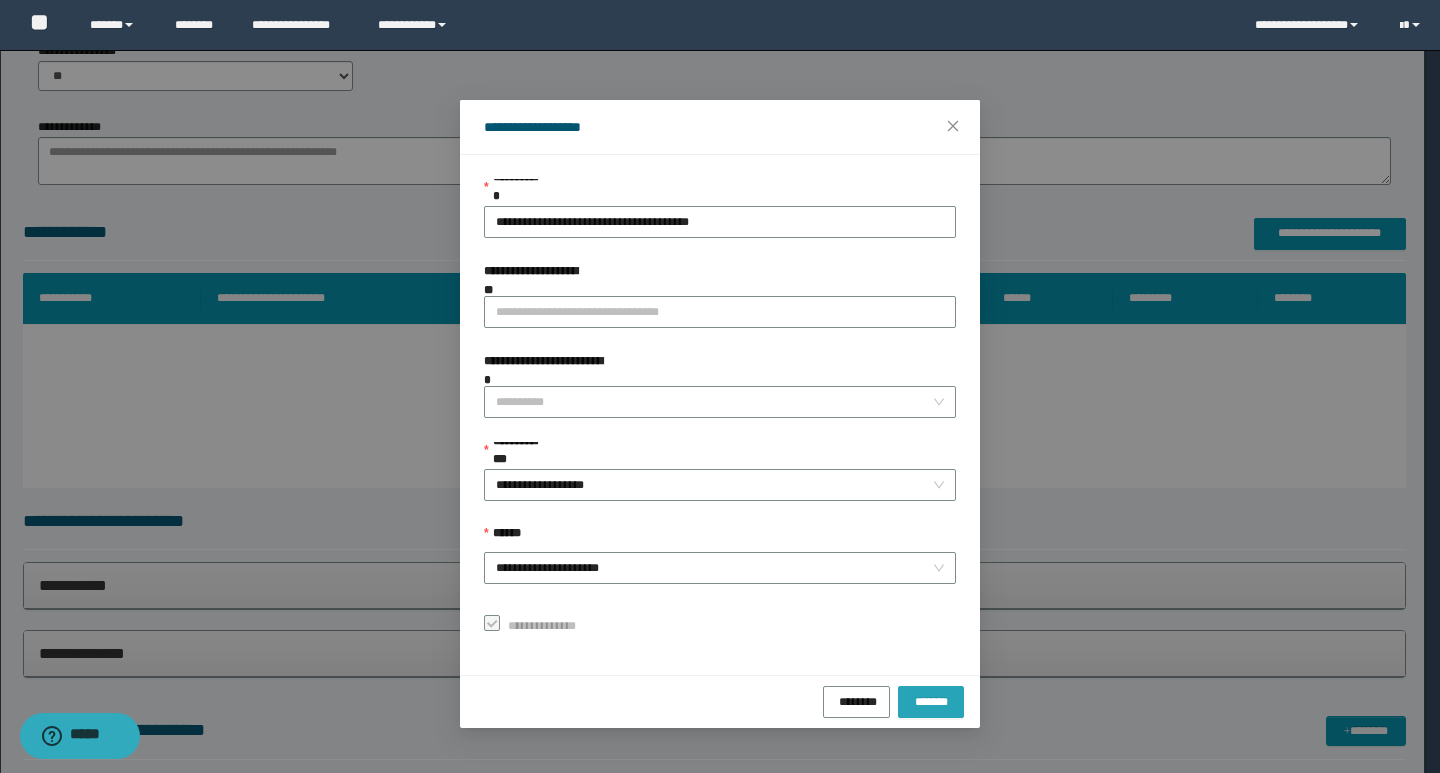 click on "******** *******" at bounding box center (720, 701) 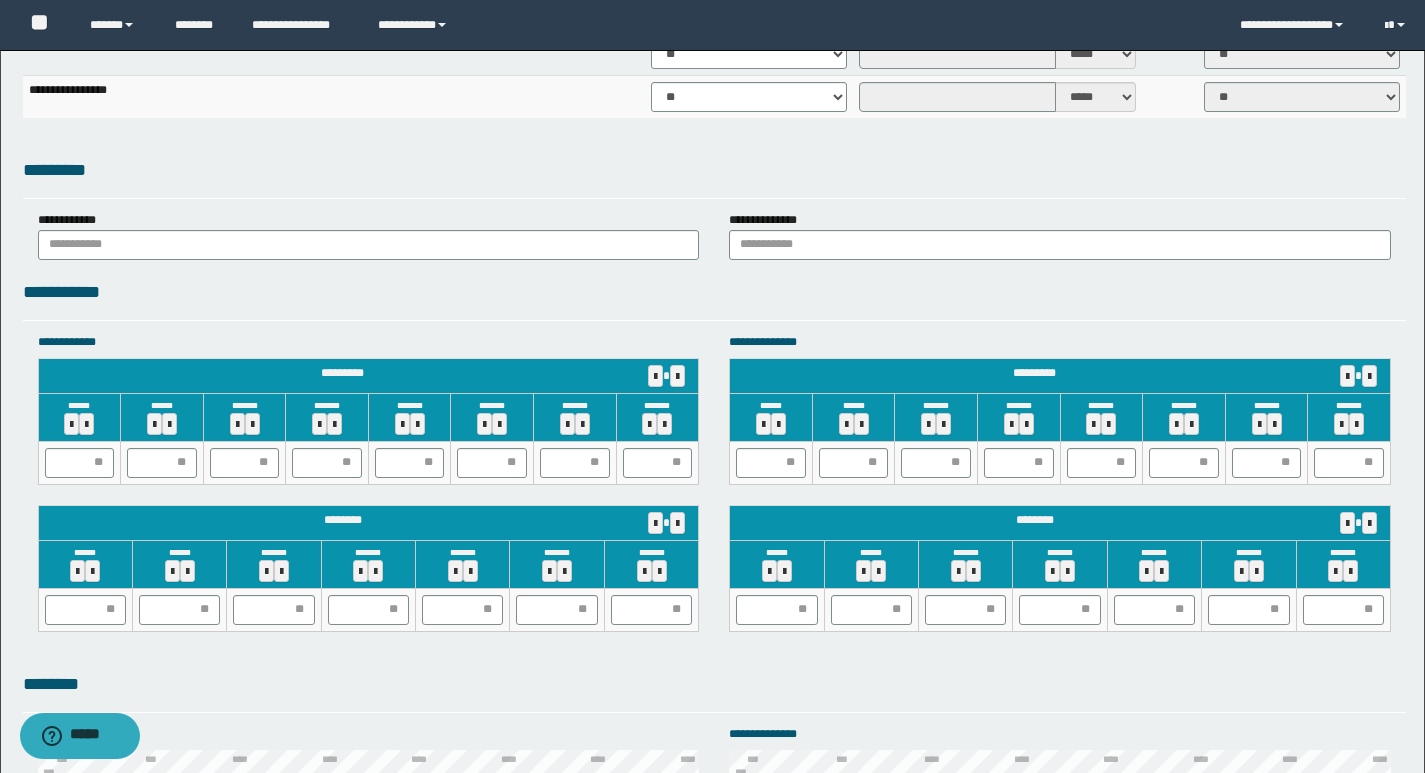 scroll, scrollTop: 1639, scrollLeft: 0, axis: vertical 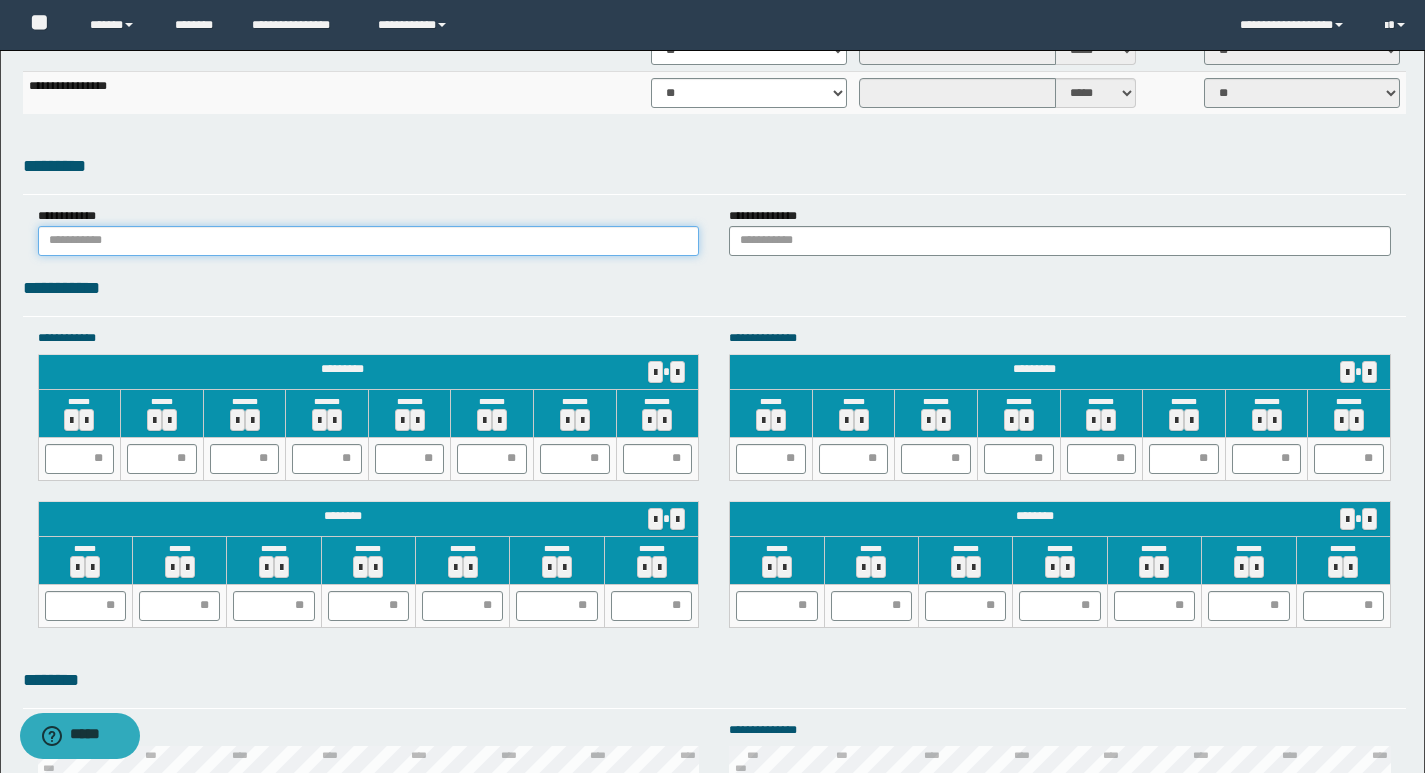 click at bounding box center (369, 241) 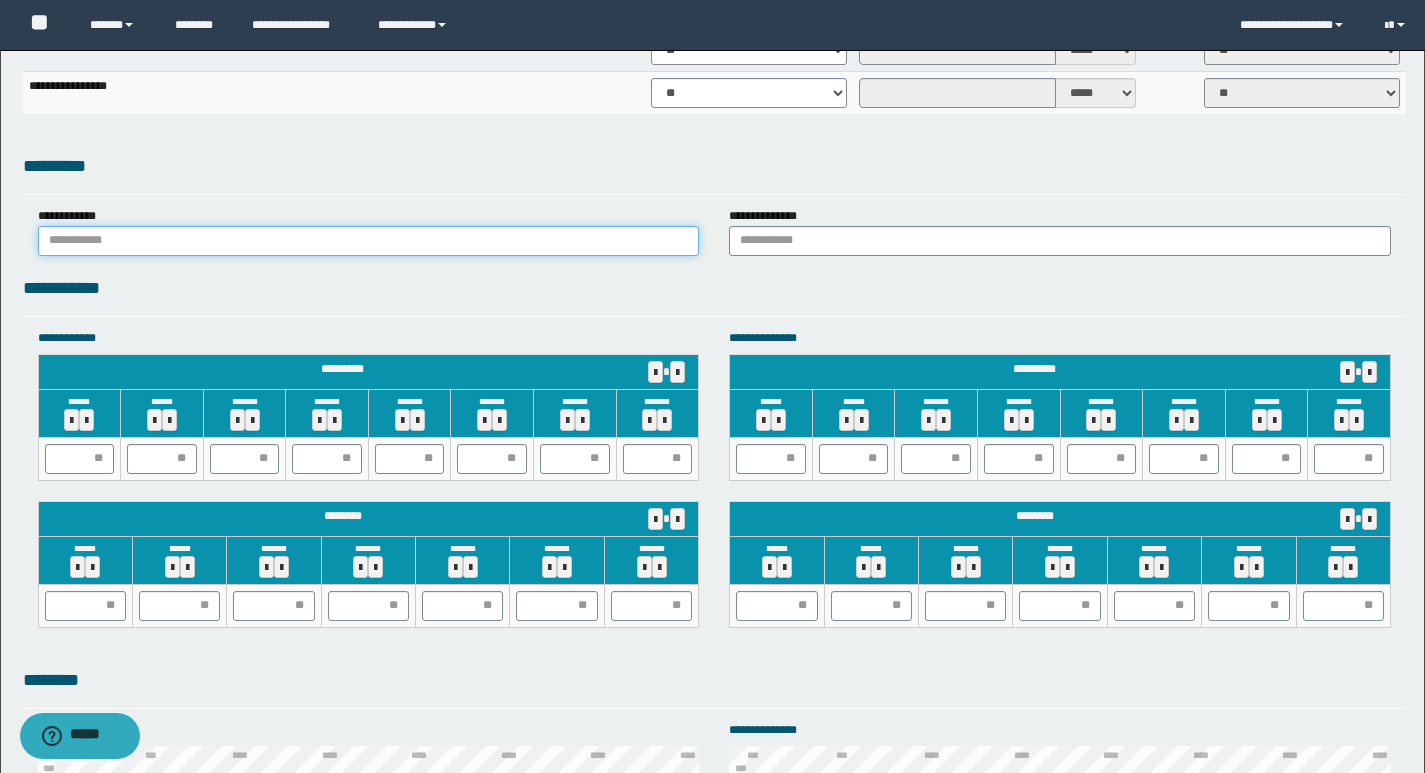 type on "******" 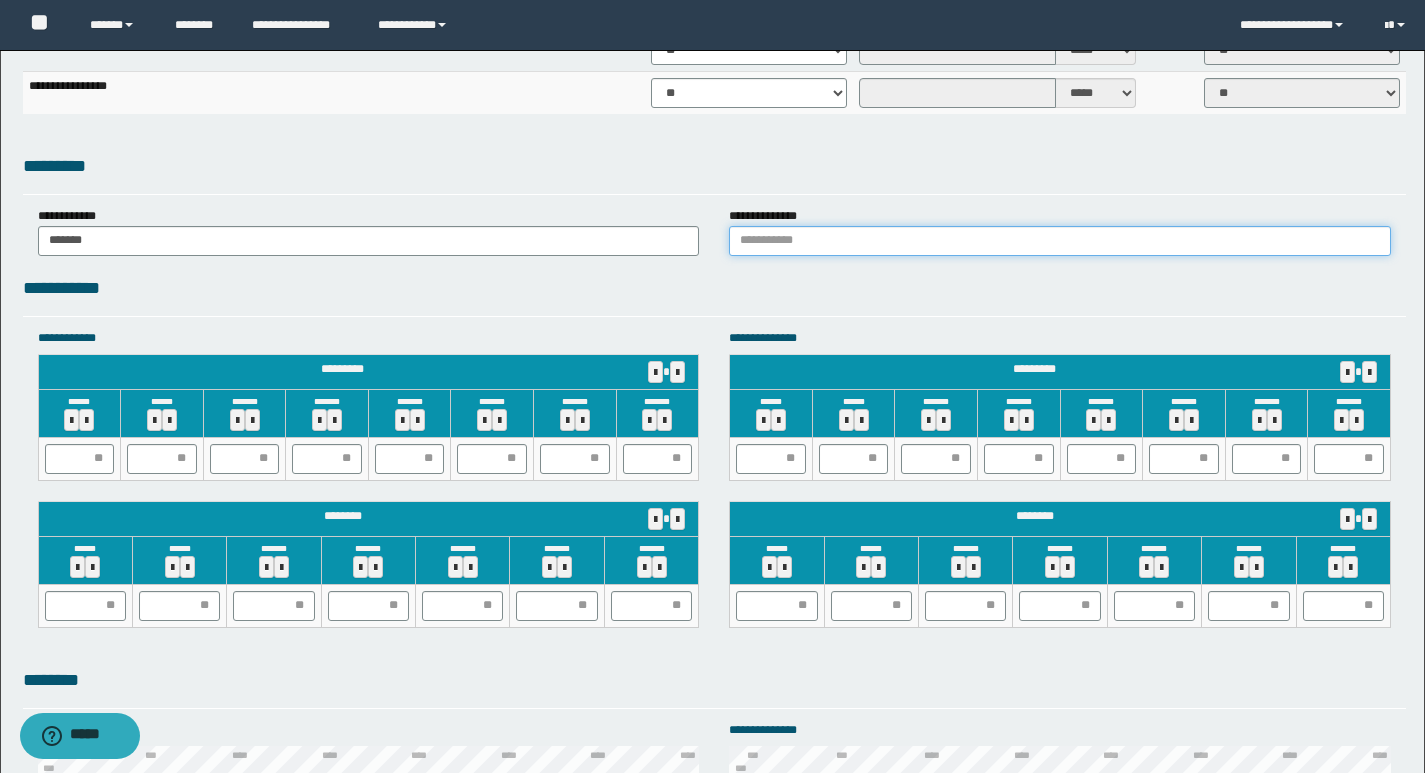 click at bounding box center (1060, 241) 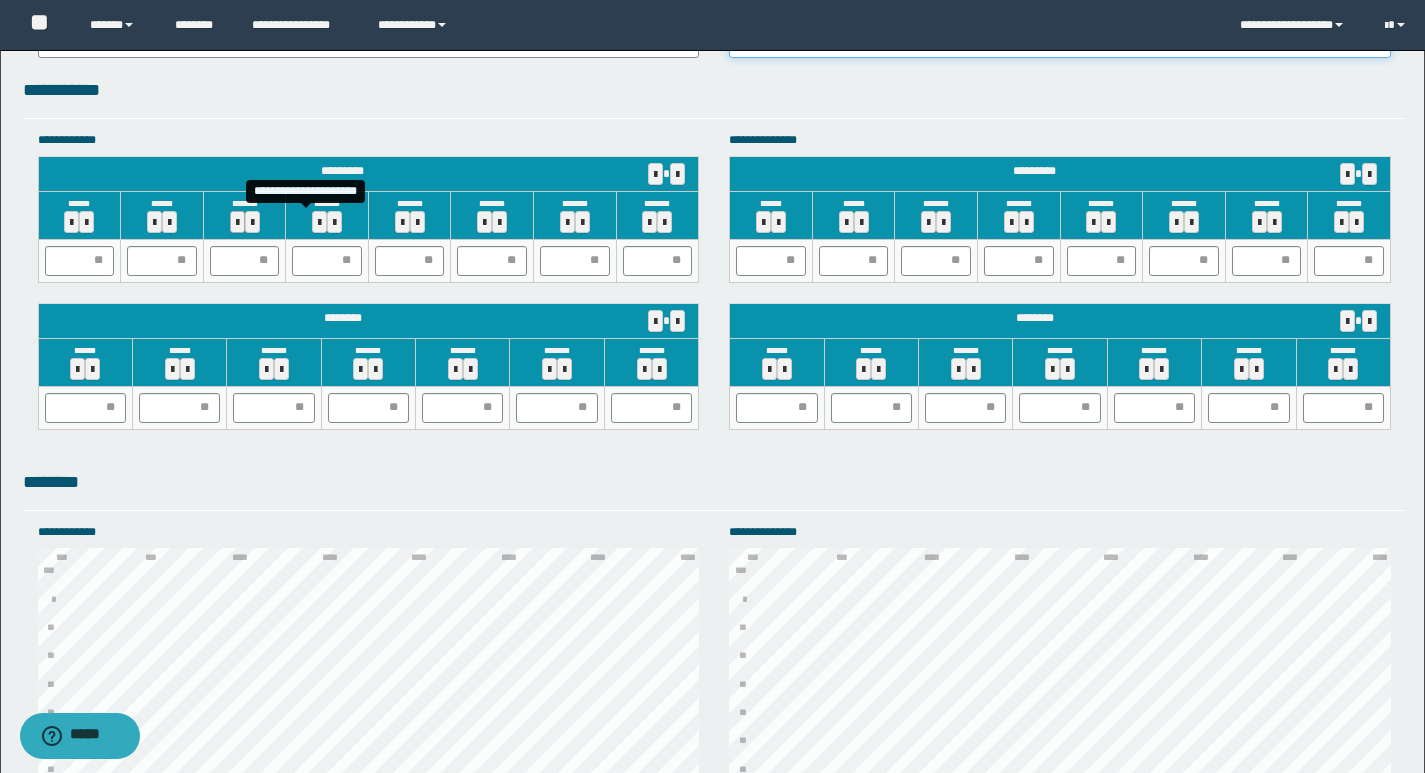 scroll, scrollTop: 1839, scrollLeft: 0, axis: vertical 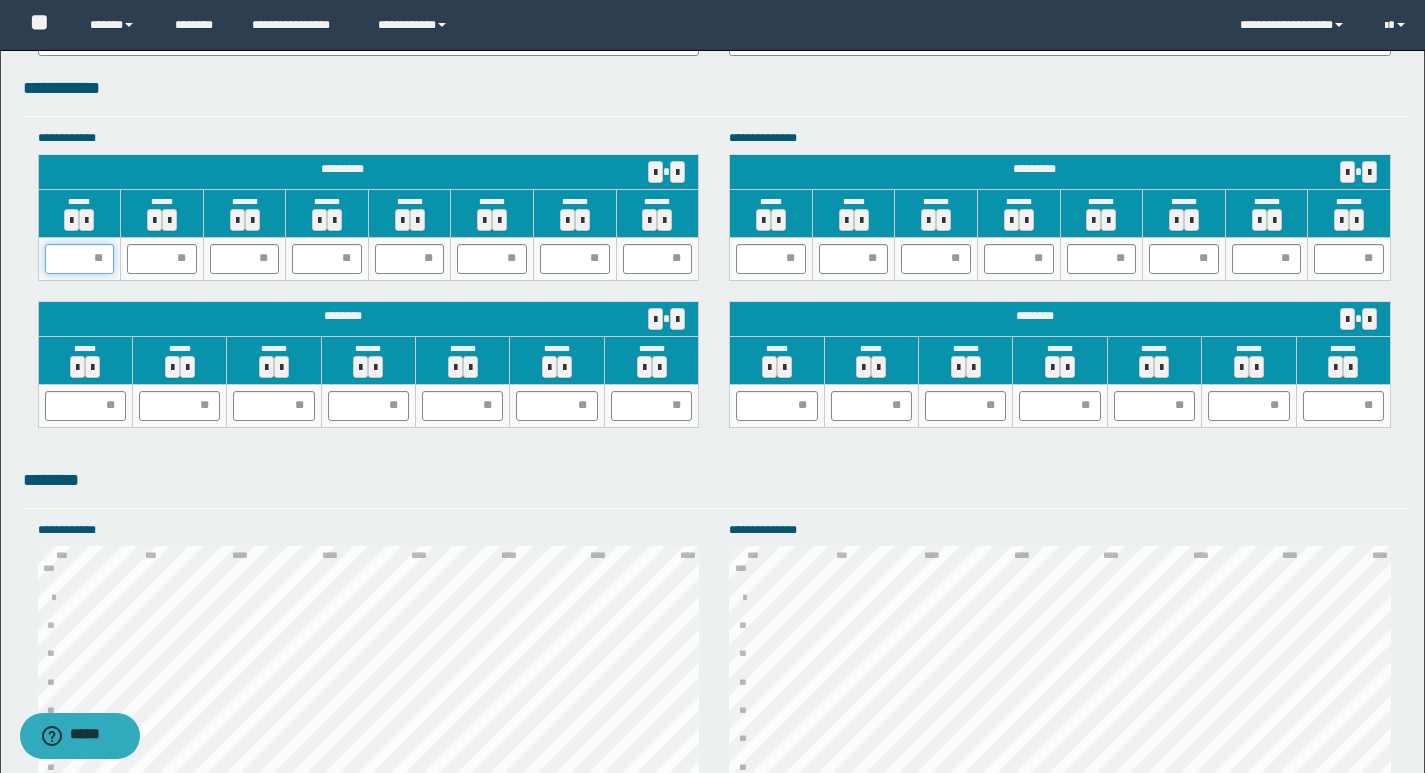 click at bounding box center [80, 259] 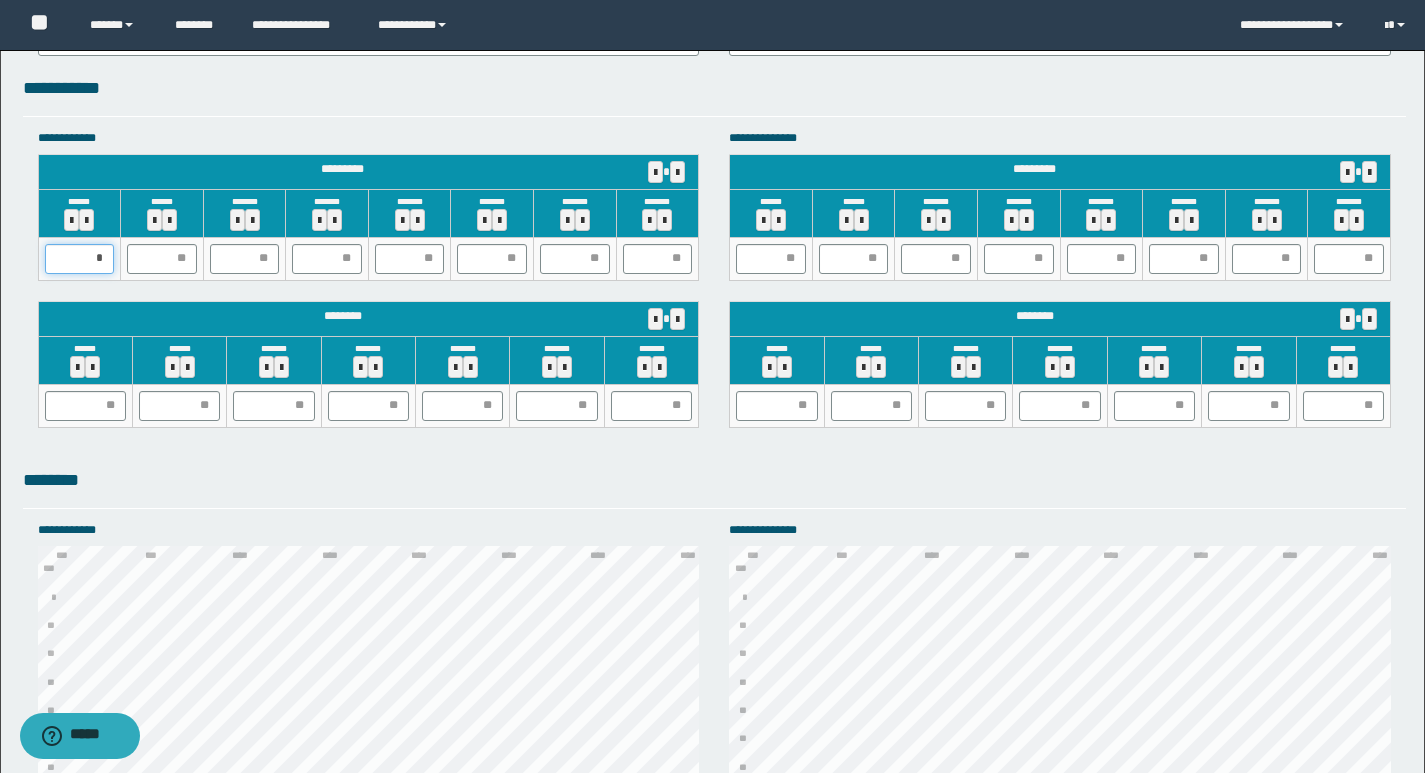 type on "**" 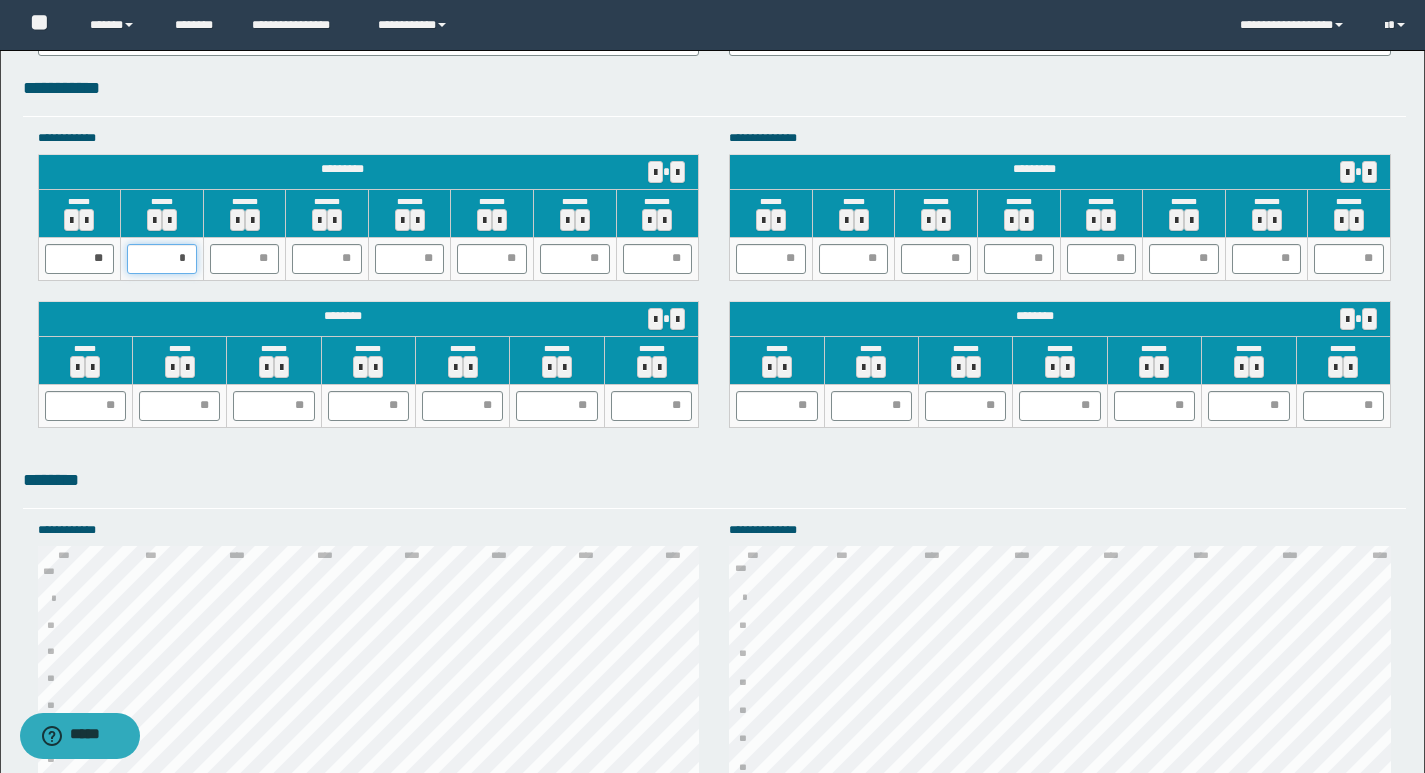 type on "**" 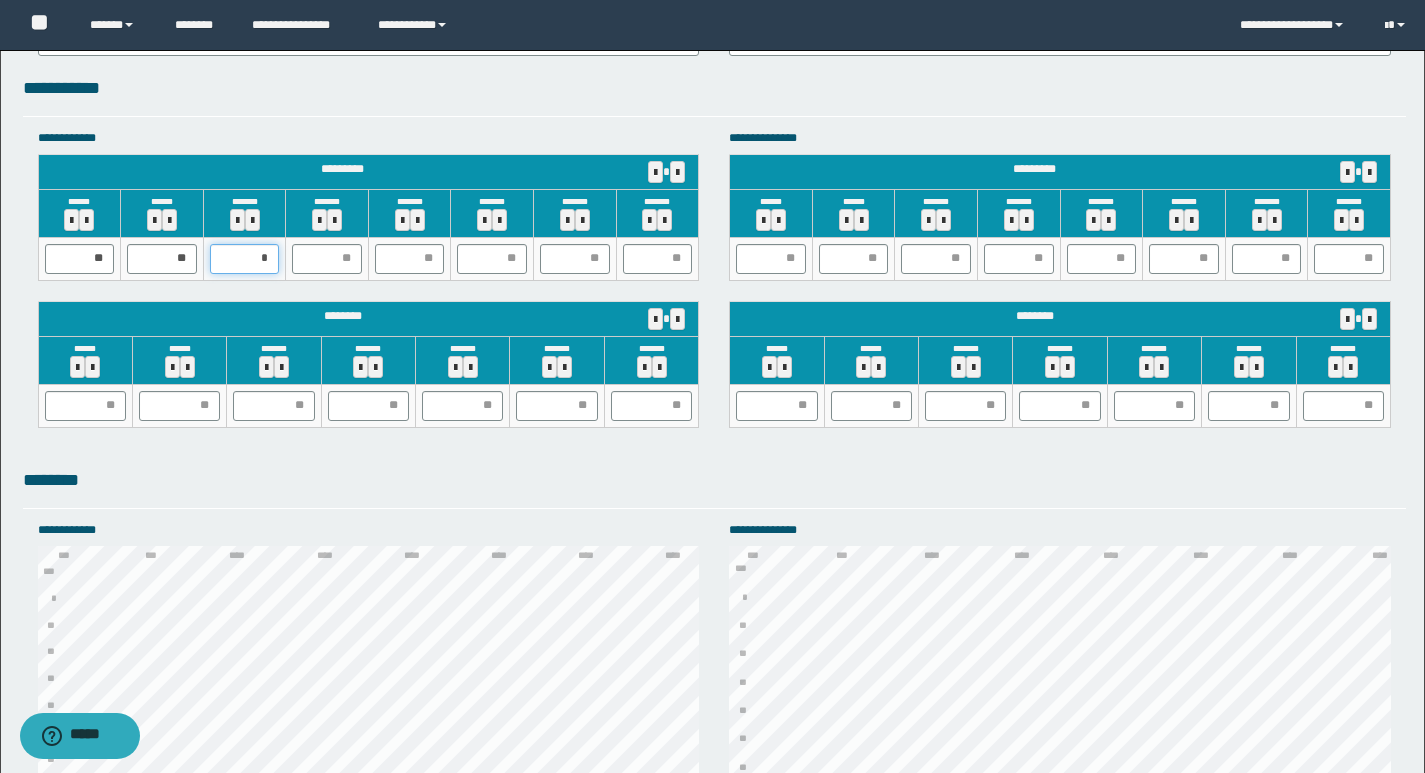 type on "**" 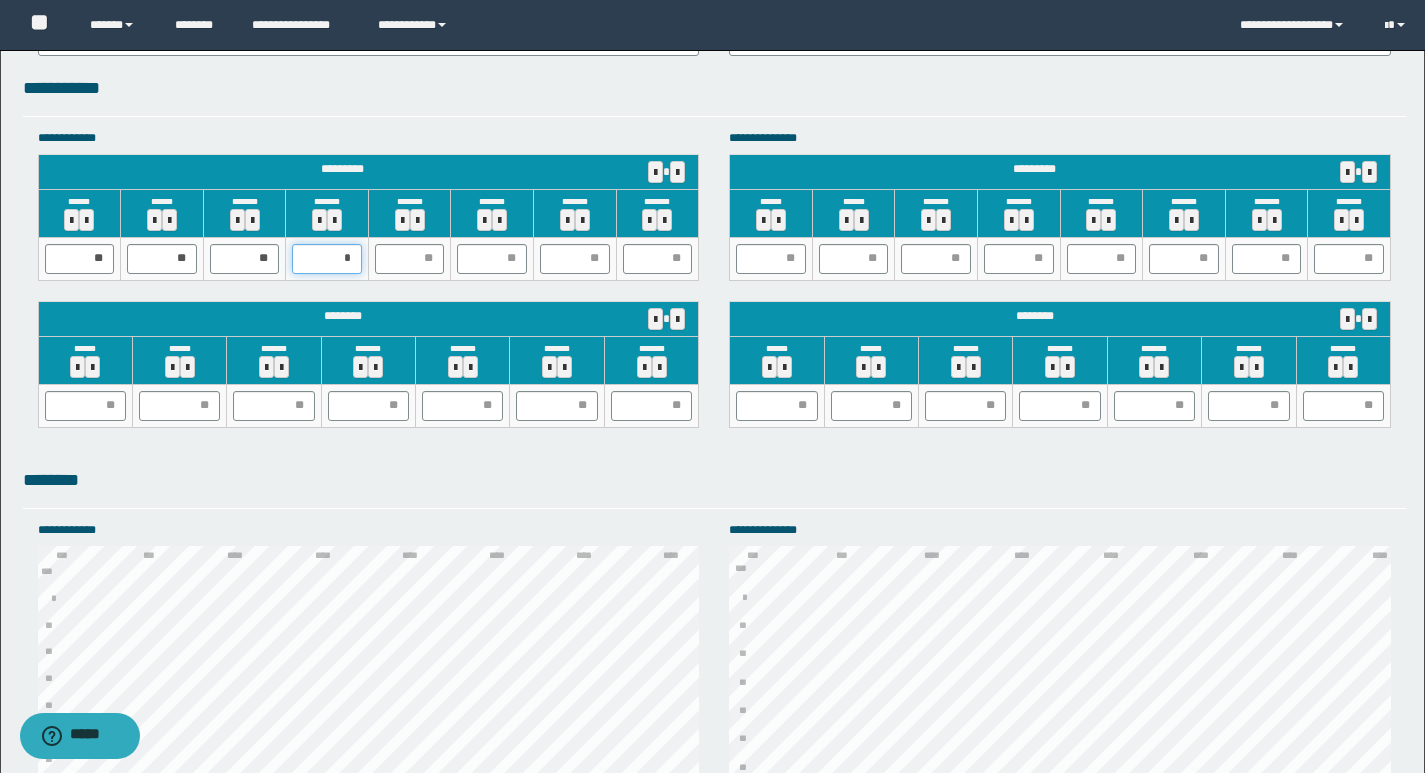 type on "**" 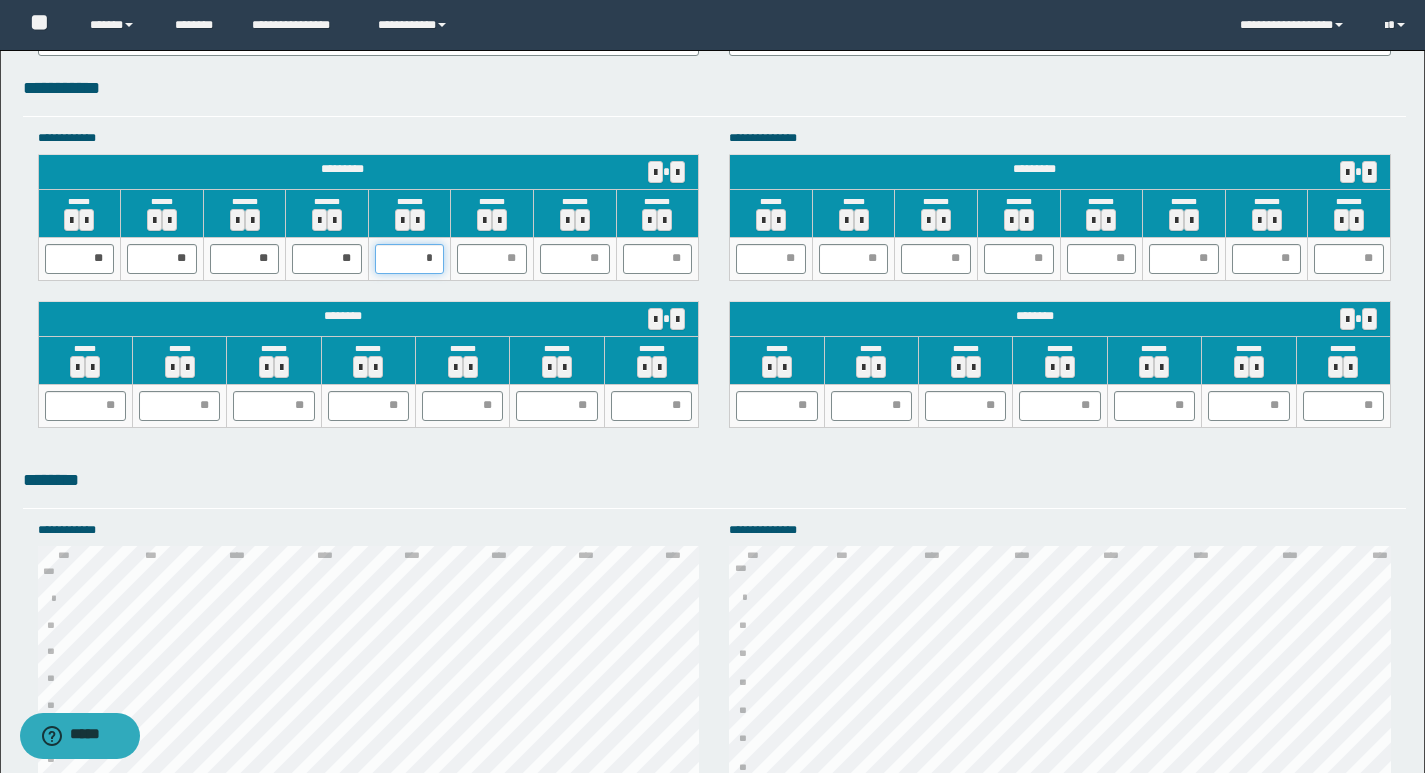 type on "**" 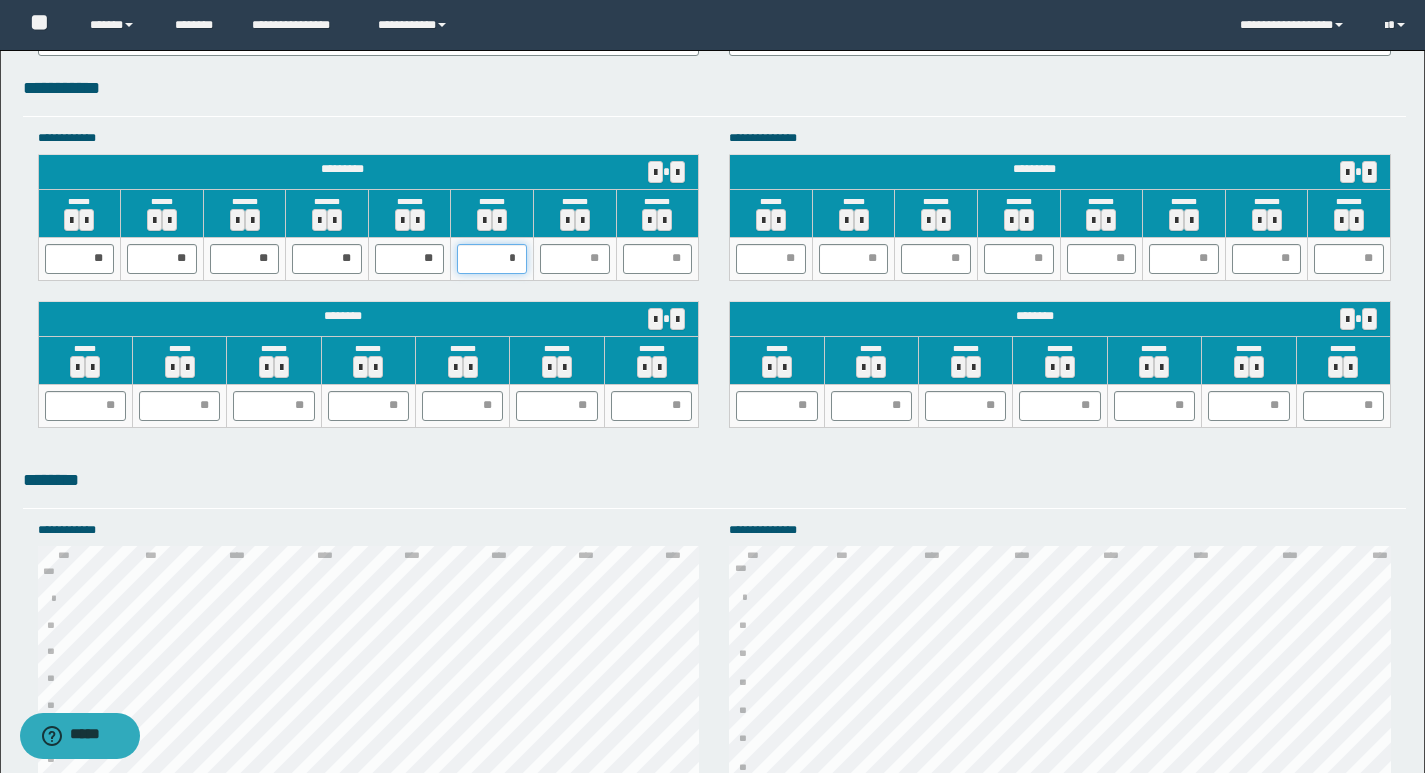 type on "**" 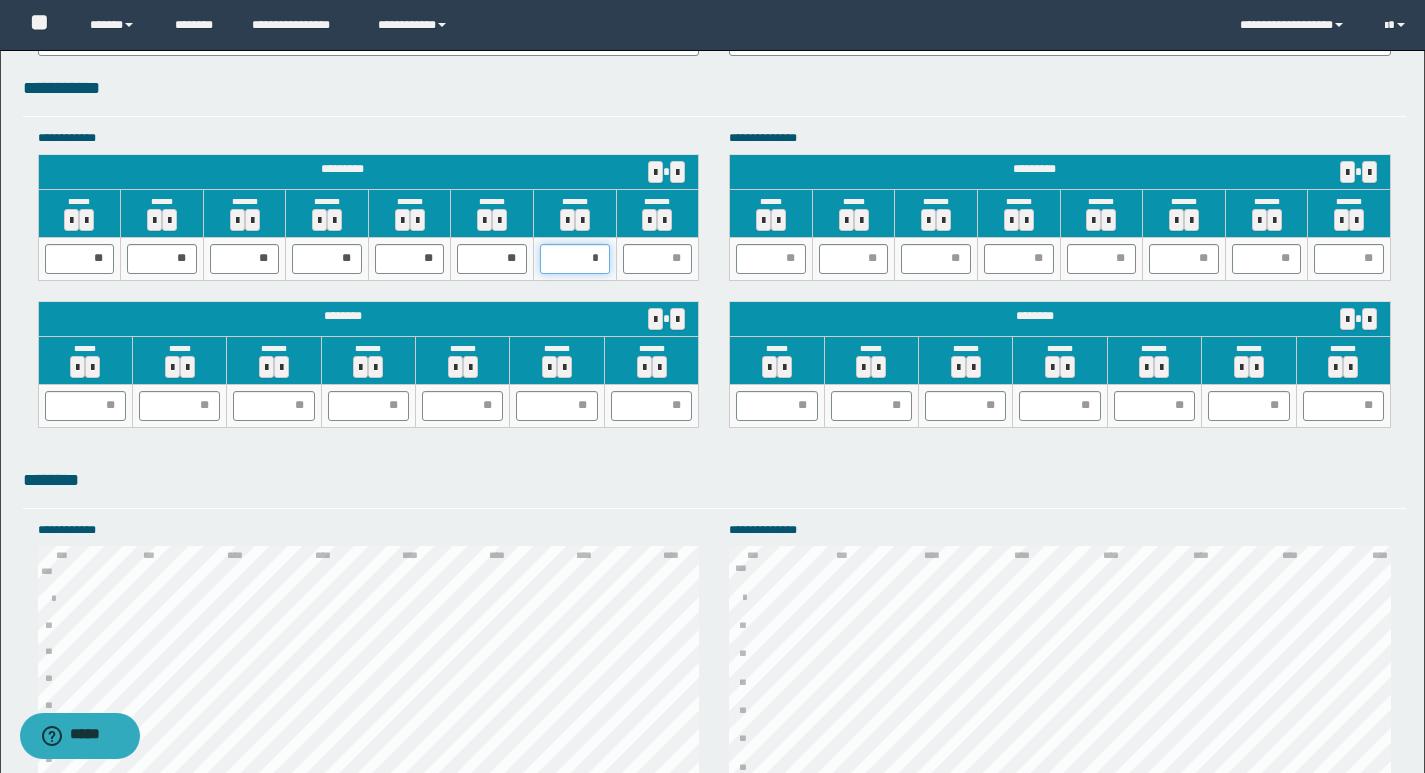 type on "**" 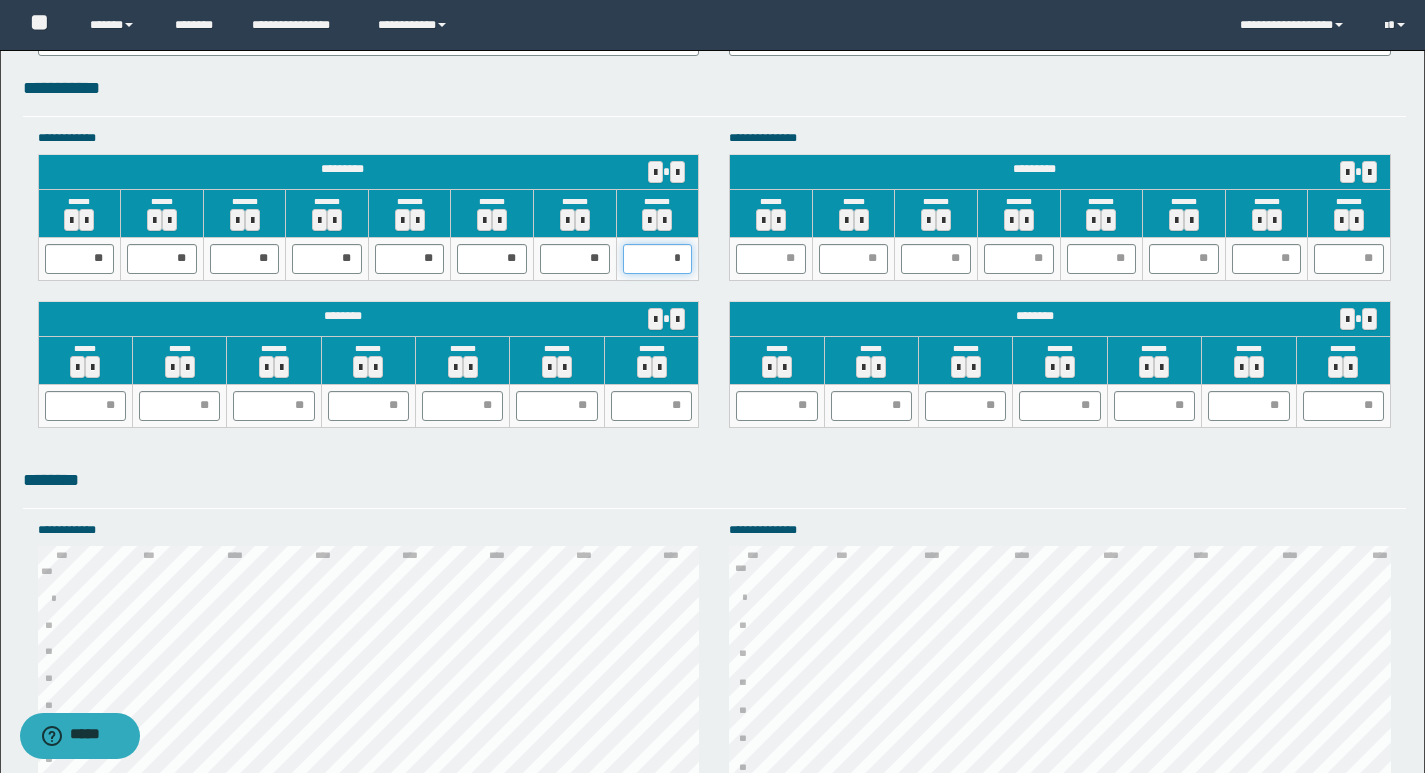type on "**" 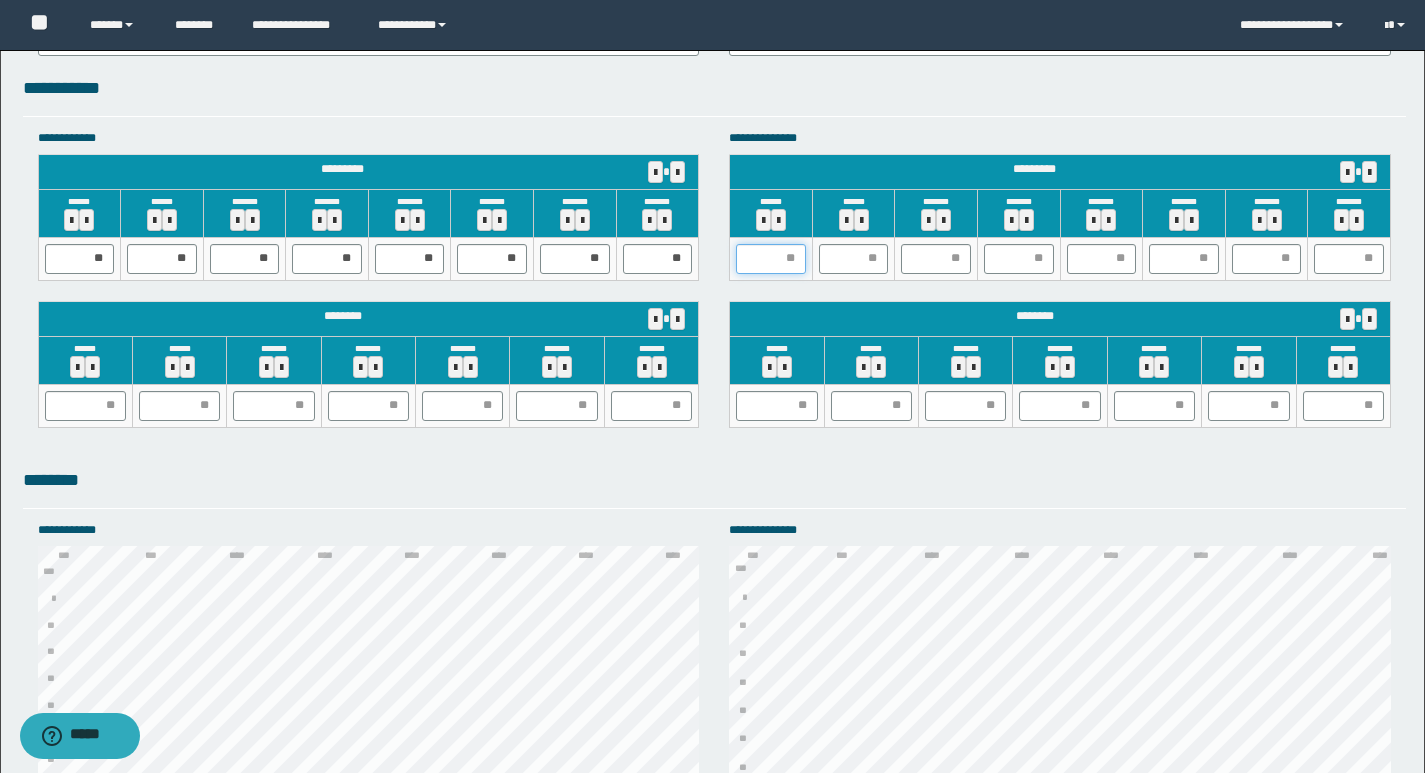 click at bounding box center (771, 259) 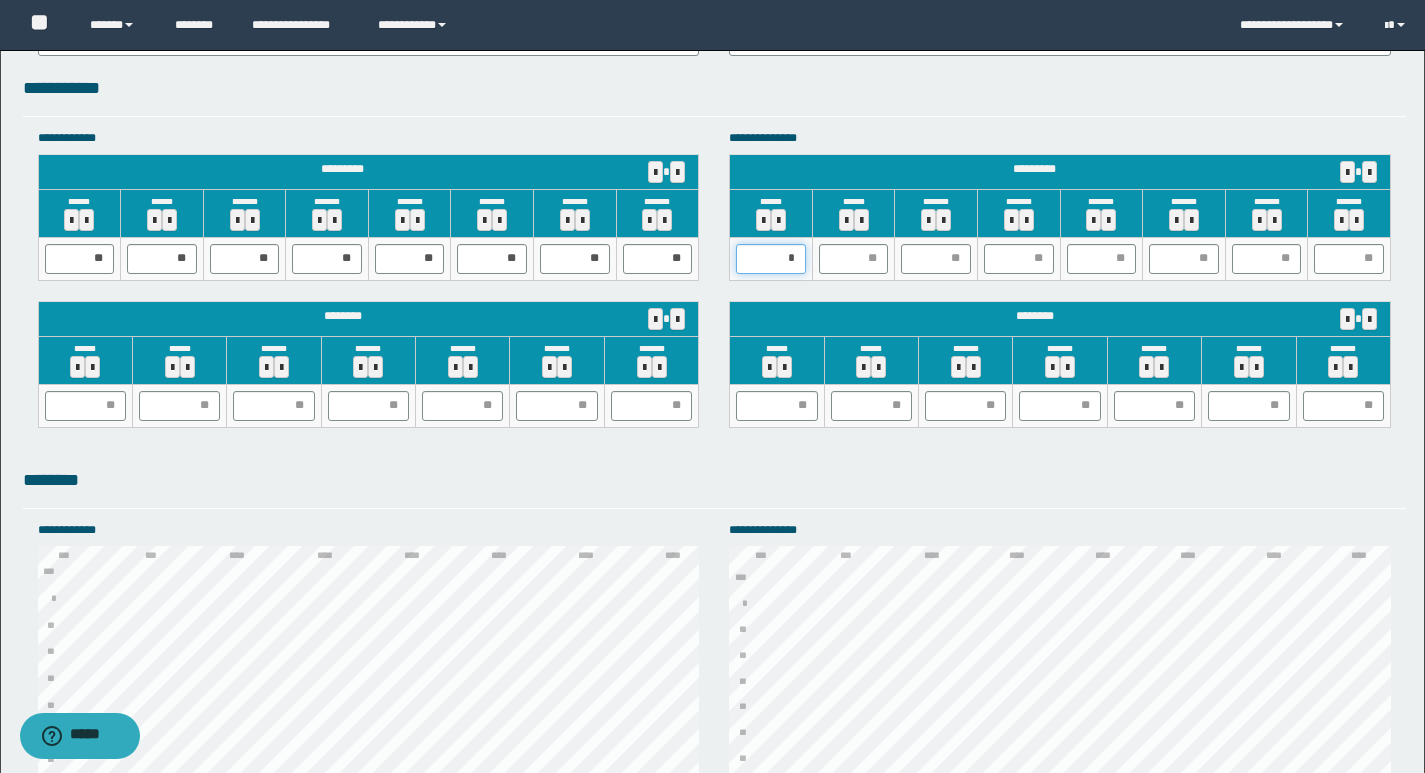 type on "**" 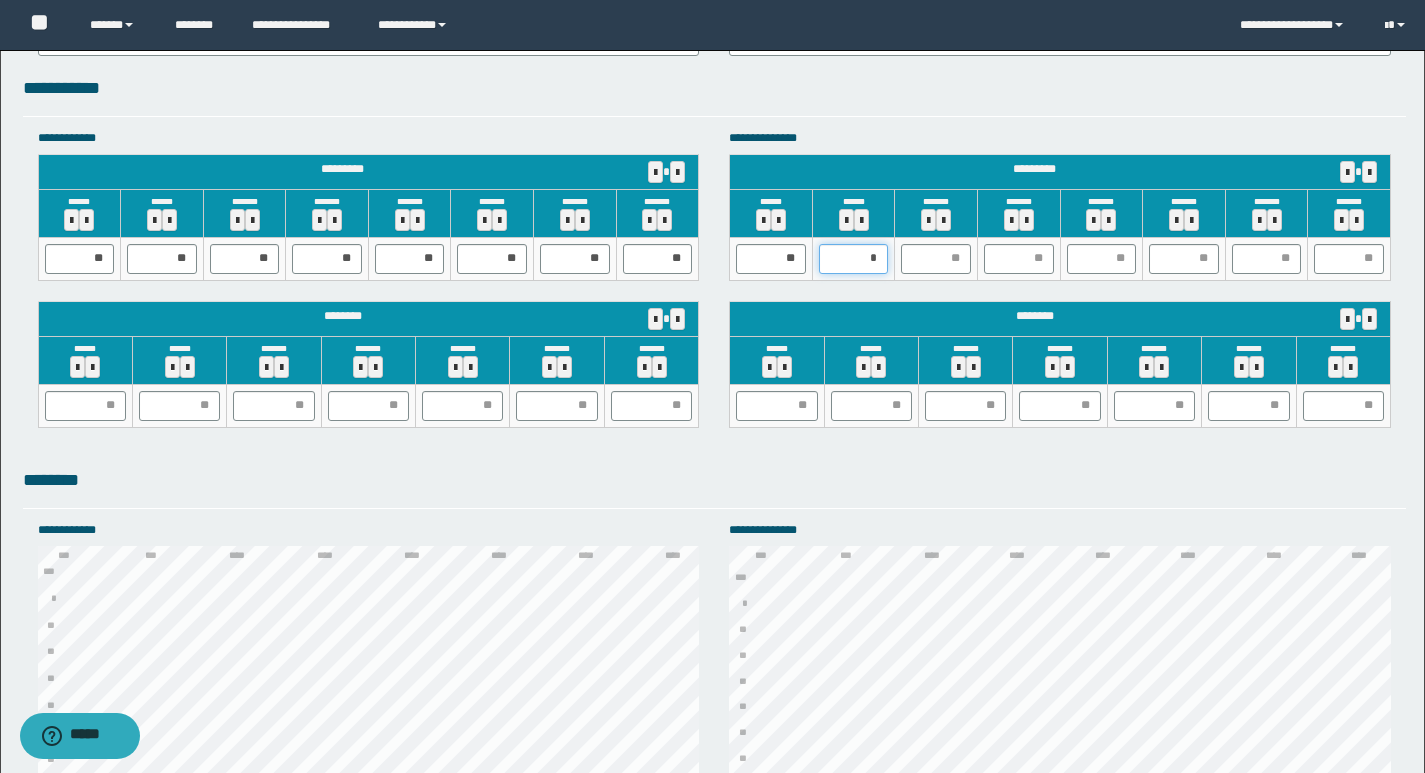 type on "**" 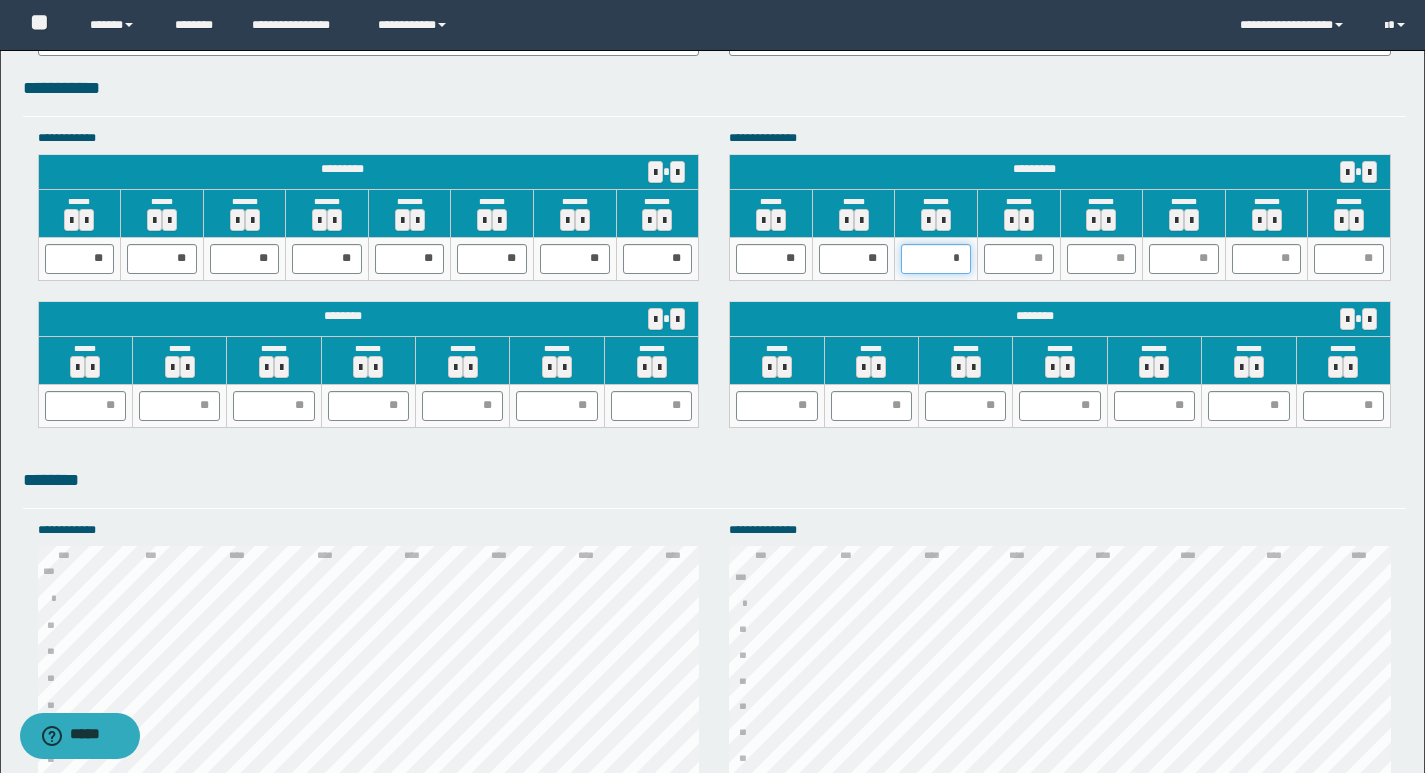 type on "**" 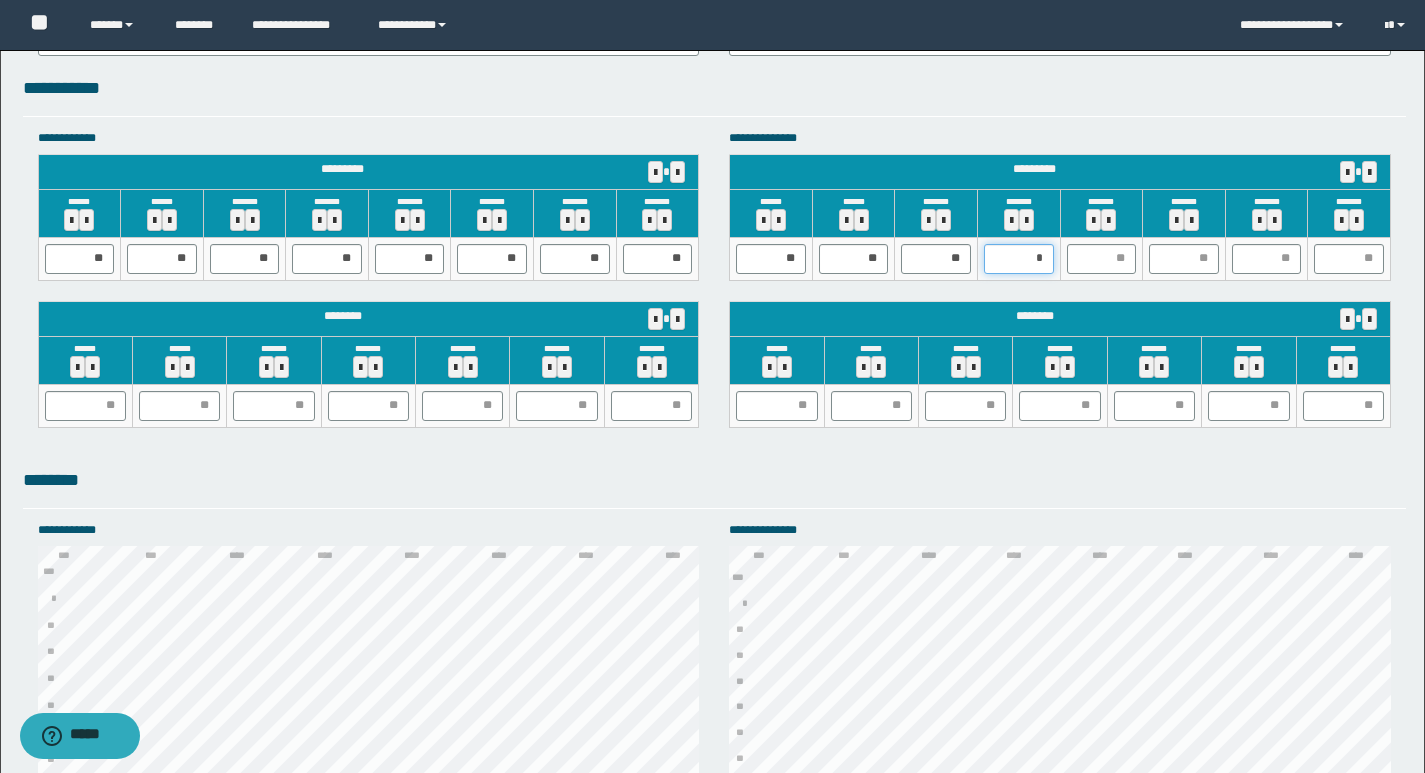 type on "**" 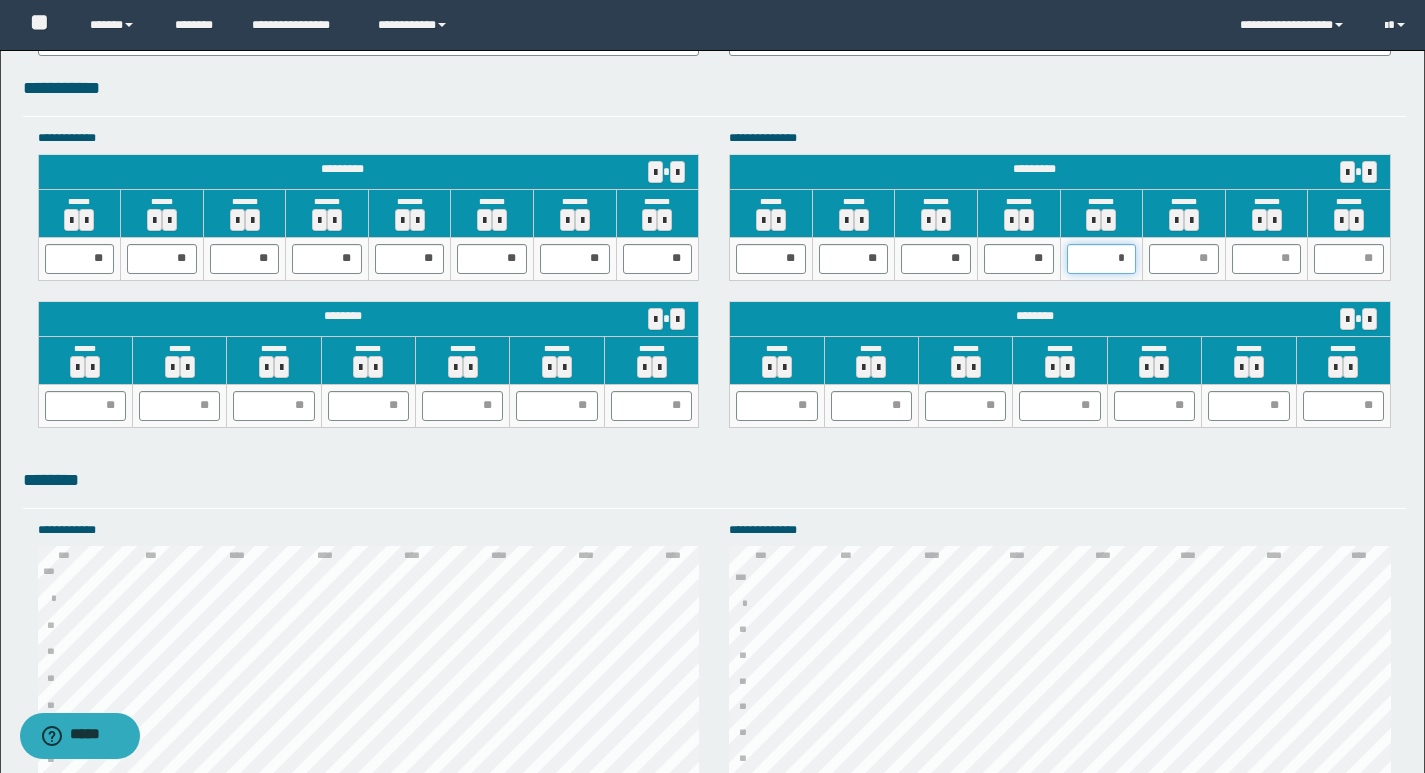 type on "**" 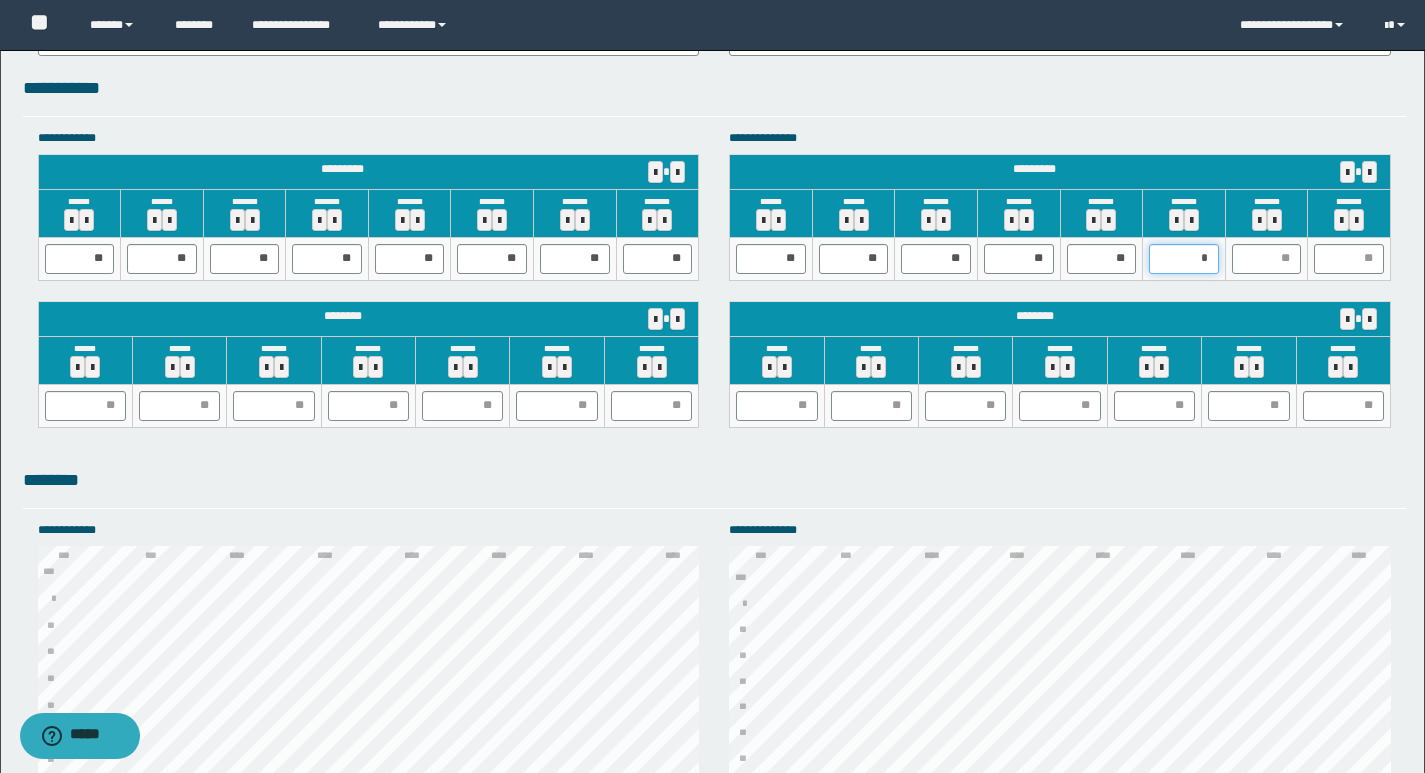 type on "**" 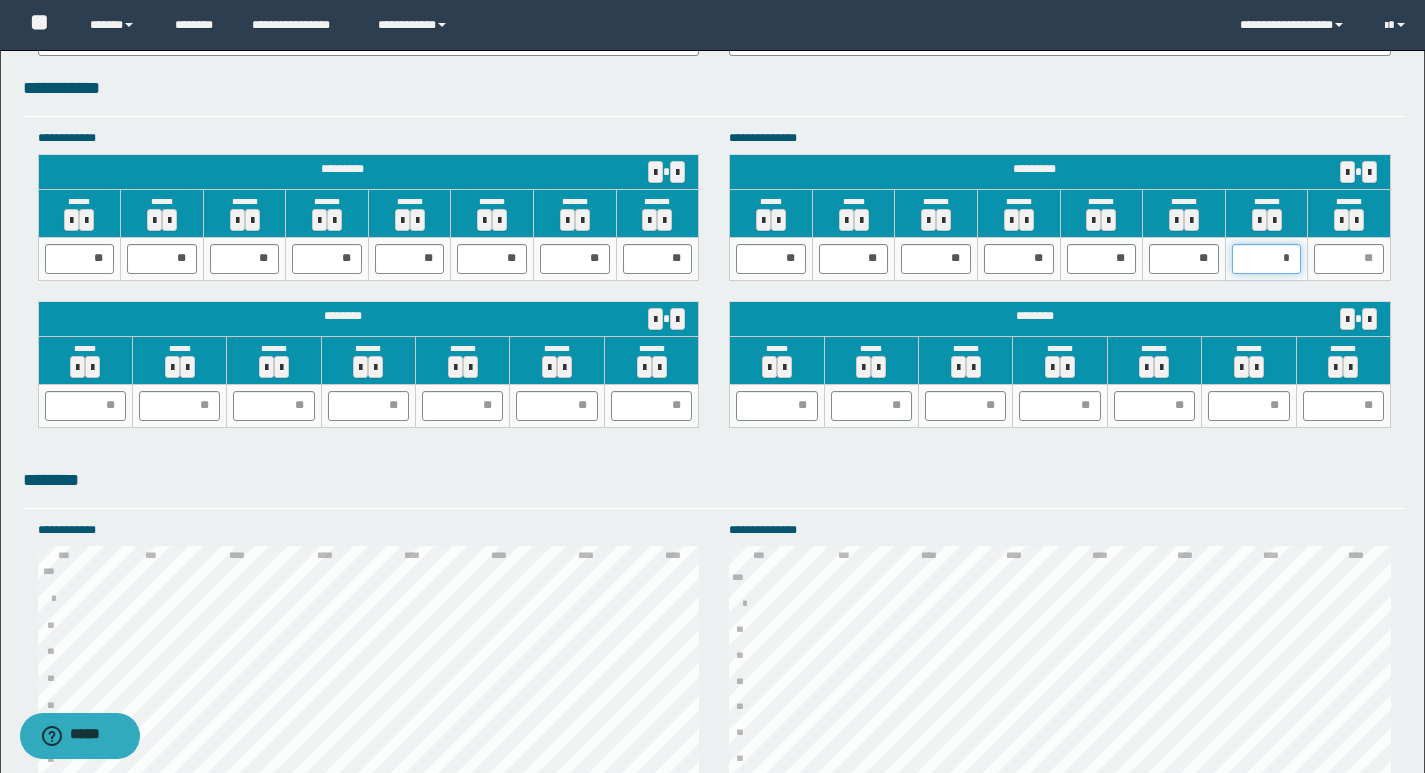 type on "**" 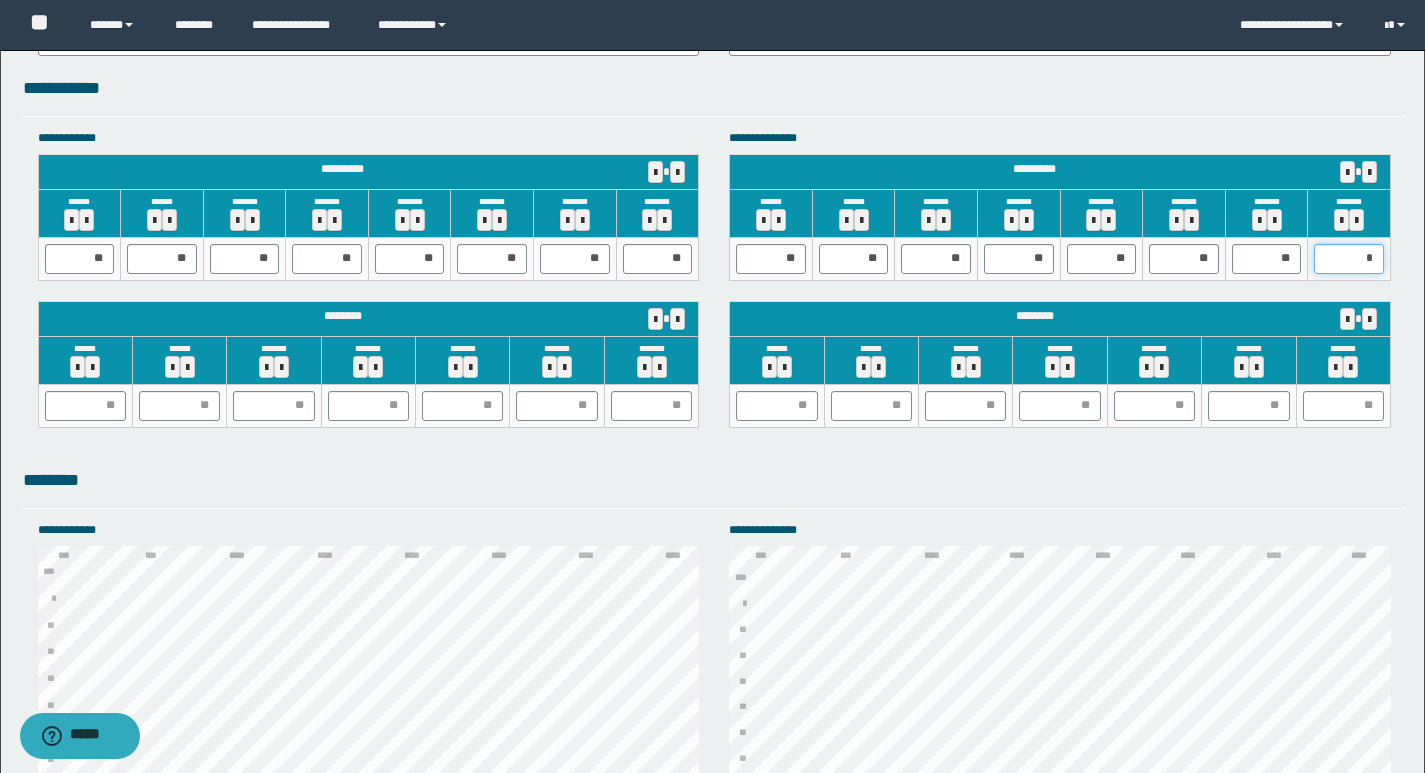 type on "**" 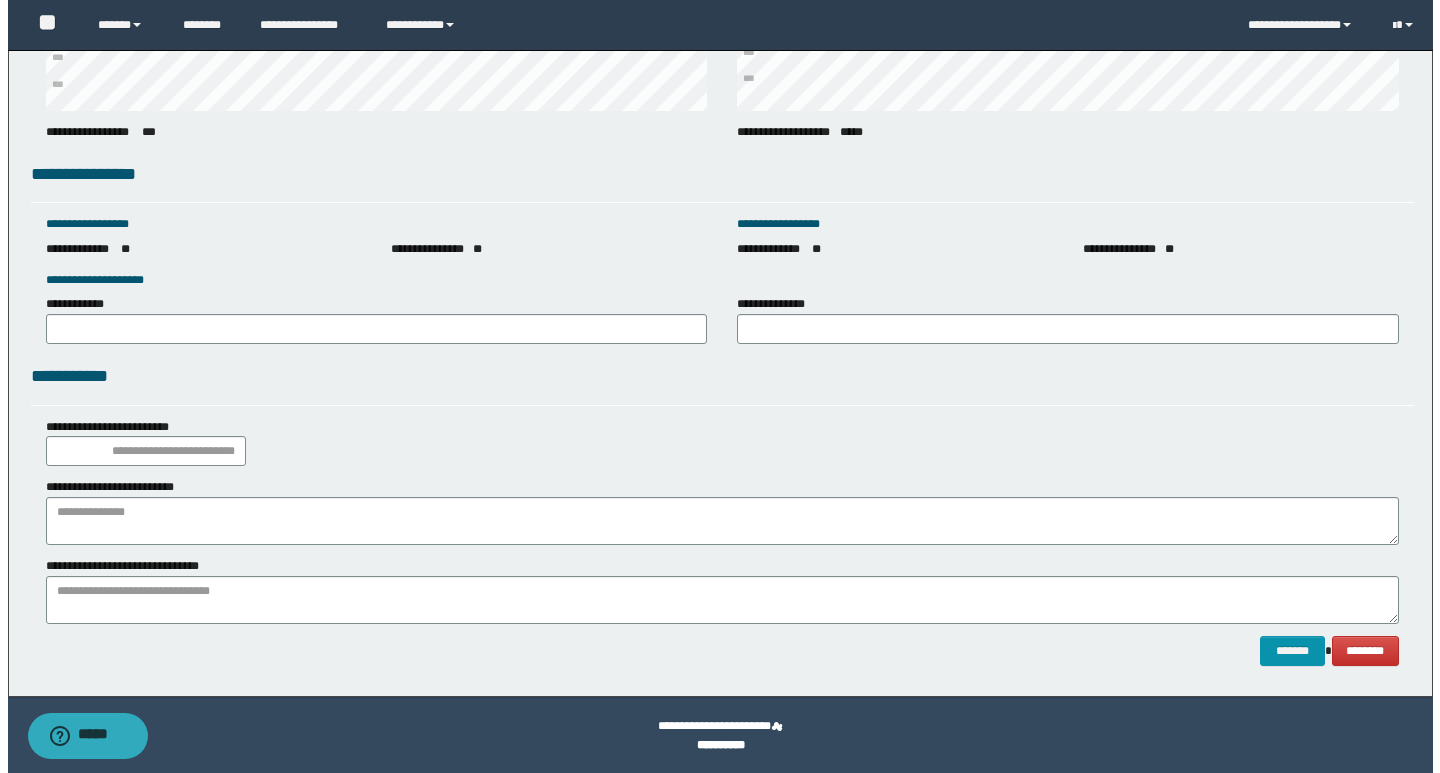 scroll, scrollTop: 2676, scrollLeft: 0, axis: vertical 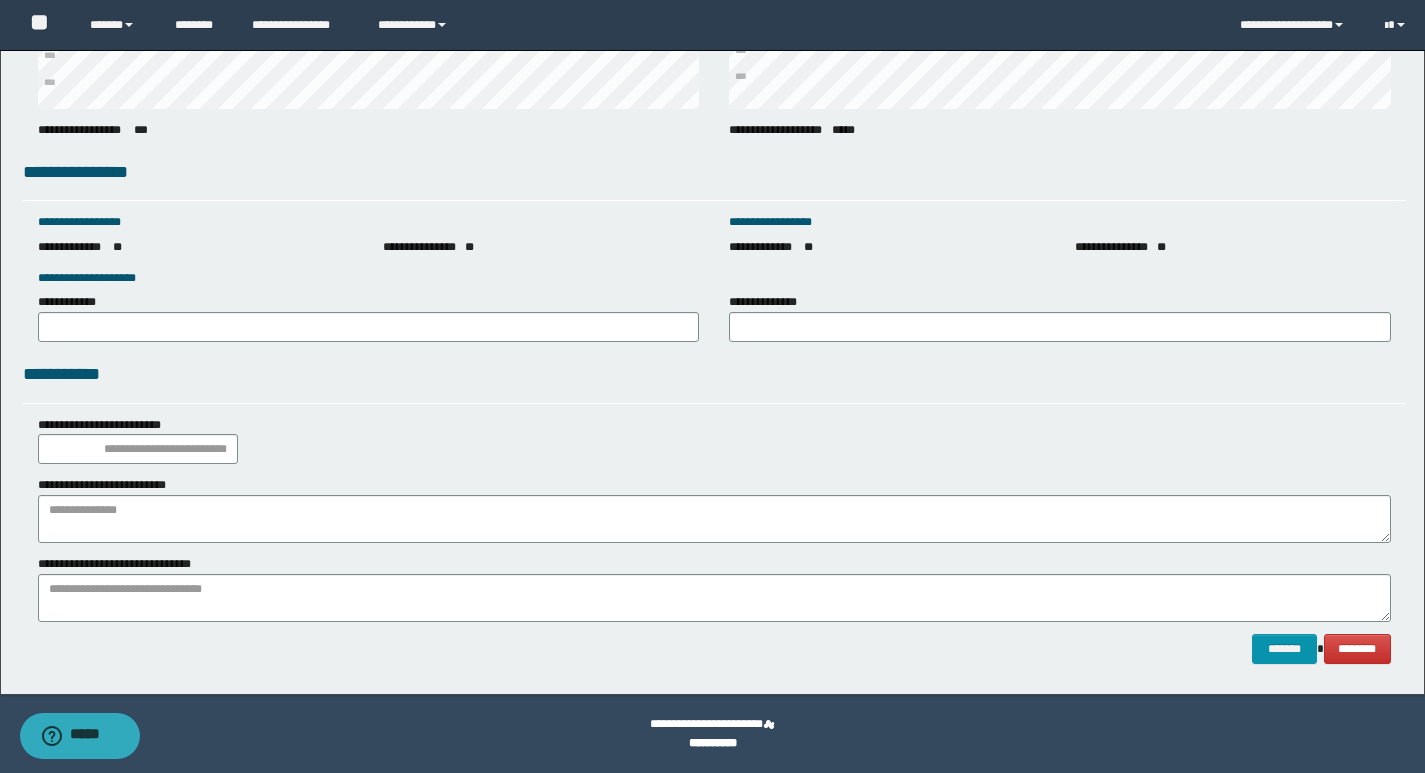 click on "**********" at bounding box center (712, -966) 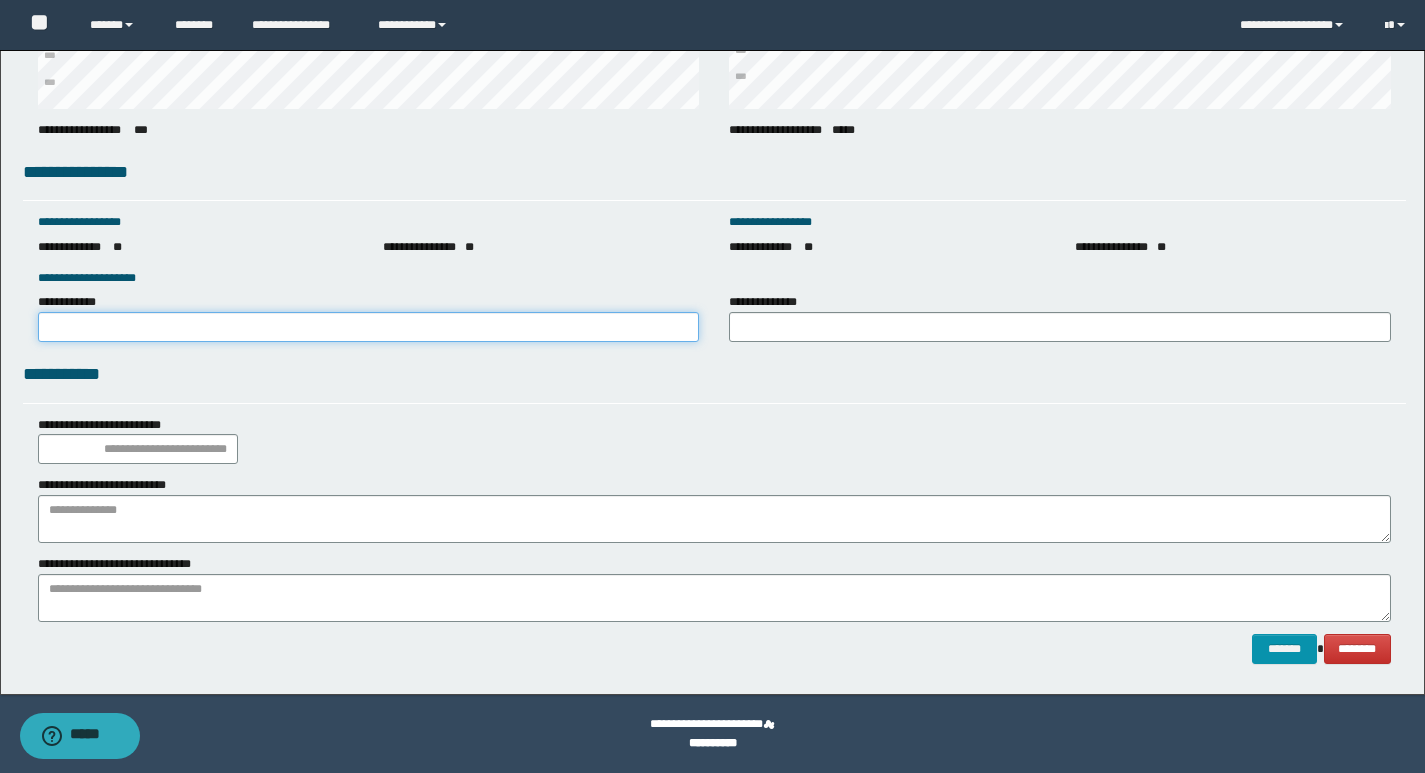 drag, startPoint x: 149, startPoint y: 324, endPoint x: 161, endPoint y: 335, distance: 16.27882 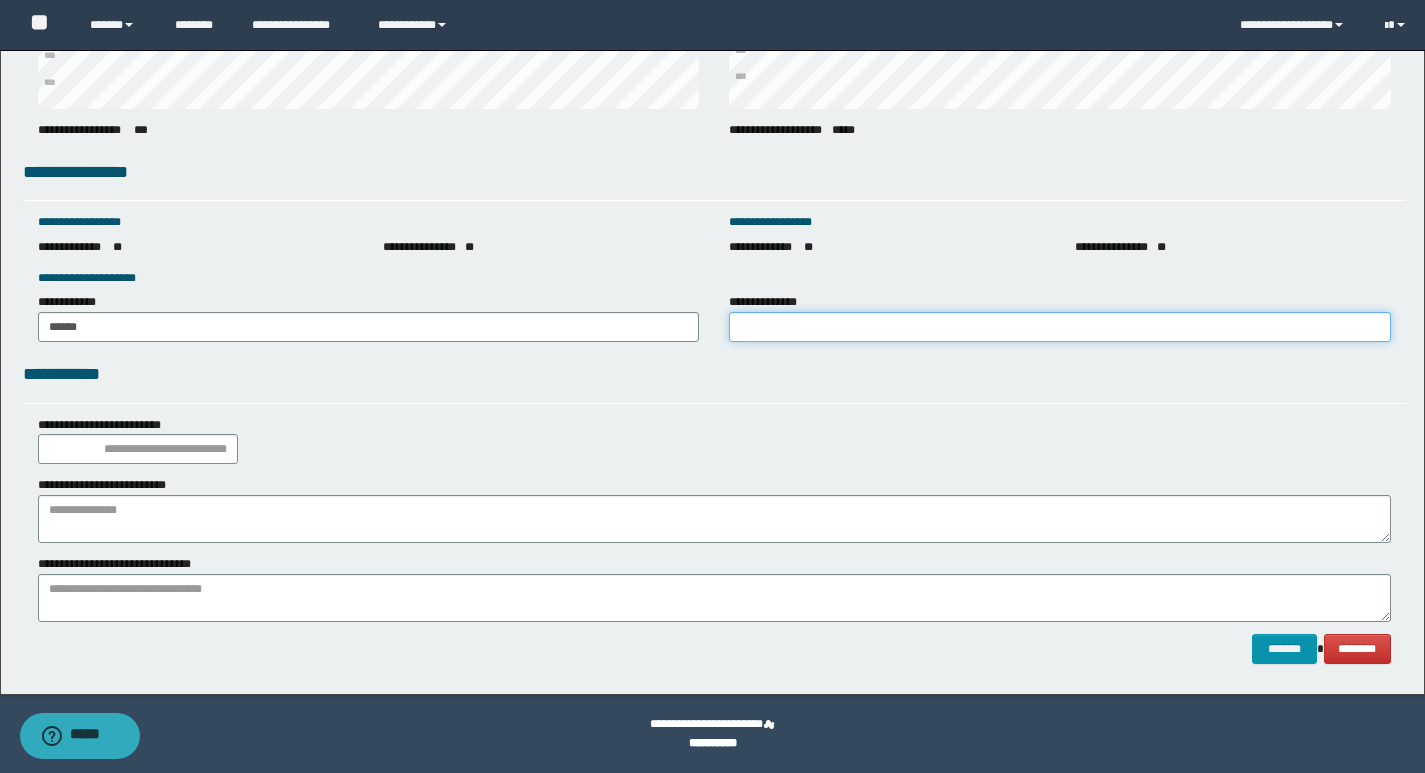 click on "**********" at bounding box center [1060, 327] 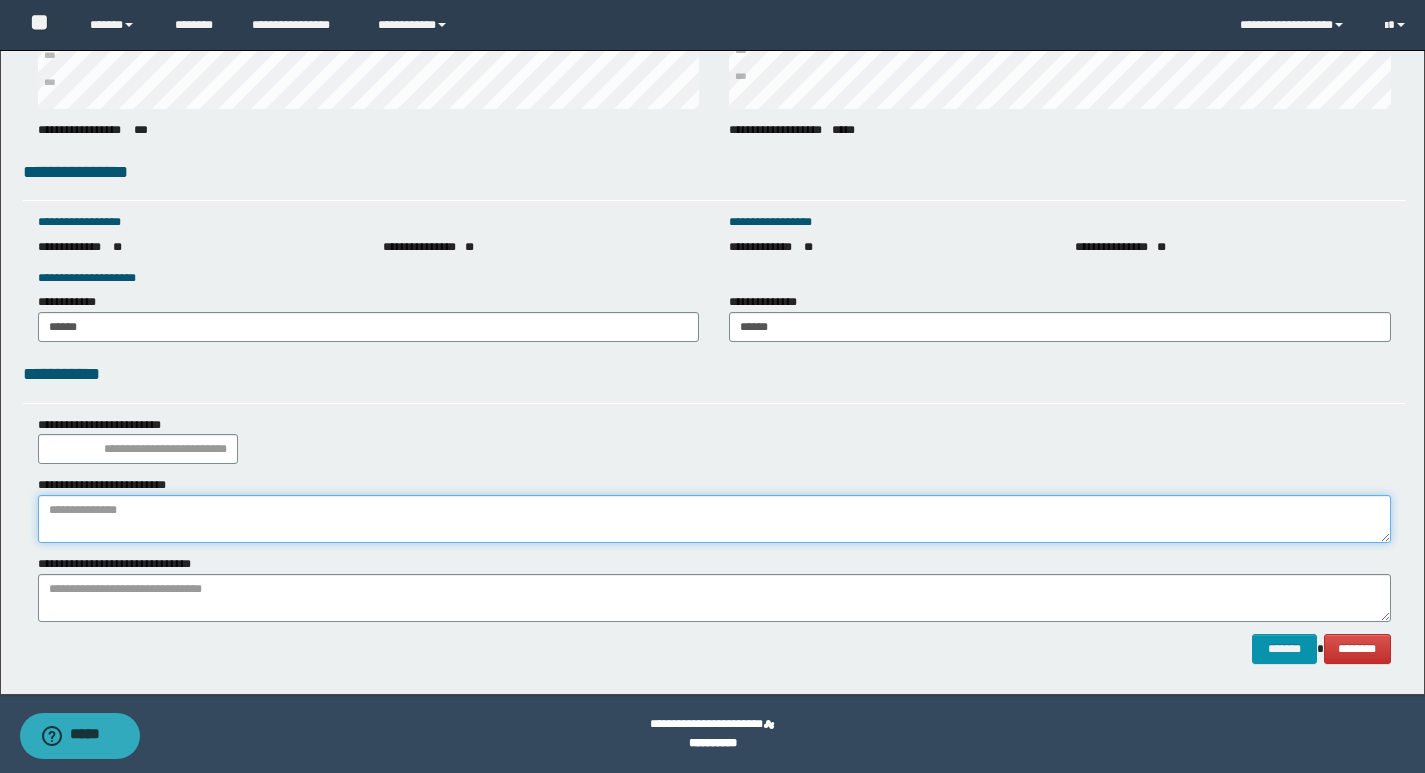 paste on "**********" 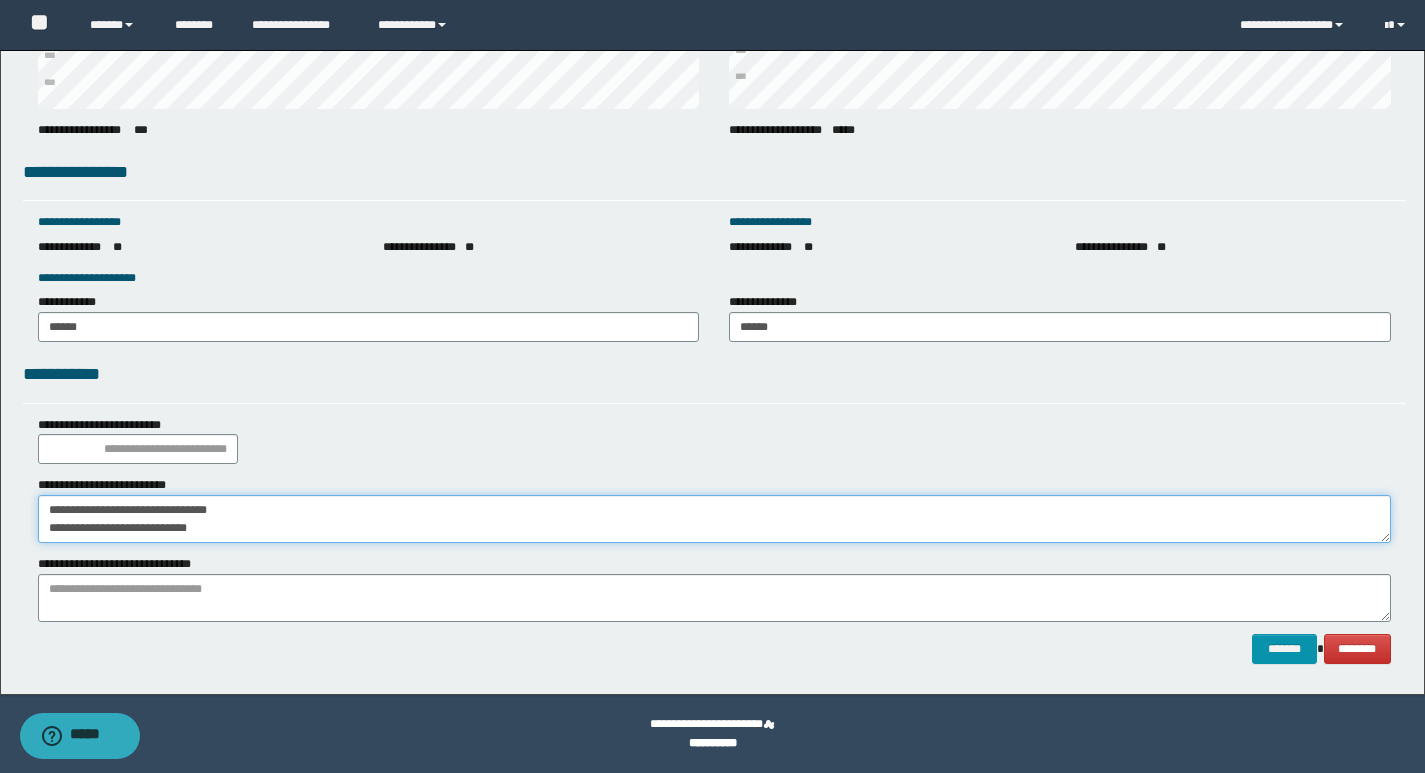 drag, startPoint x: 252, startPoint y: 536, endPoint x: 0, endPoint y: 575, distance: 255 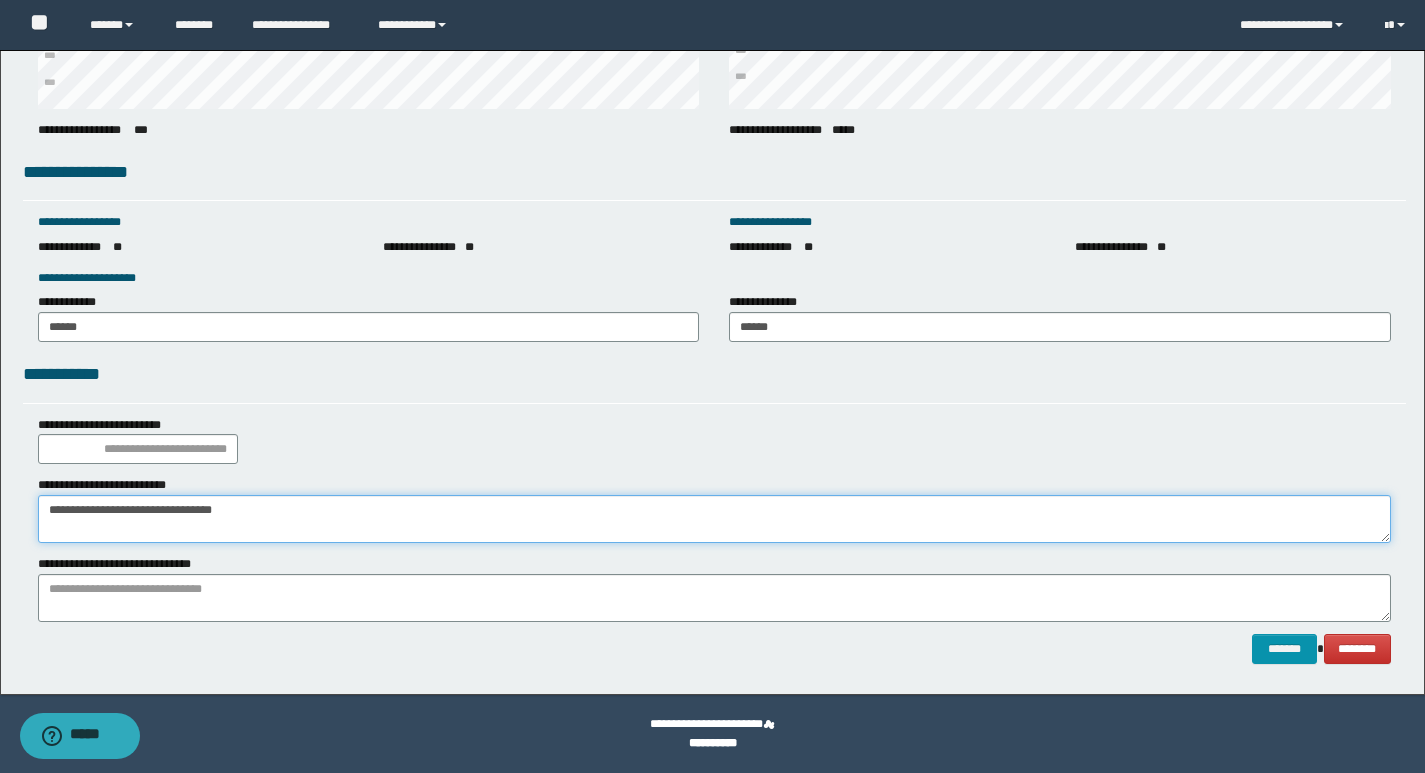 type on "**********" 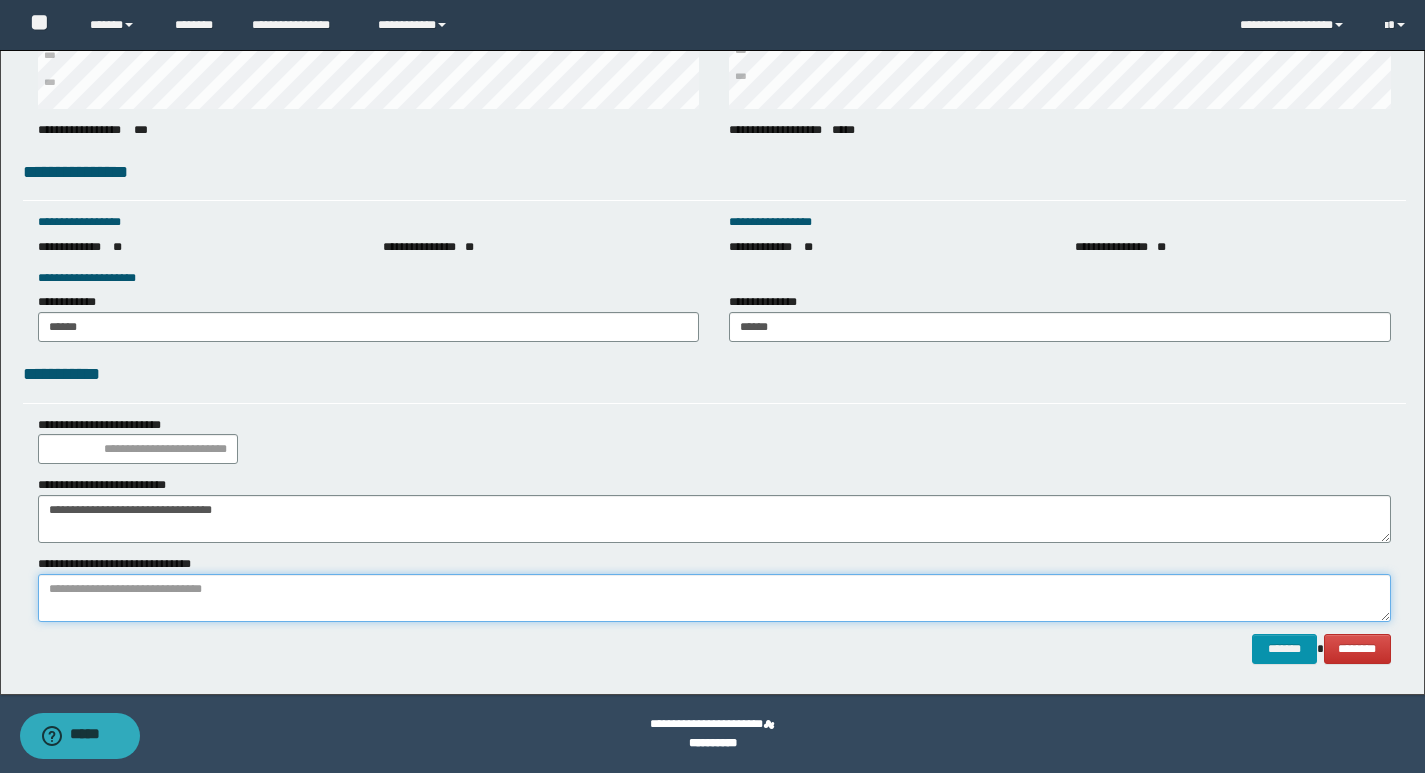 click at bounding box center [714, 598] 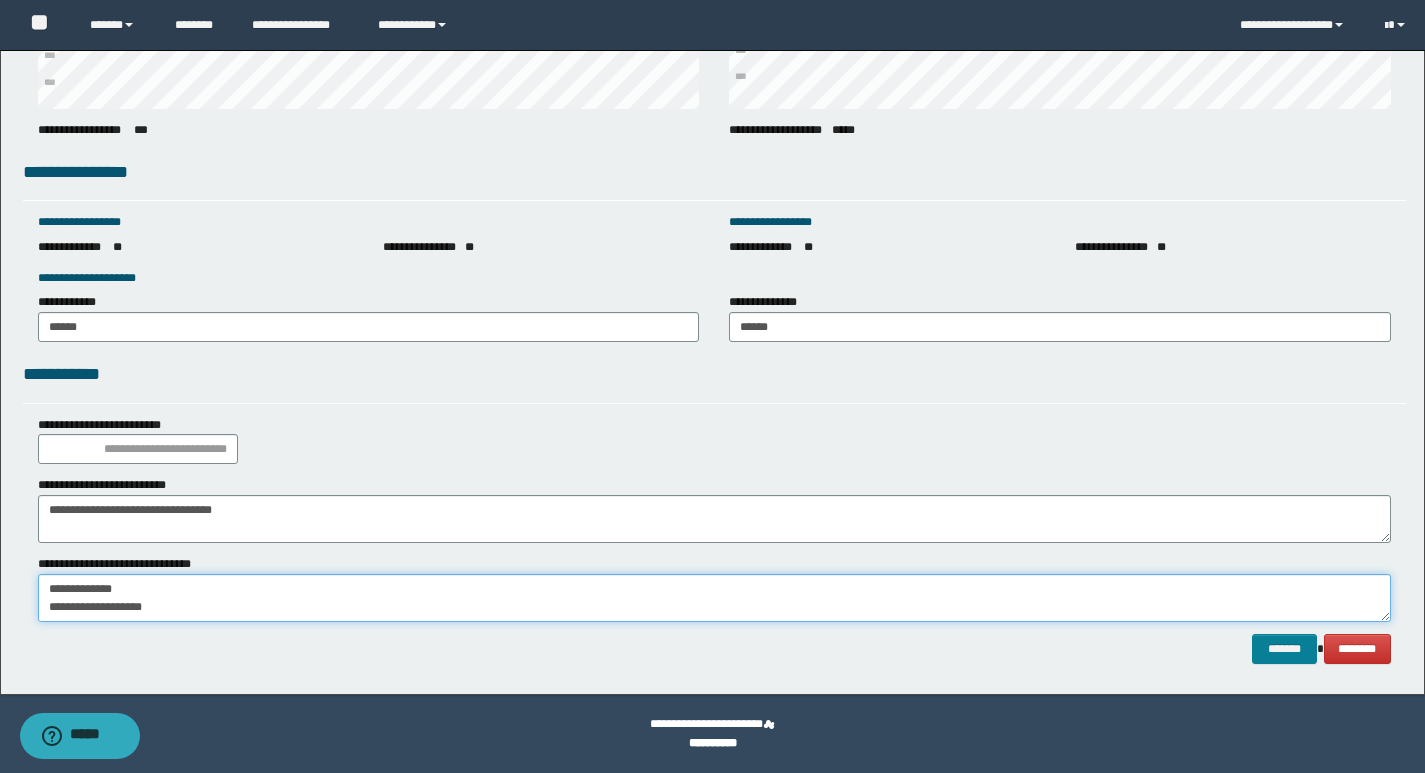 type on "**********" 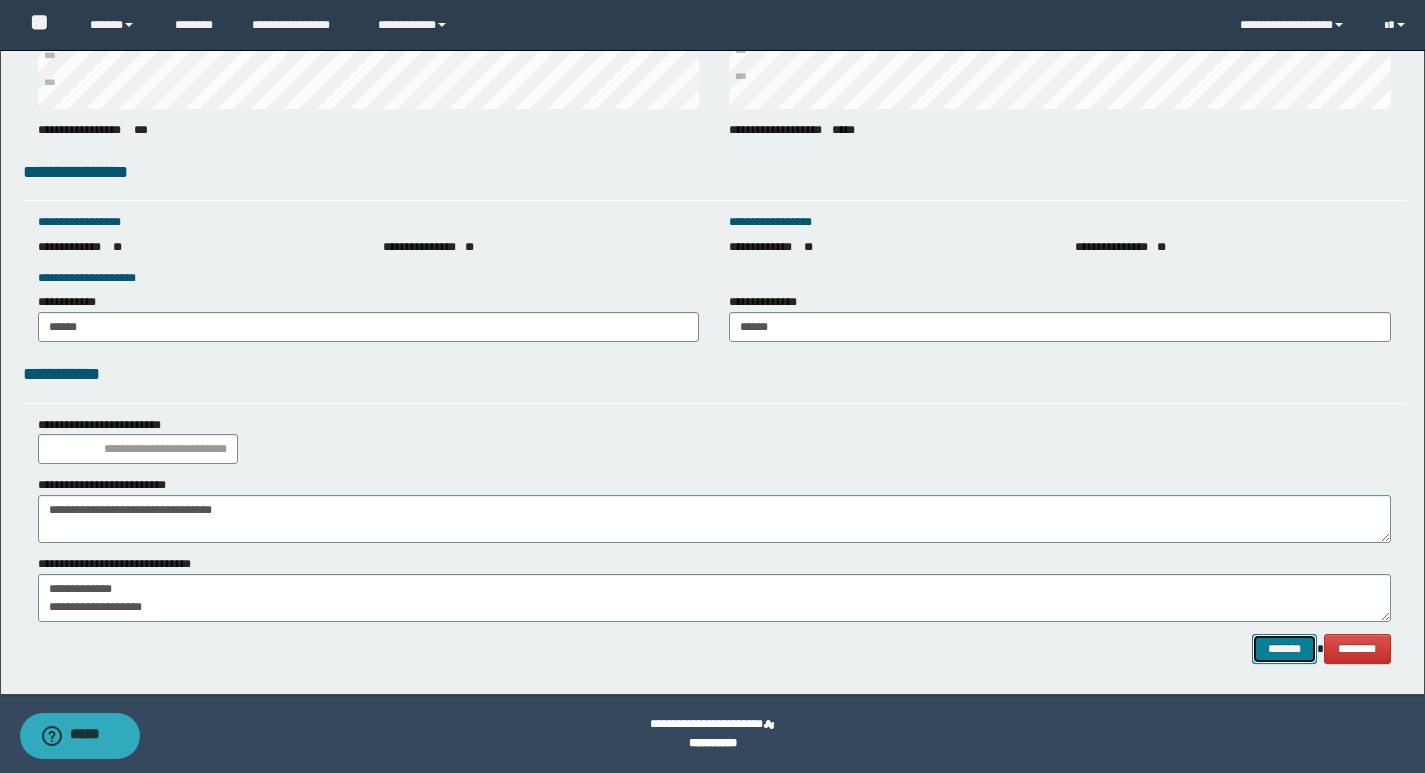 click on "*******" at bounding box center (1284, 649) 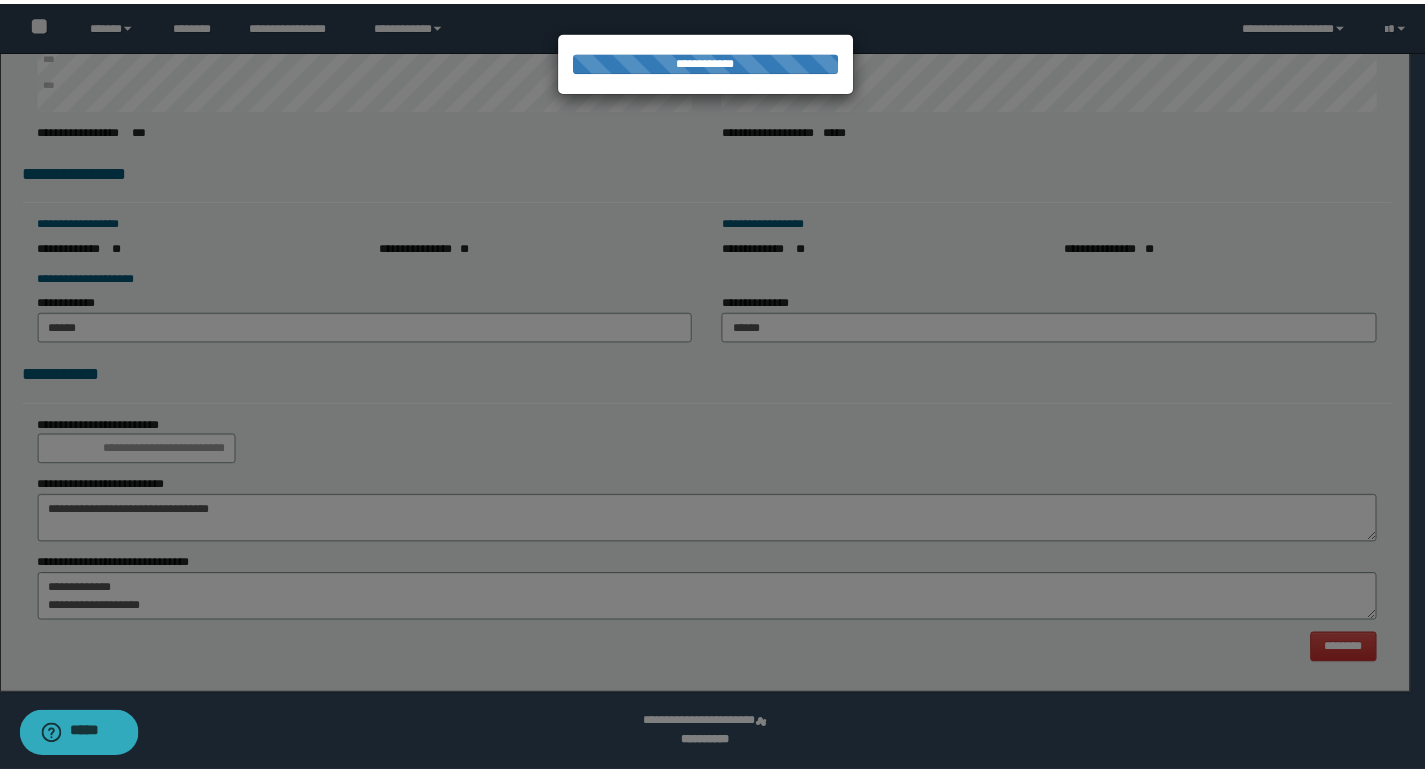 scroll, scrollTop: 0, scrollLeft: 0, axis: both 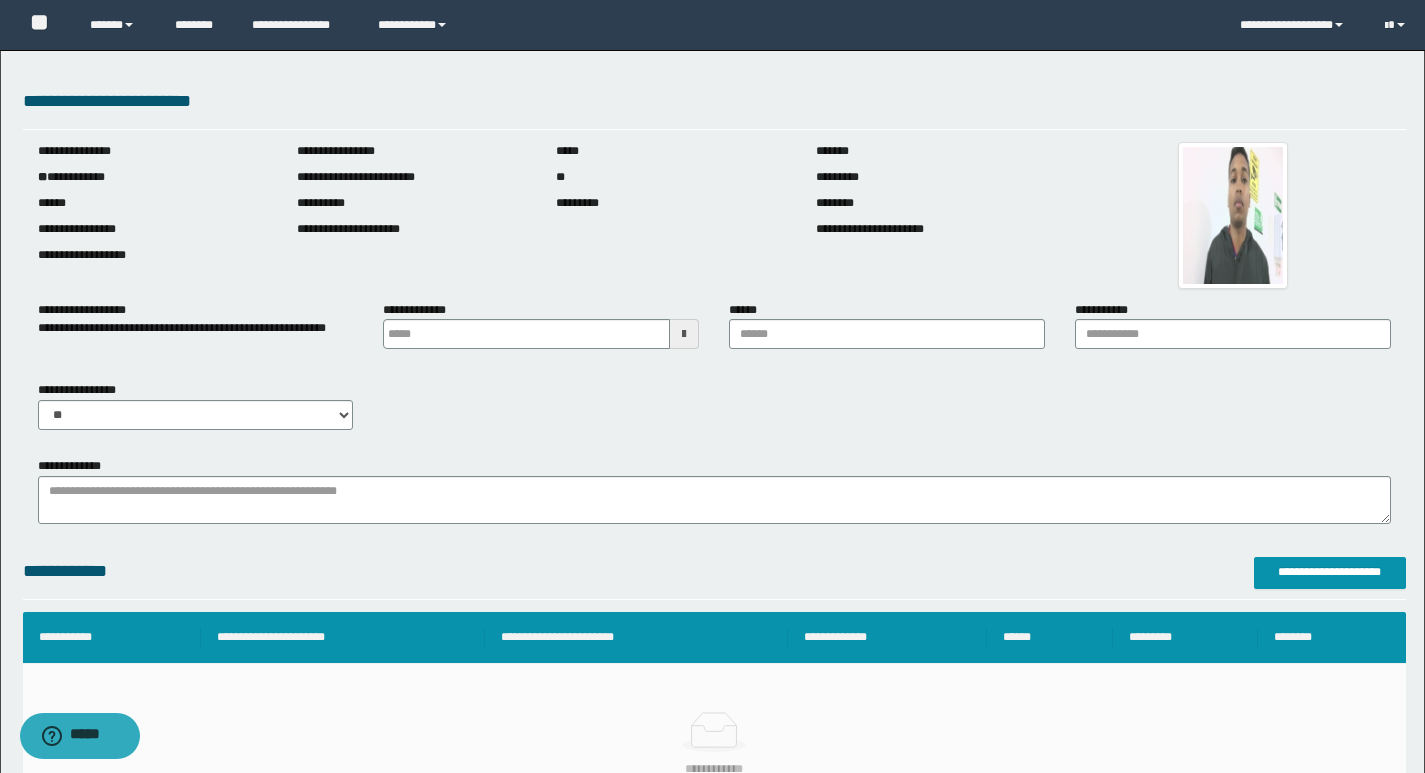 click at bounding box center [684, 334] 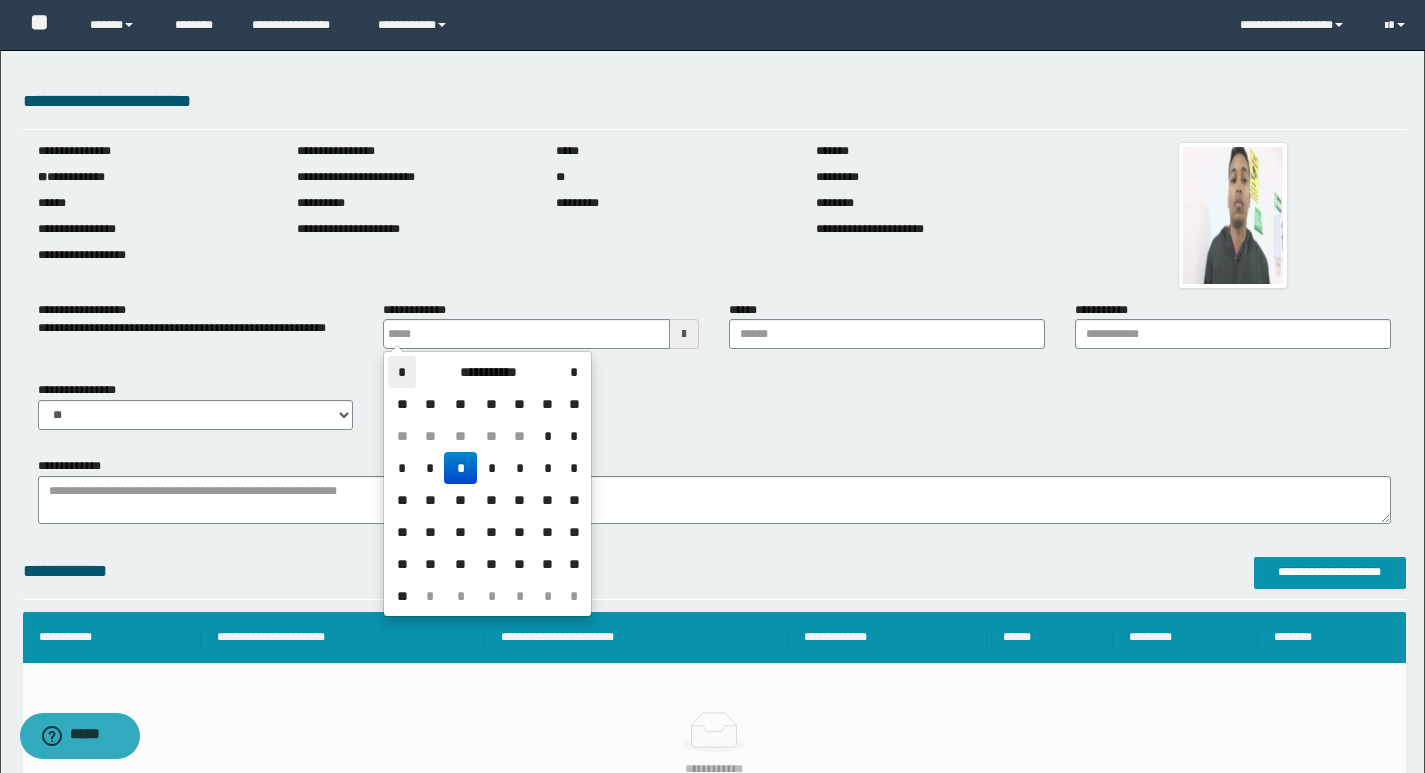 click on "*" at bounding box center [402, 372] 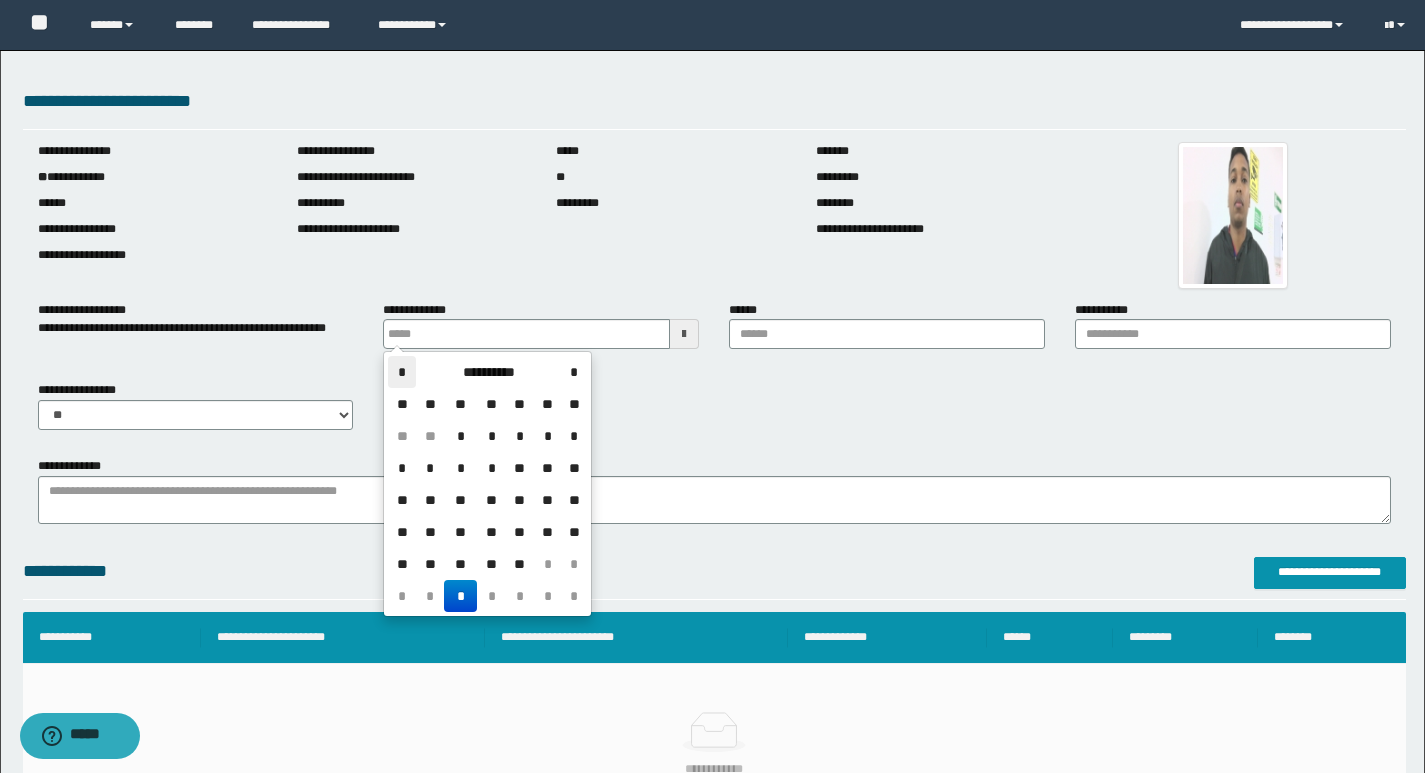click on "*" at bounding box center (402, 372) 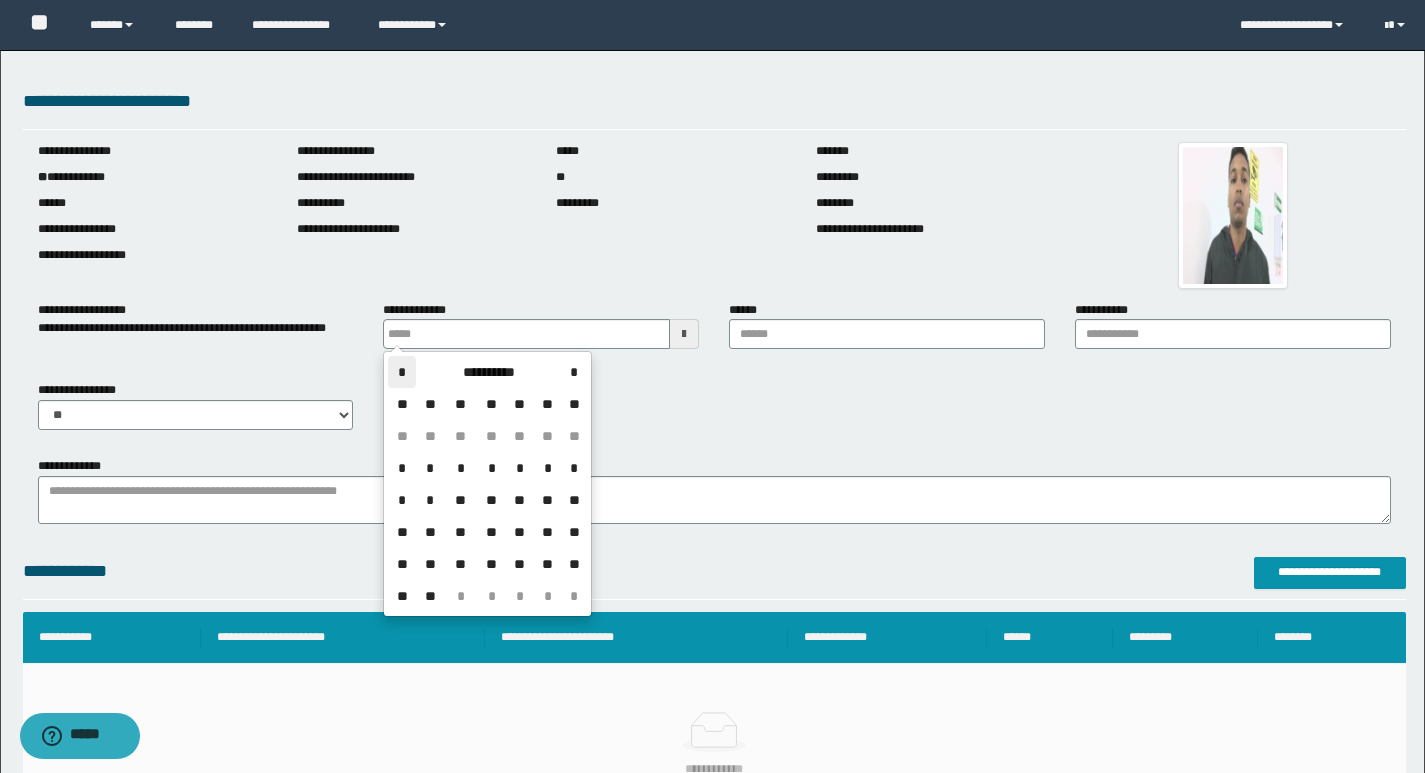 click on "*" at bounding box center [402, 372] 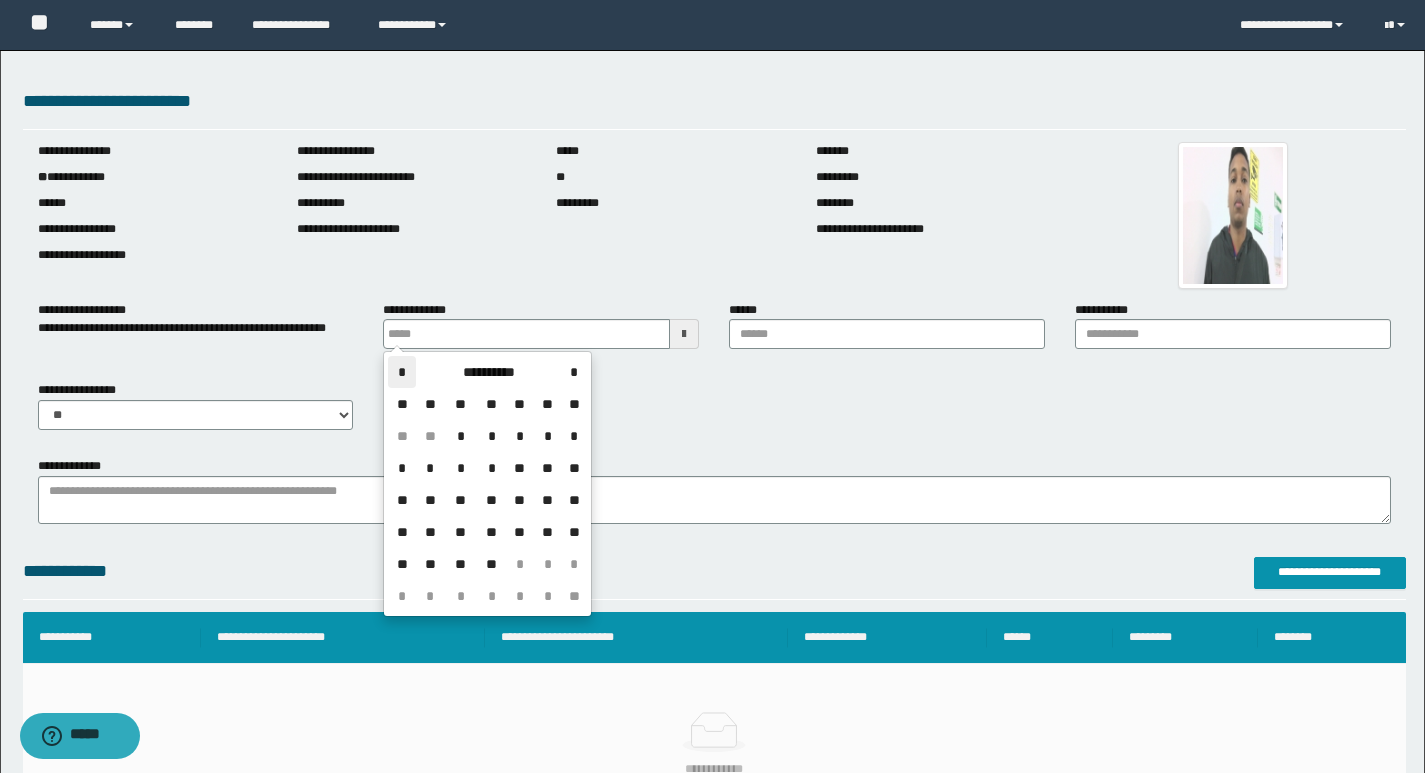 click on "*" at bounding box center [402, 372] 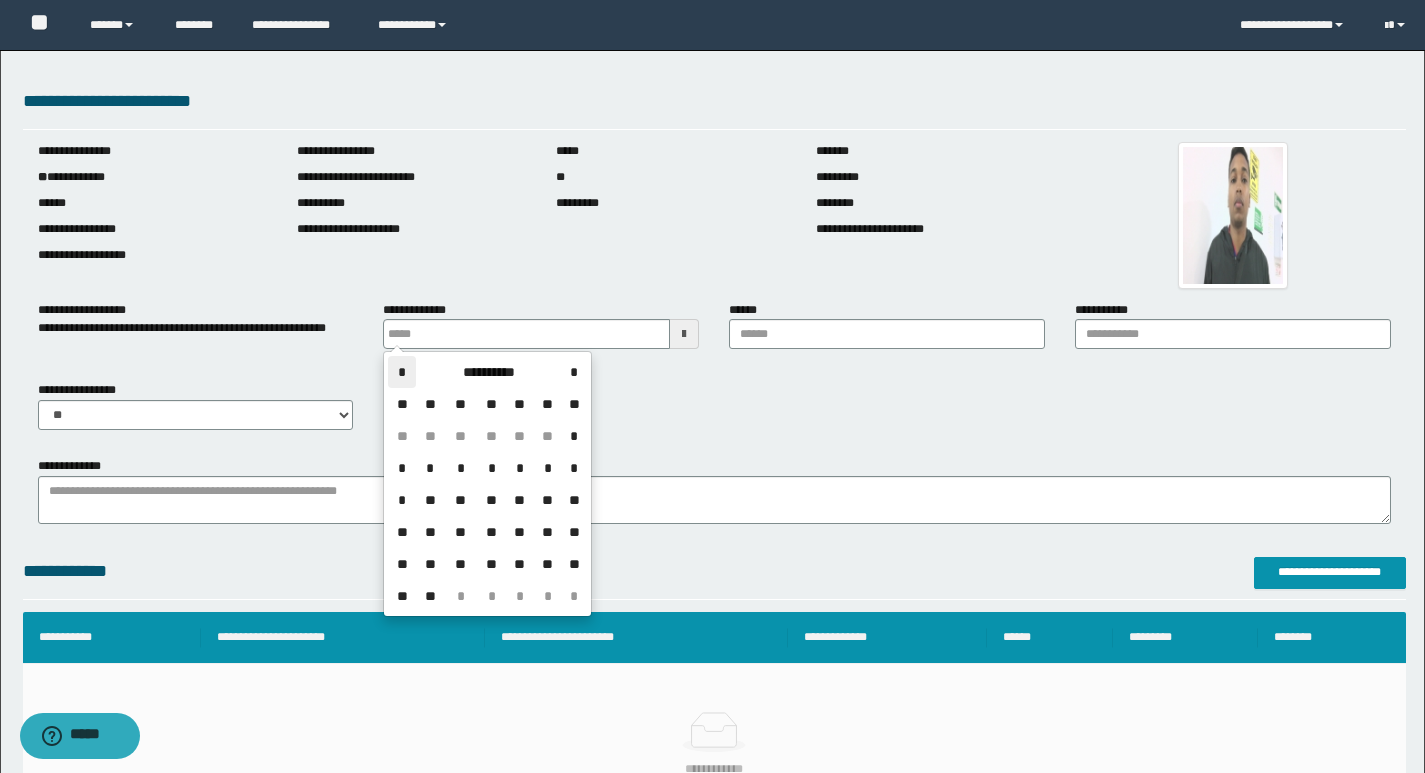 click on "*" at bounding box center (402, 372) 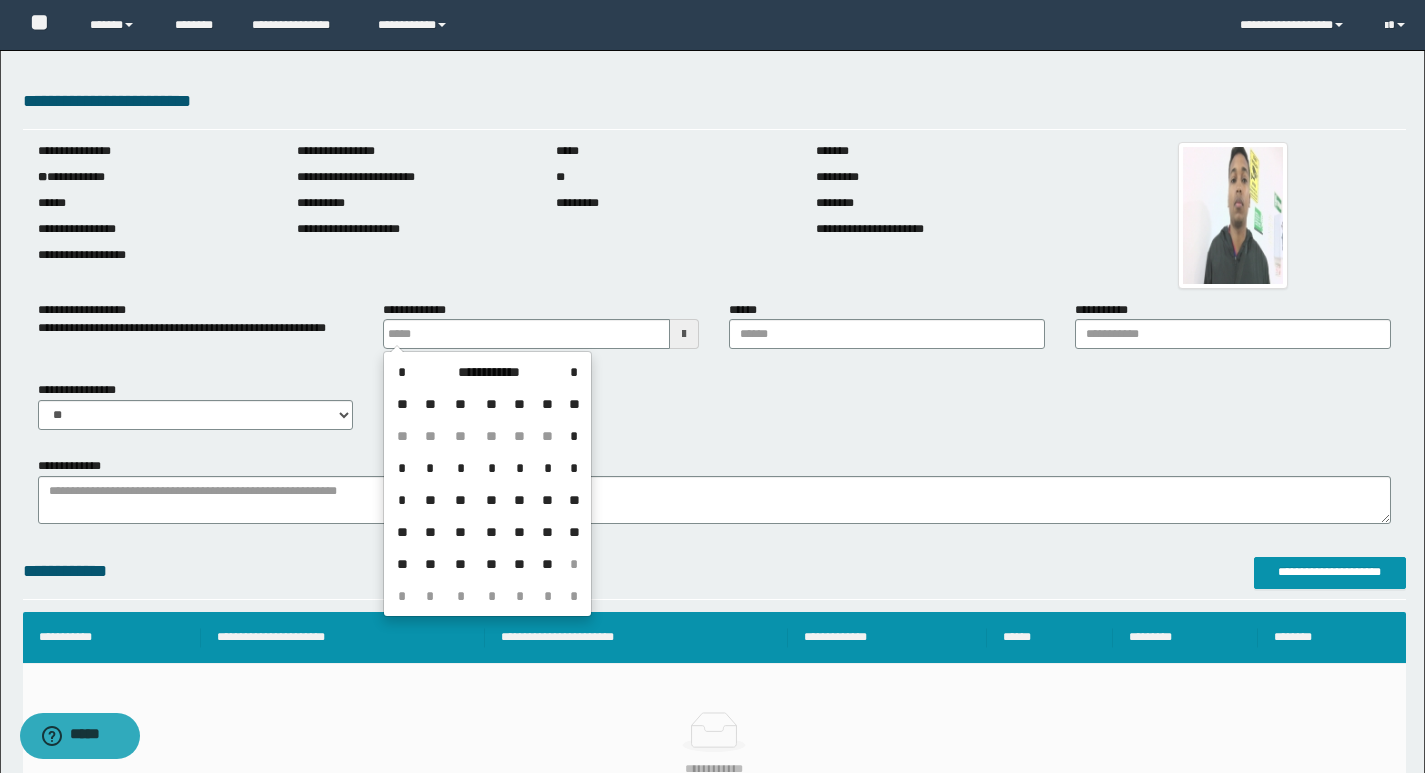 click on "**" at bounding box center [491, 532] 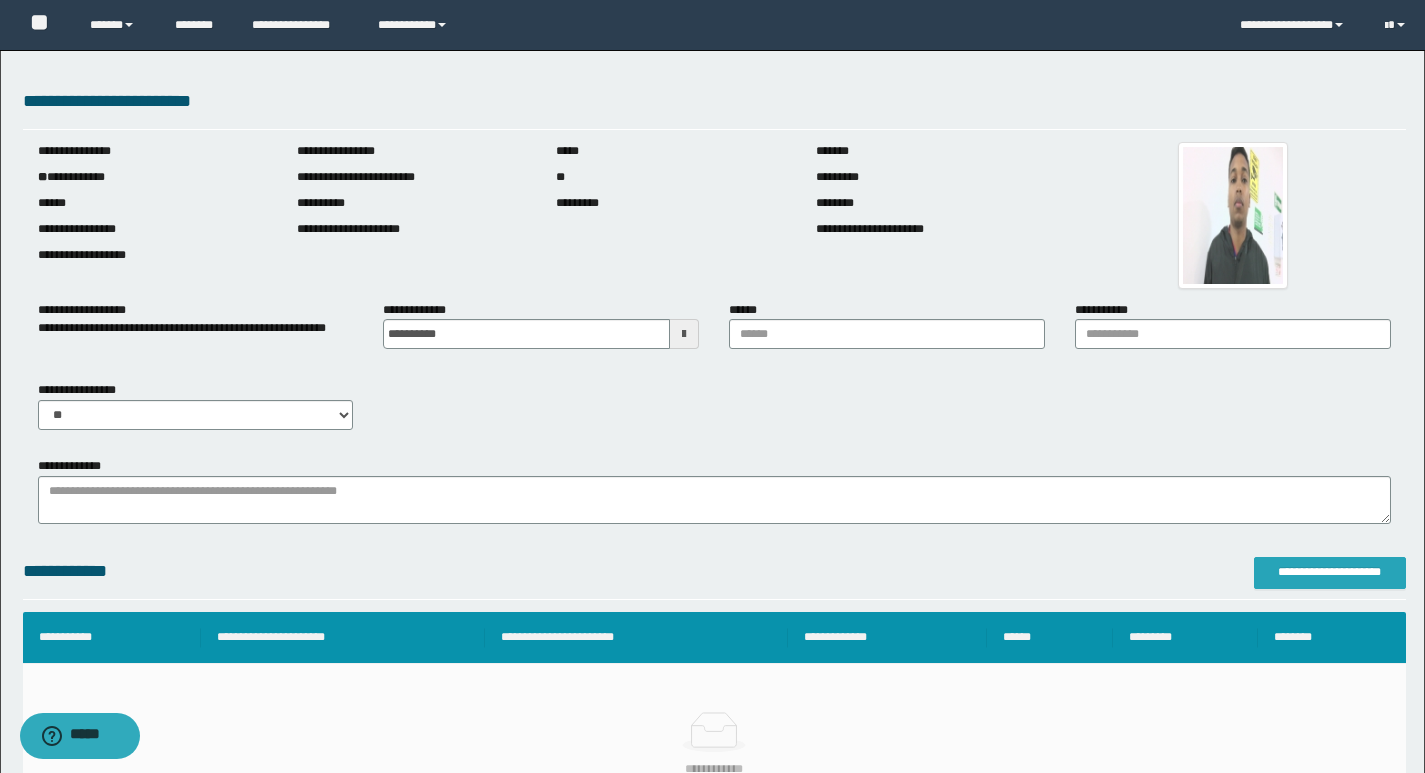 click on "**********" at bounding box center (1330, 572) 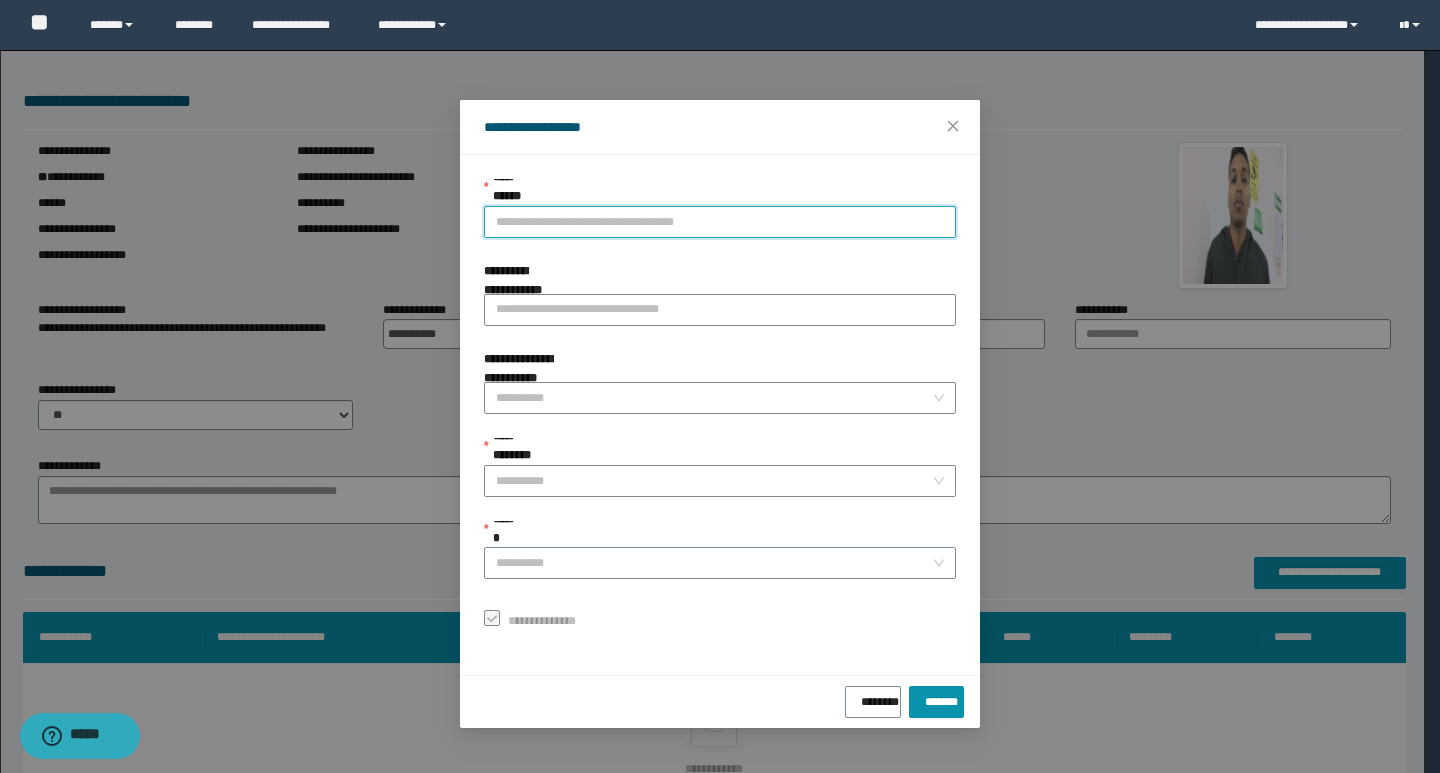click on "**********" at bounding box center (720, 222) 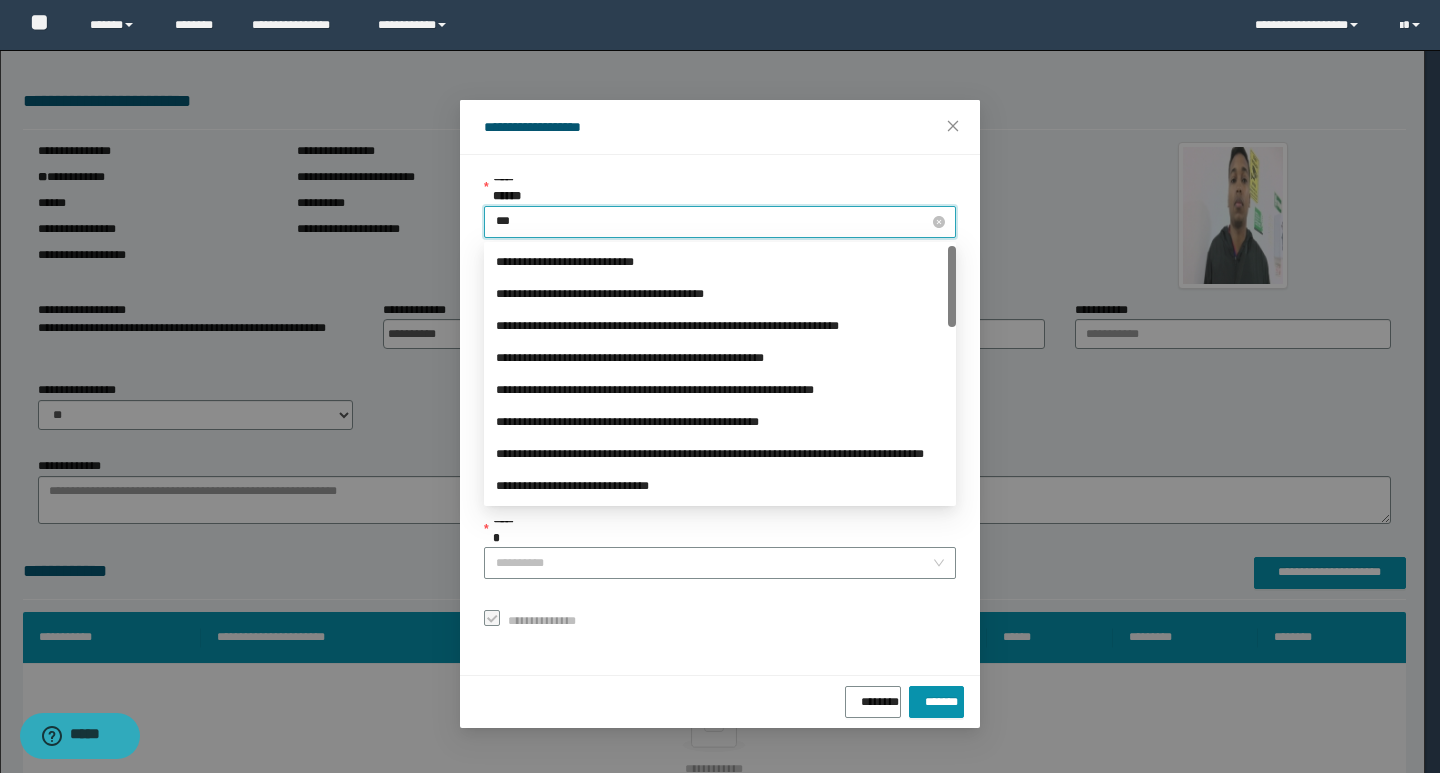 type on "****" 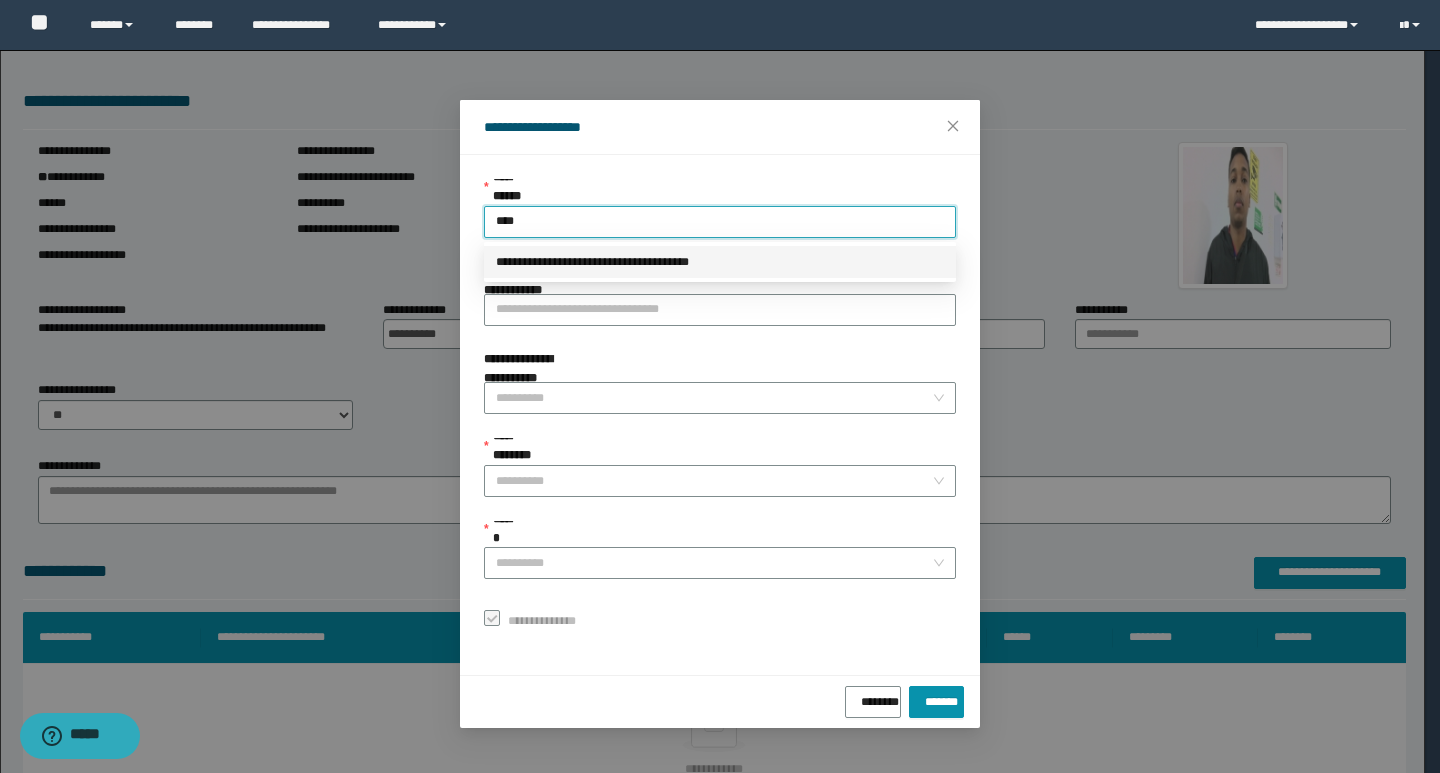 click on "**********" at bounding box center [720, 262] 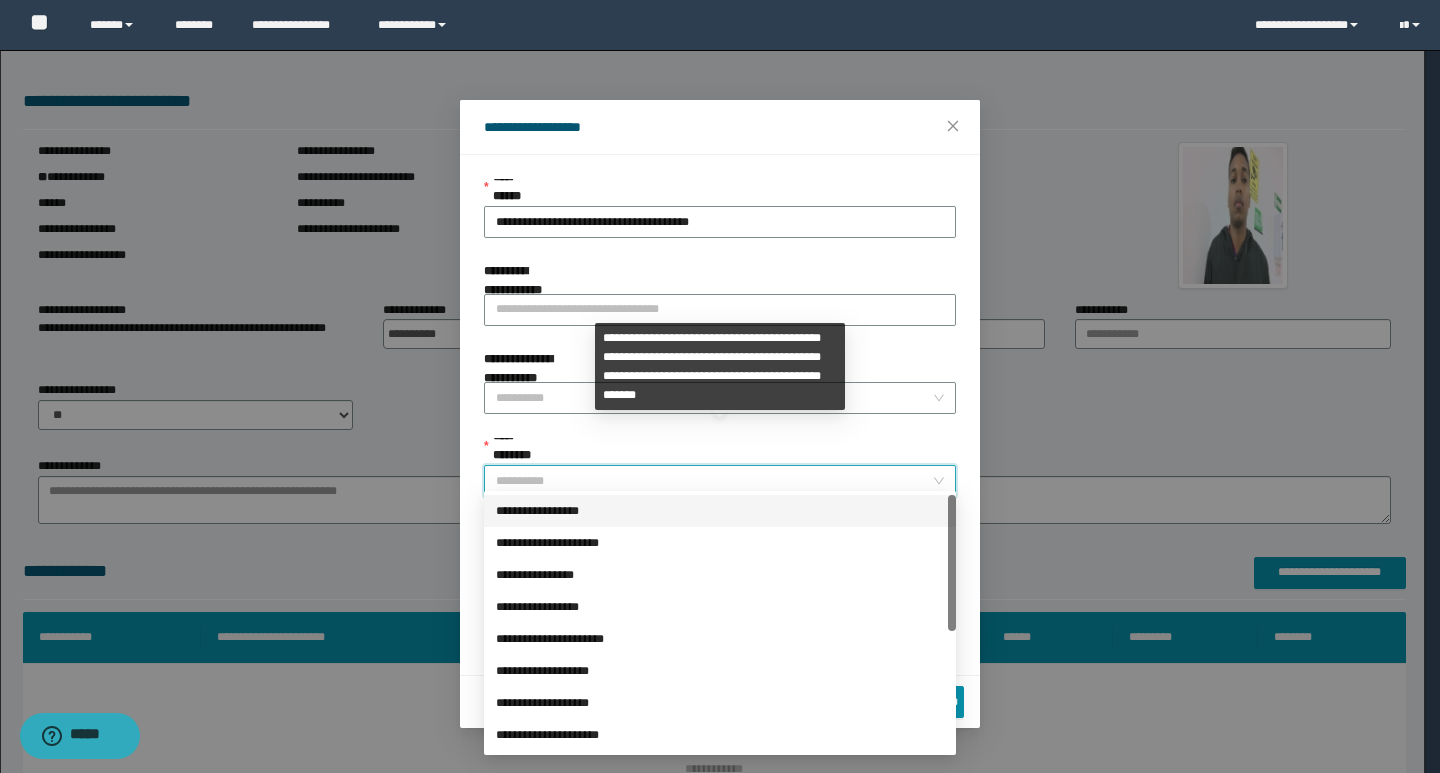 click on "**********" at bounding box center (714, 481) 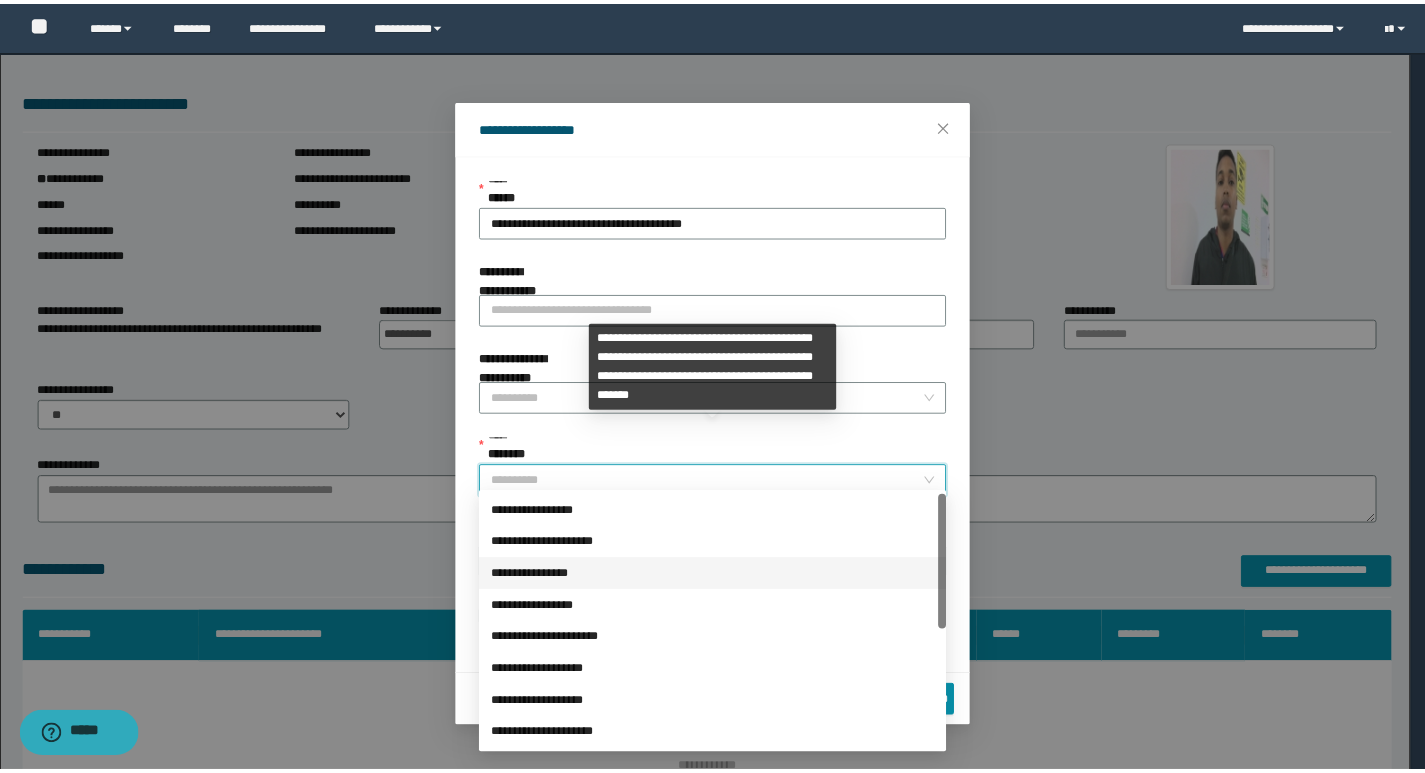 scroll, scrollTop: 224, scrollLeft: 0, axis: vertical 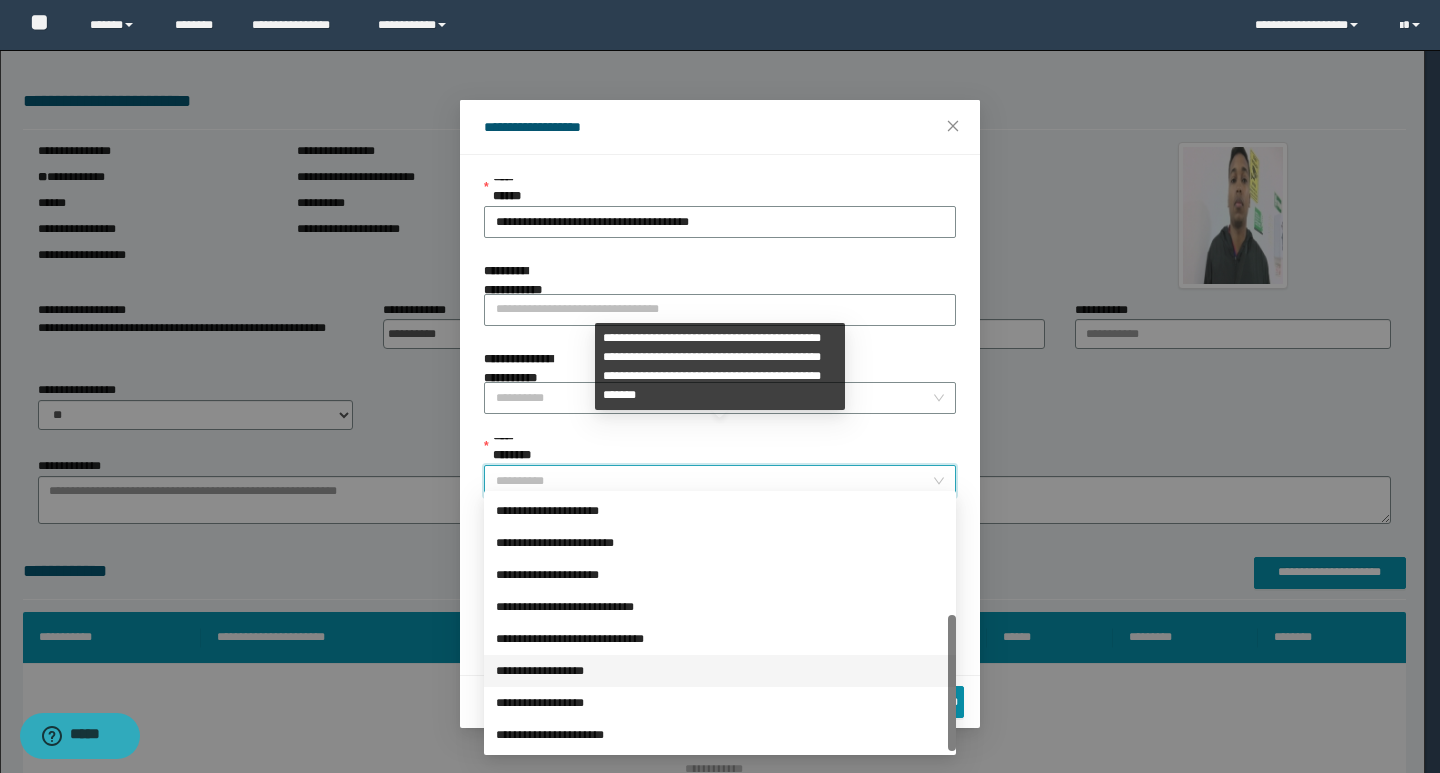 click on "**********" at bounding box center (720, 671) 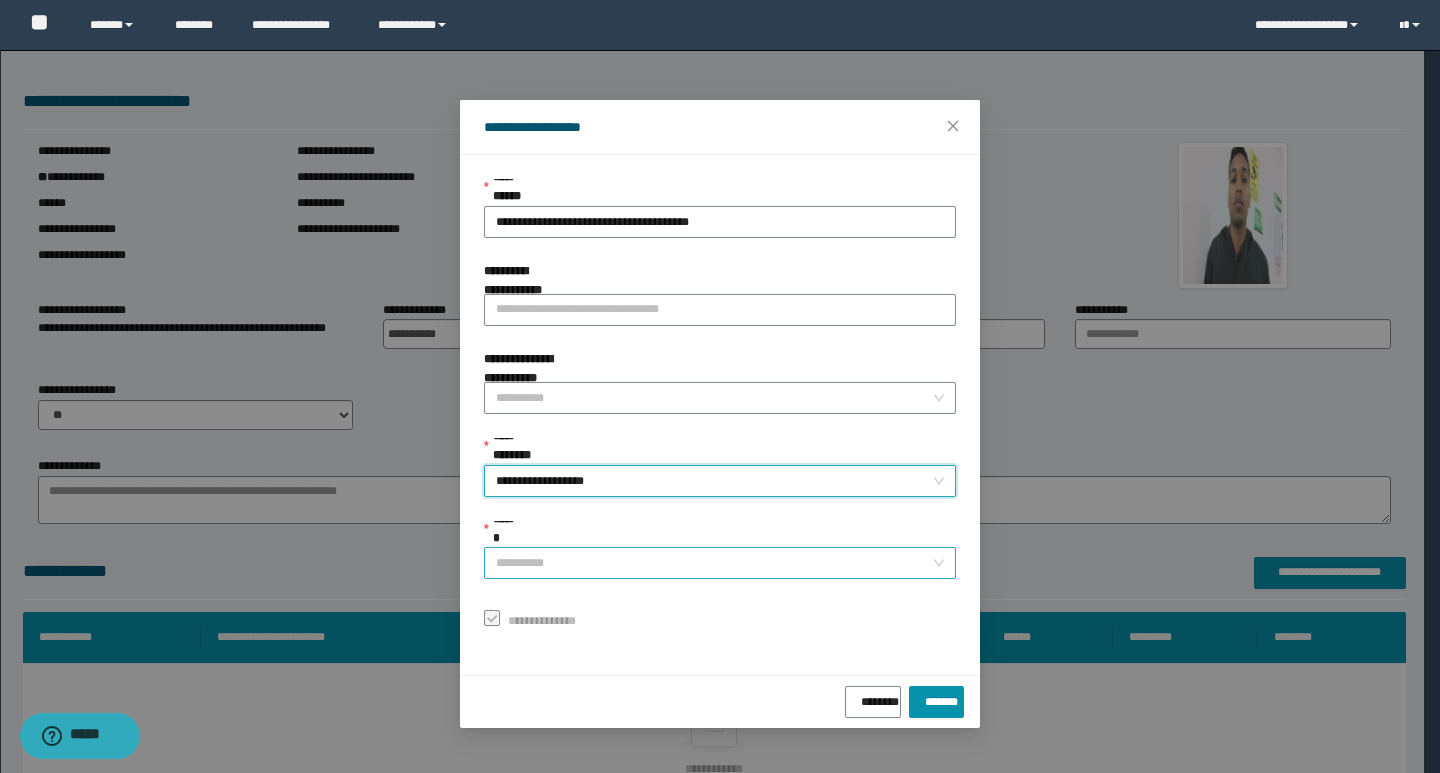 click on "**********" at bounding box center [720, 563] 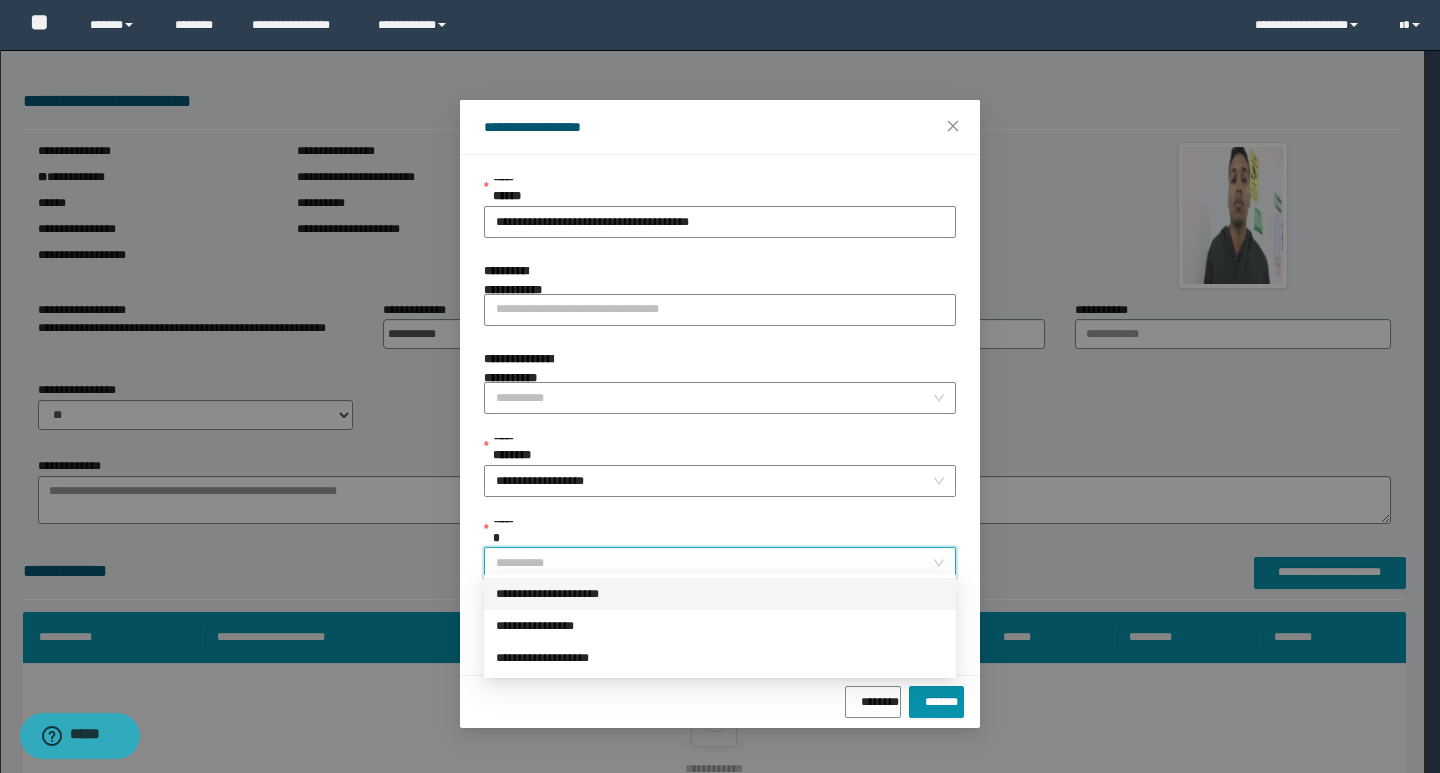 click on "**********" at bounding box center [720, 594] 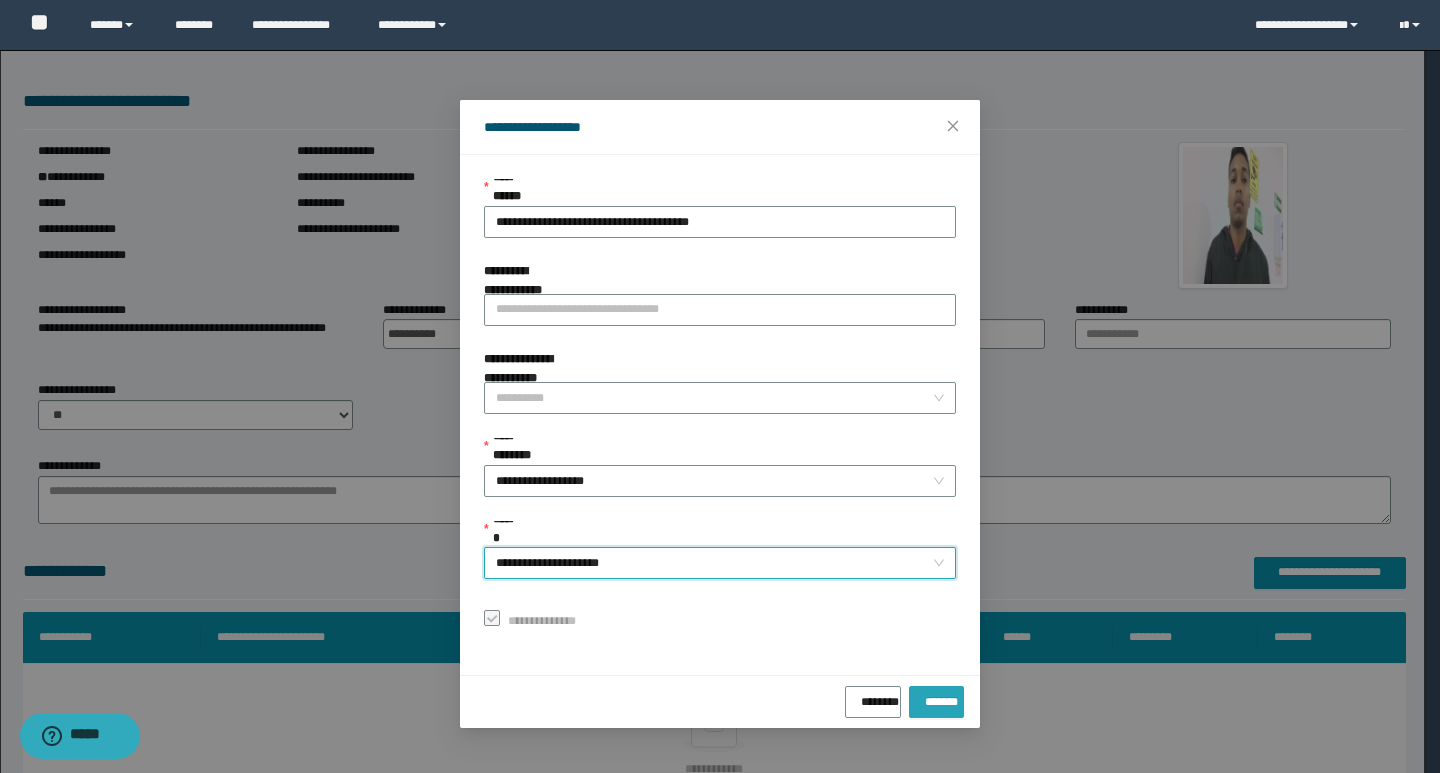 click on "*******" at bounding box center [936, 698] 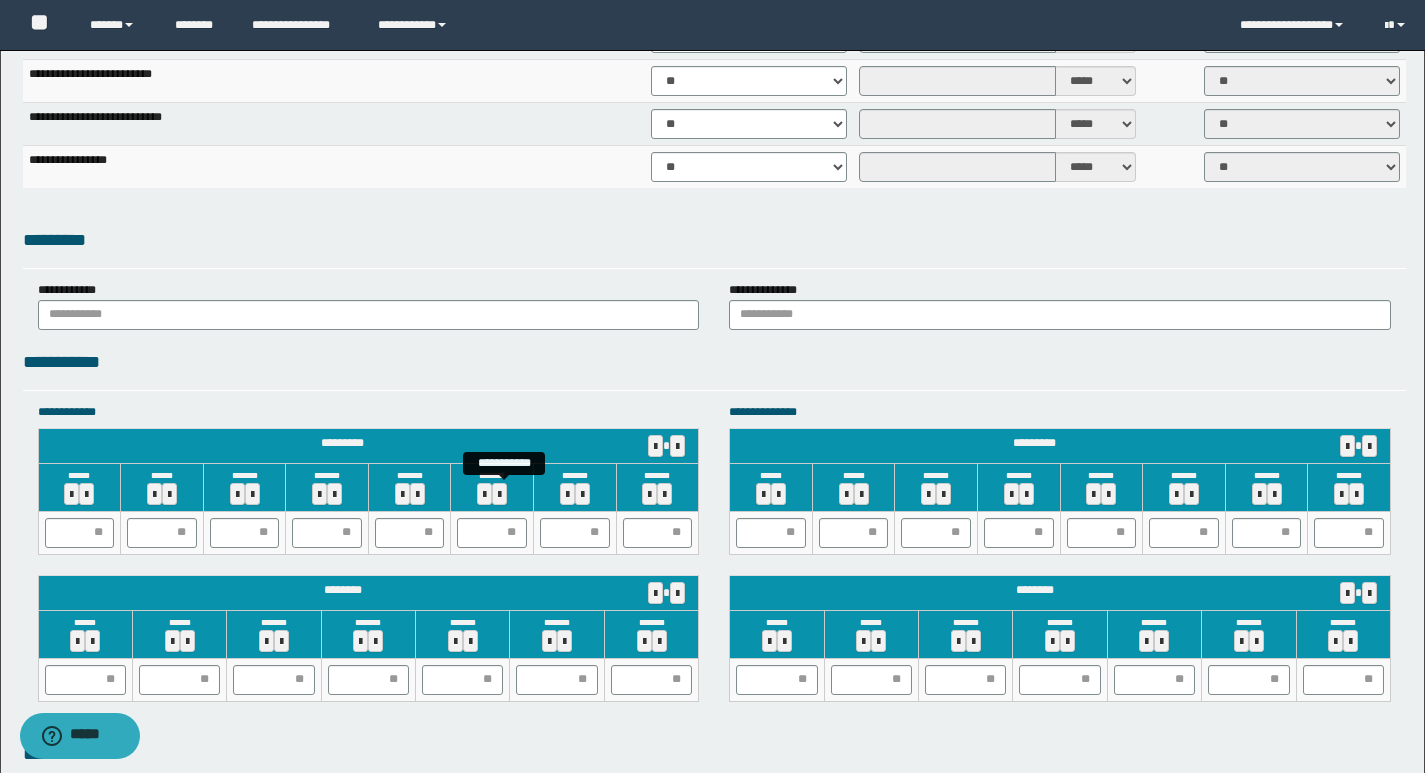 scroll, scrollTop: 1600, scrollLeft: 0, axis: vertical 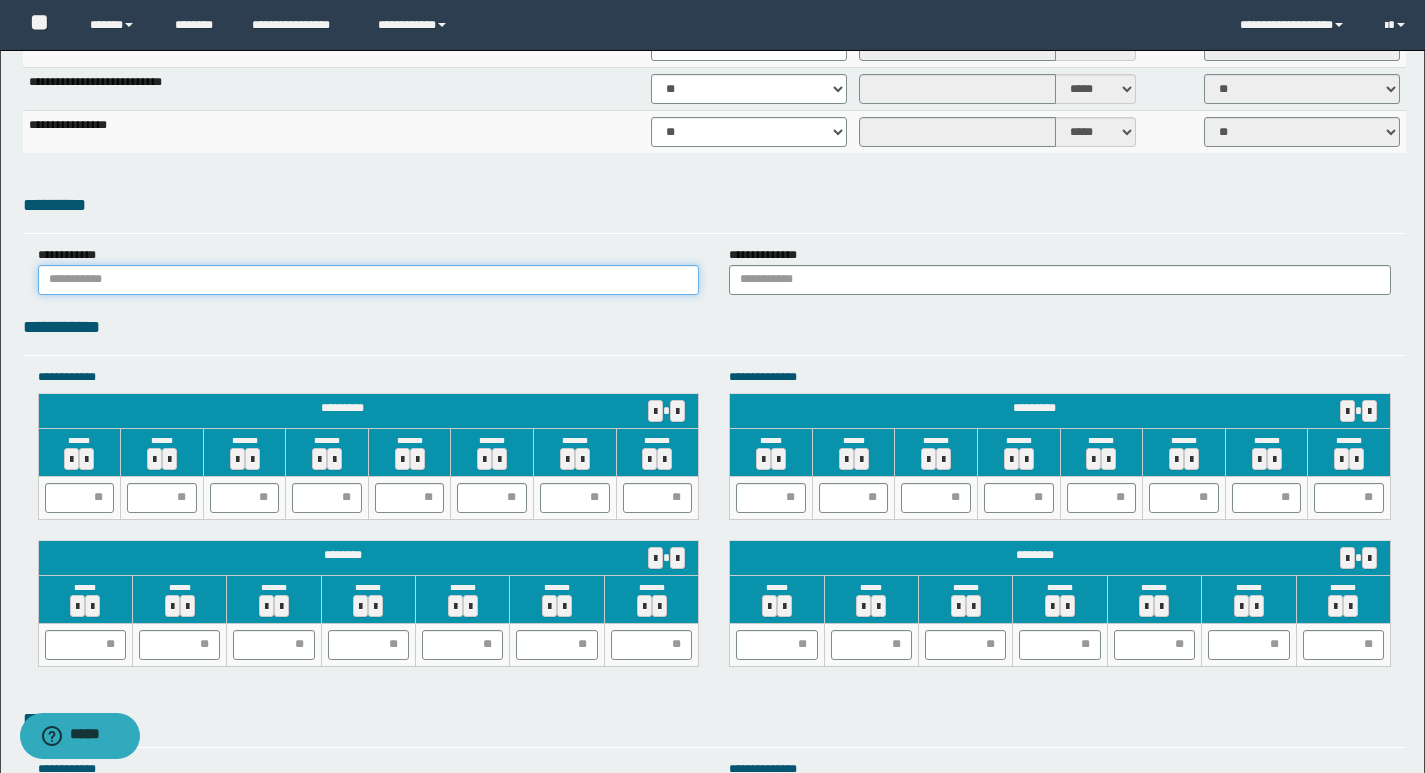 click at bounding box center [369, 280] 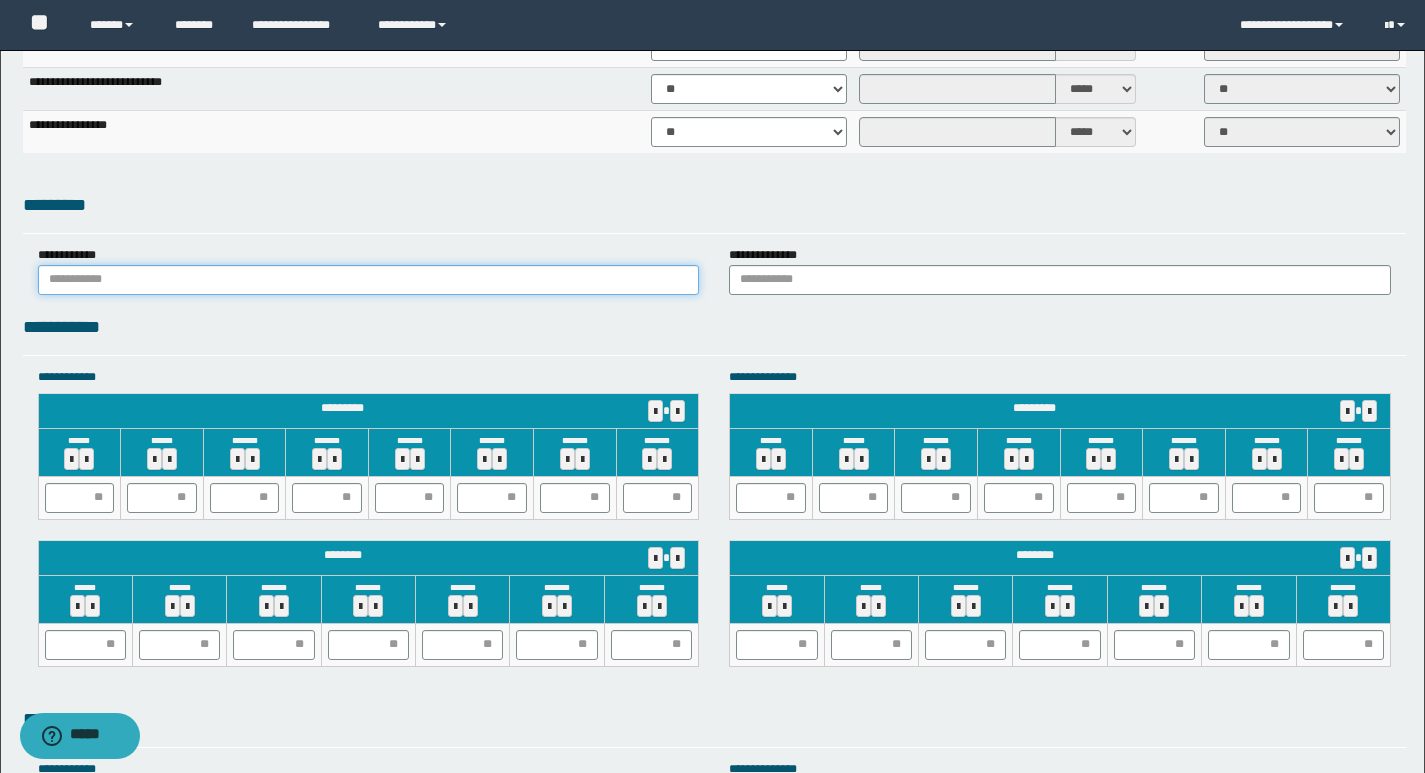 type on "******" 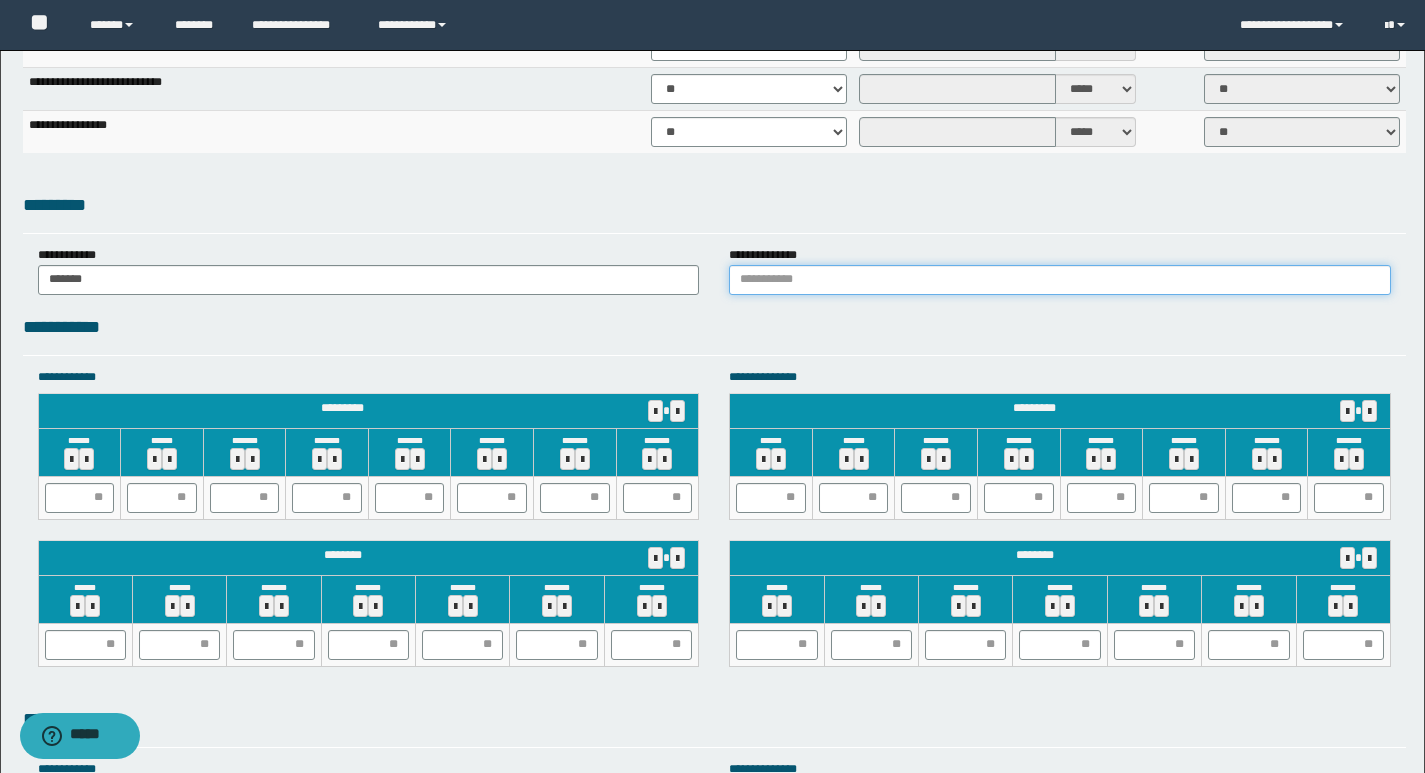 click at bounding box center (1060, 280) 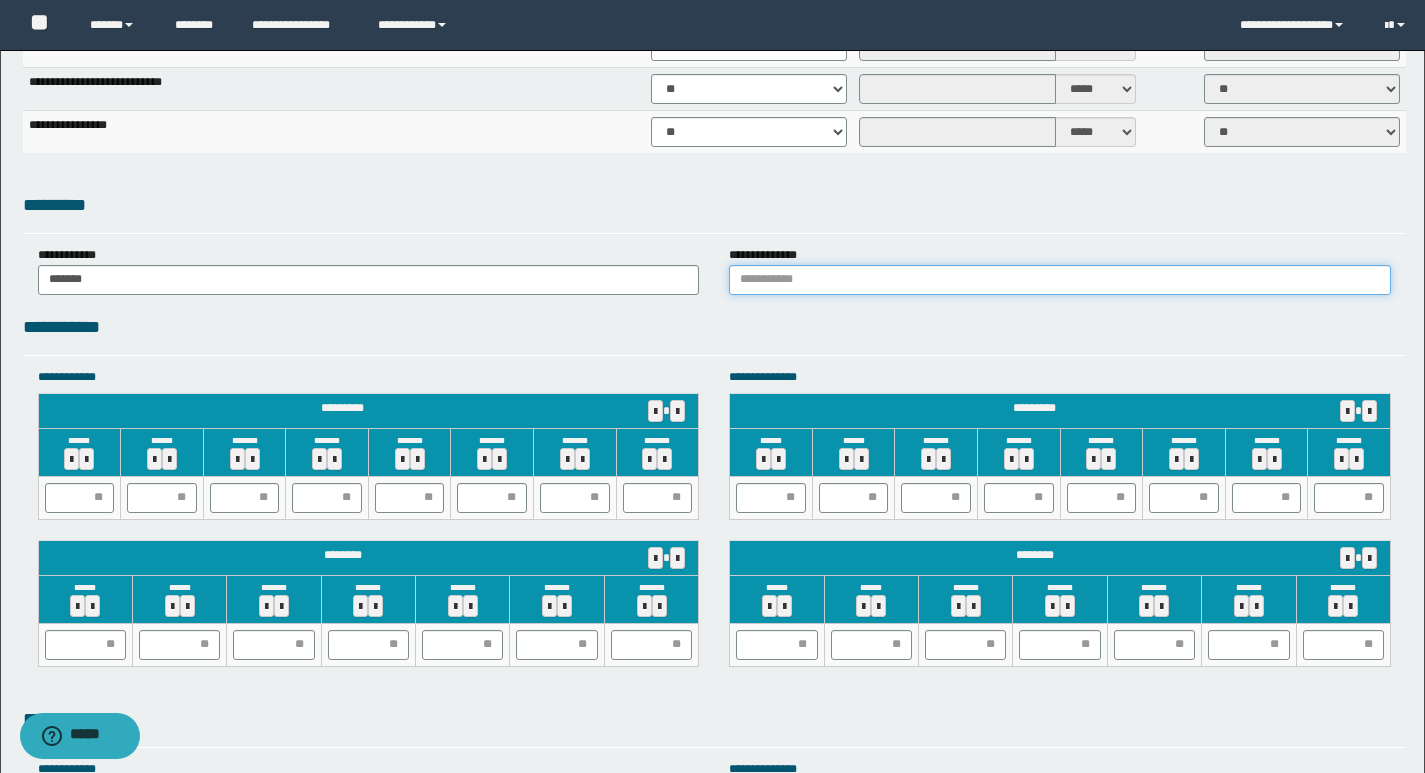 type on "******" 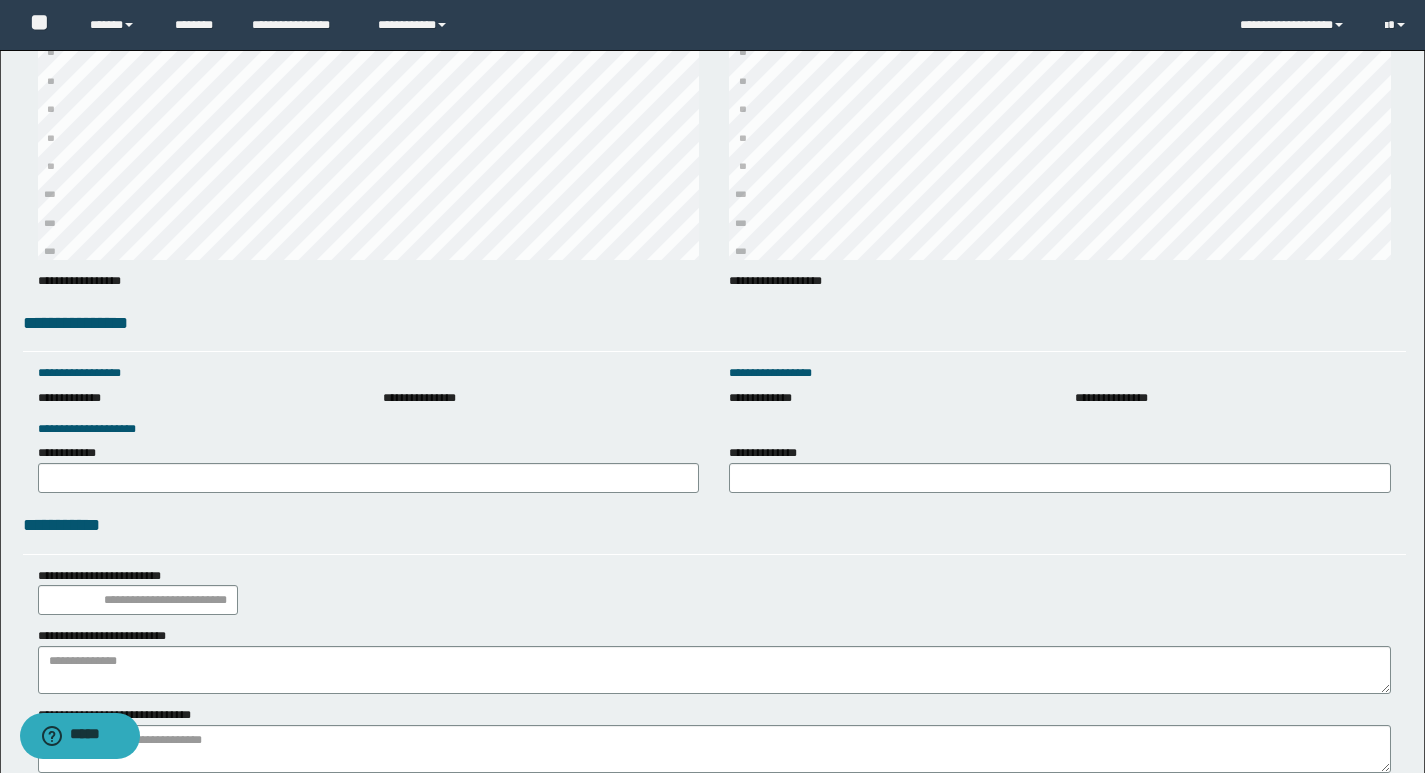 scroll, scrollTop: 2600, scrollLeft: 0, axis: vertical 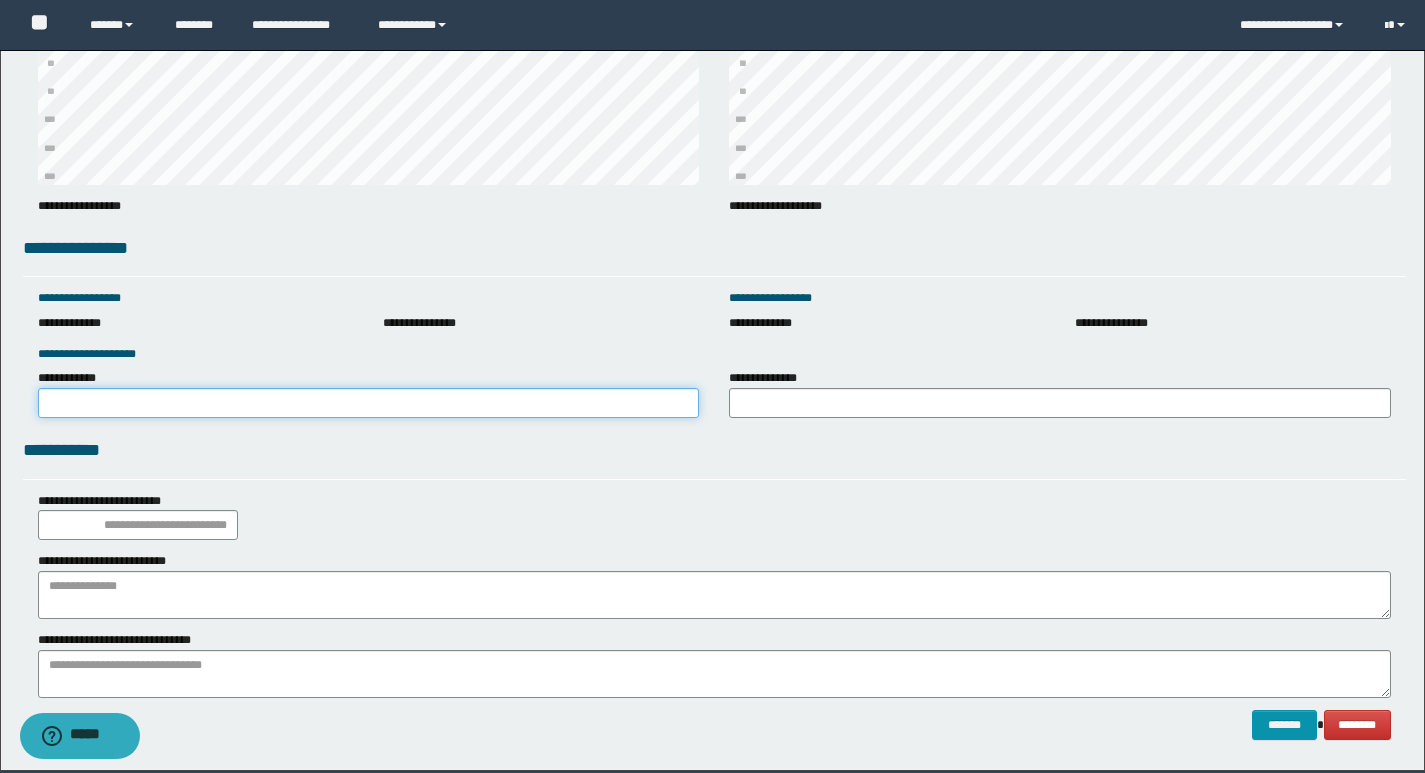 click on "**********" at bounding box center (369, 403) 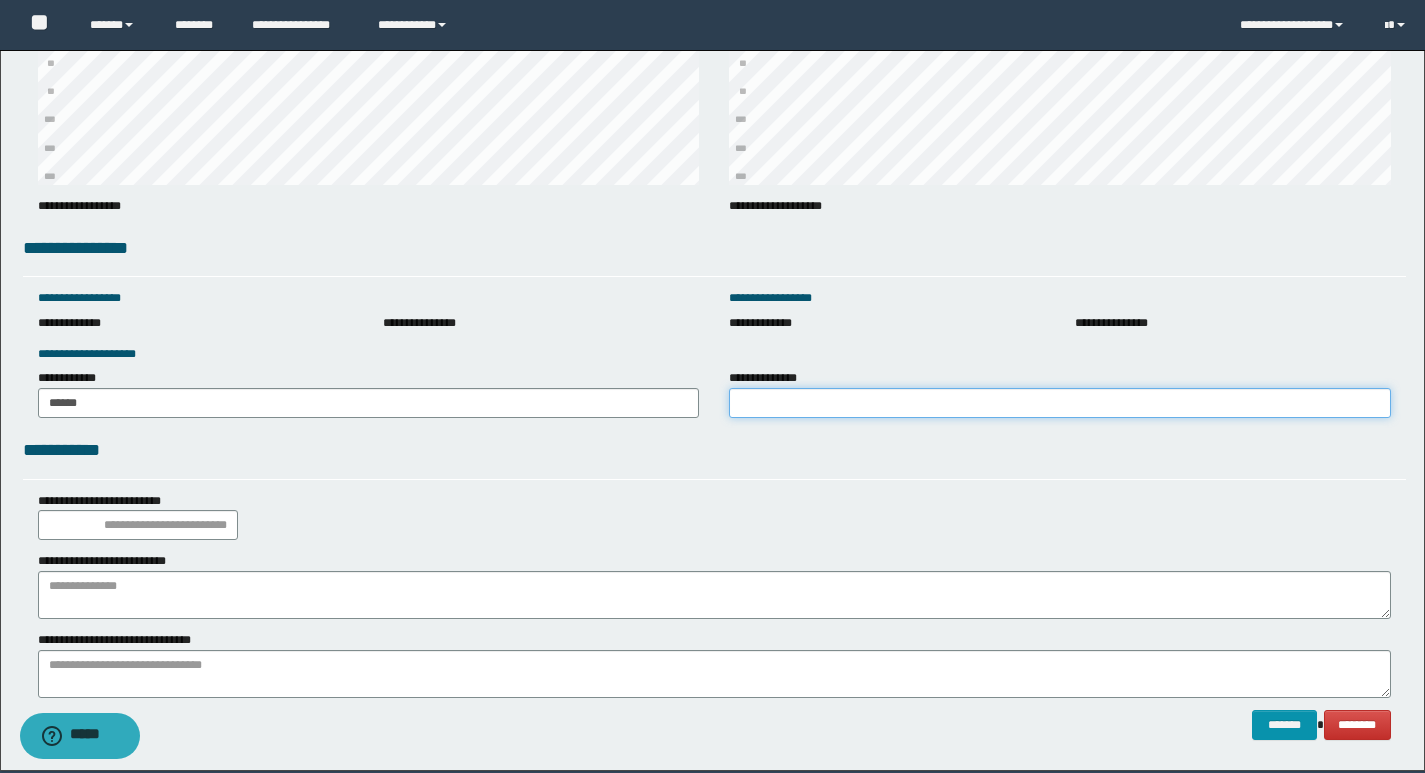 click on "**********" at bounding box center [1060, 403] 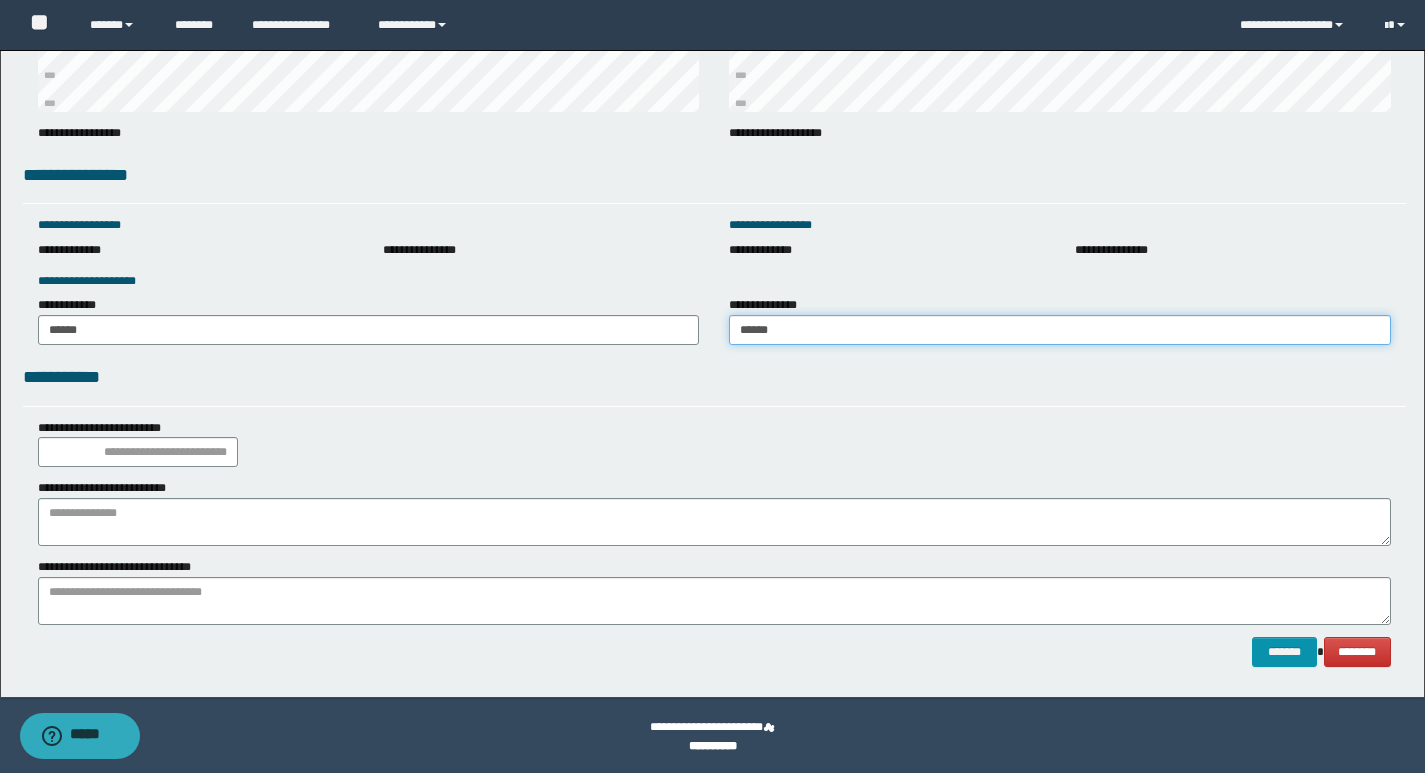 scroll, scrollTop: 2676, scrollLeft: 0, axis: vertical 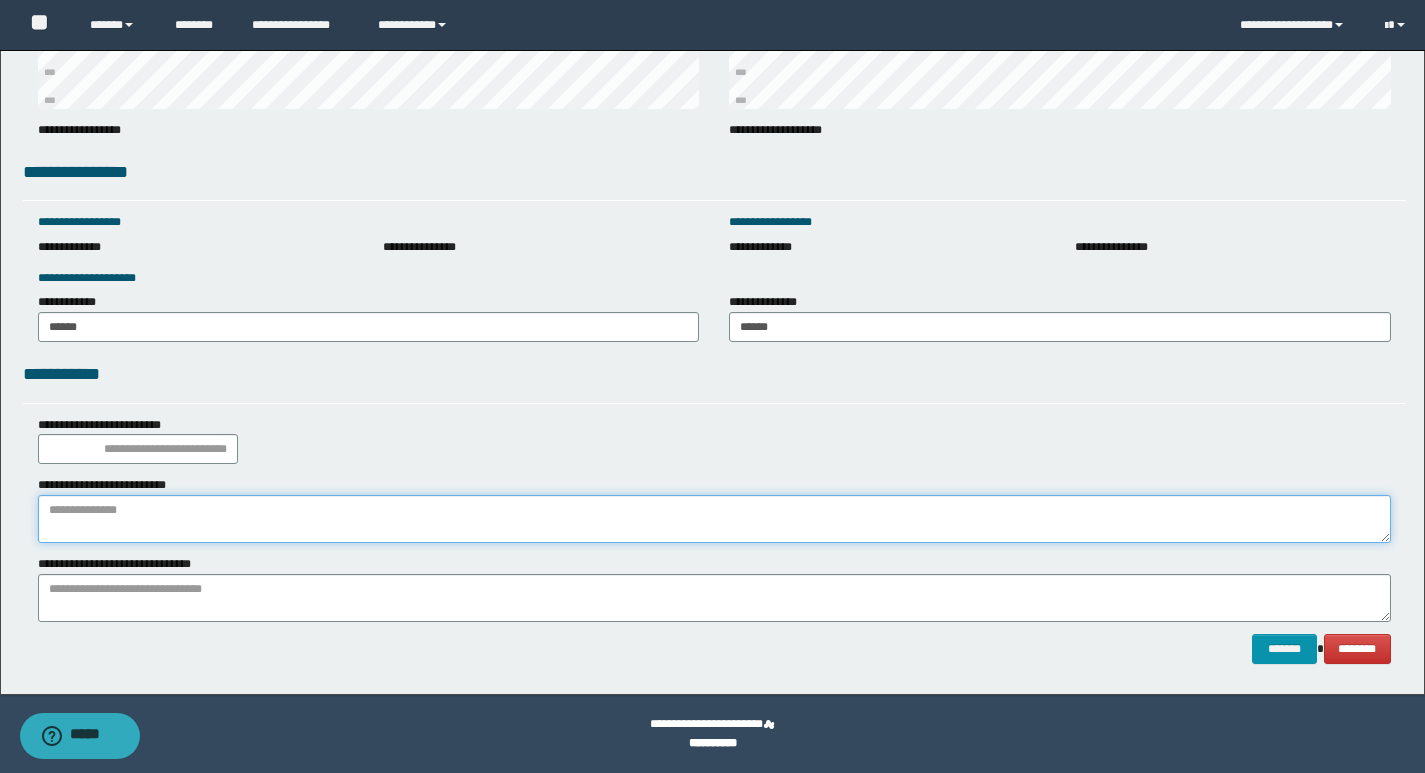 paste on "**********" 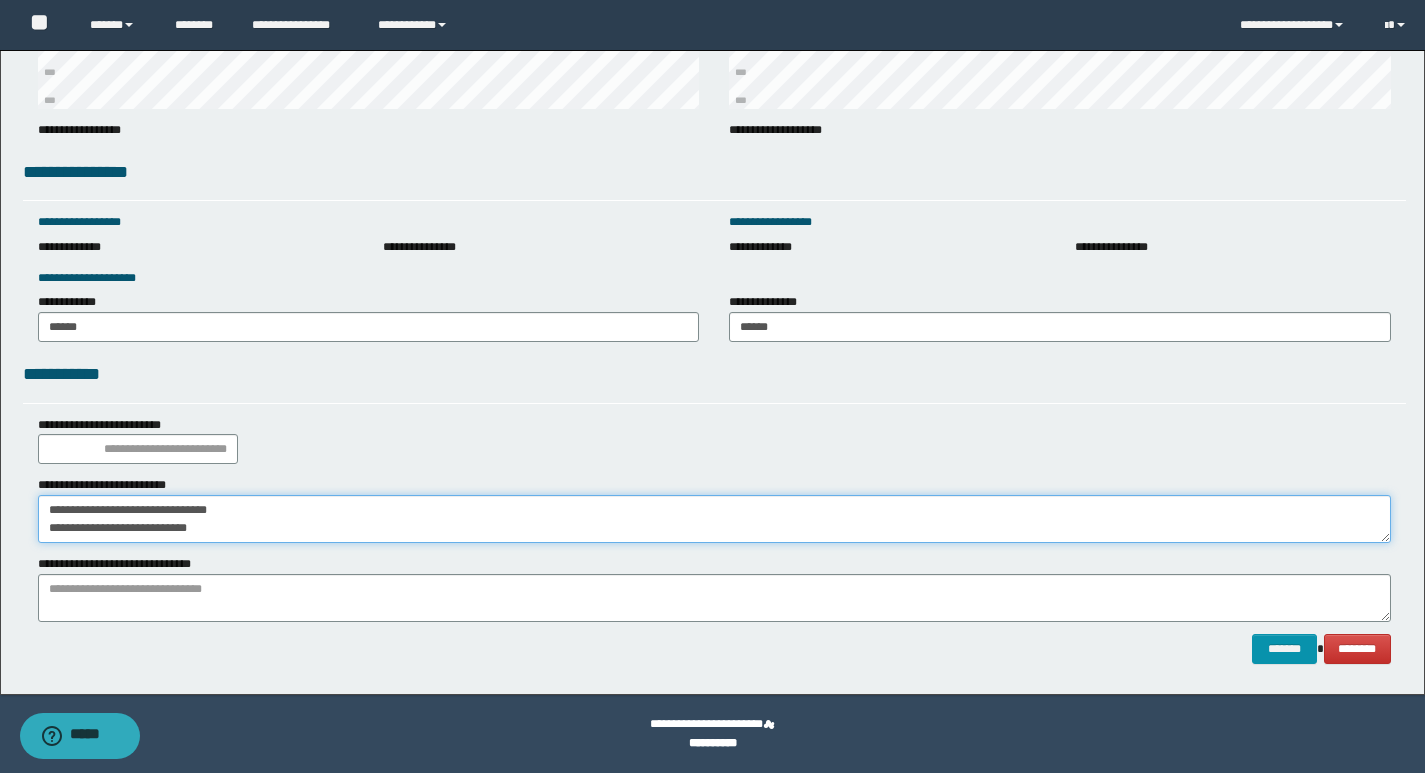 drag, startPoint x: 231, startPoint y: 543, endPoint x: 0, endPoint y: 543, distance: 231 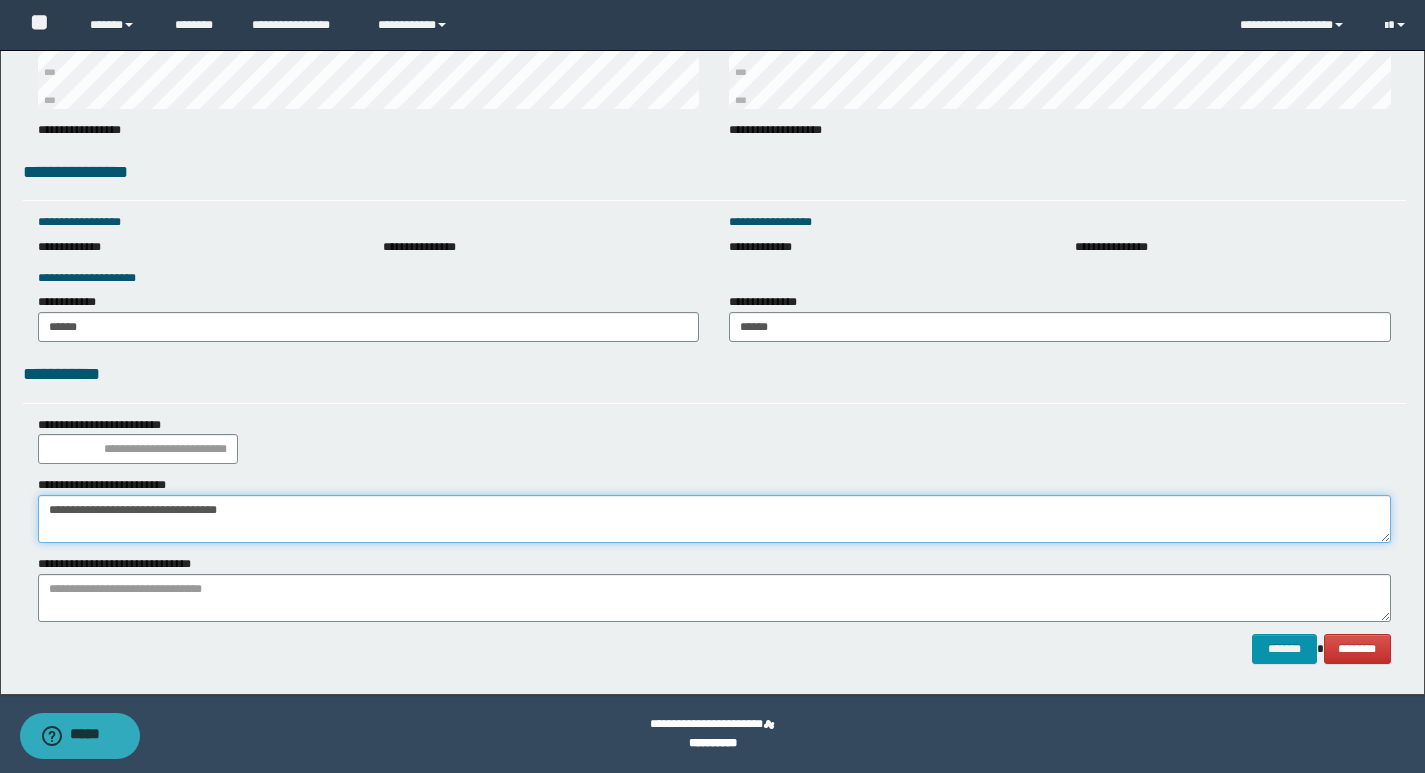type on "**********" 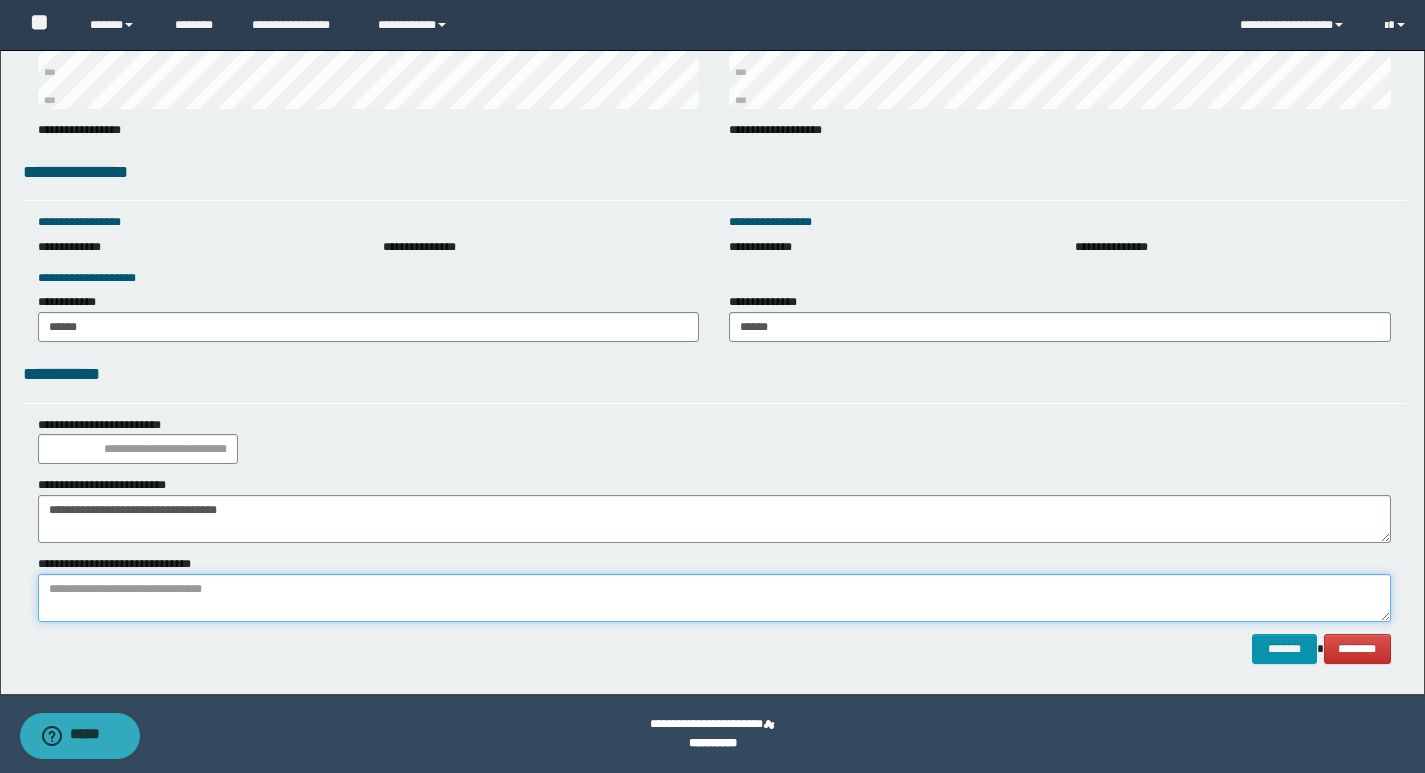 click at bounding box center (714, 598) 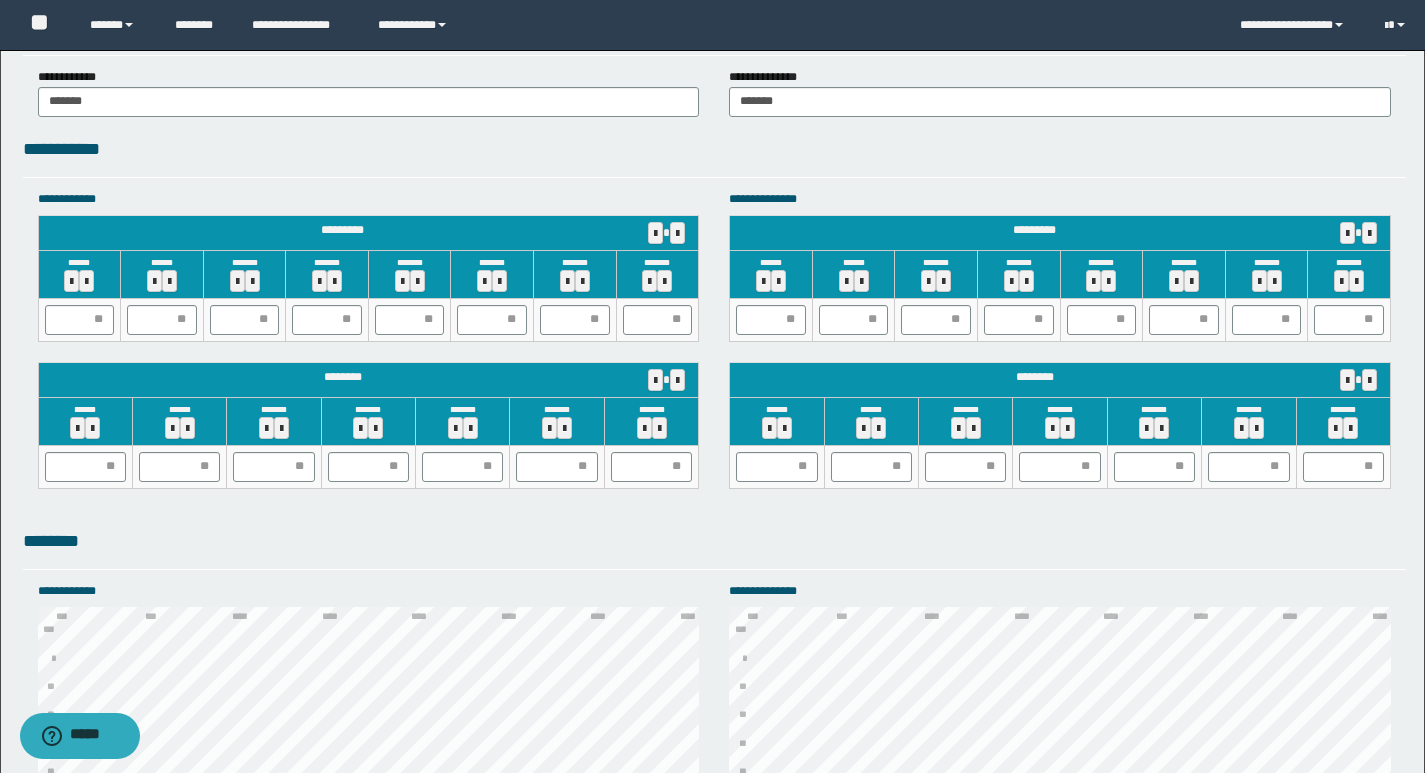 scroll, scrollTop: 1776, scrollLeft: 0, axis: vertical 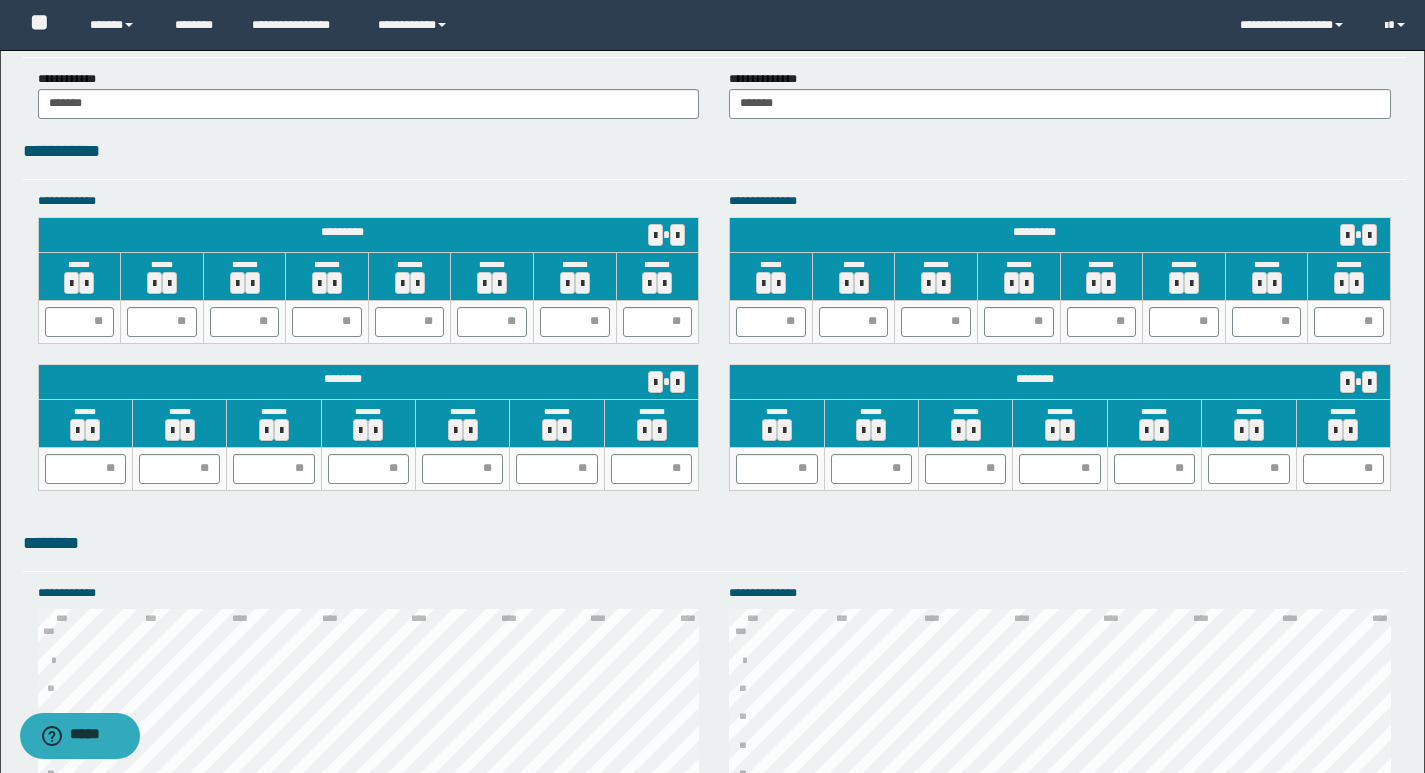 type on "**********" 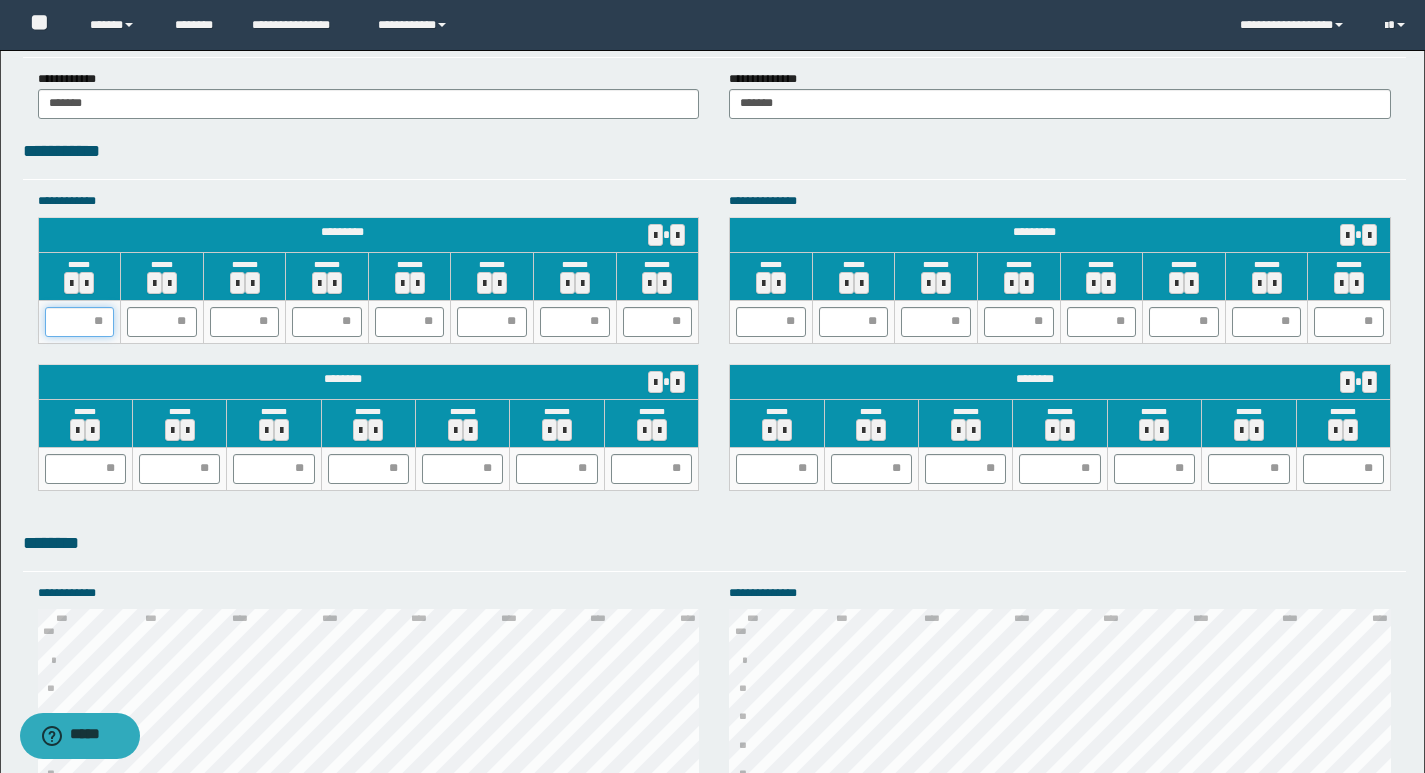 click at bounding box center (80, 322) 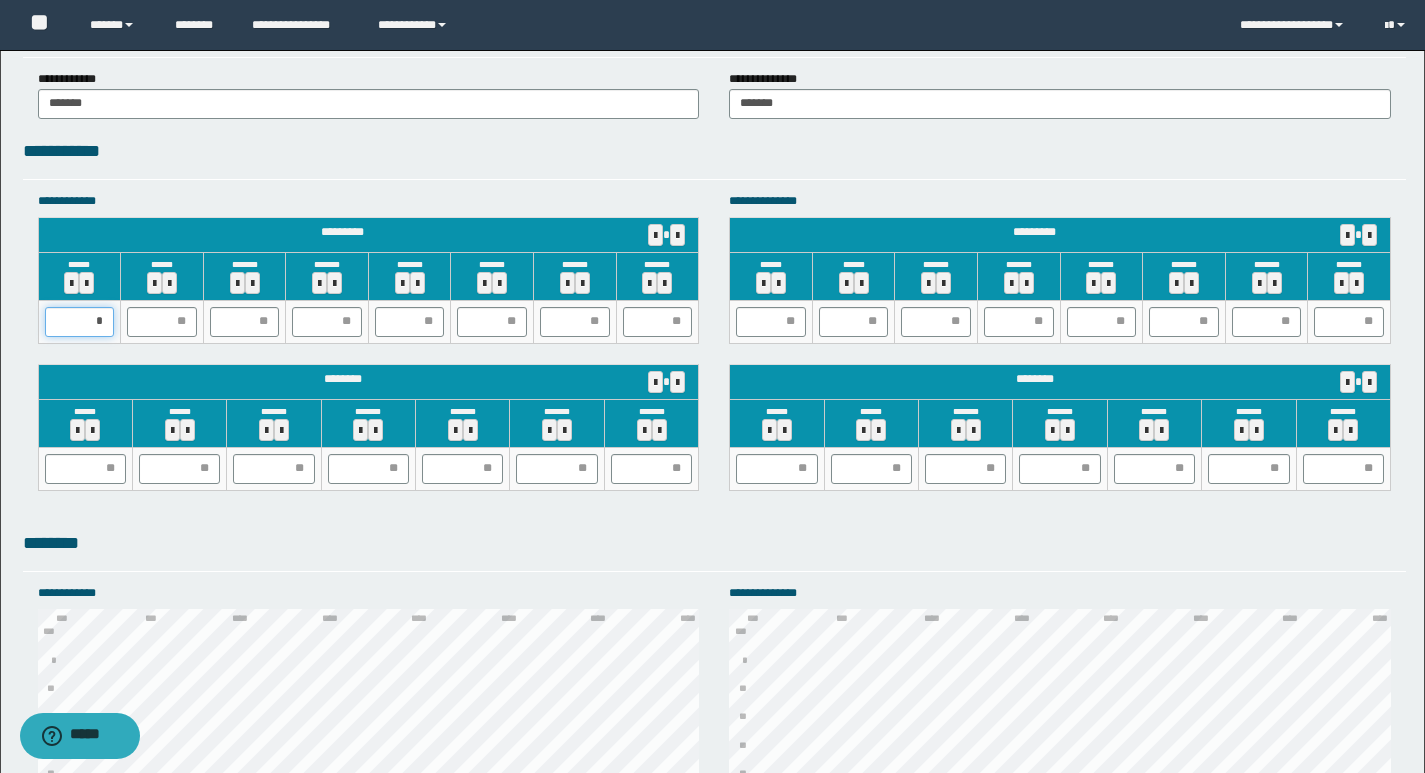 type on "**" 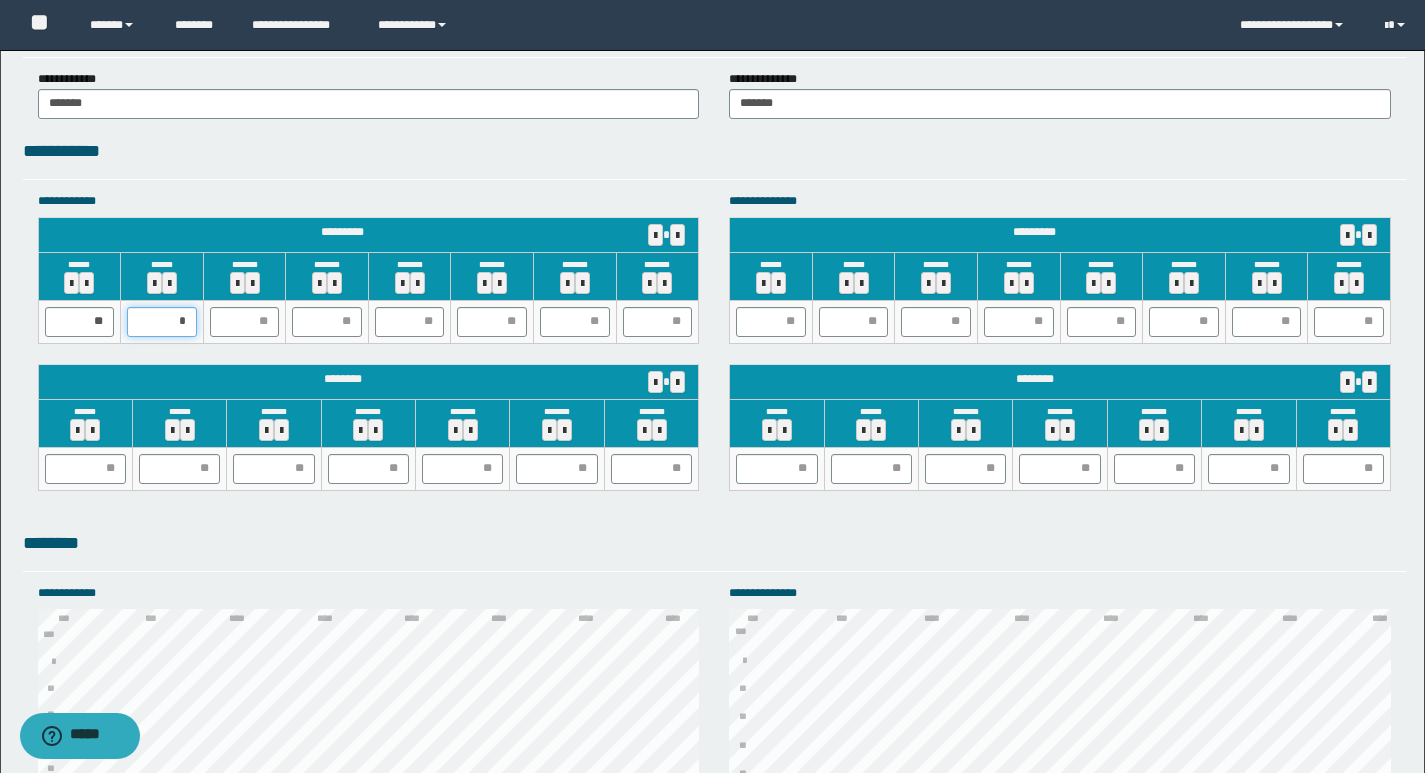 type on "**" 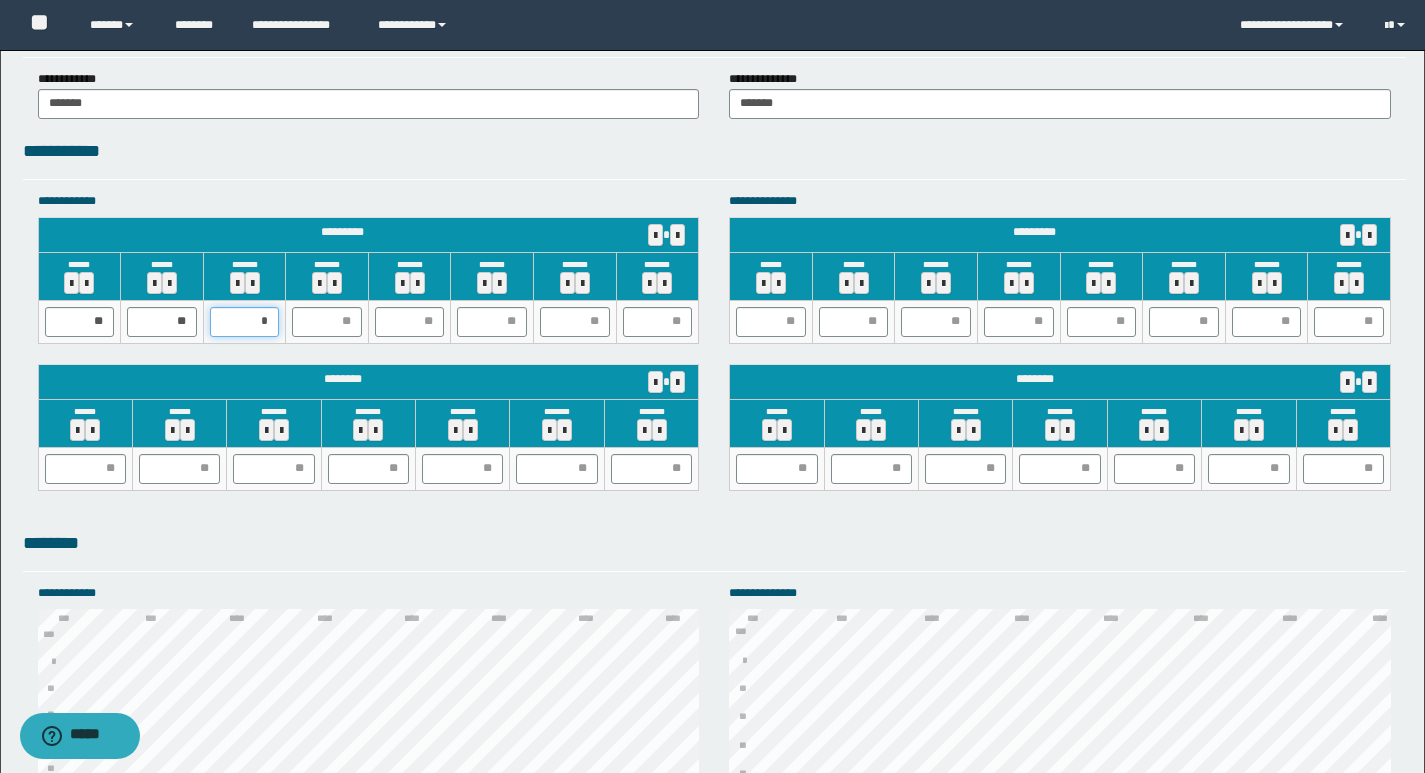 type on "**" 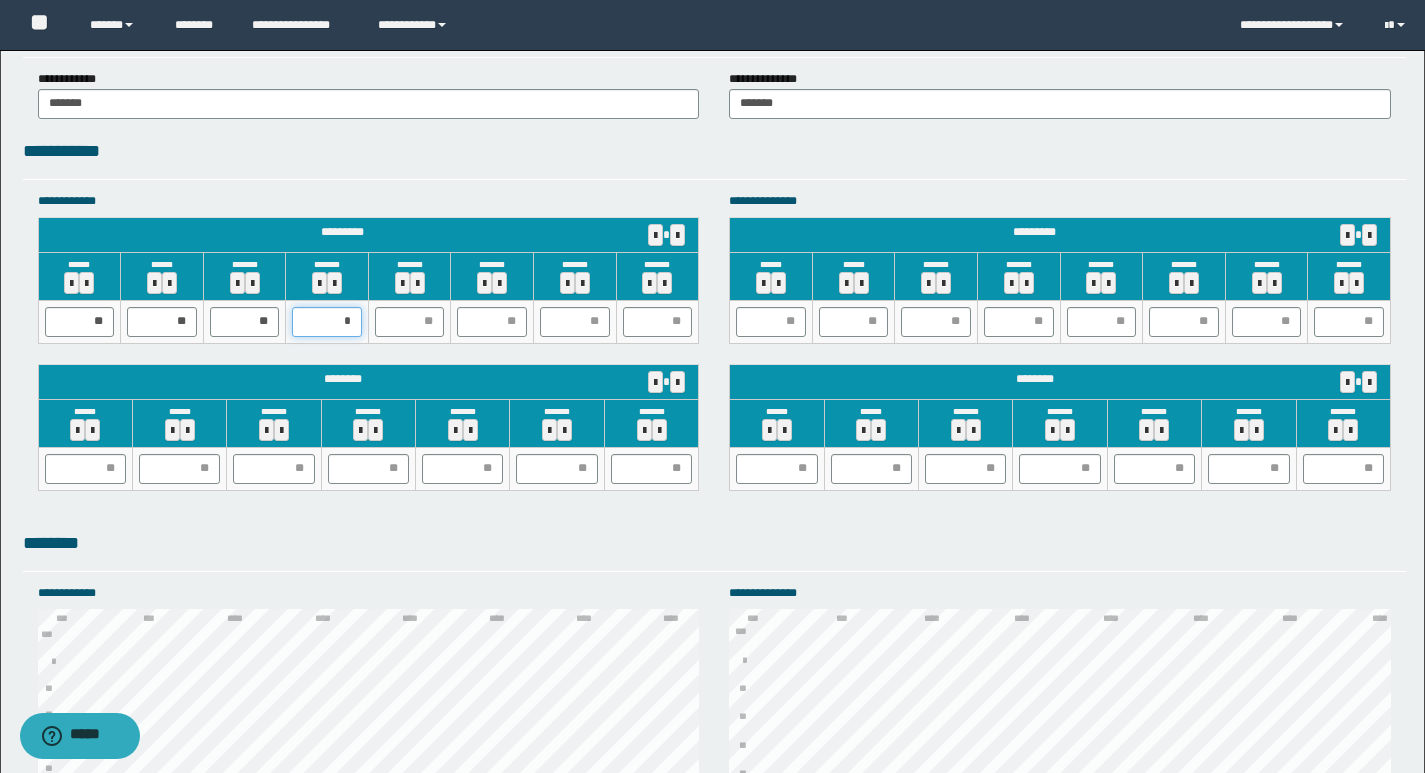 type on "**" 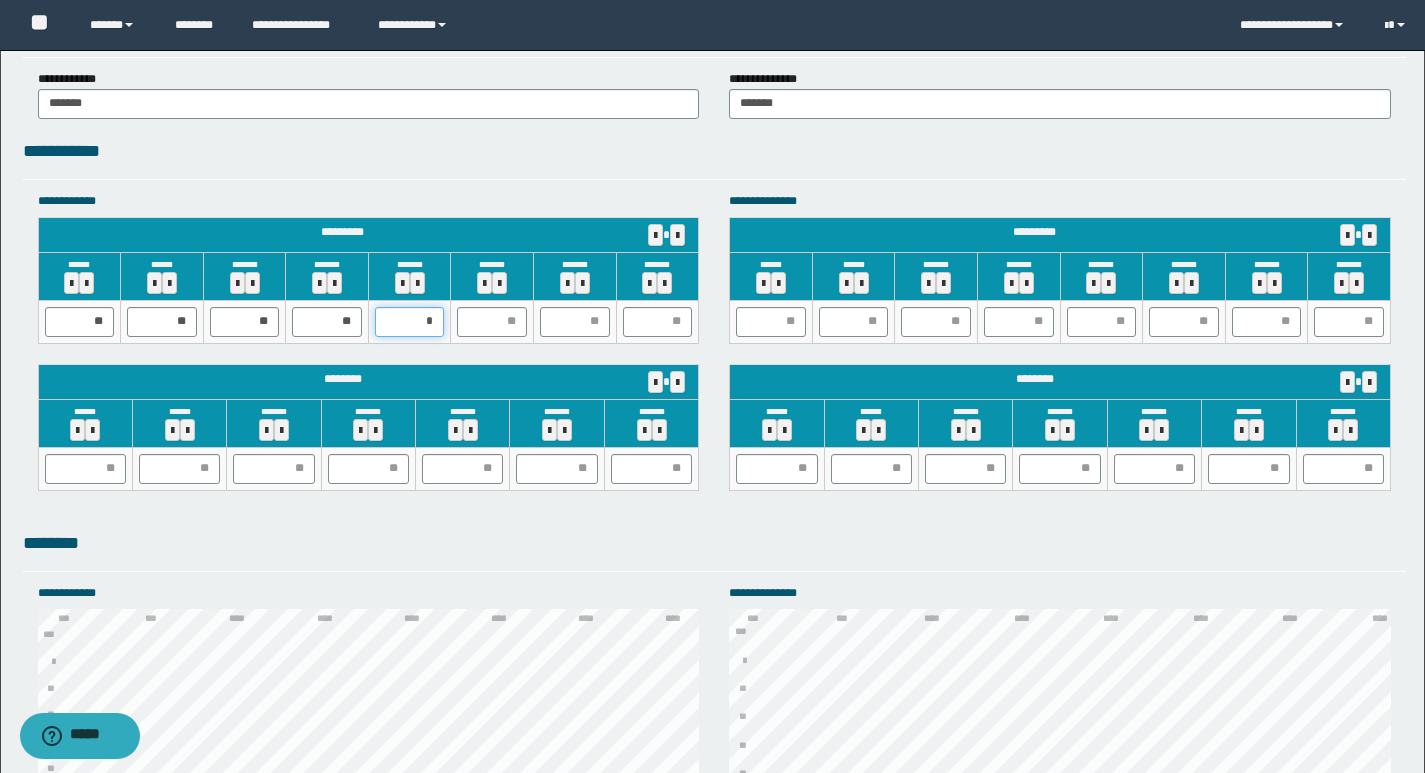 type on "**" 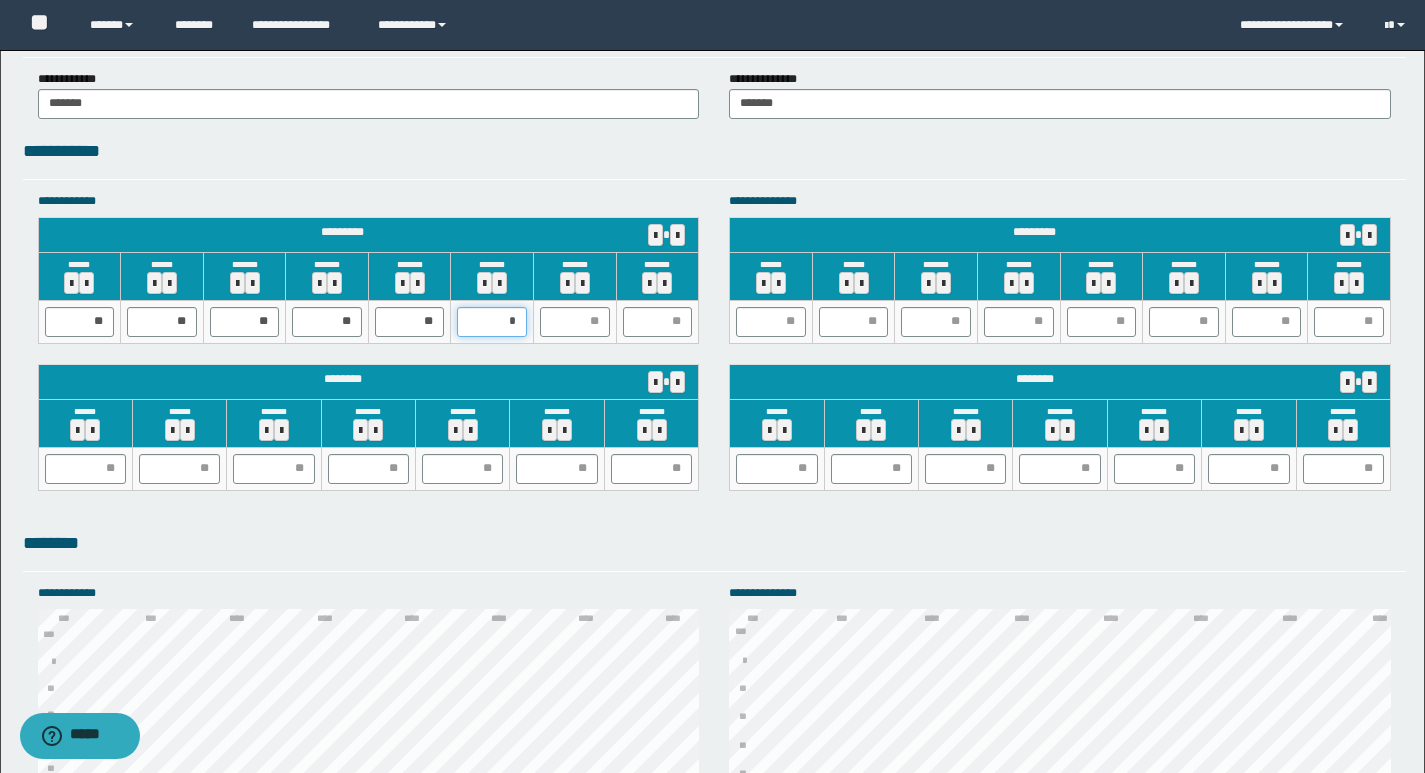 type on "**" 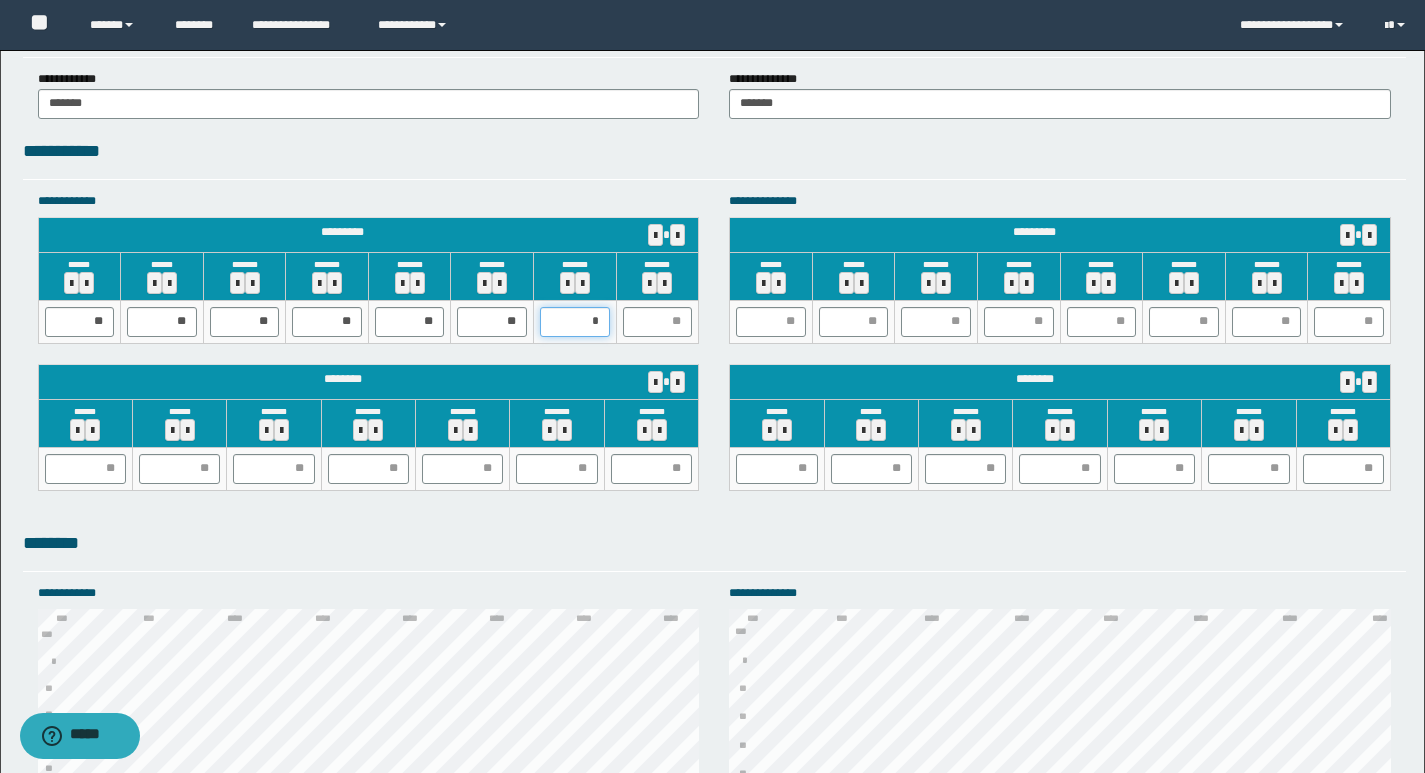type on "**" 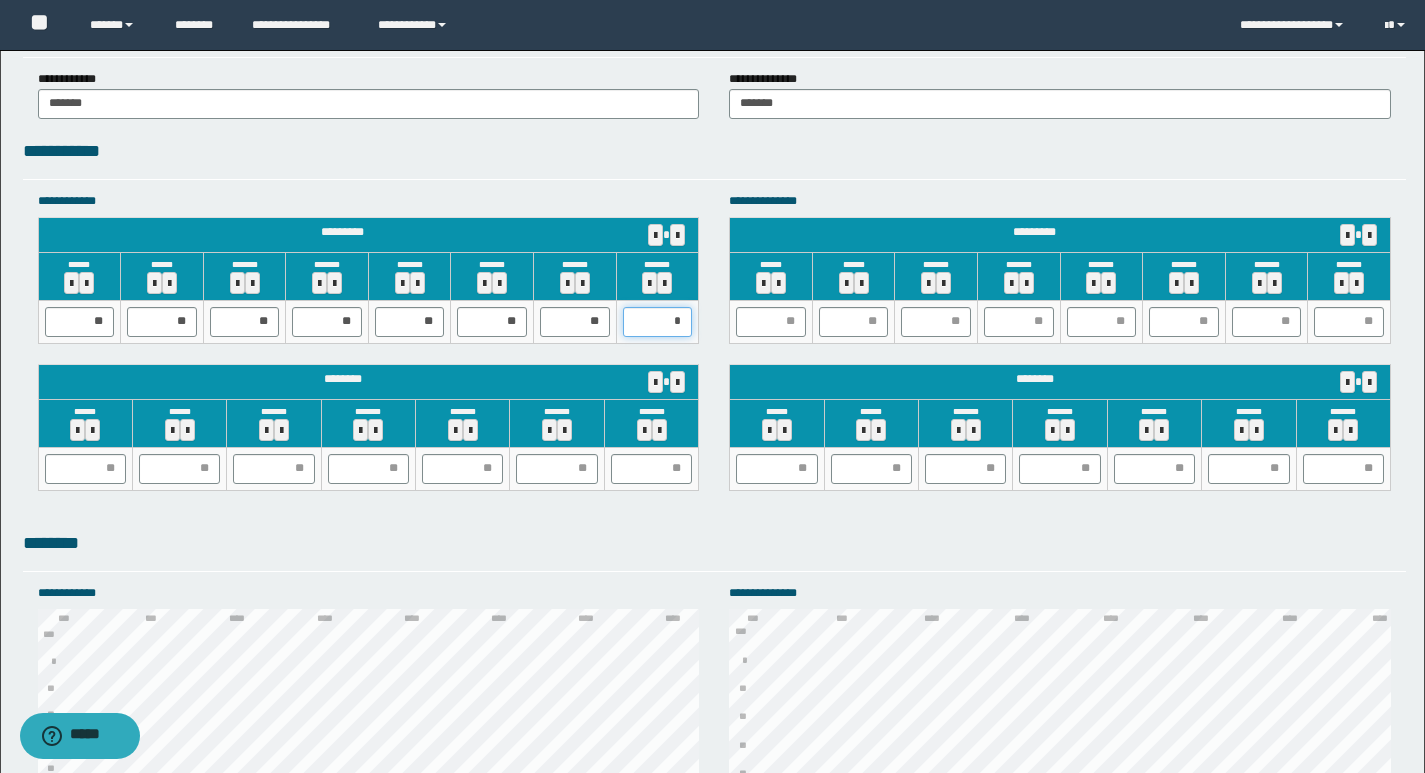 type on "**" 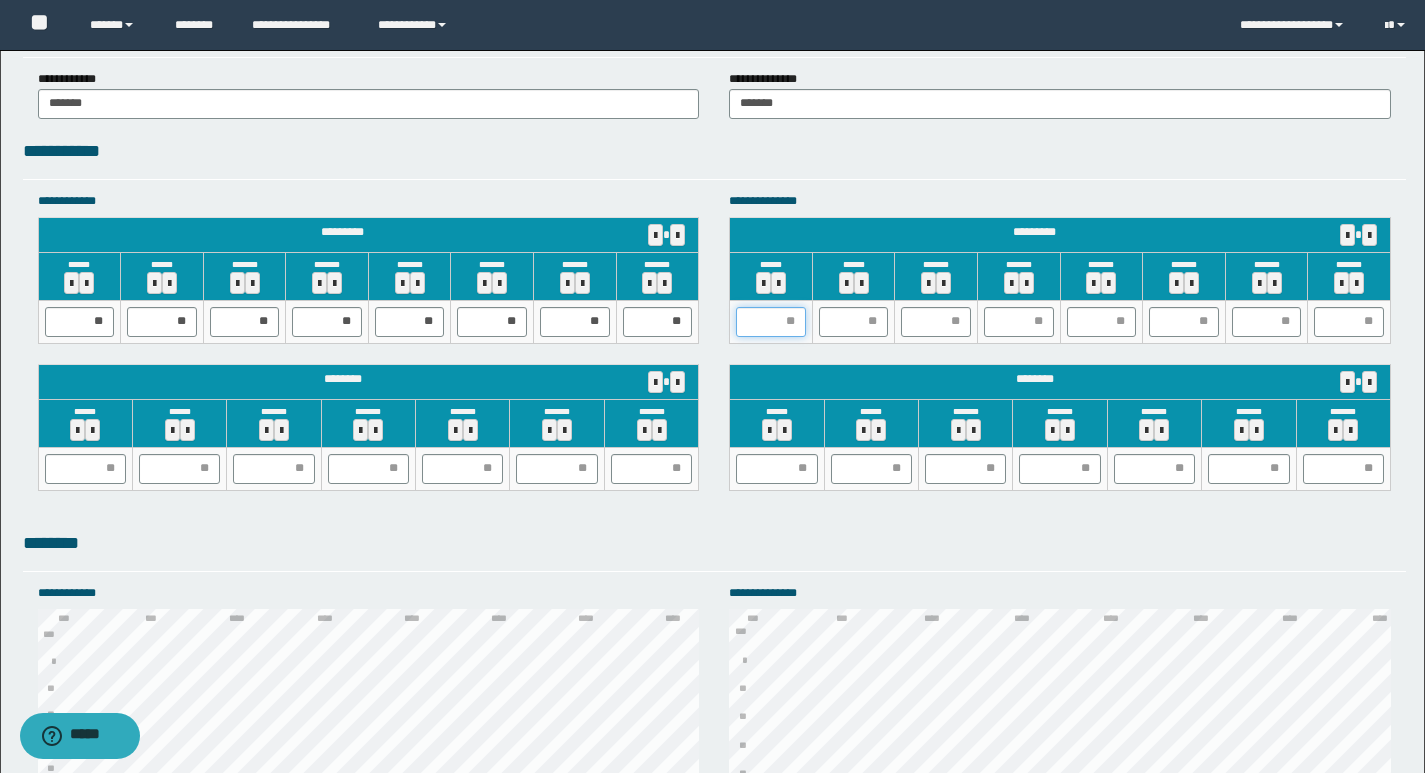 click at bounding box center [771, 322] 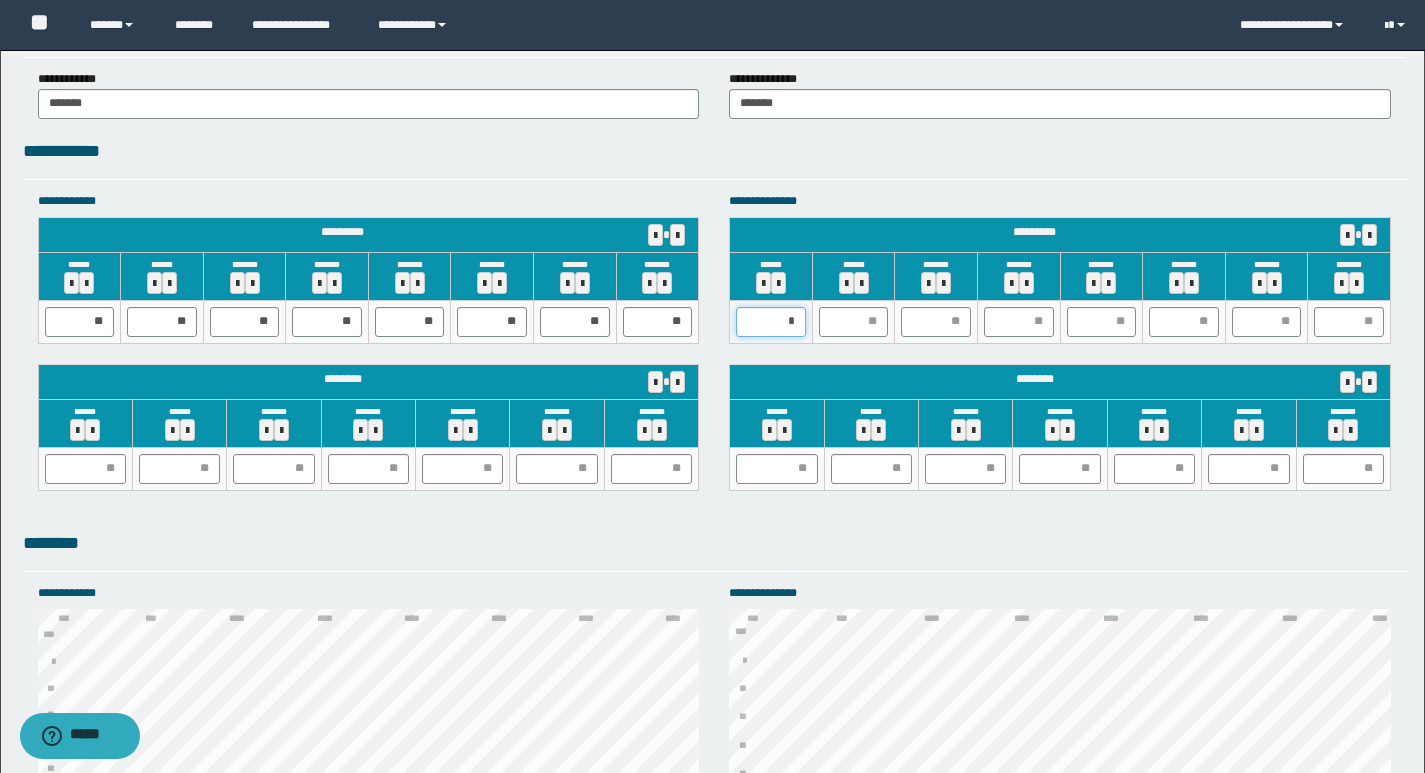type on "**" 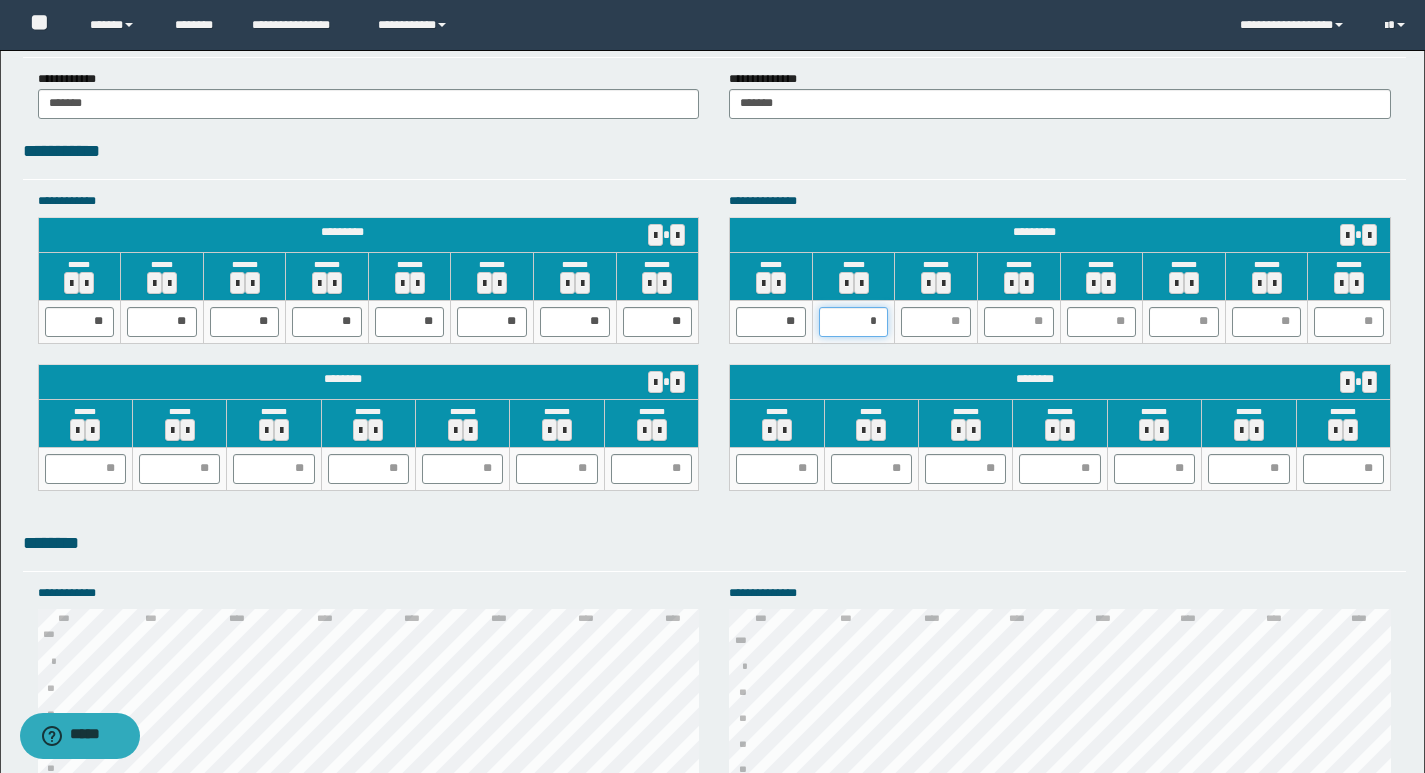 type on "**" 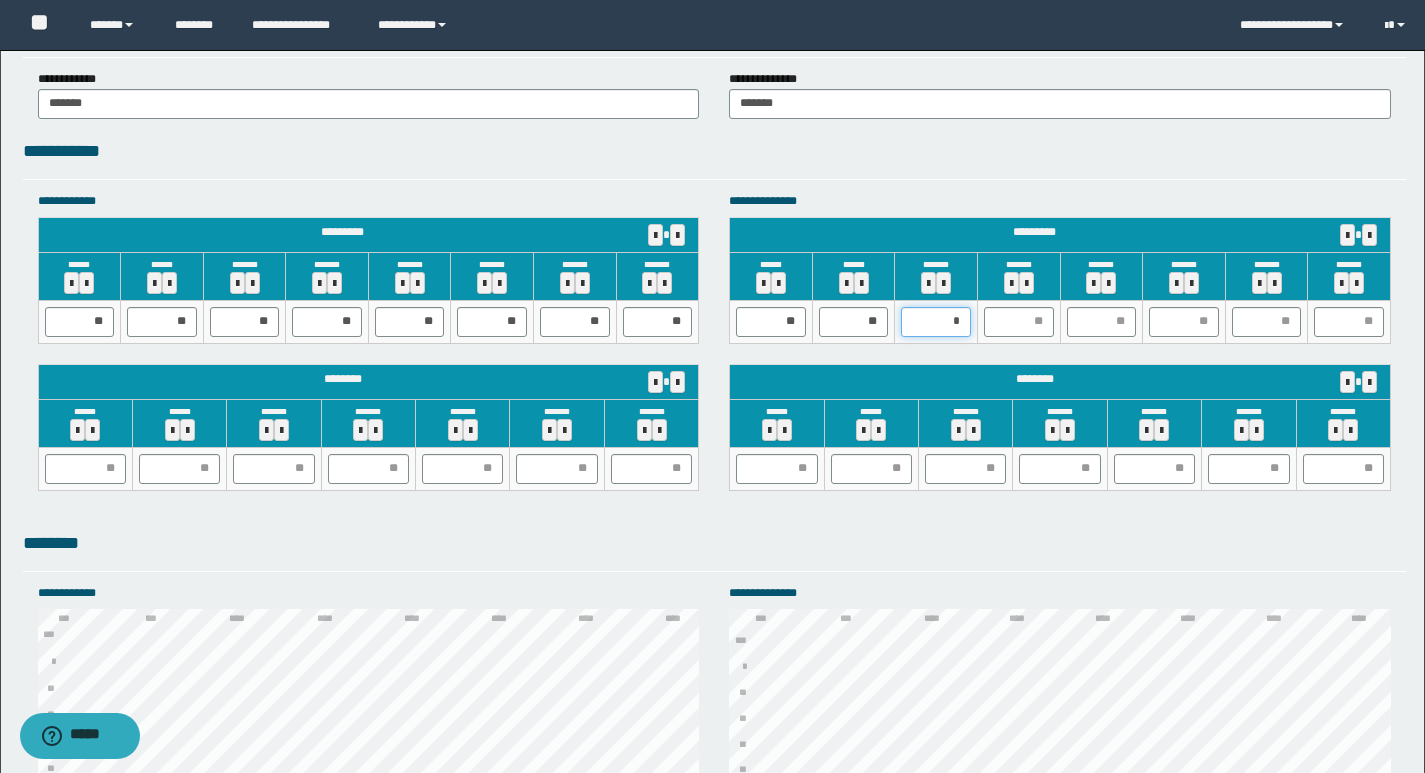 type on "**" 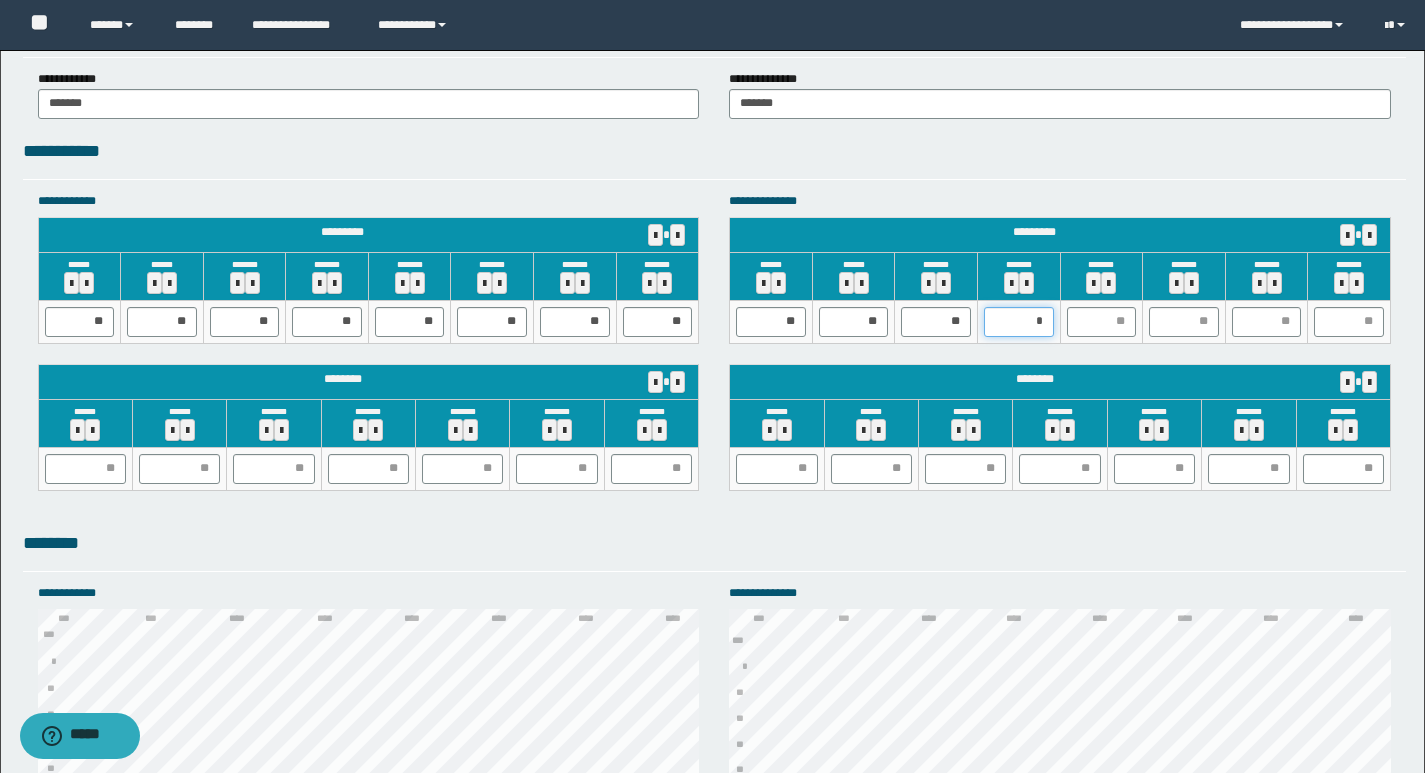 type on "**" 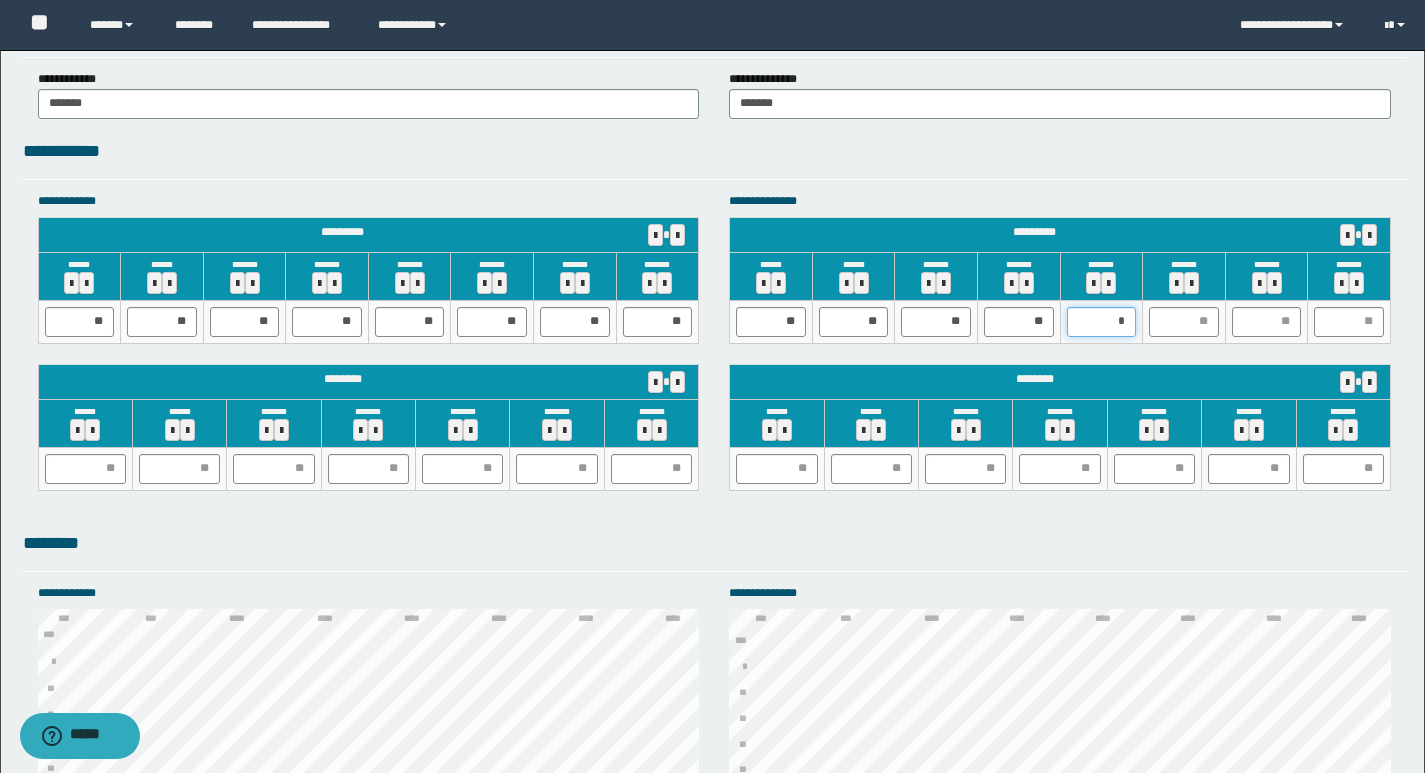 type on "**" 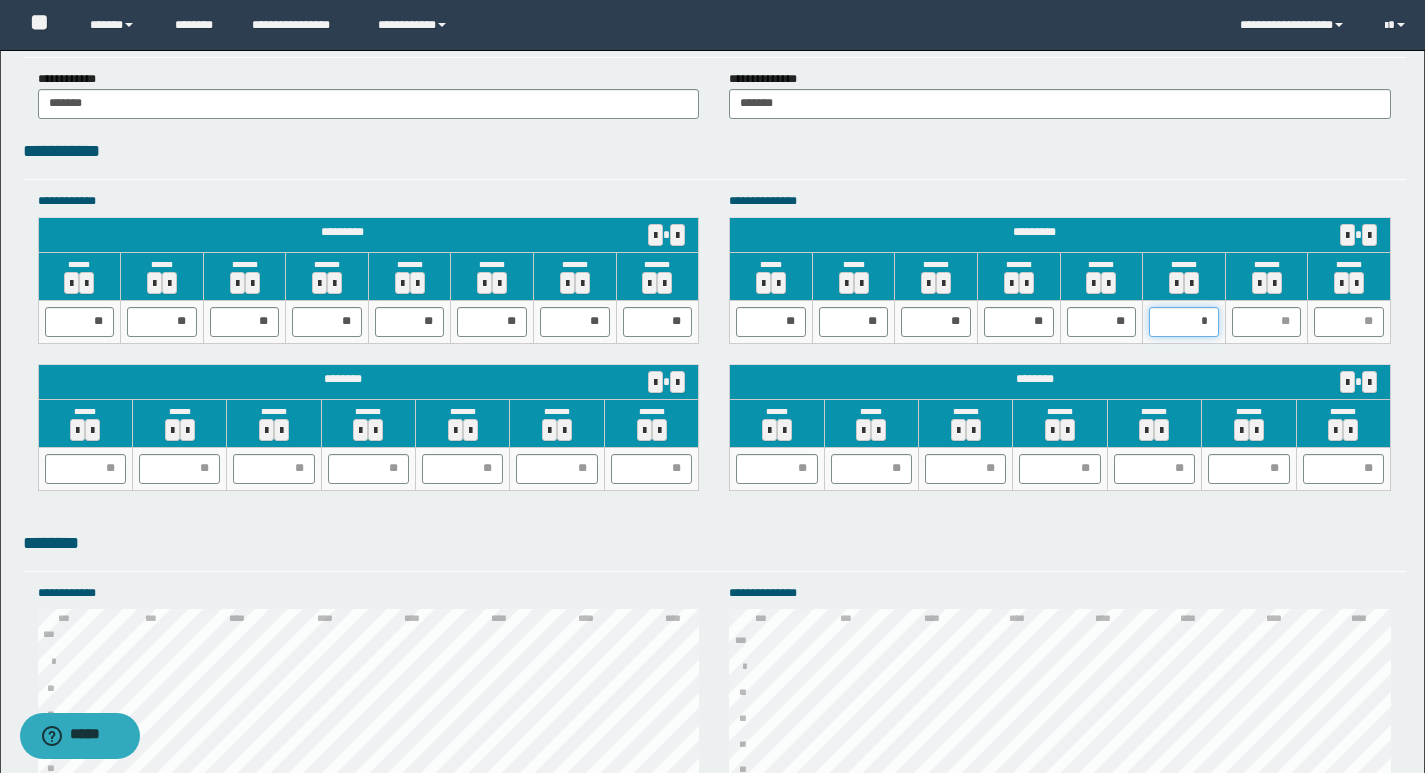 type on "**" 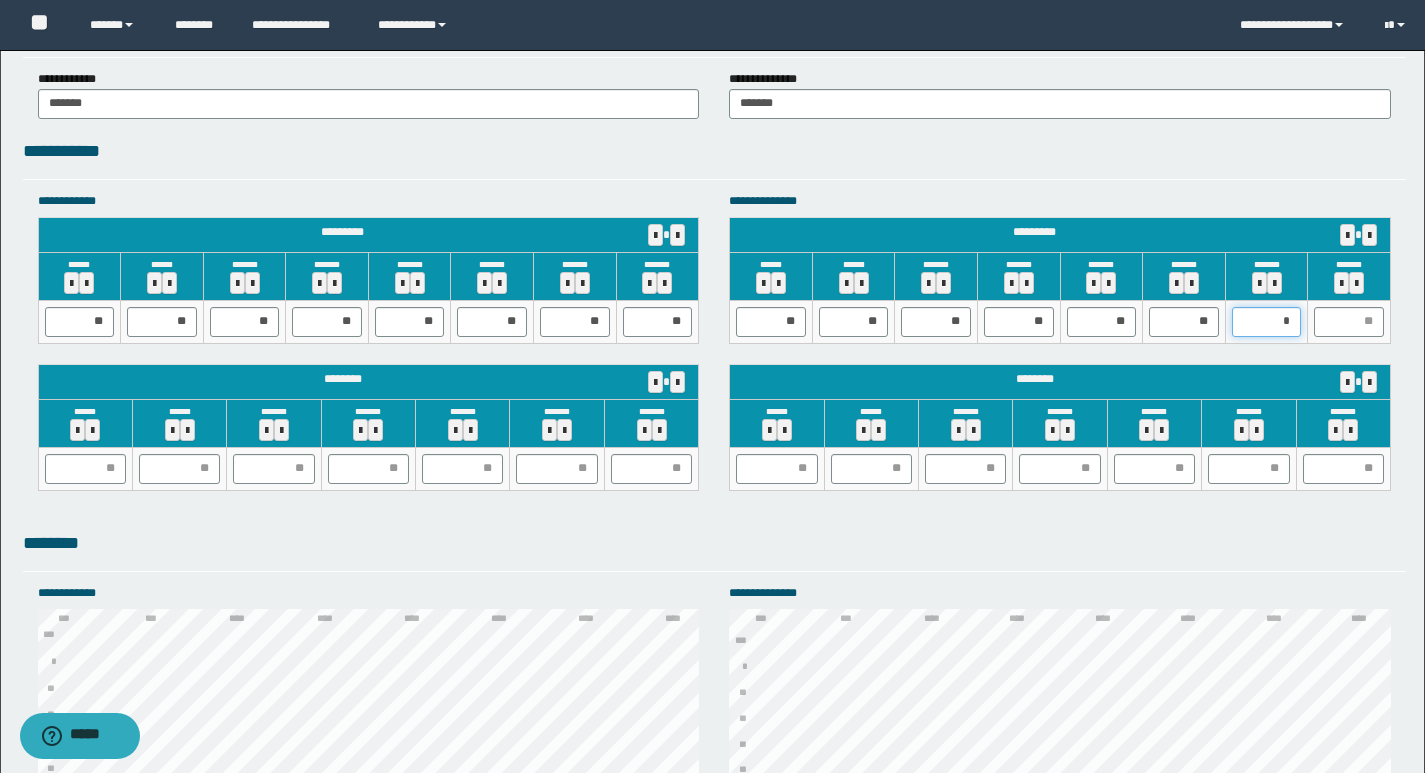 type on "**" 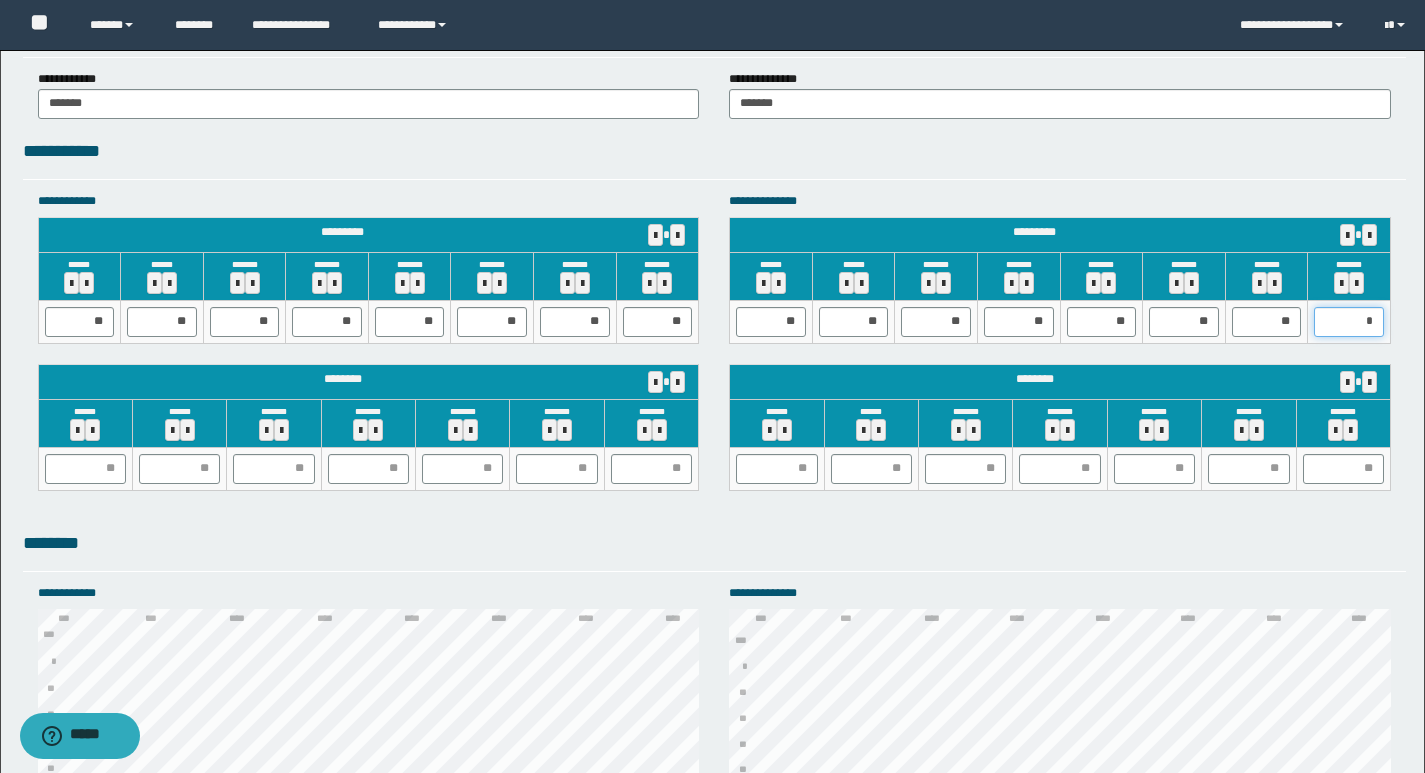 type on "**" 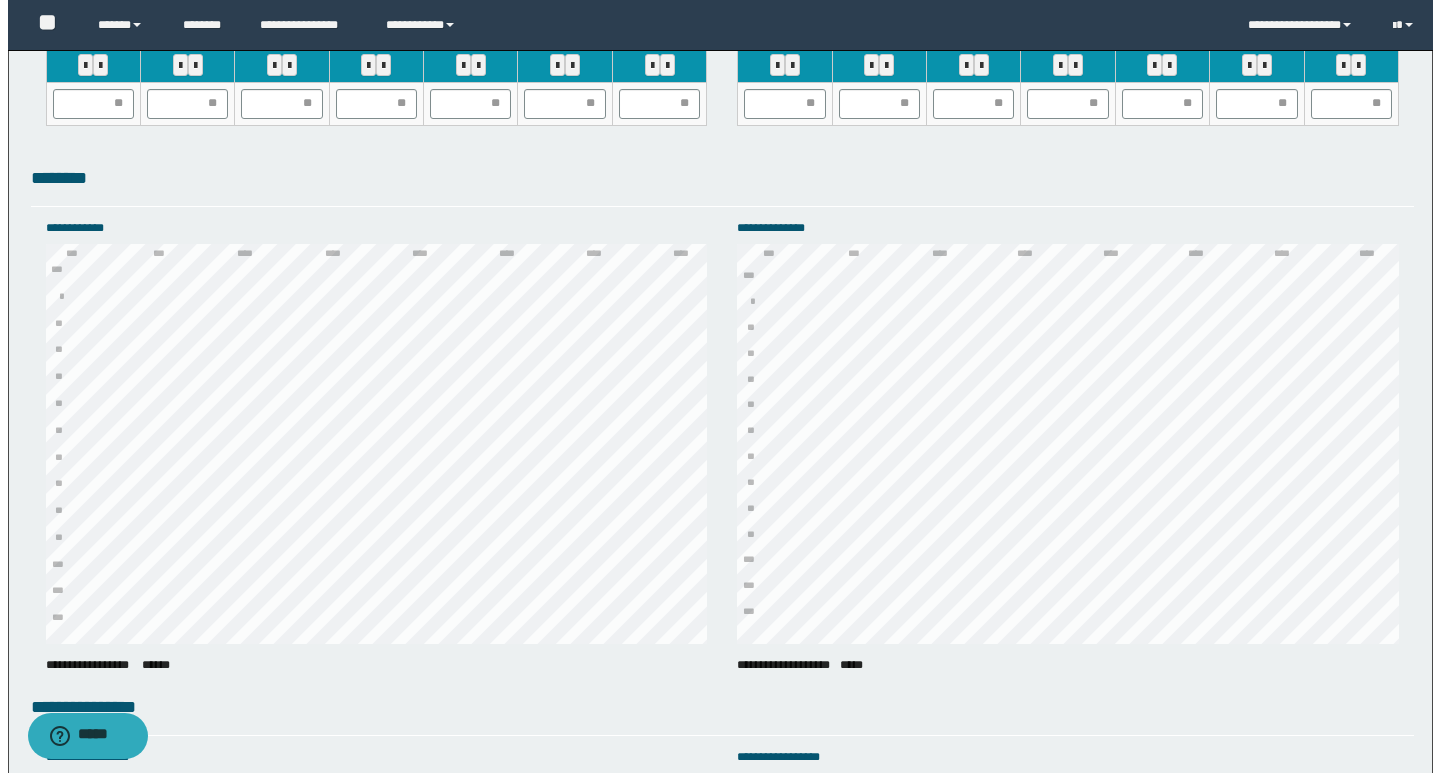 scroll, scrollTop: 2676, scrollLeft: 0, axis: vertical 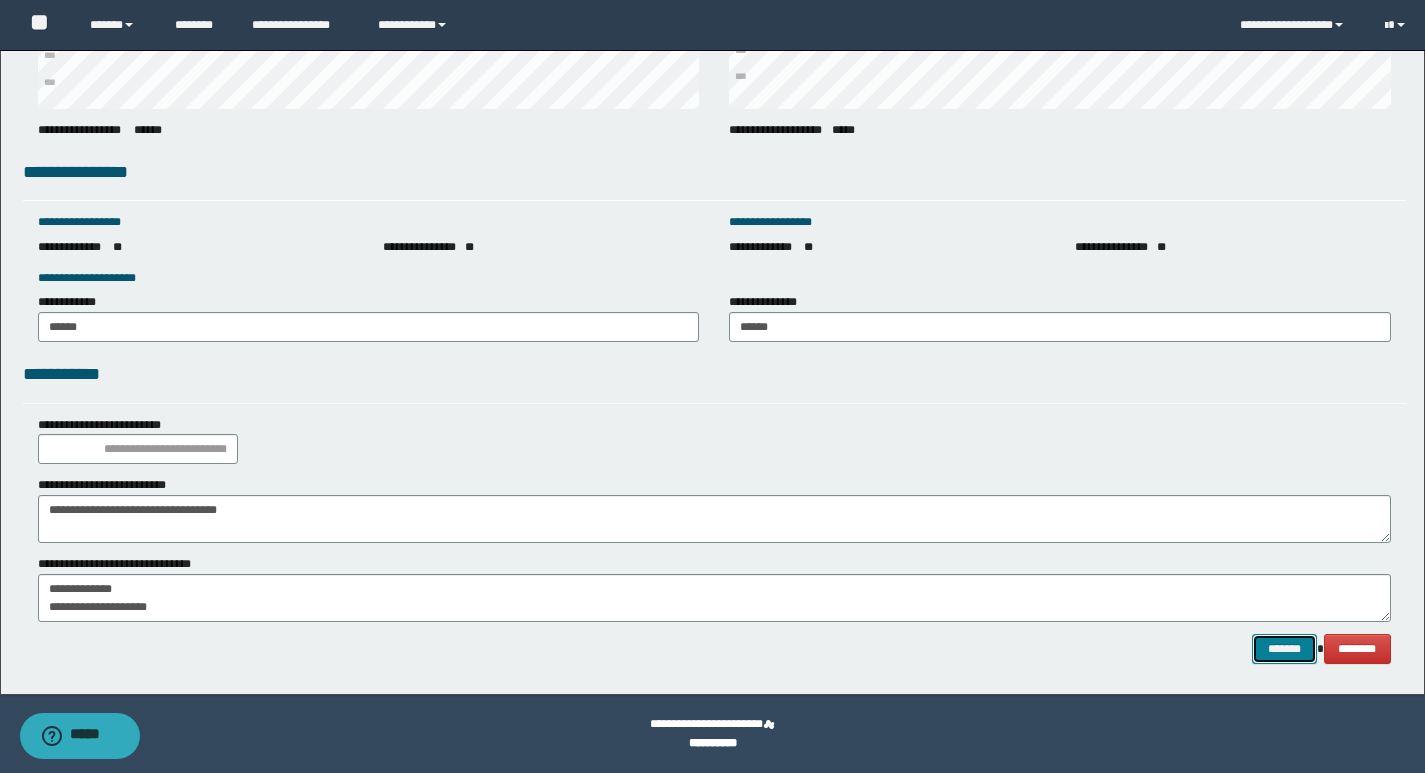 click on "*******" at bounding box center [1284, 649] 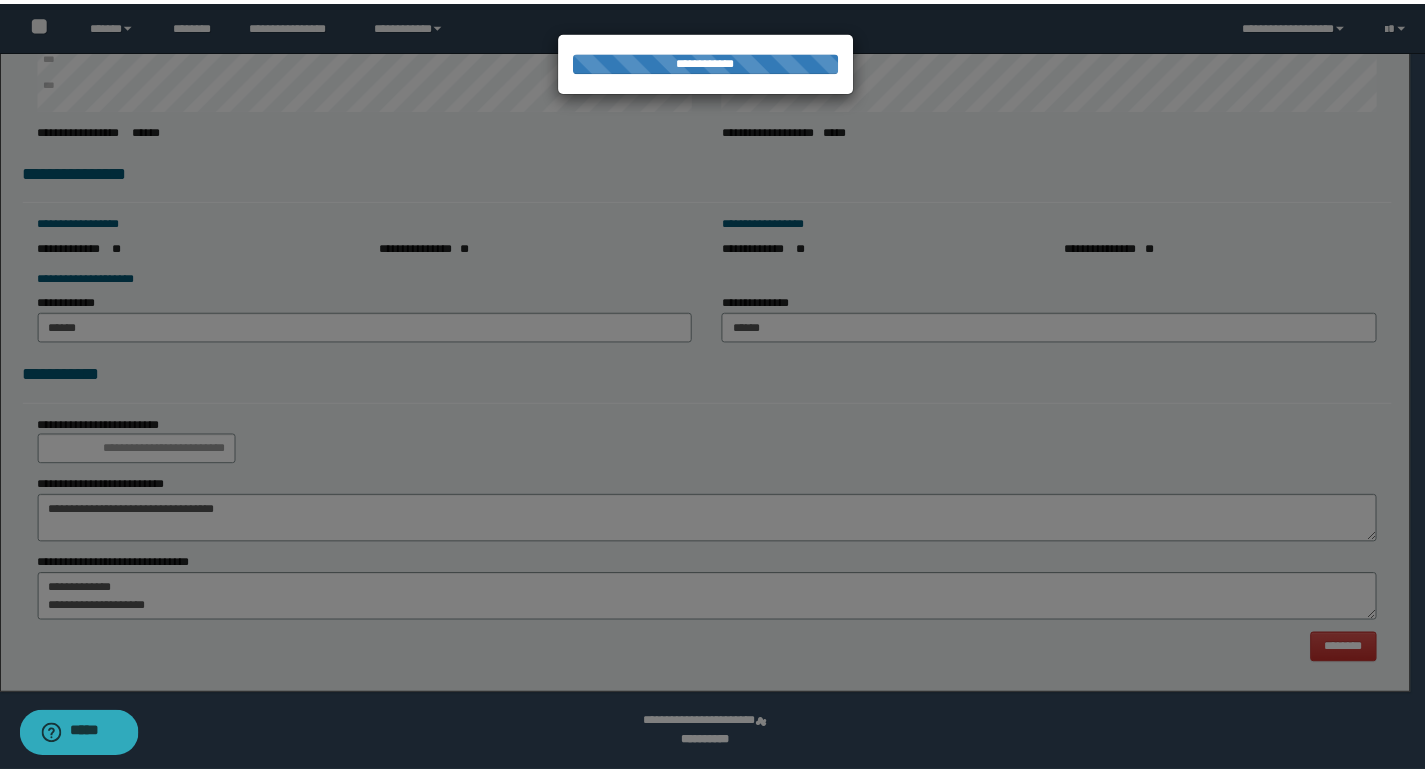 scroll, scrollTop: 0, scrollLeft: 0, axis: both 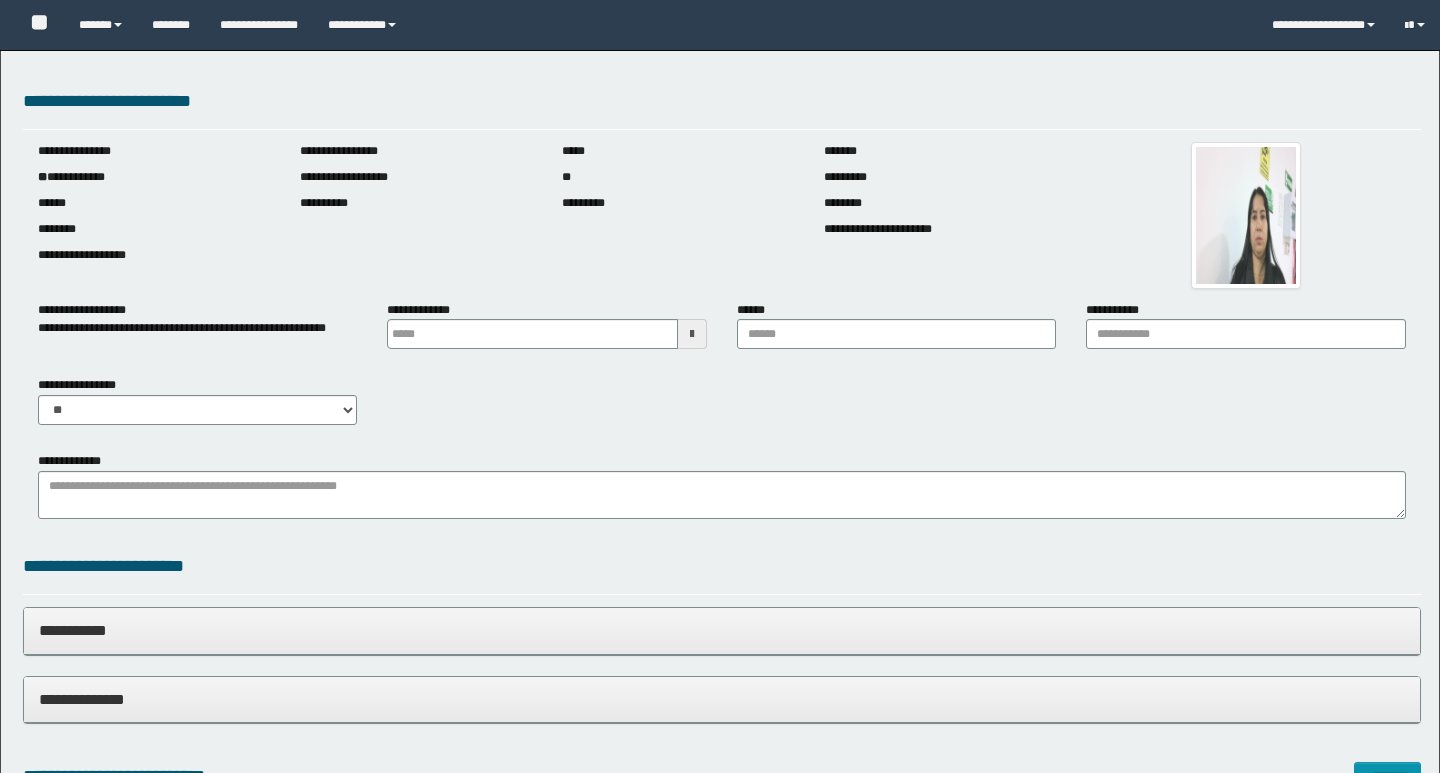 click at bounding box center [692, 334] 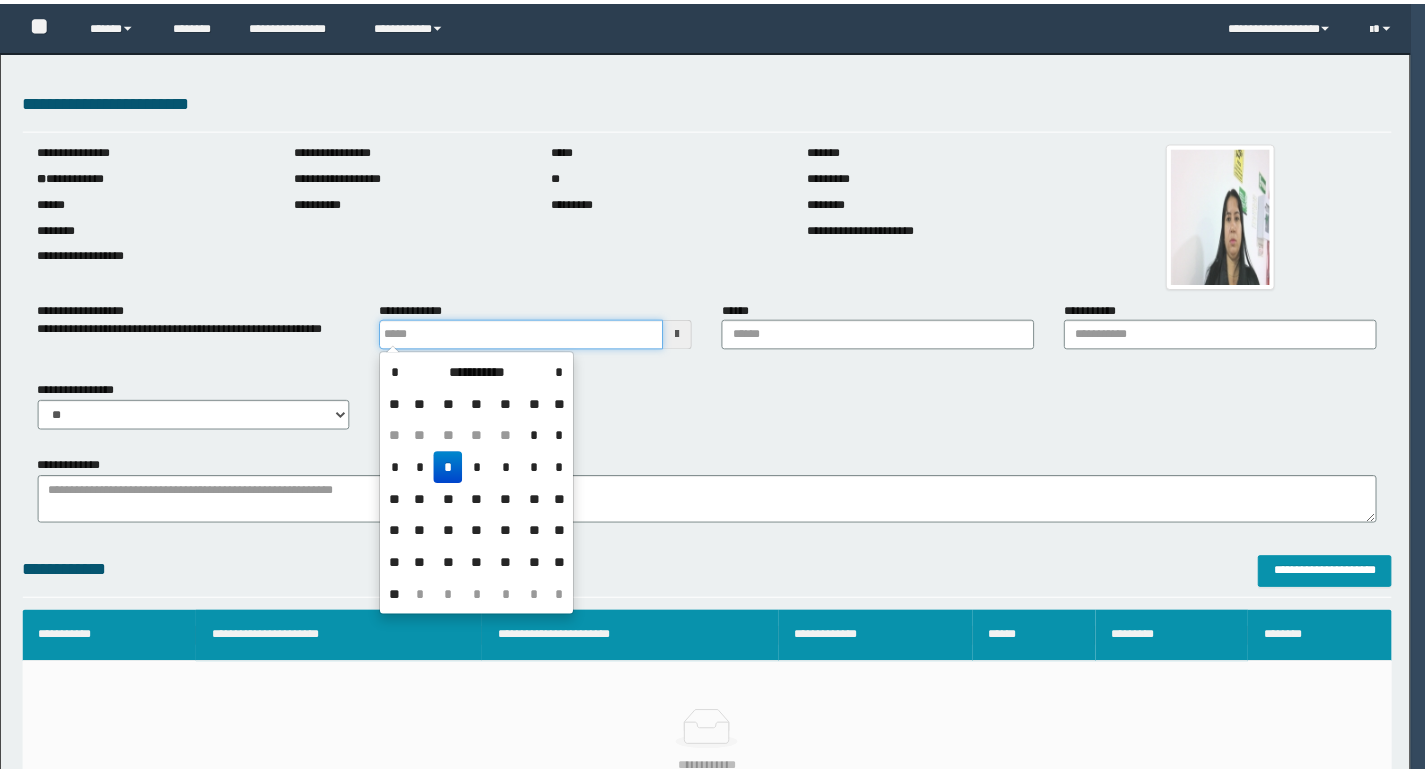 scroll, scrollTop: 0, scrollLeft: 0, axis: both 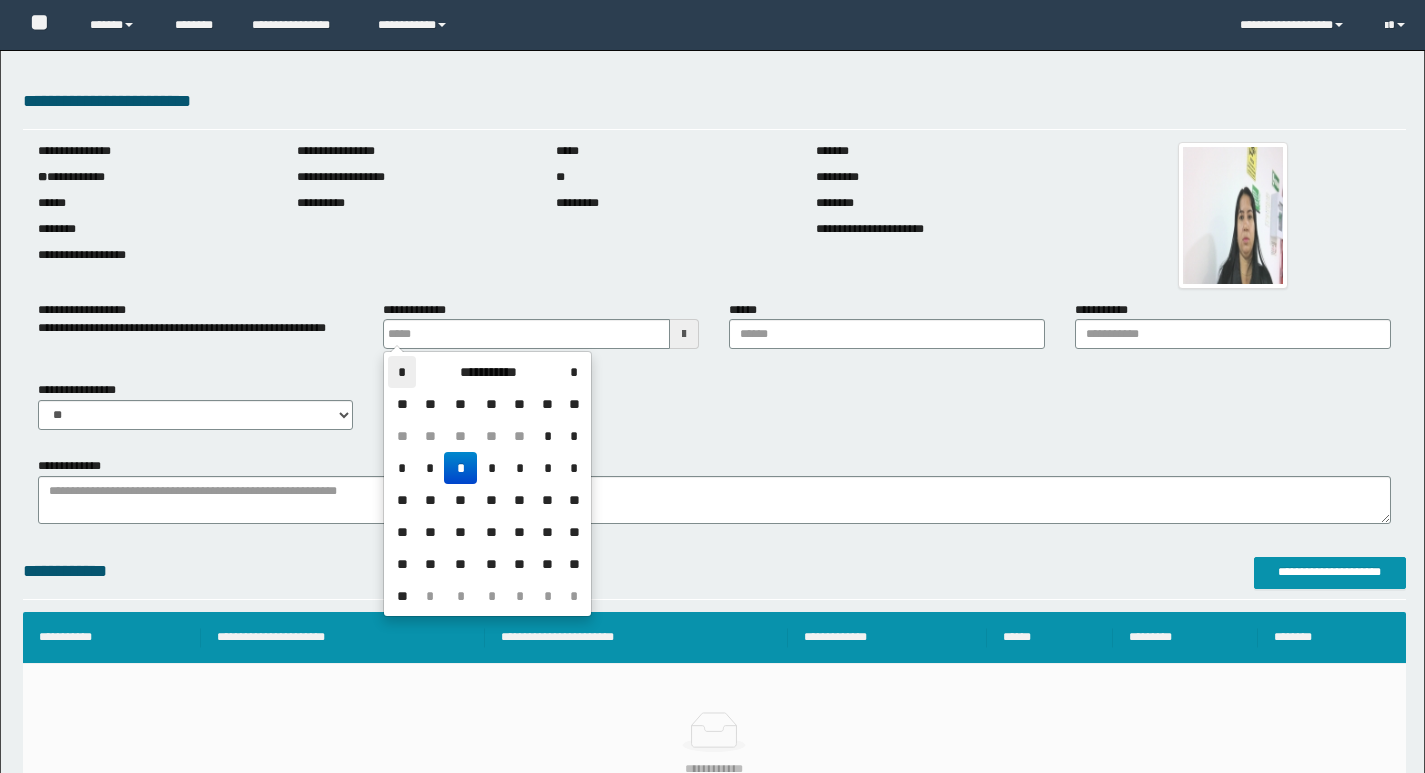 click on "*" at bounding box center (402, 372) 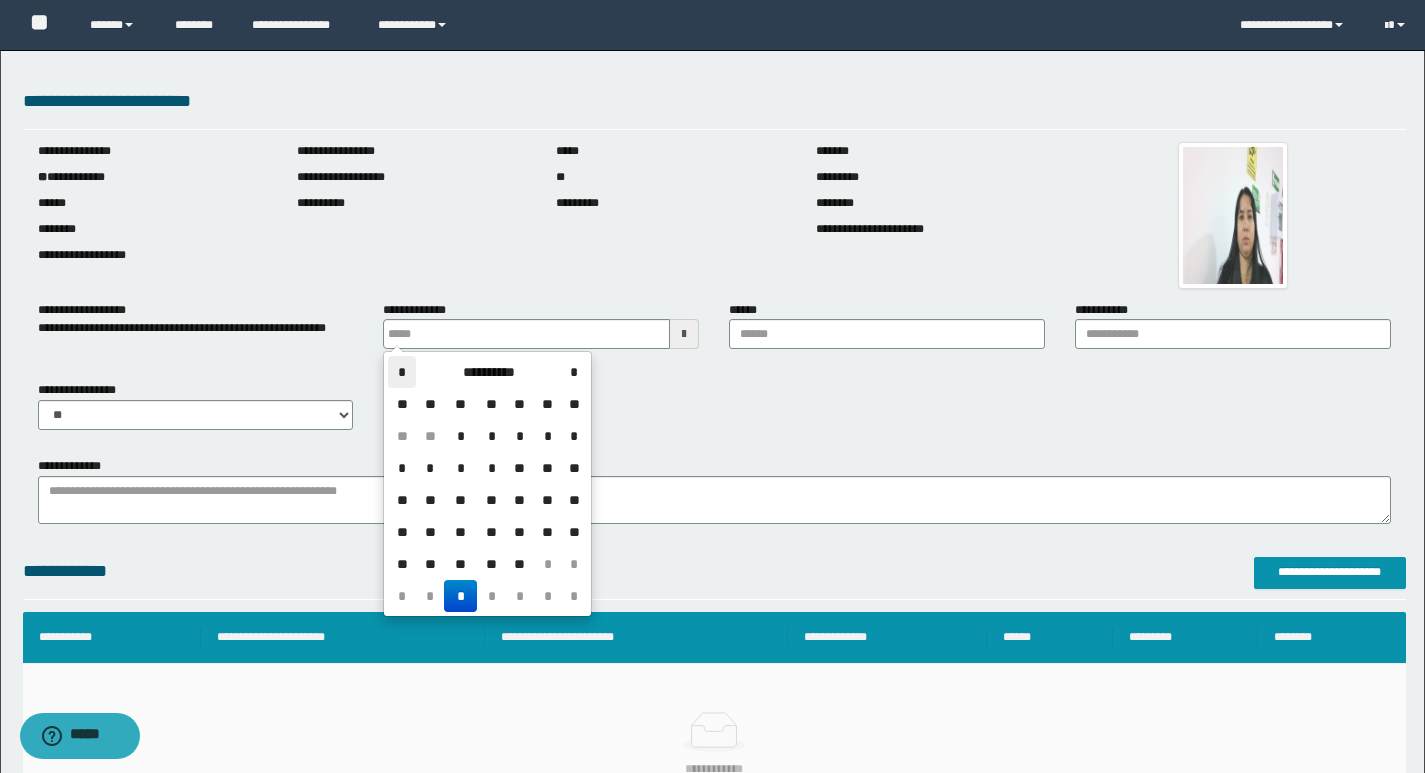 click on "*" at bounding box center (402, 372) 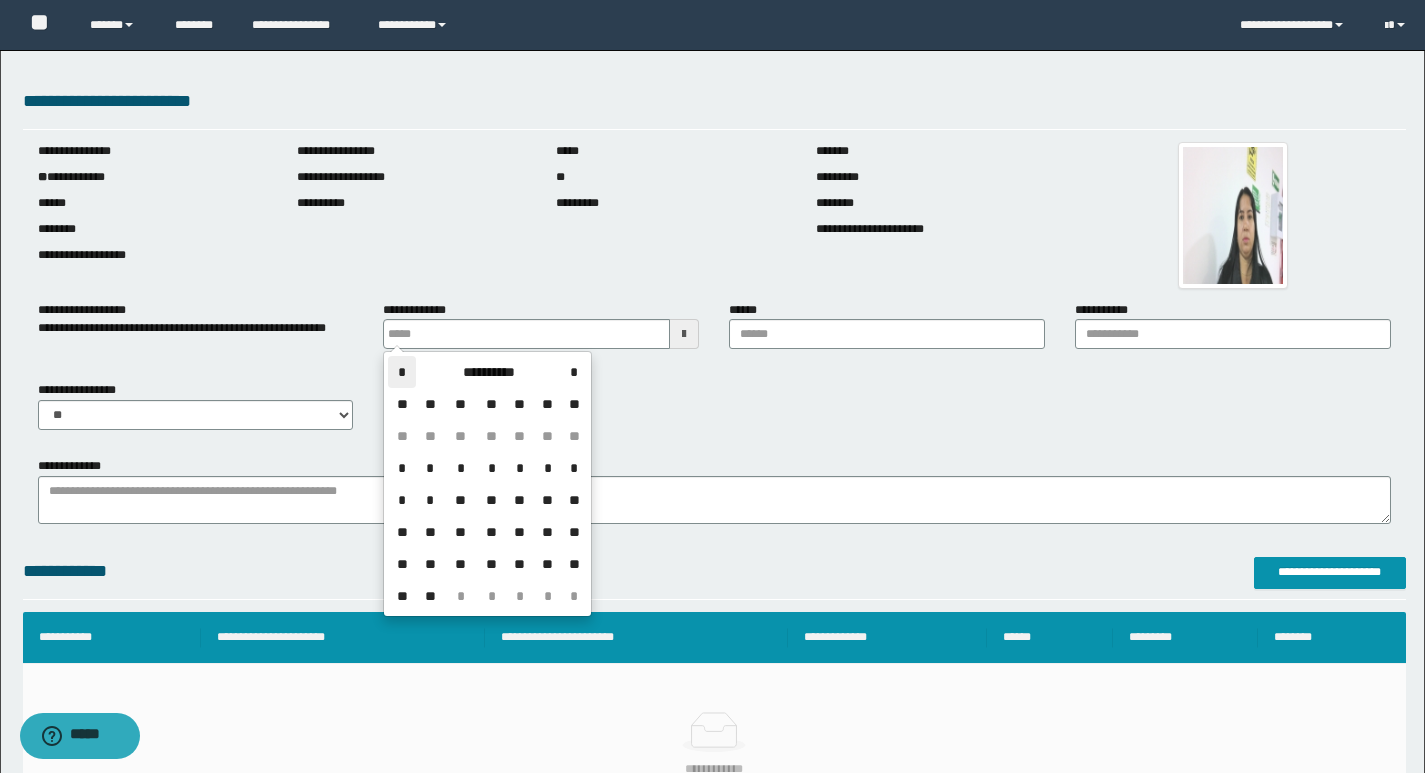 click on "*" at bounding box center [402, 372] 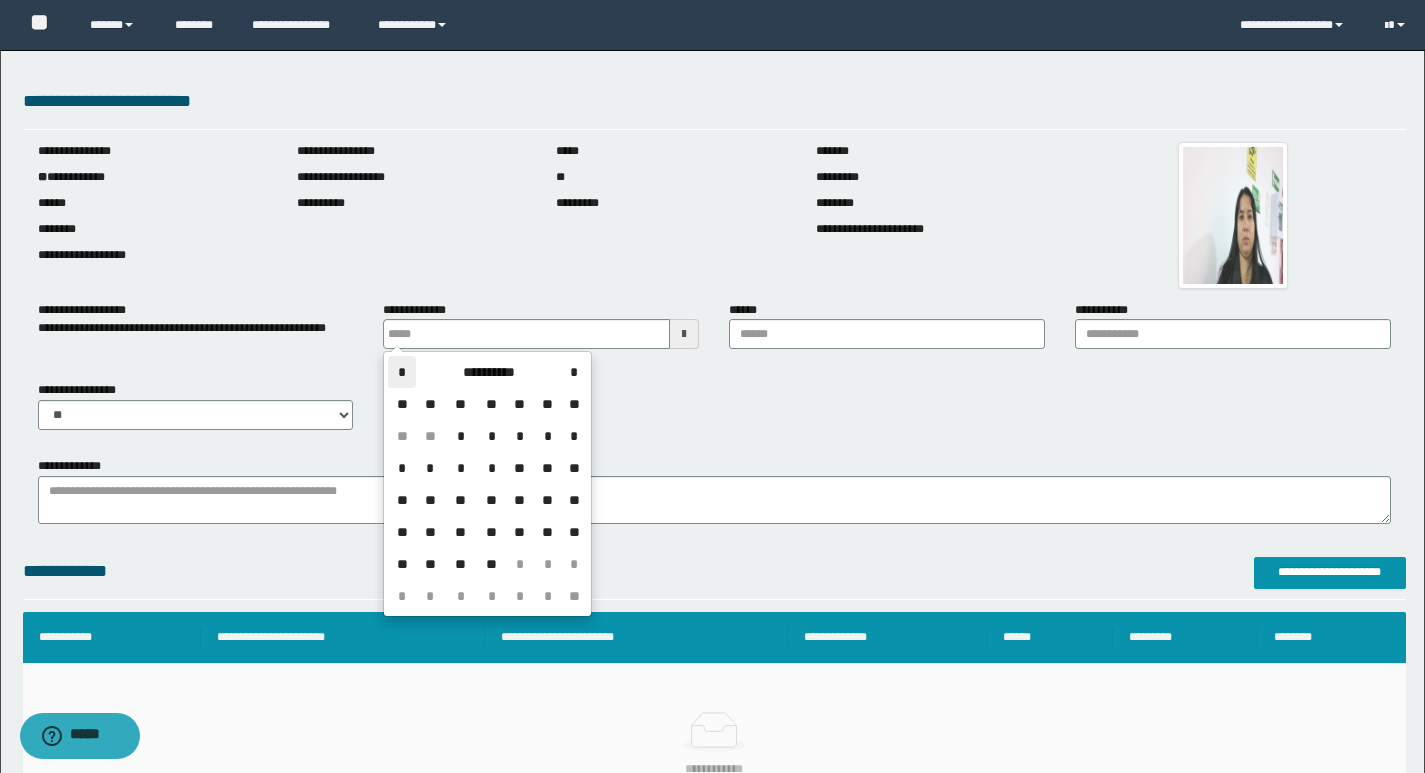 click on "*" at bounding box center [402, 372] 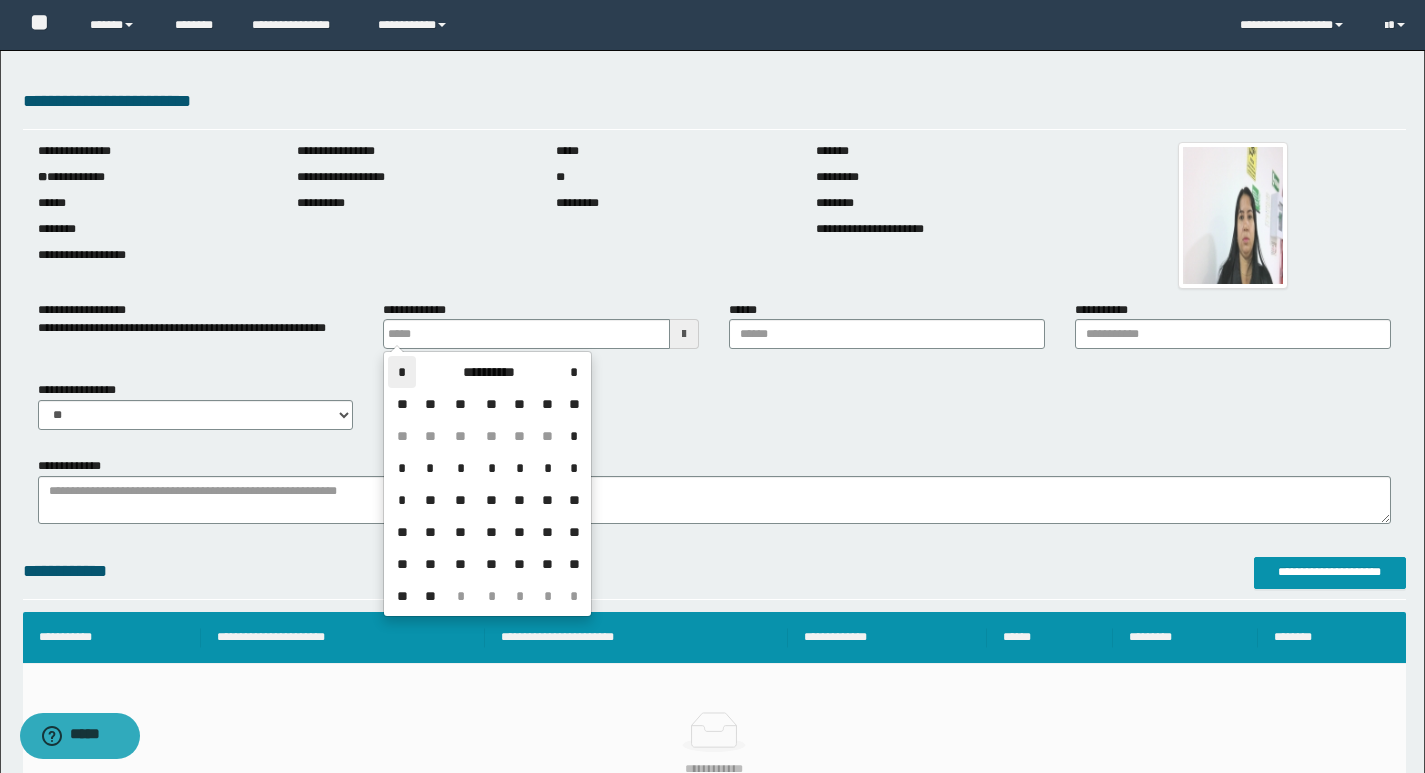 click on "*" at bounding box center (402, 372) 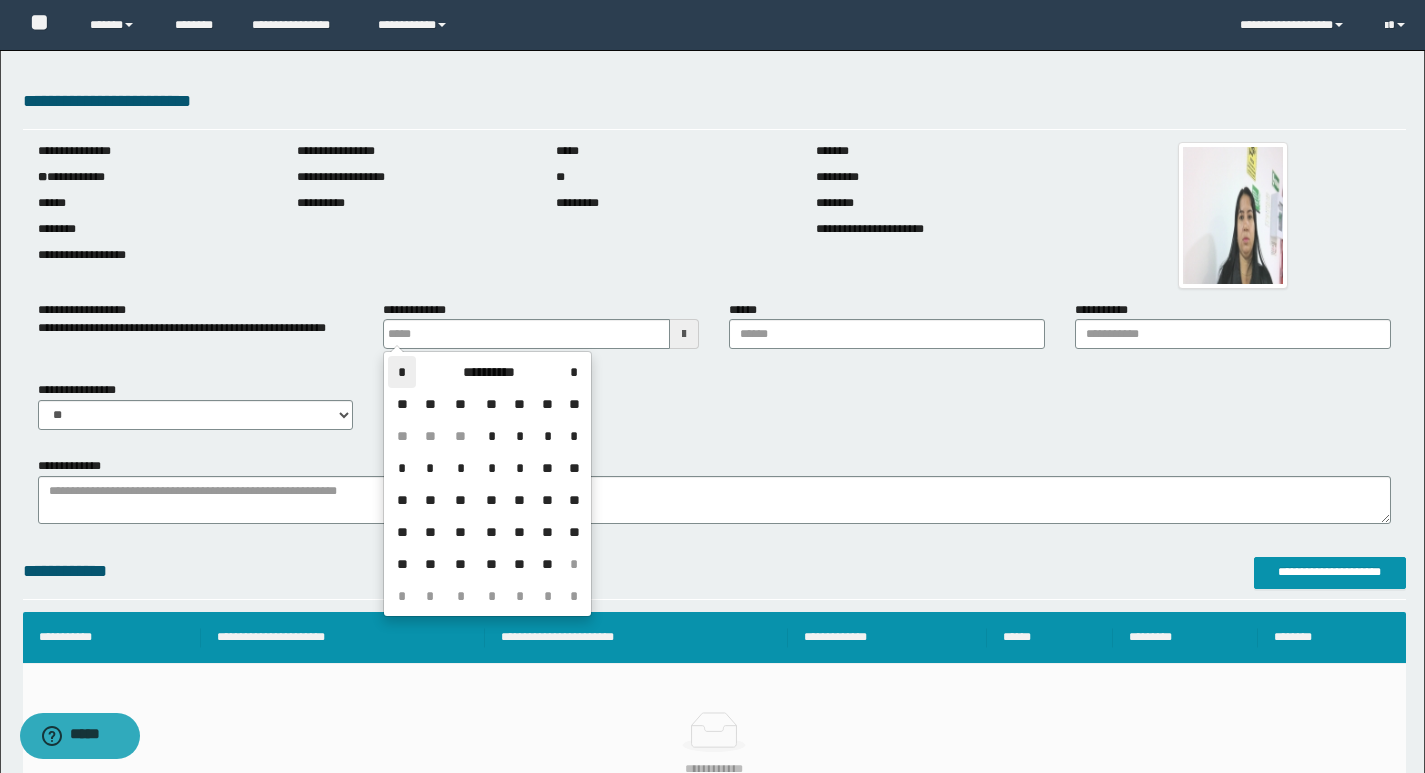click on "*" at bounding box center [402, 372] 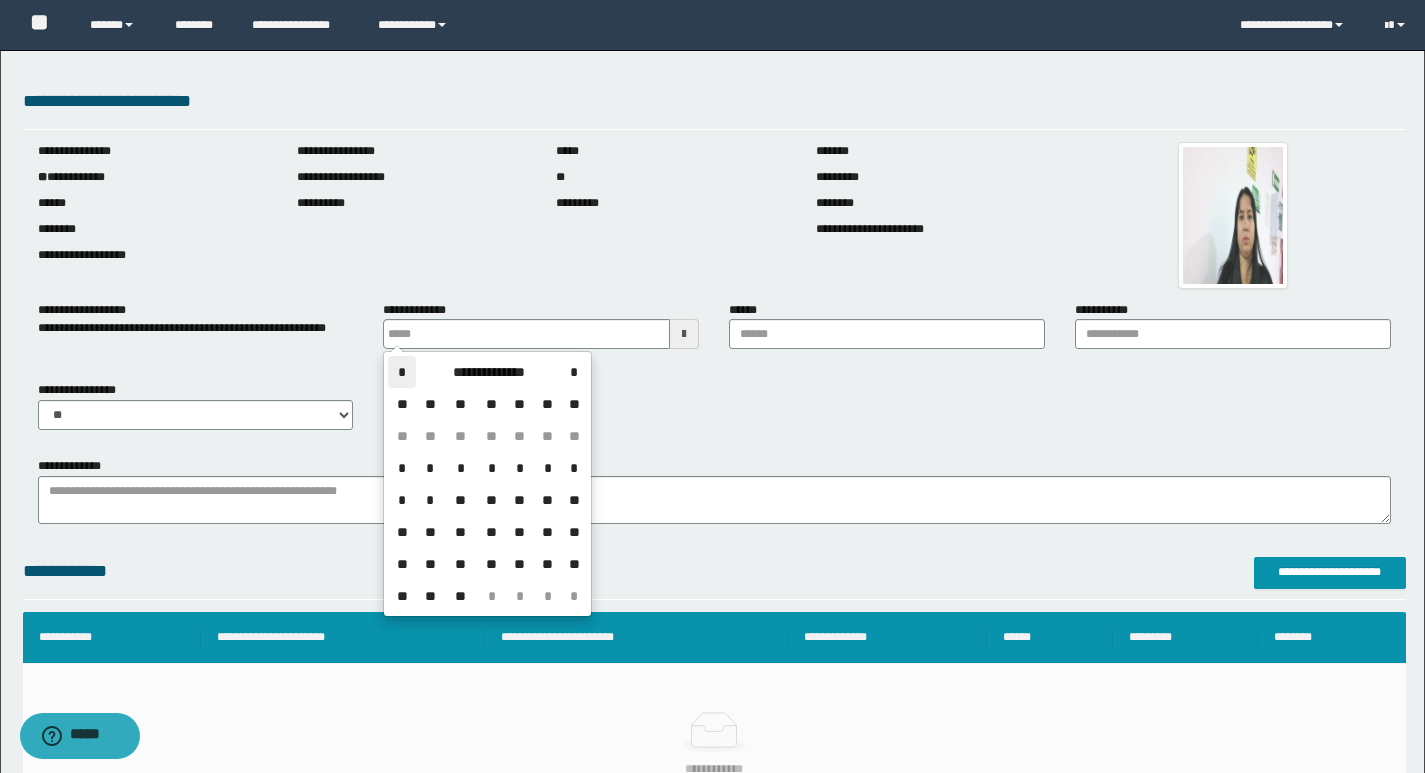 click on "*" at bounding box center [402, 372] 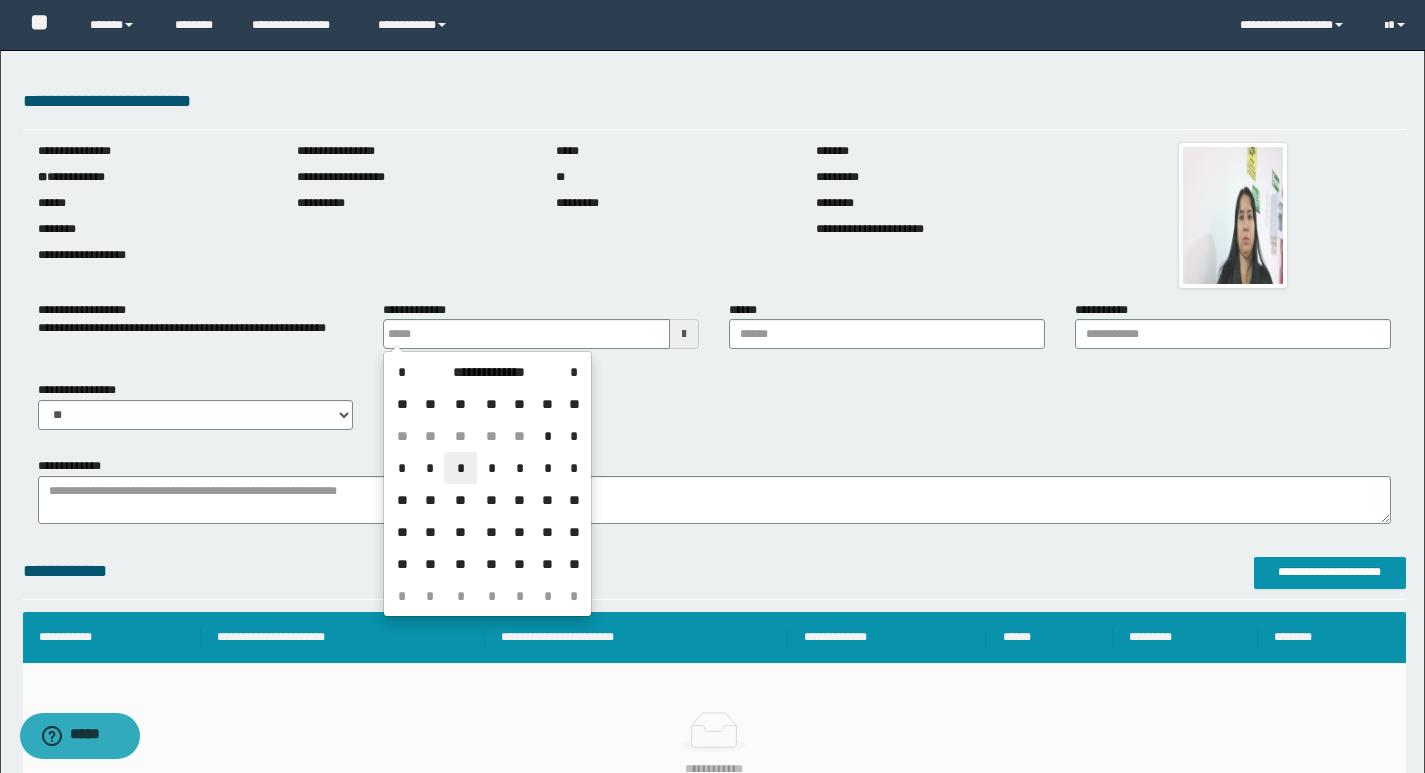click on "*" at bounding box center [460, 468] 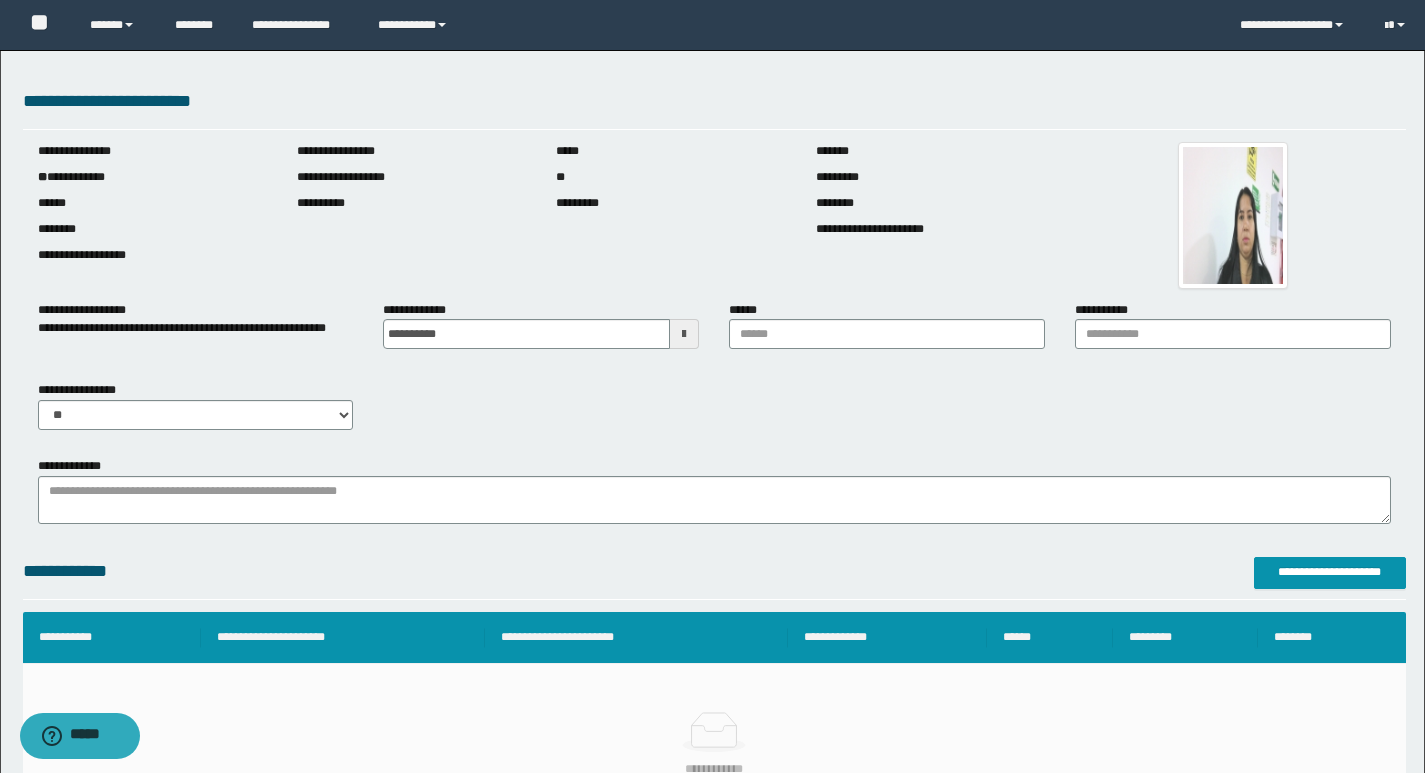 click on "**********" at bounding box center [714, 413] 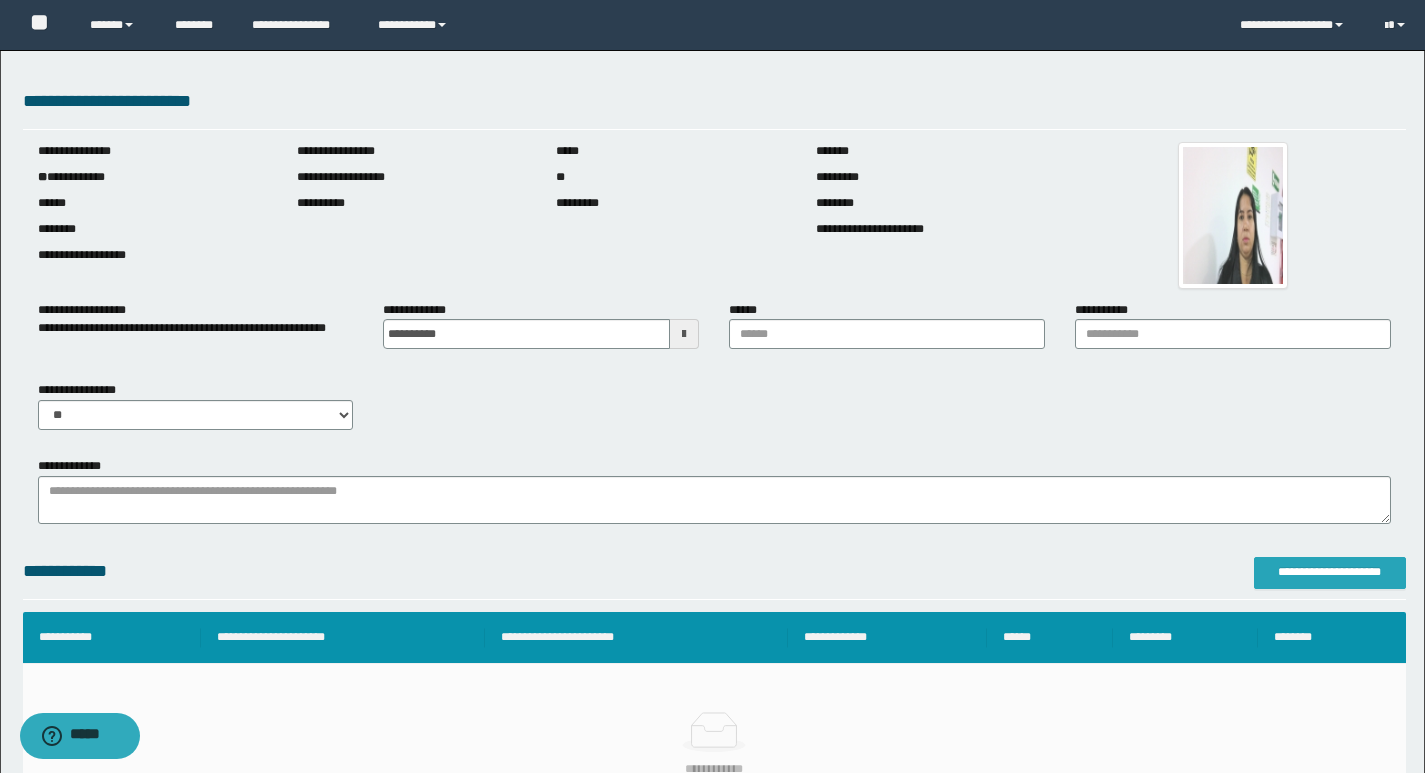 click on "**********" at bounding box center [1330, 572] 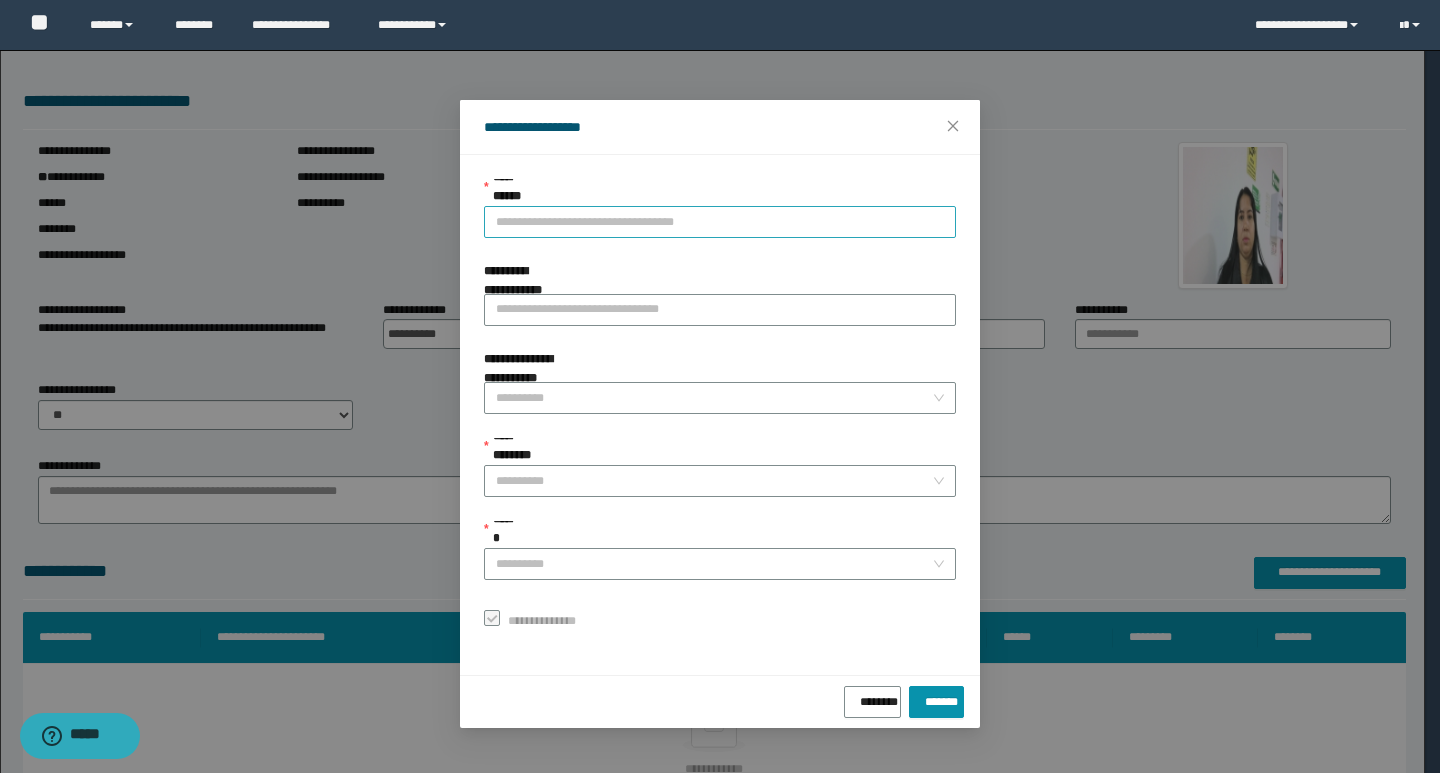 click on "**********" at bounding box center [720, 222] 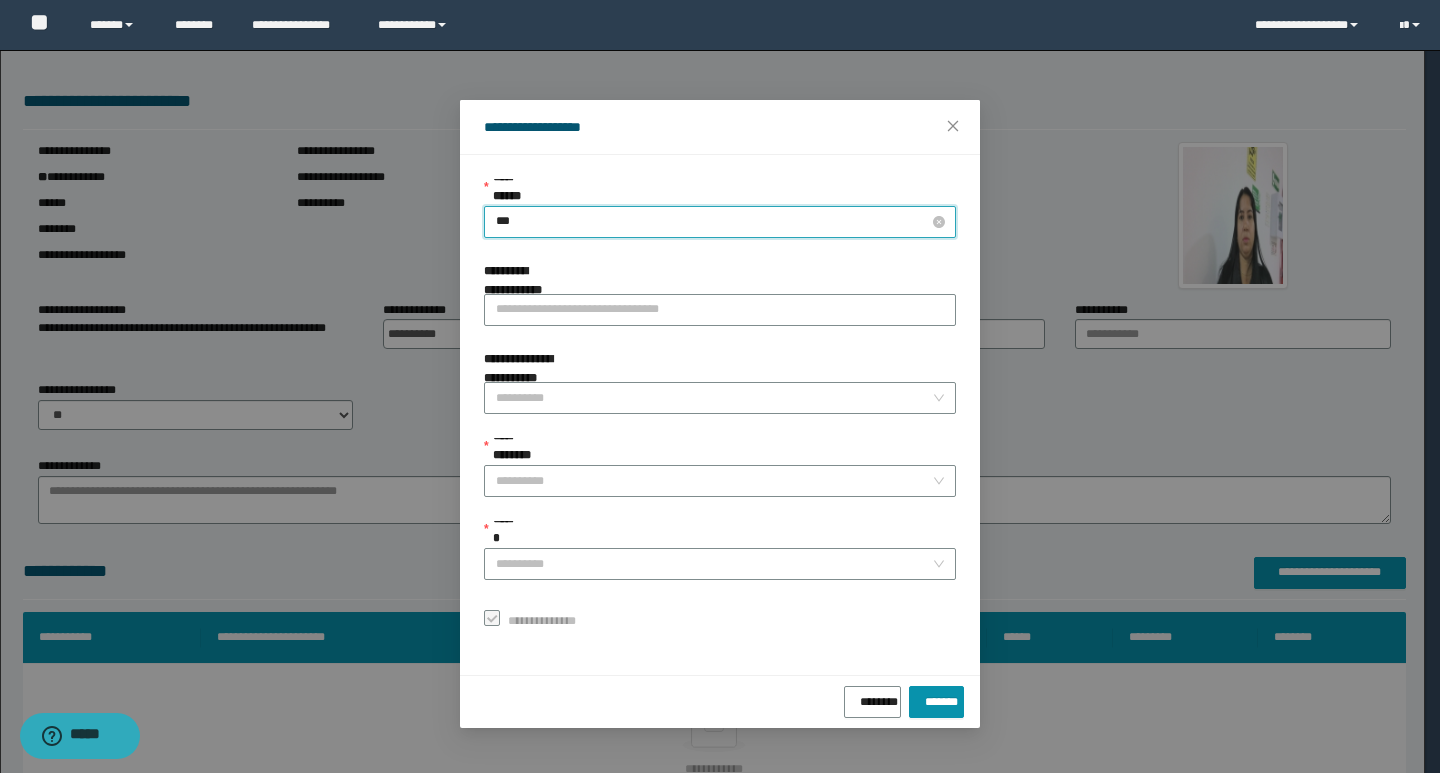 type on "****" 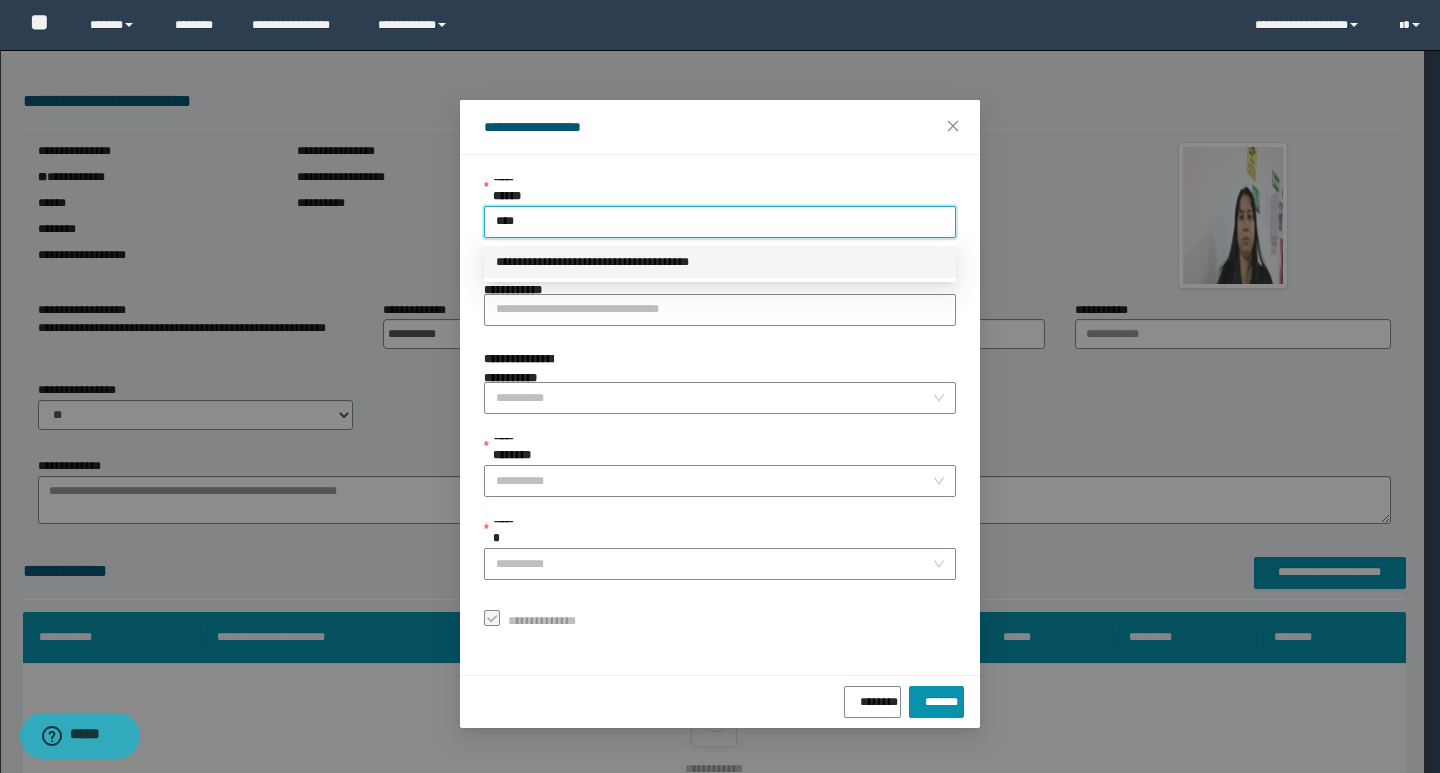 click on "**********" at bounding box center [720, 262] 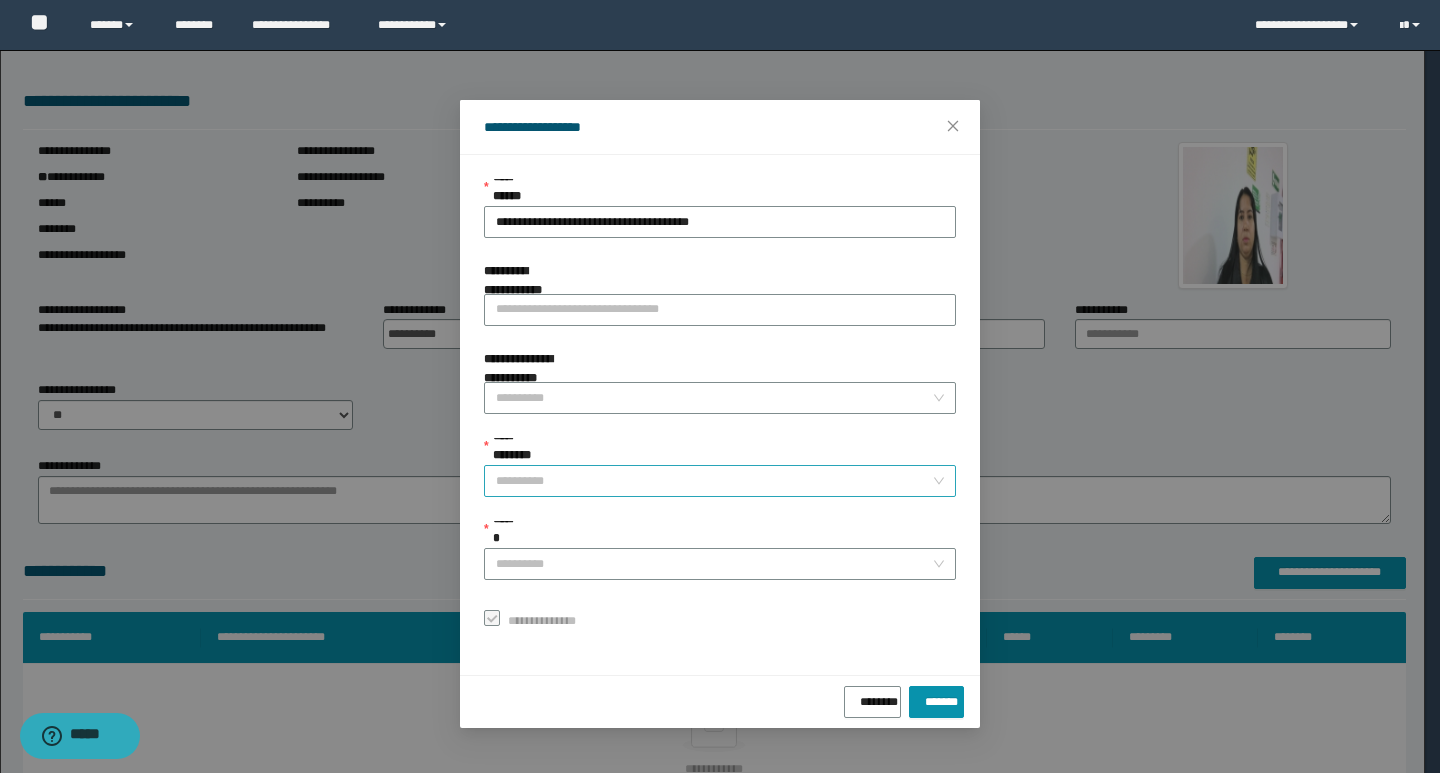 drag, startPoint x: 551, startPoint y: 509, endPoint x: 545, endPoint y: 486, distance: 23.769728 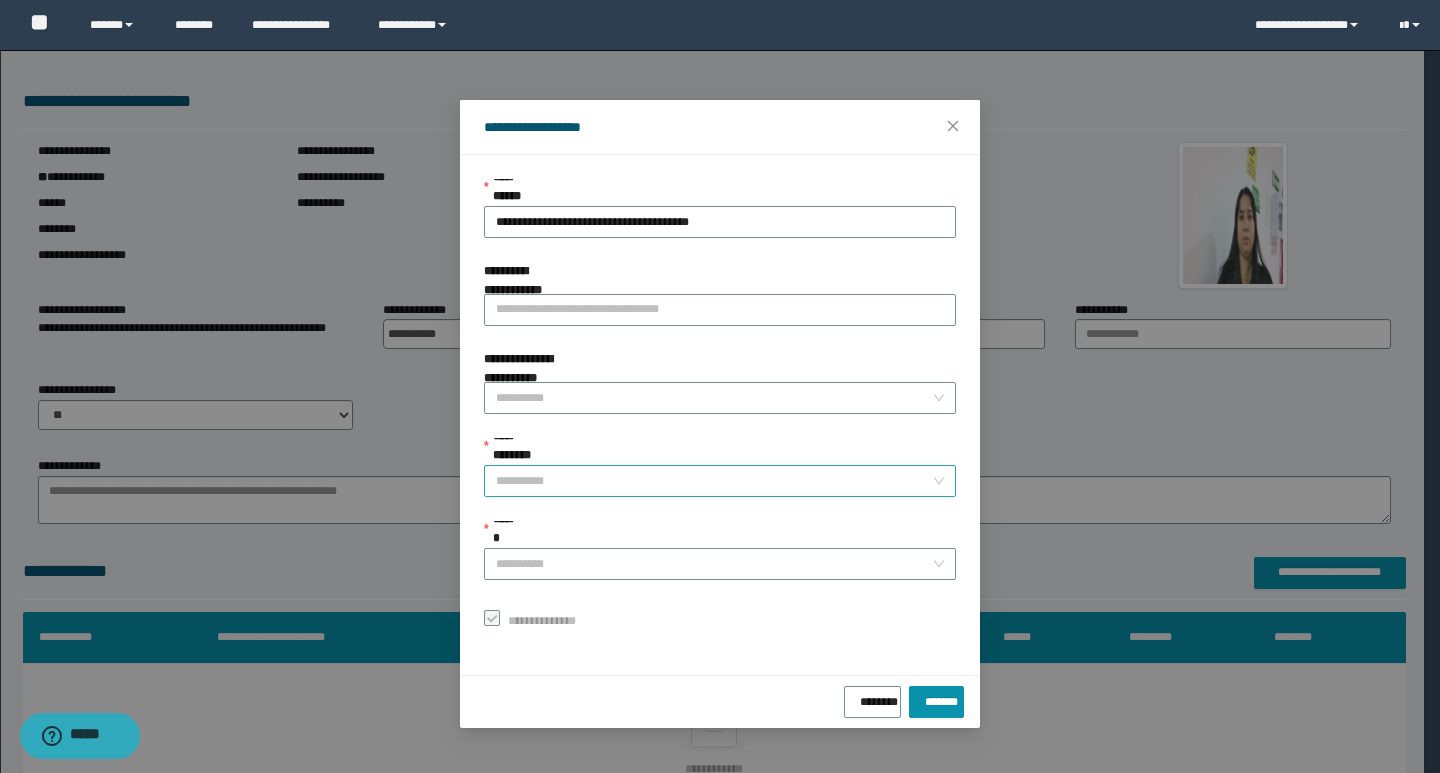 click on "**********" at bounding box center (720, 407) 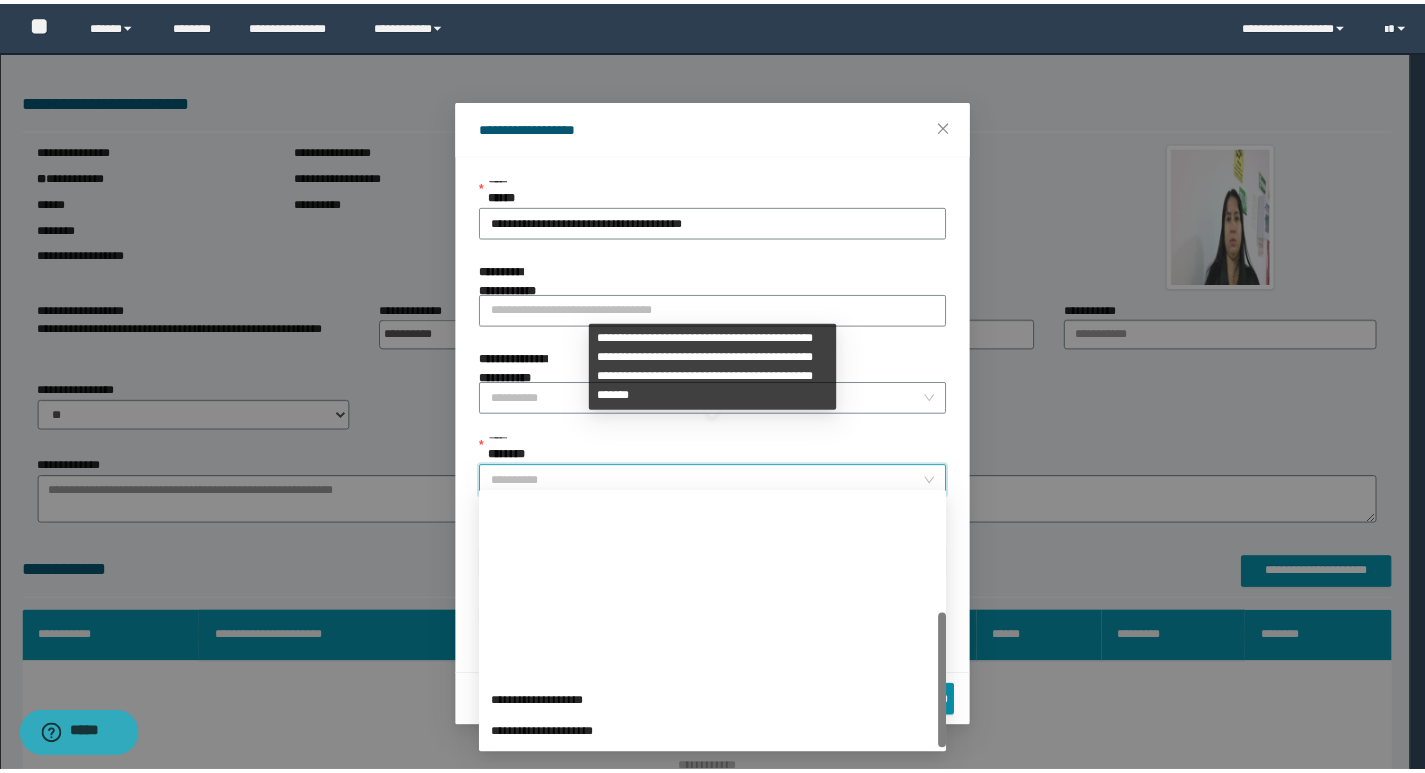 scroll, scrollTop: 224, scrollLeft: 0, axis: vertical 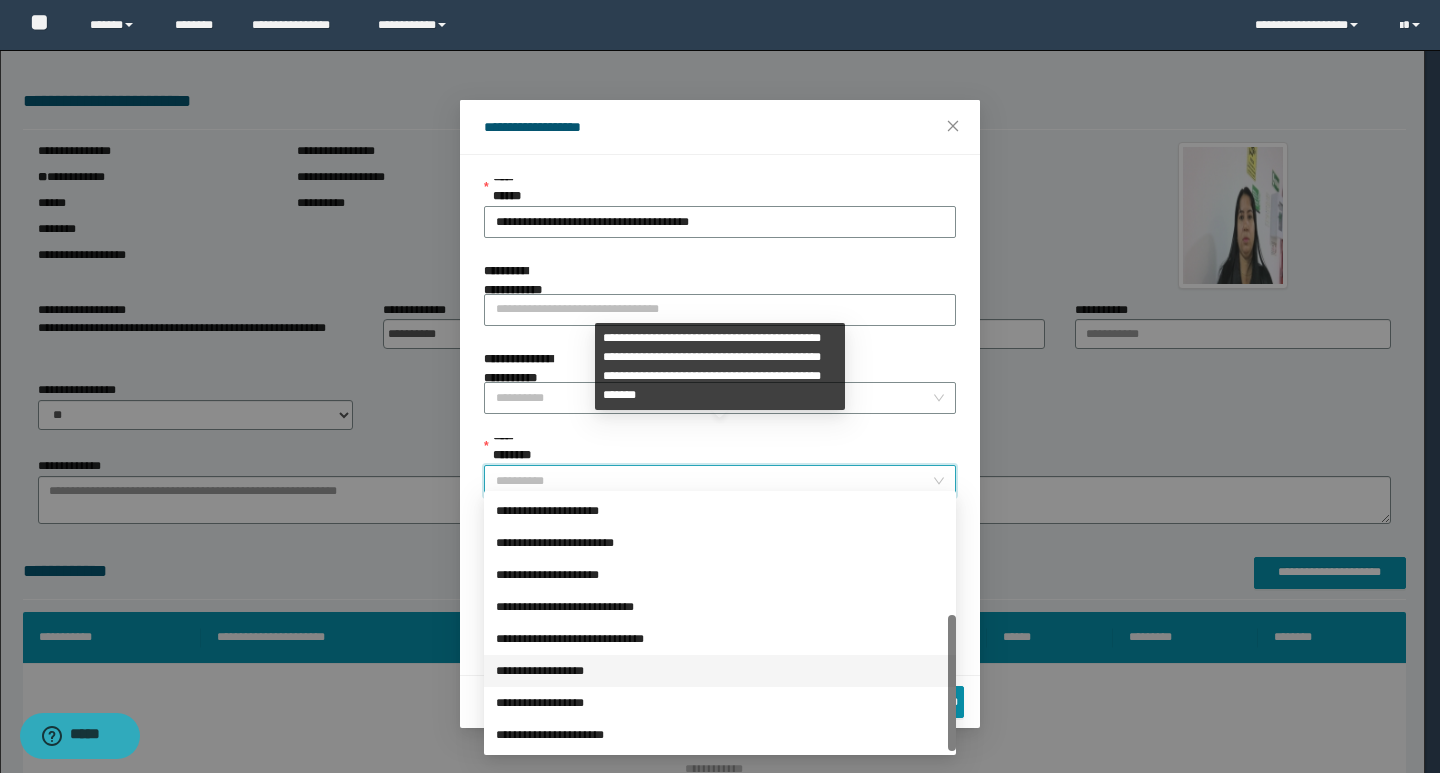 click on "**********" at bounding box center (720, 671) 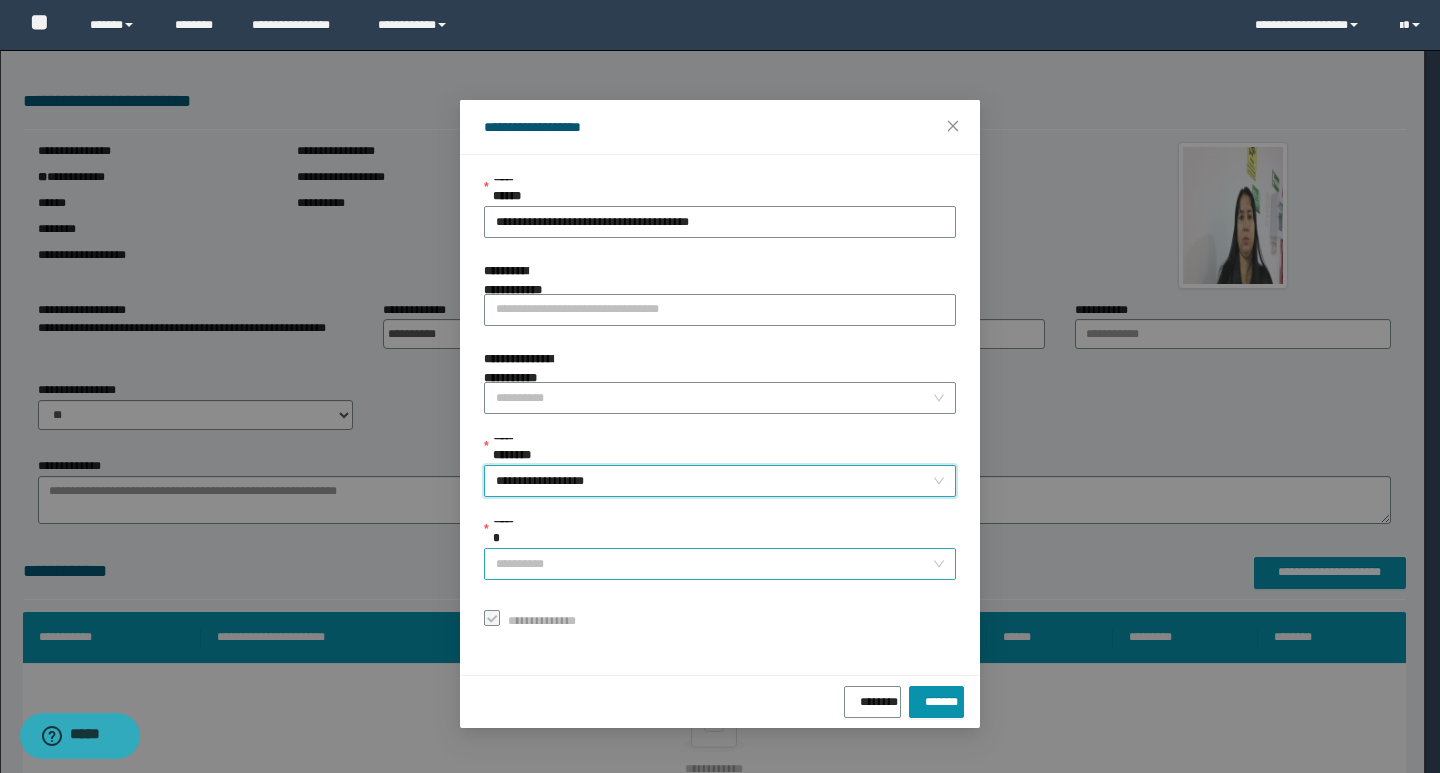 click on "******" at bounding box center [714, 564] 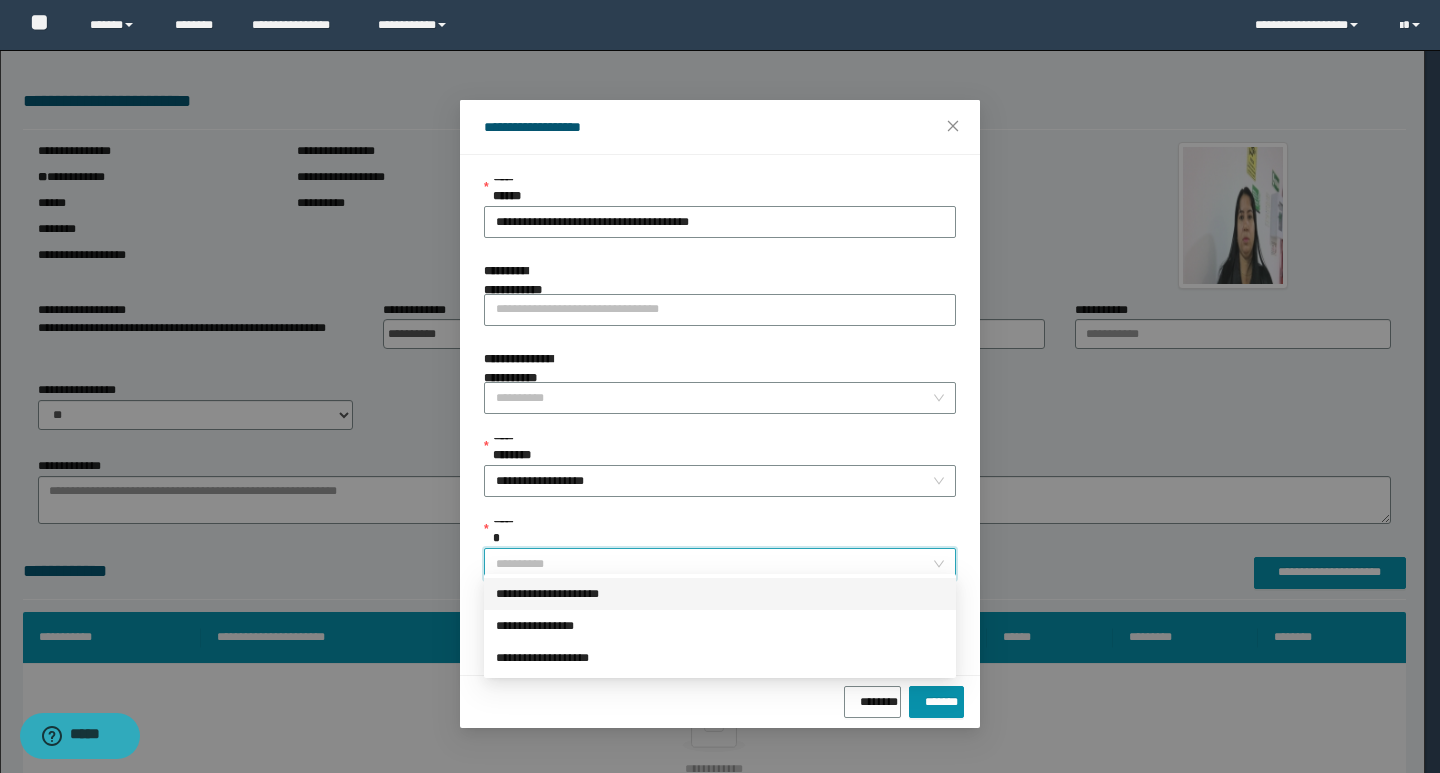 click on "**********" at bounding box center [720, 594] 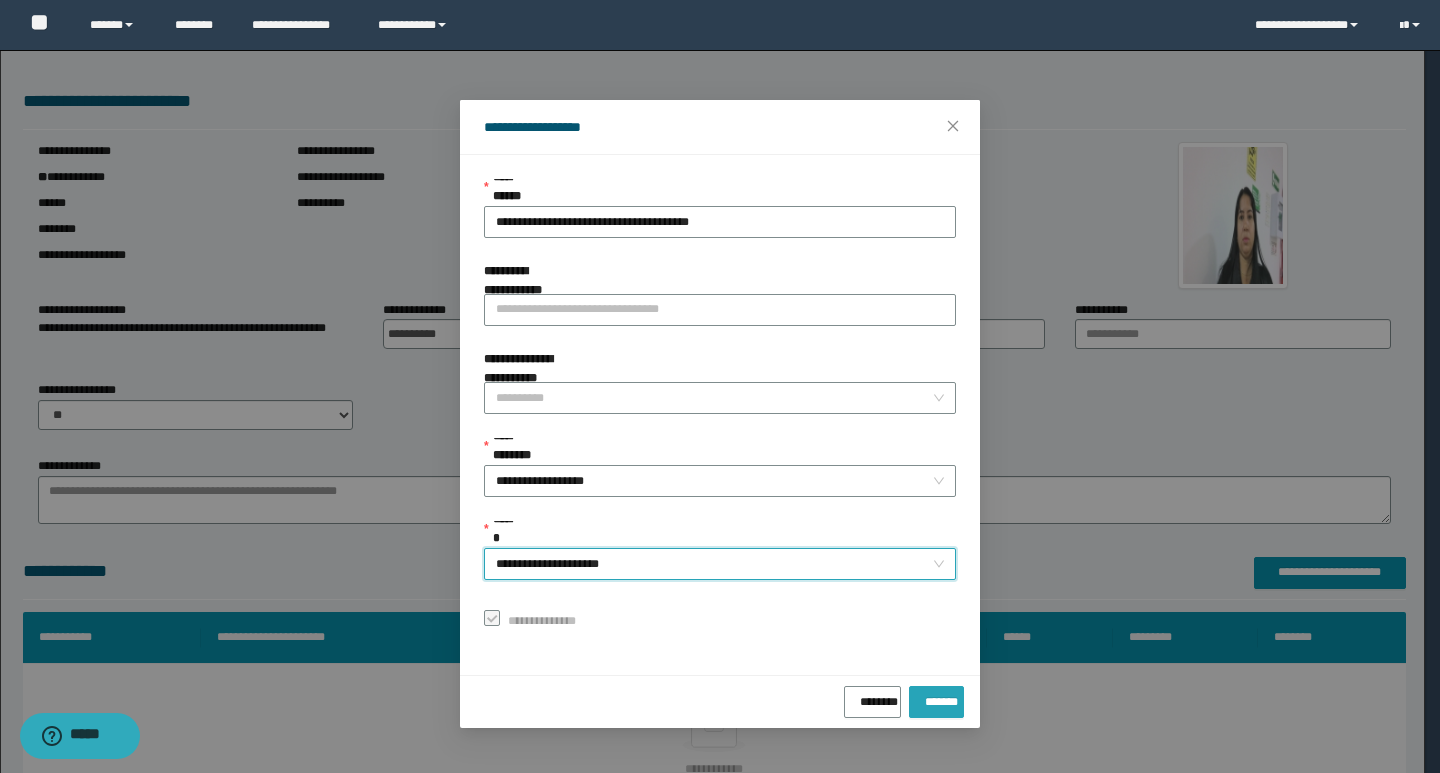 click on "*******" at bounding box center (936, 698) 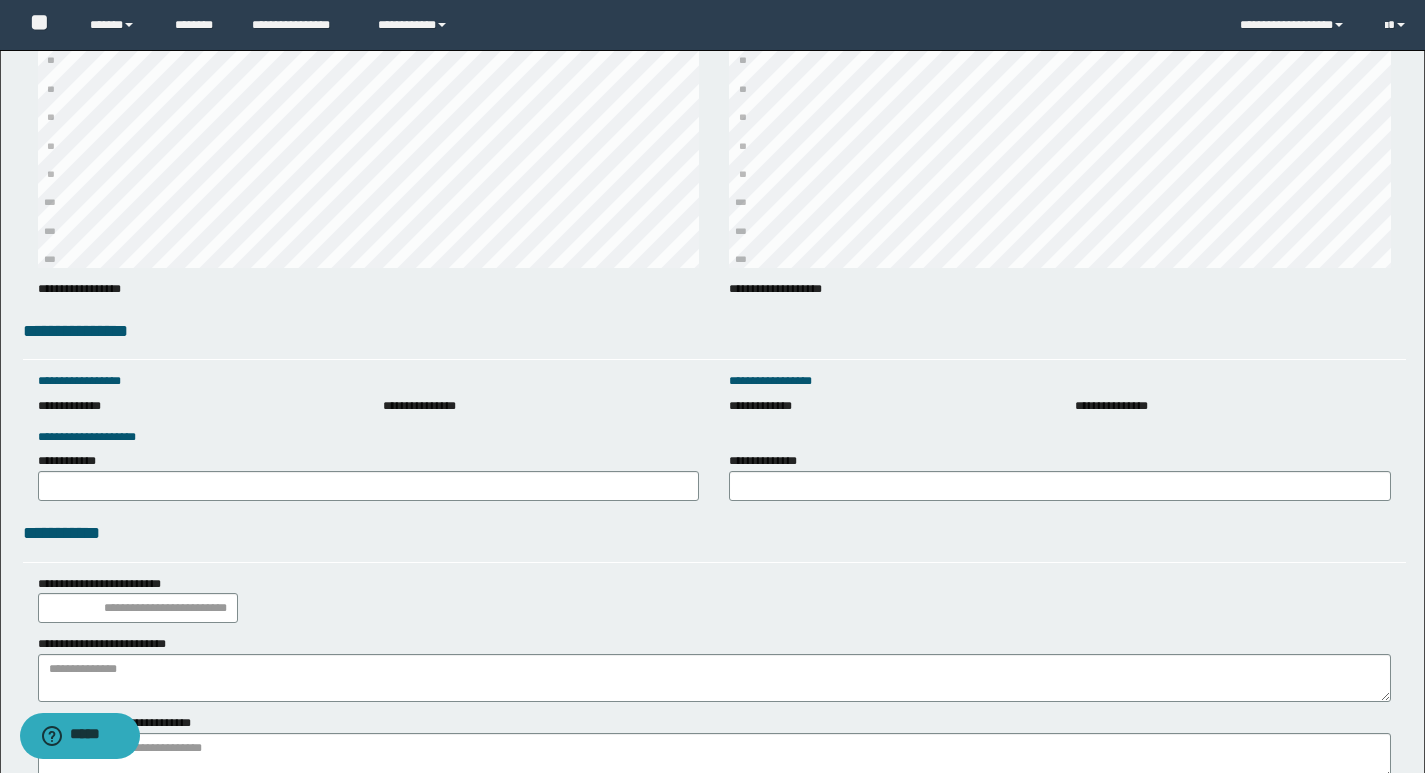 scroll, scrollTop: 2531, scrollLeft: 0, axis: vertical 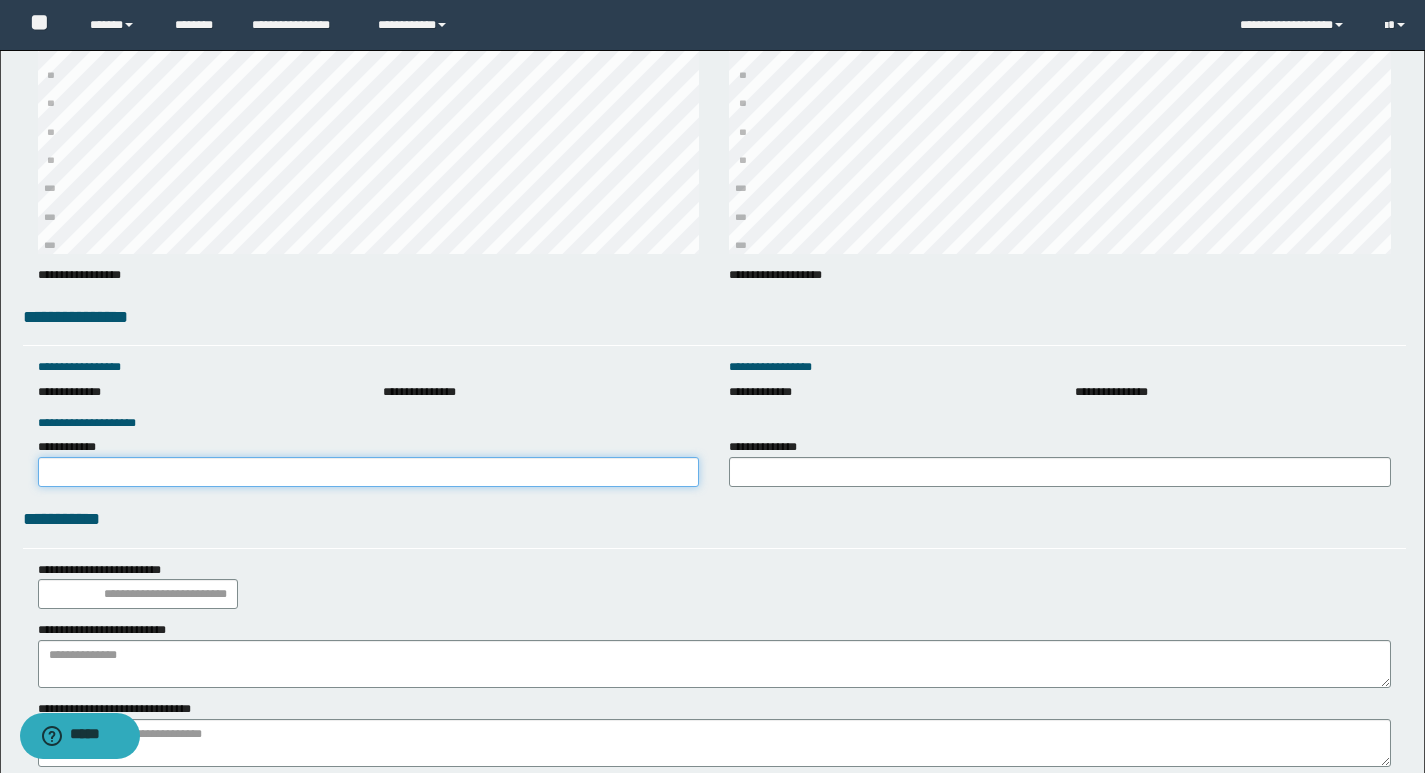 click on "**********" at bounding box center (369, 472) 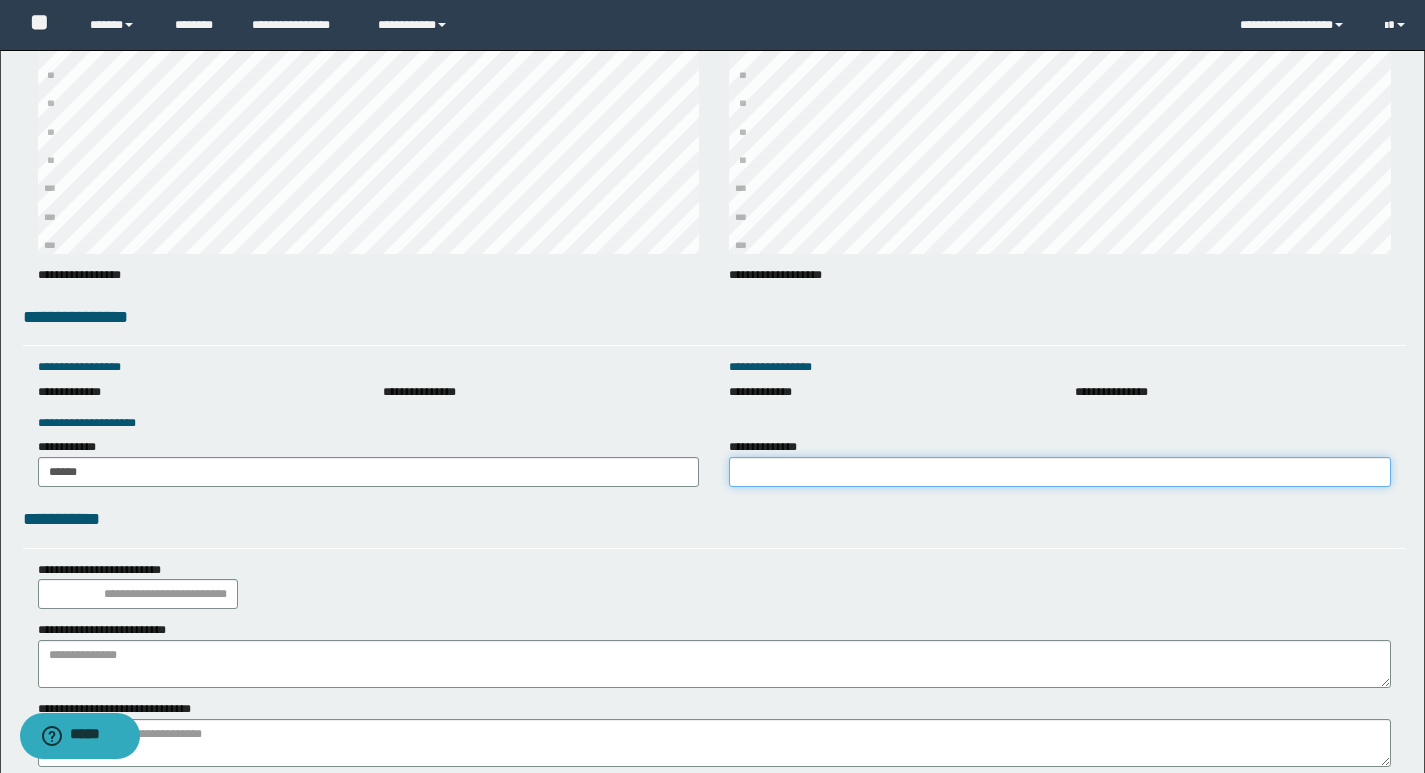 click on "**********" at bounding box center [1060, 472] 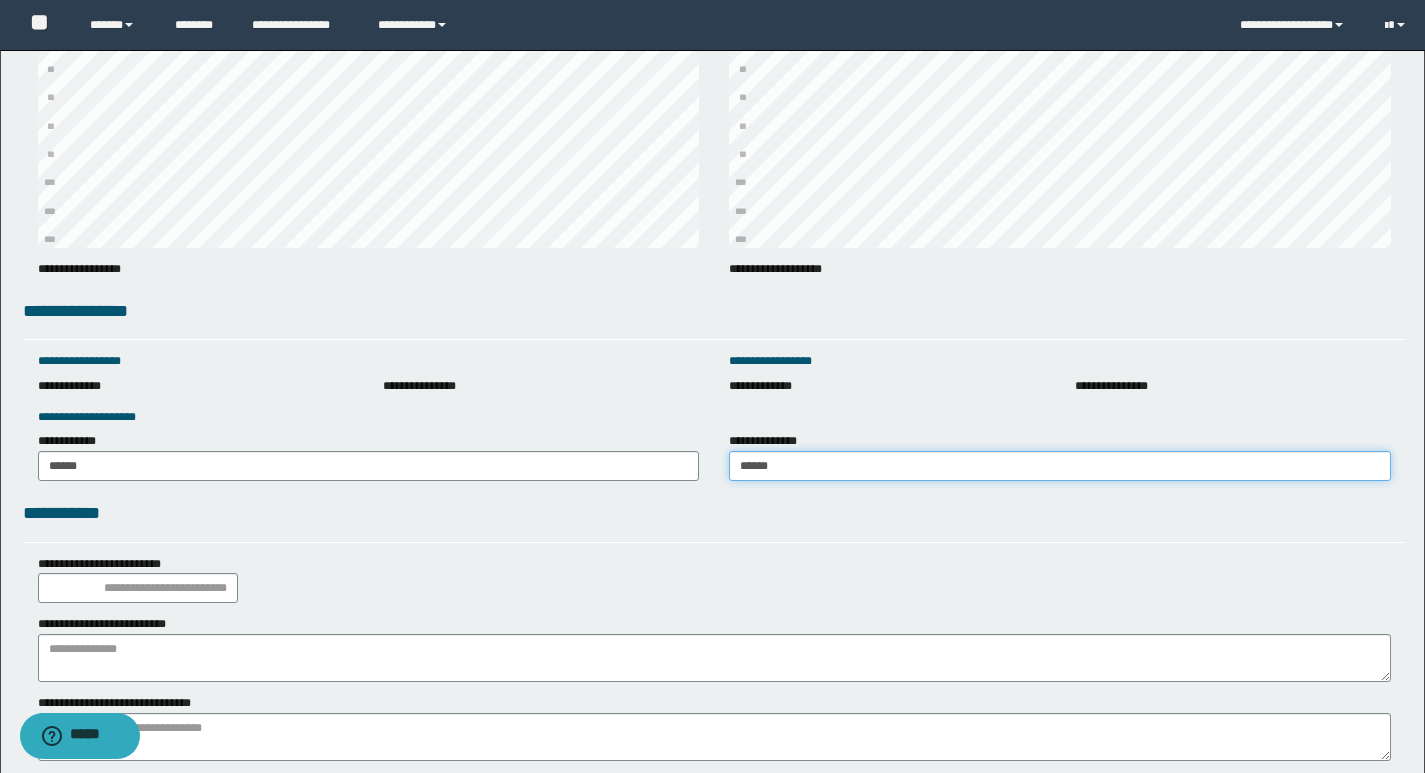 scroll, scrollTop: 2676, scrollLeft: 0, axis: vertical 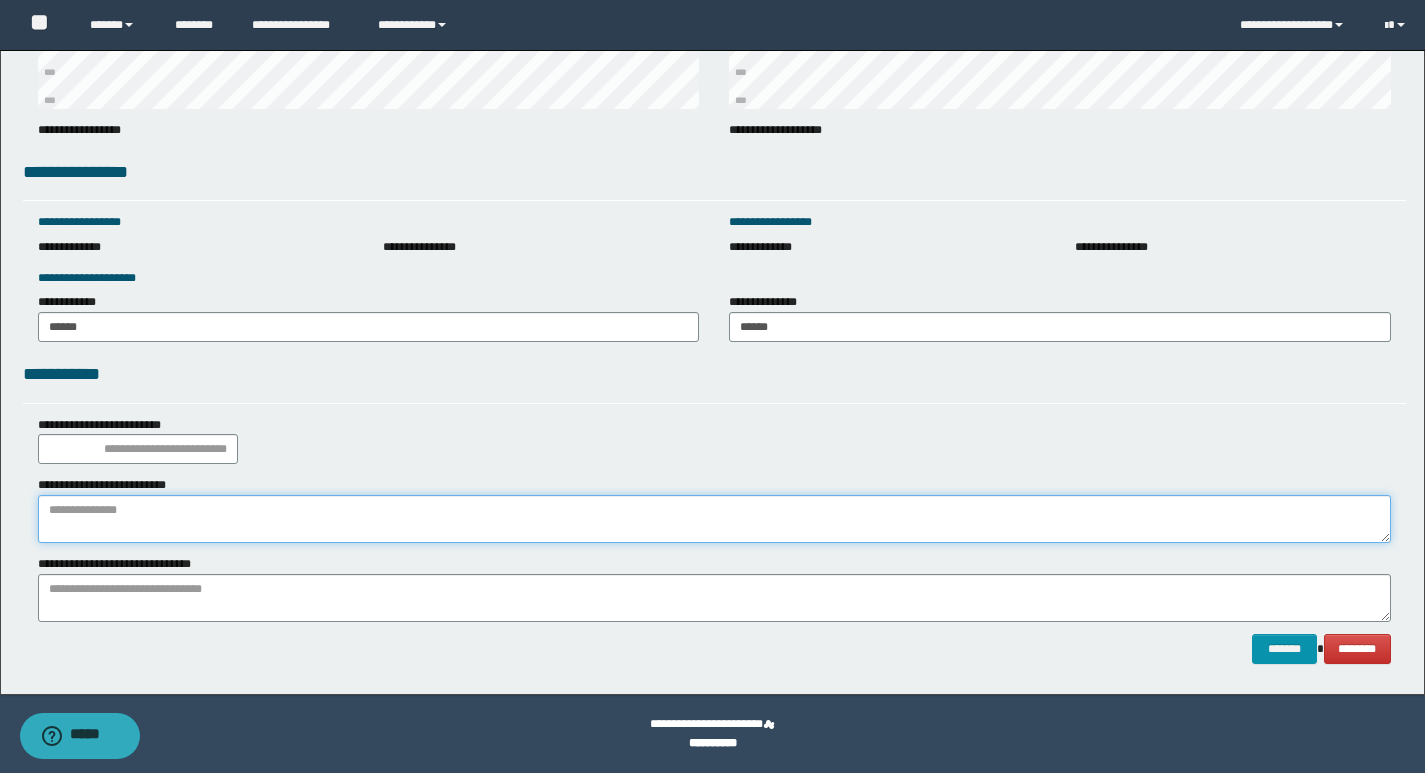 paste on "**********" 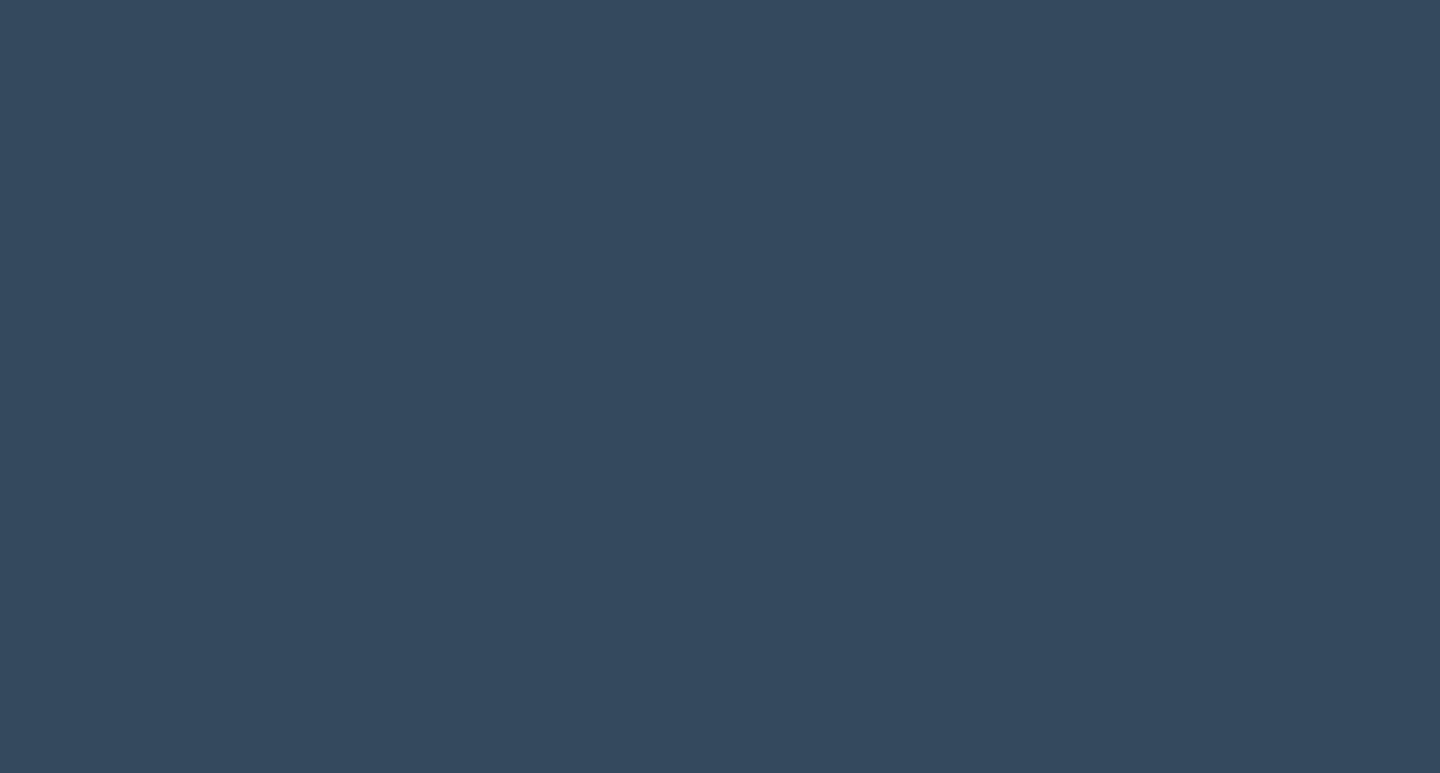 scroll, scrollTop: 0, scrollLeft: 0, axis: both 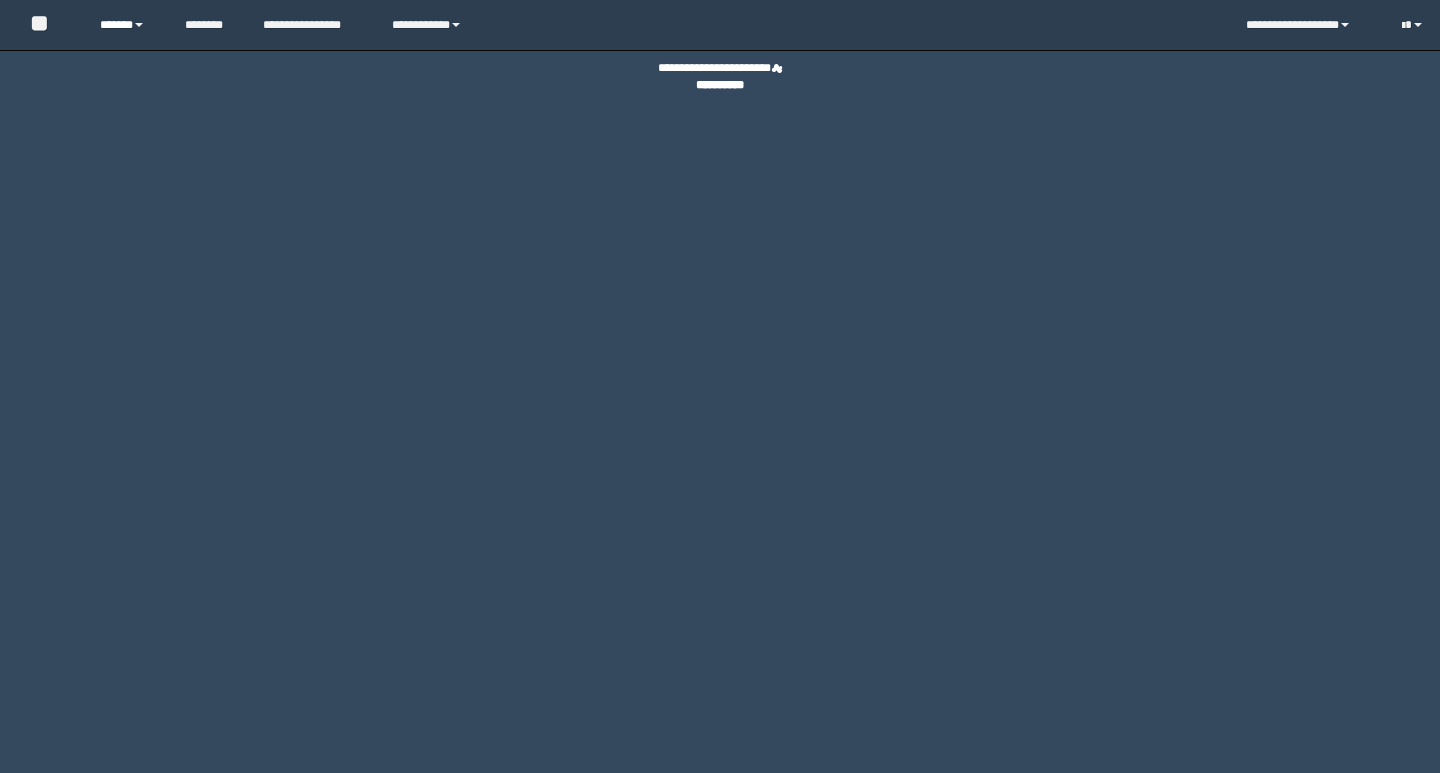 click on "******" at bounding box center (127, 25) 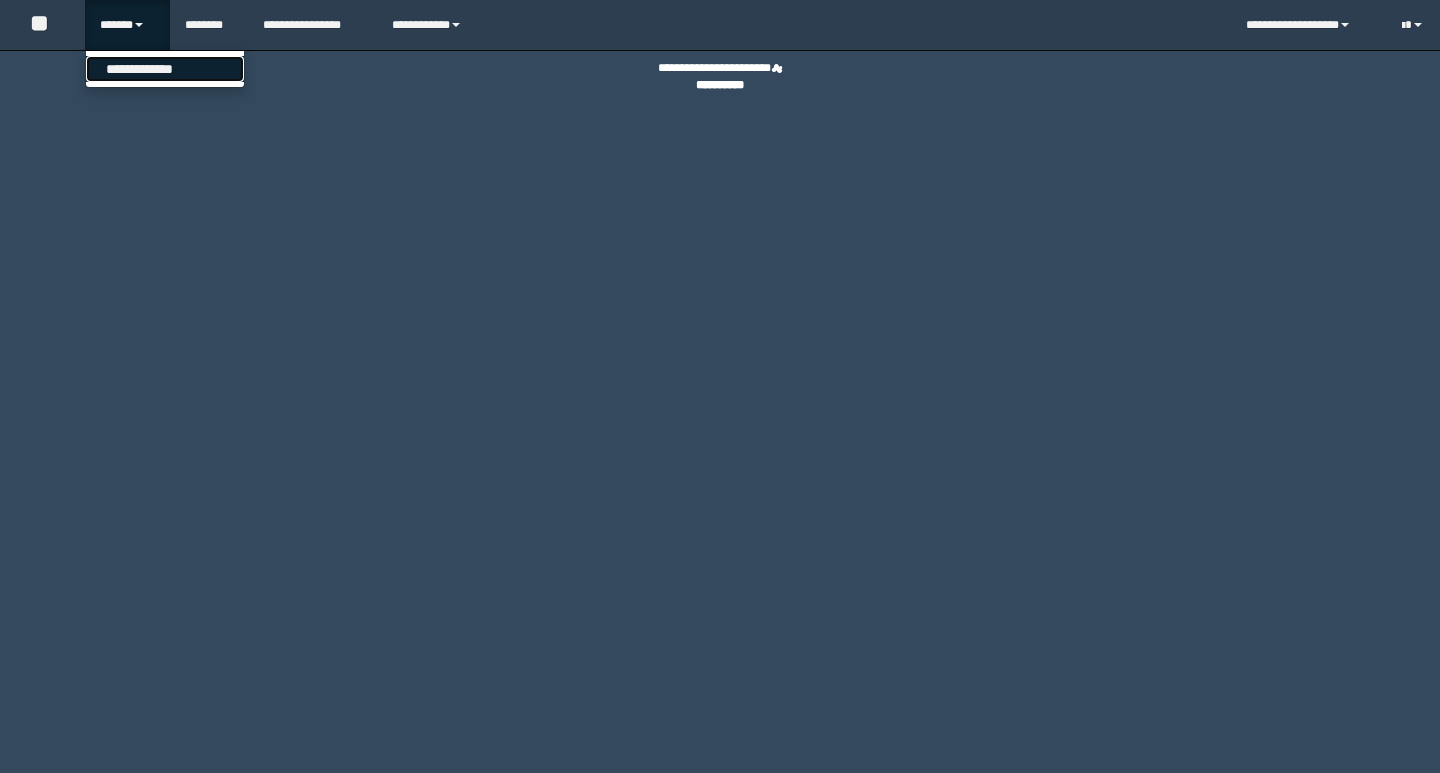 click on "**********" at bounding box center (165, 69) 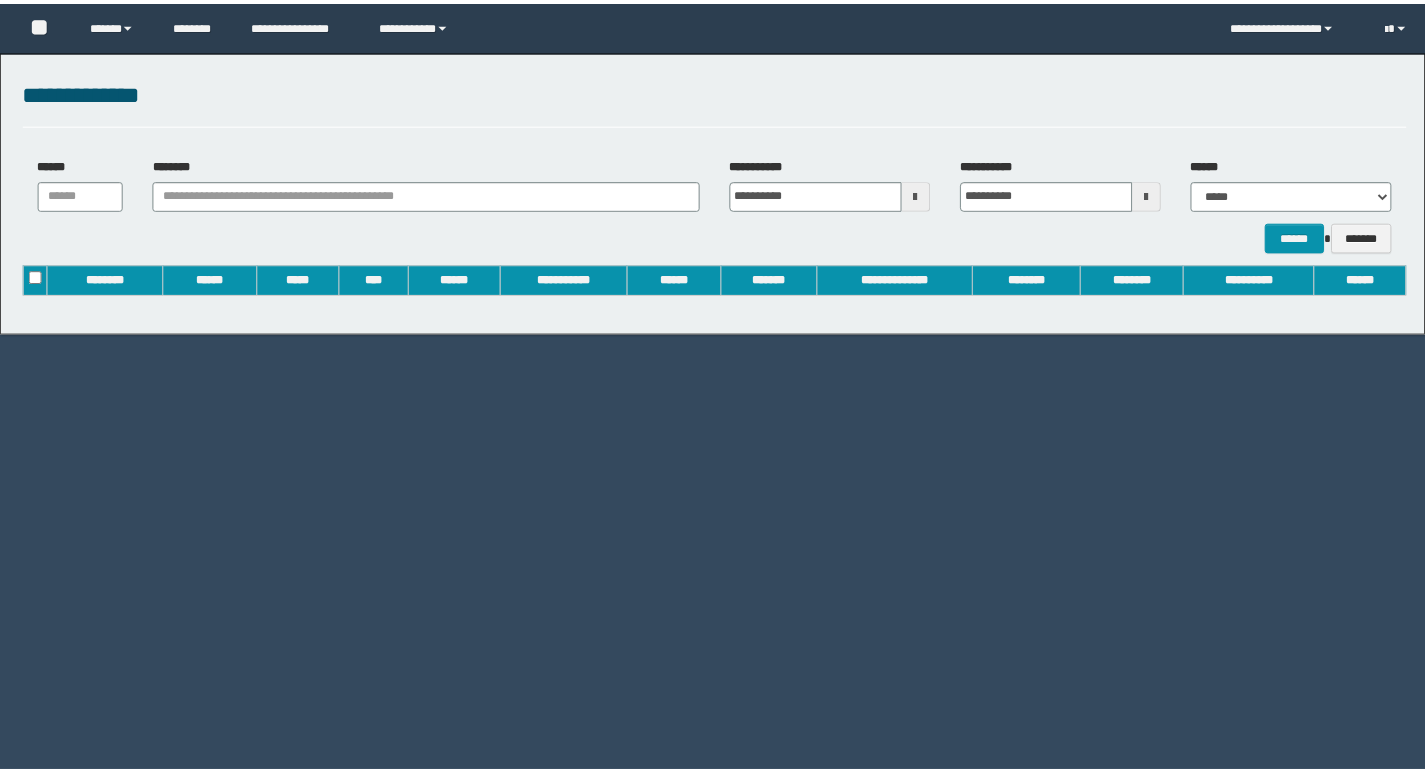 scroll, scrollTop: 0, scrollLeft: 0, axis: both 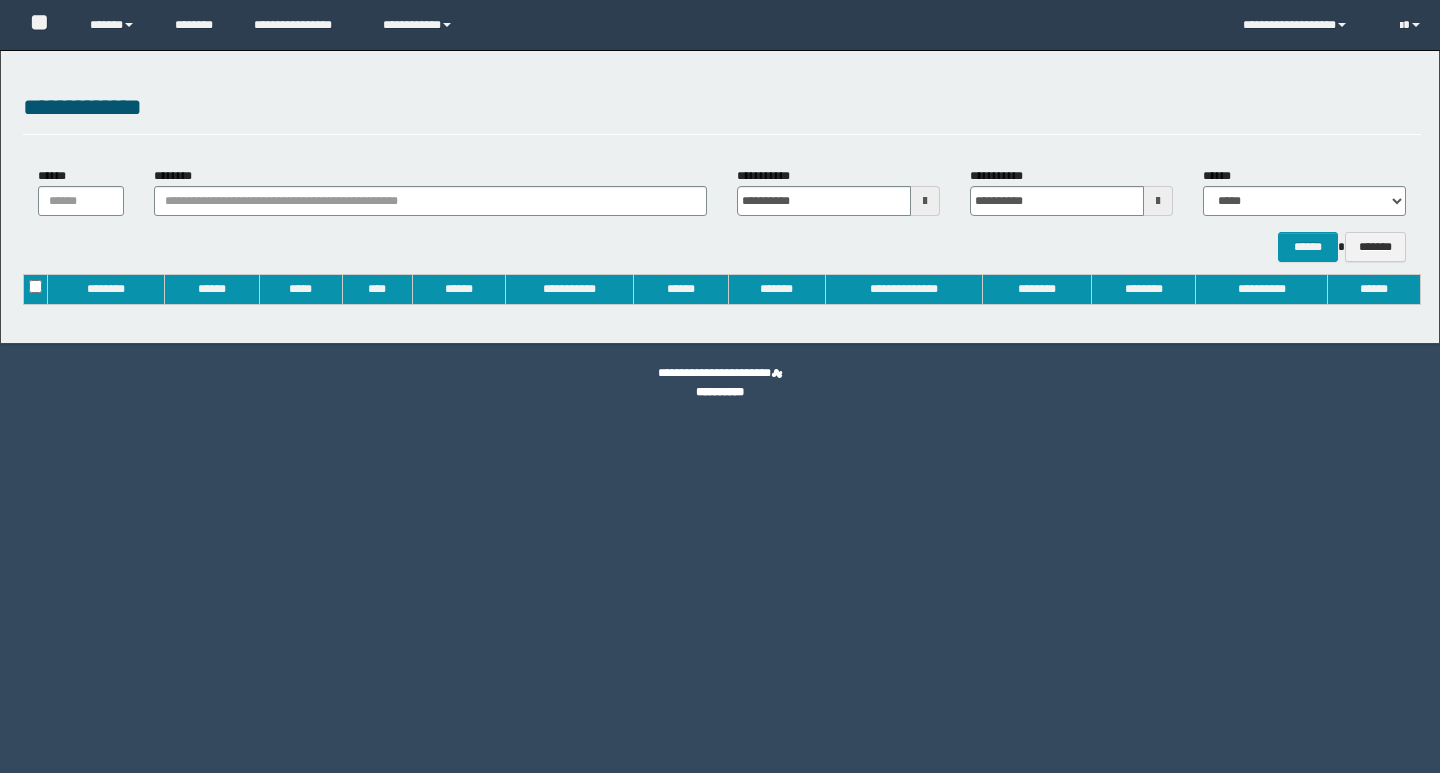 type on "**********" 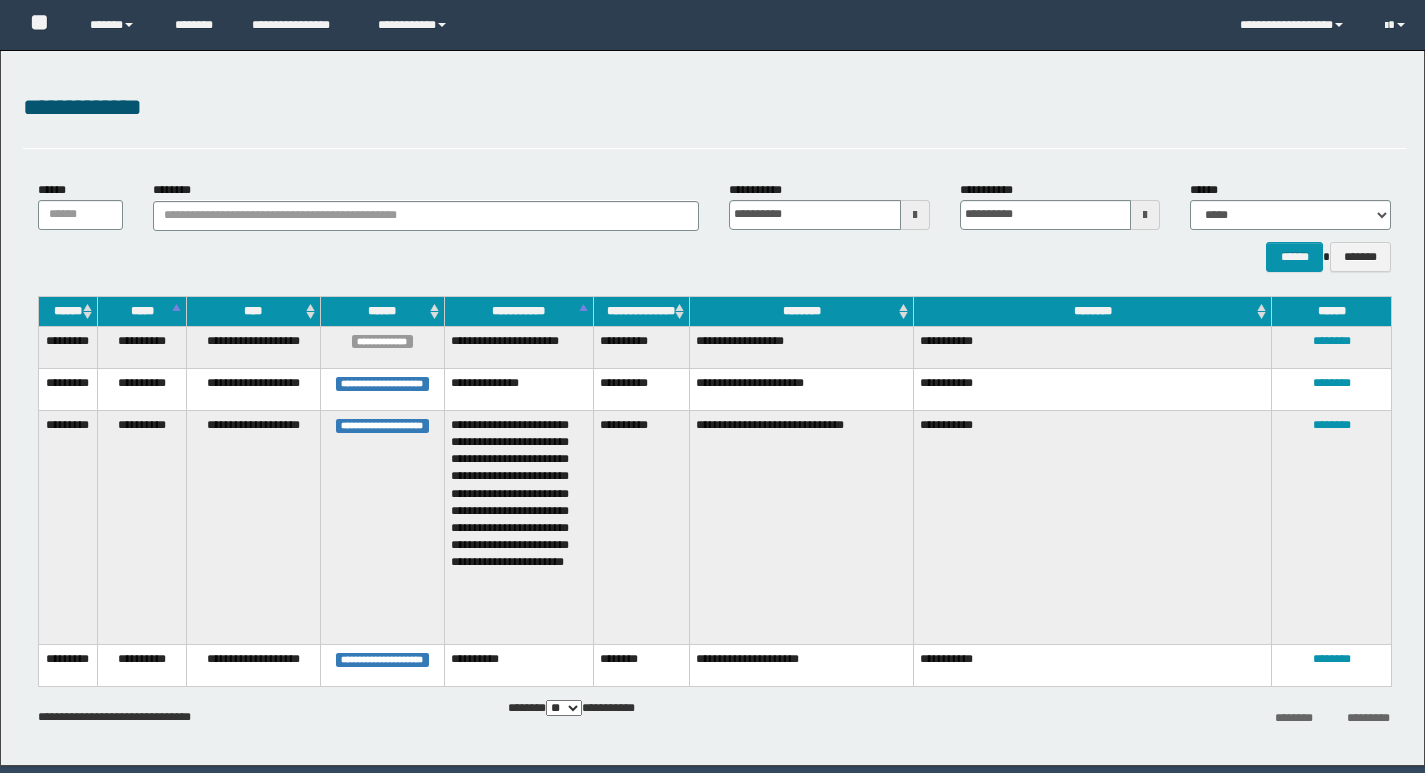 scroll, scrollTop: 0, scrollLeft: 0, axis: both 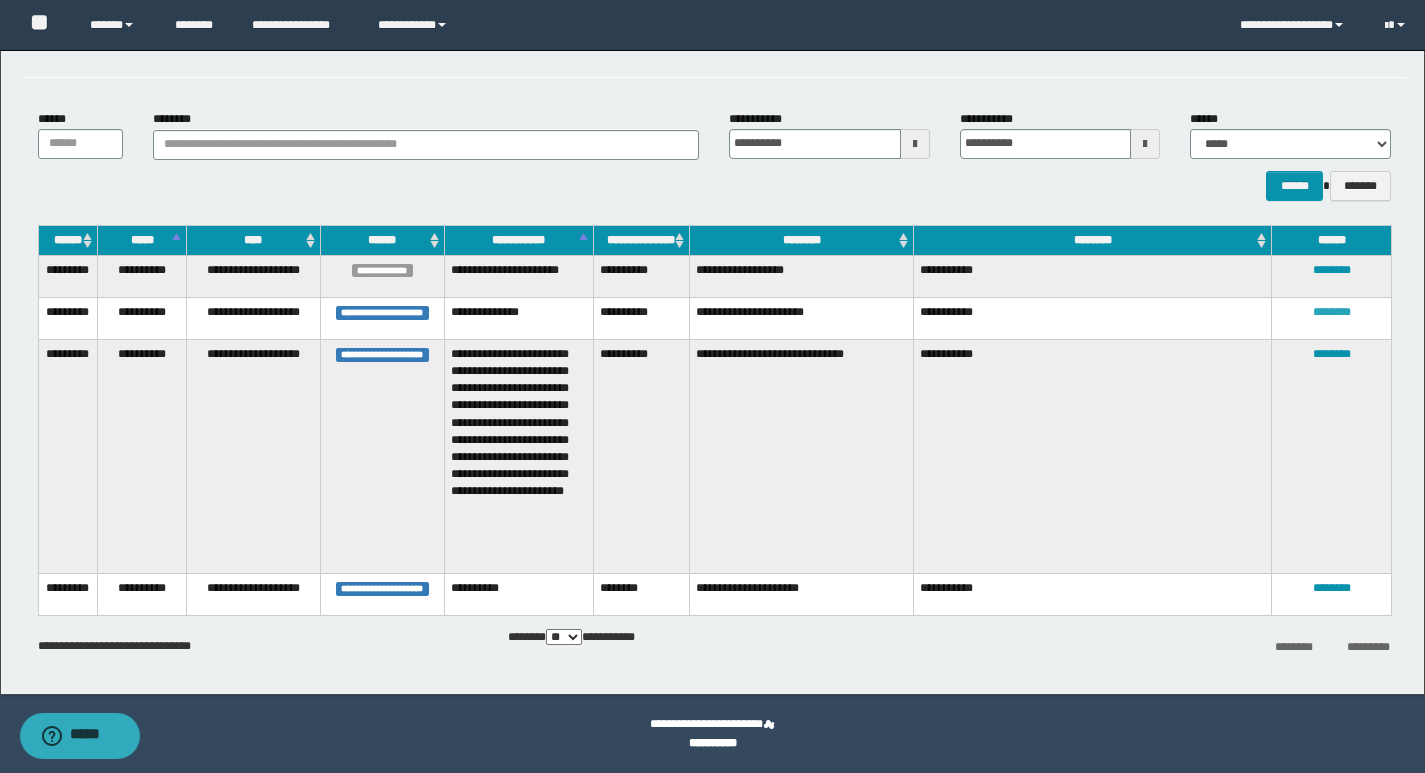 click on "********" at bounding box center (1332, 312) 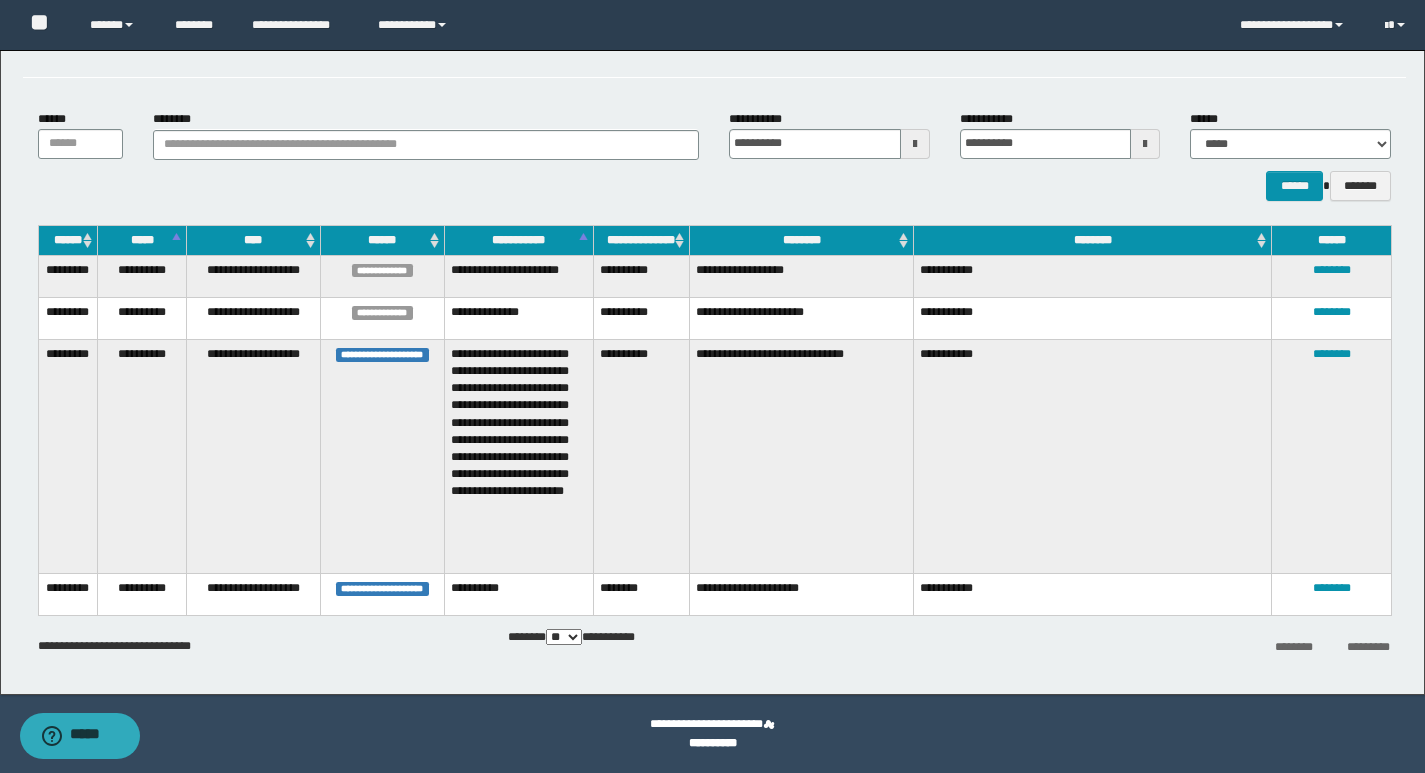 drag, startPoint x: 1419, startPoint y: 297, endPoint x: 1420, endPoint y: 501, distance: 204.00246 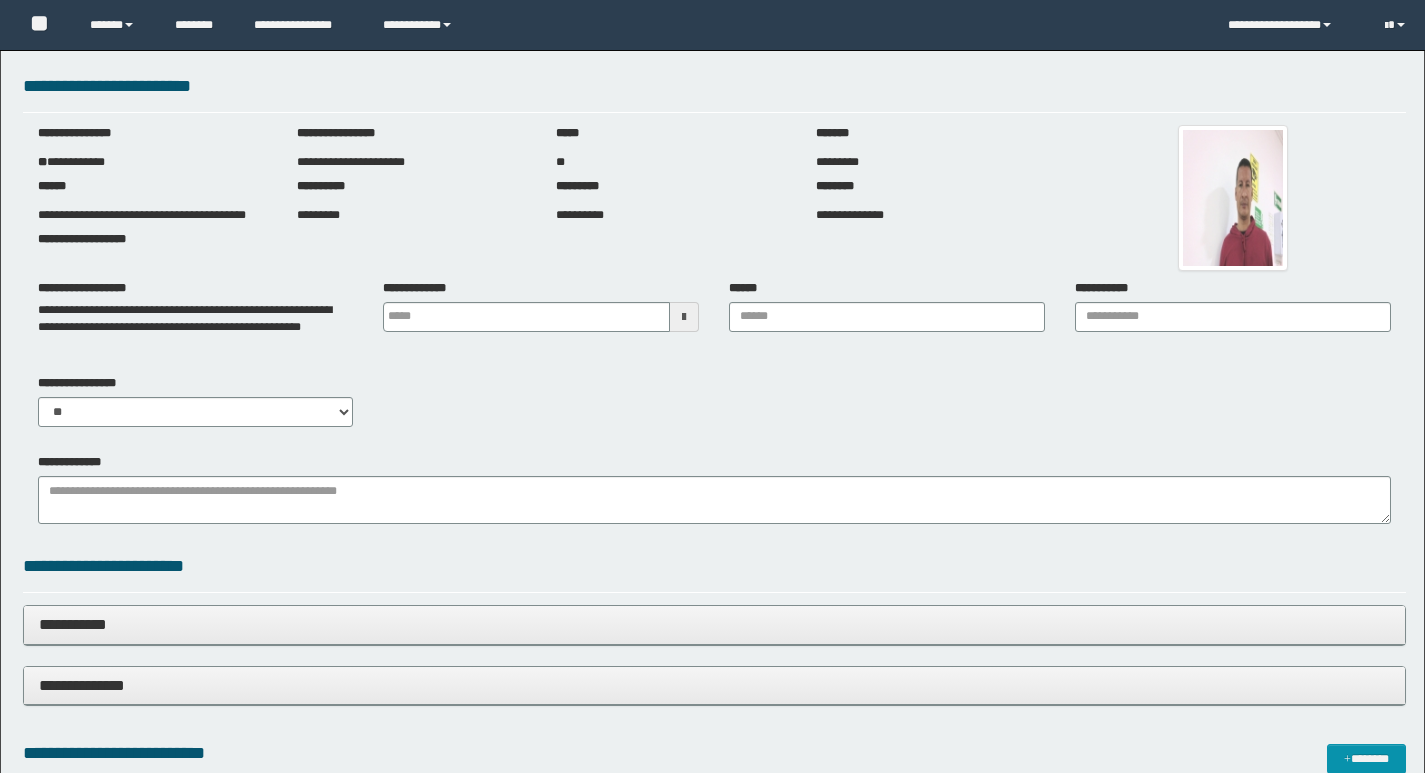 scroll, scrollTop: 0, scrollLeft: 0, axis: both 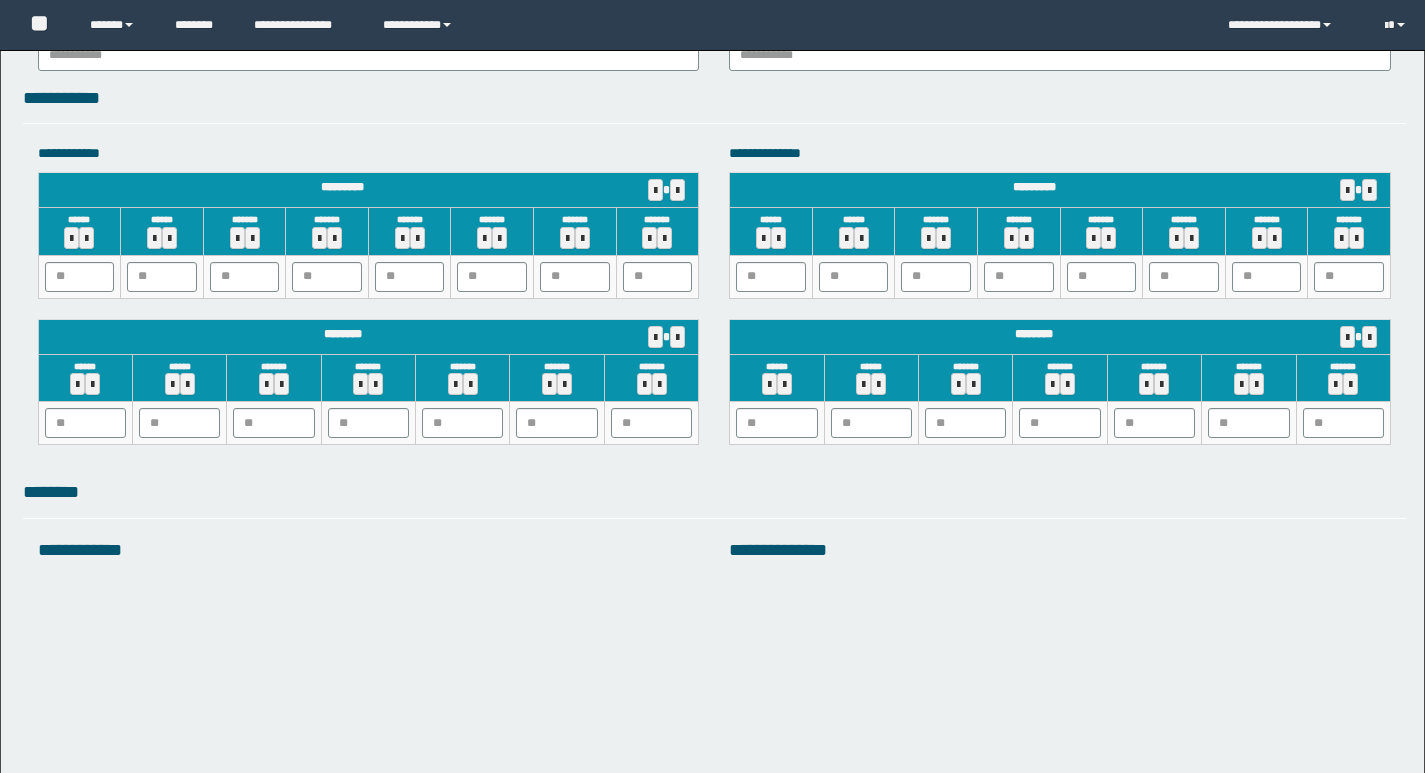 type 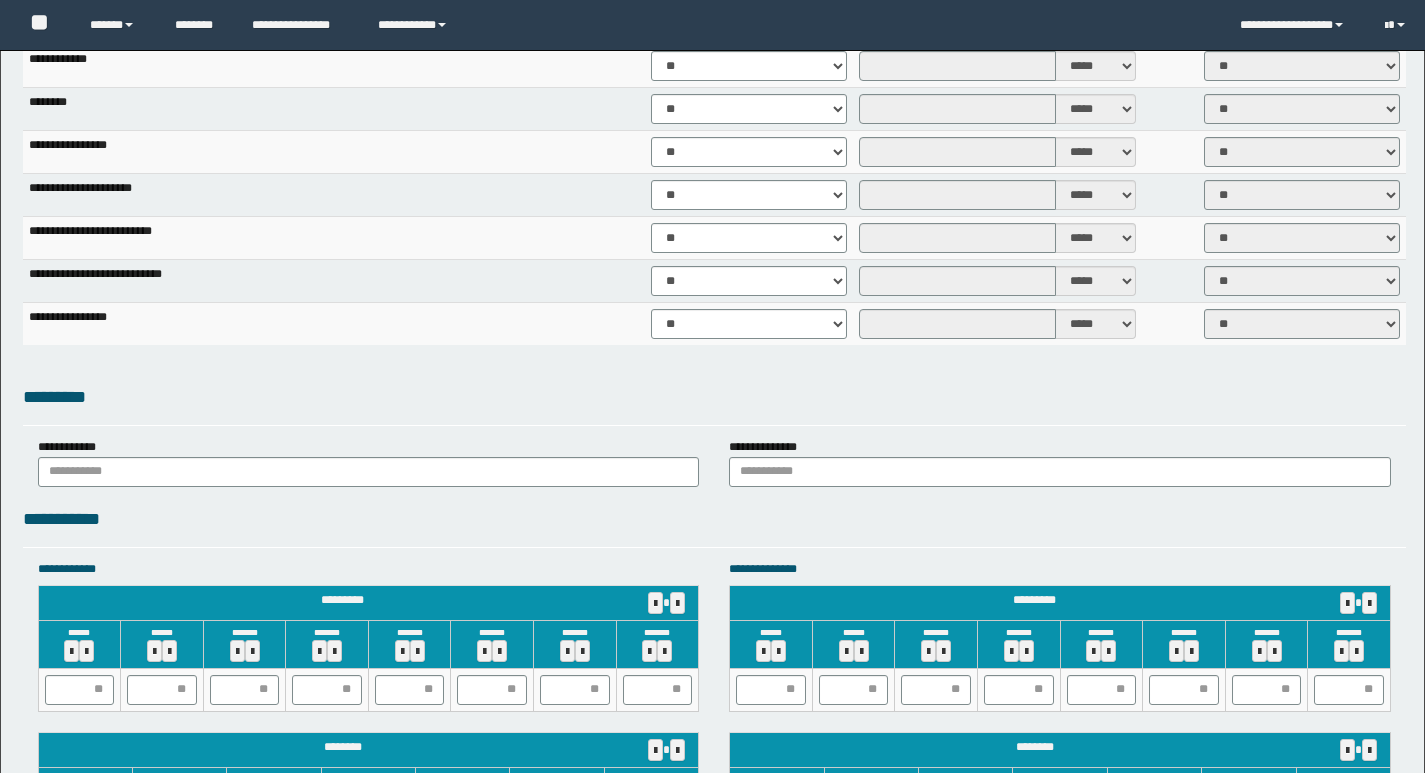 scroll, scrollTop: 1814, scrollLeft: 0, axis: vertical 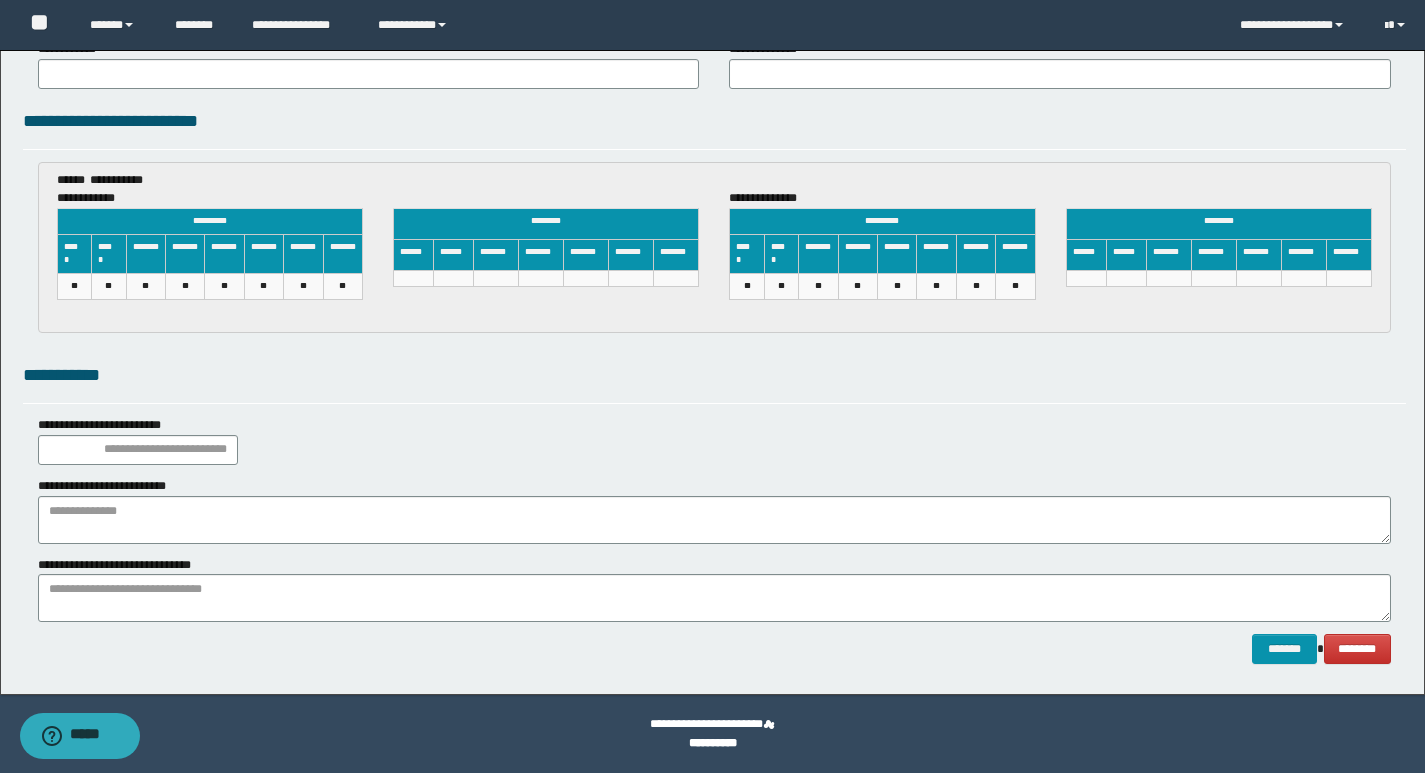 drag, startPoint x: 540, startPoint y: 415, endPoint x: 0, endPoint y: 812, distance: 670.2305 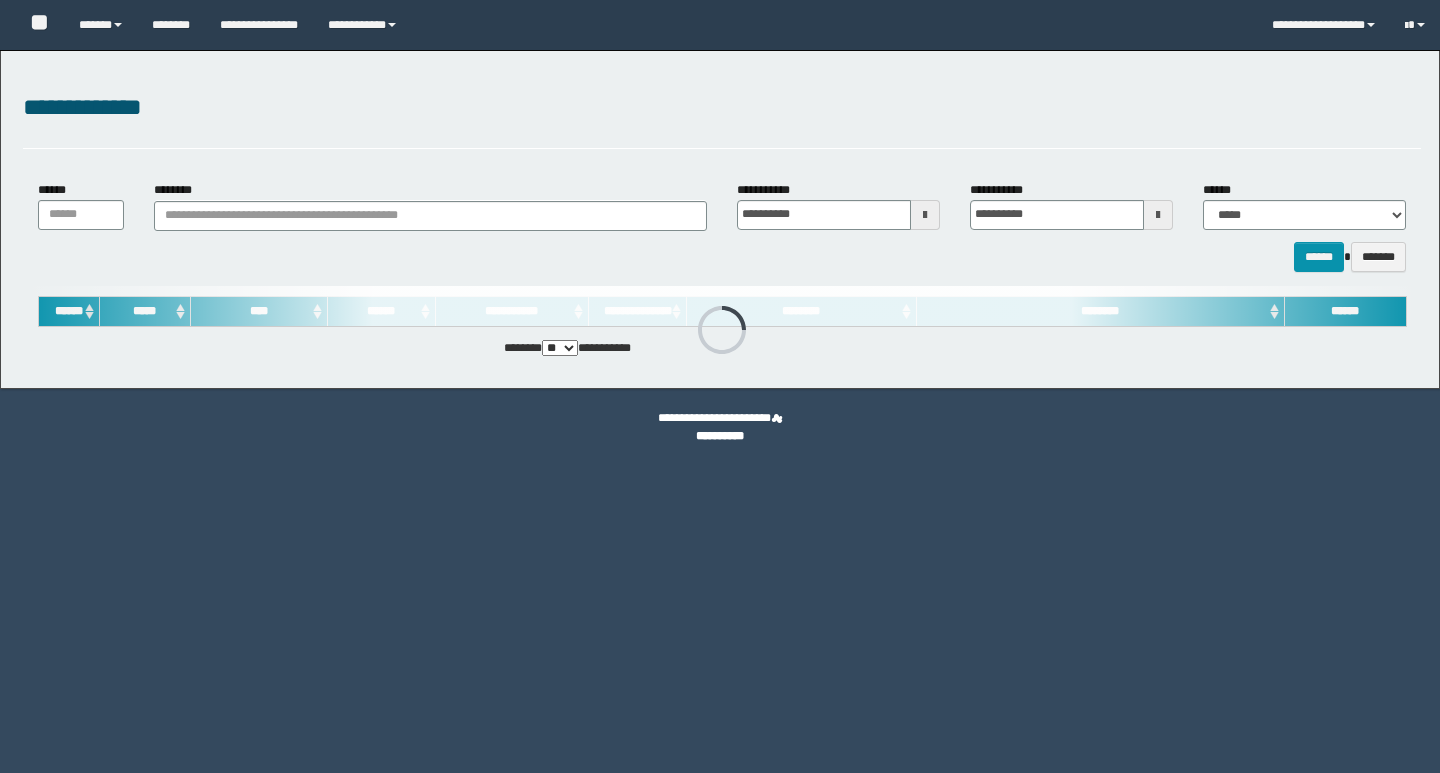 scroll, scrollTop: 0, scrollLeft: 0, axis: both 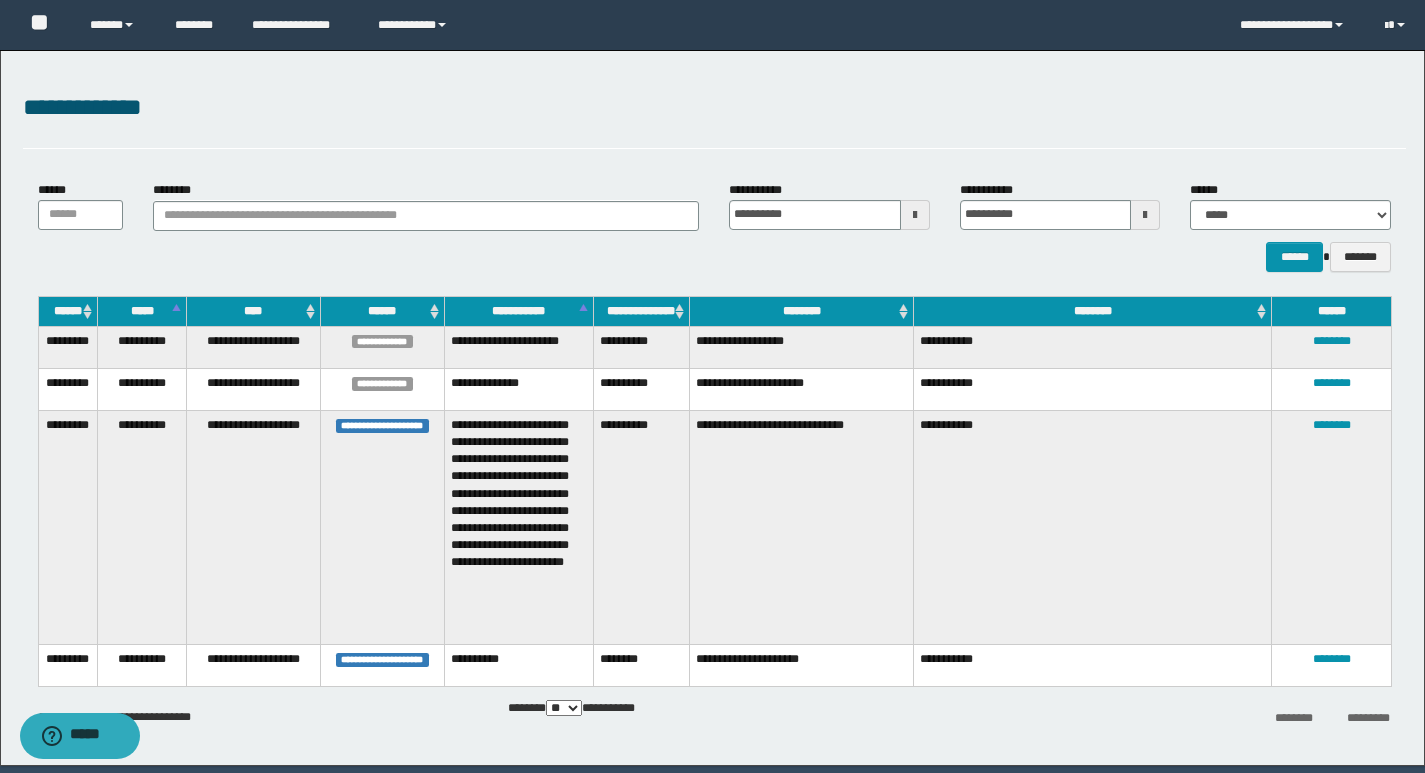 click on "**********" at bounding box center (712, 408) 